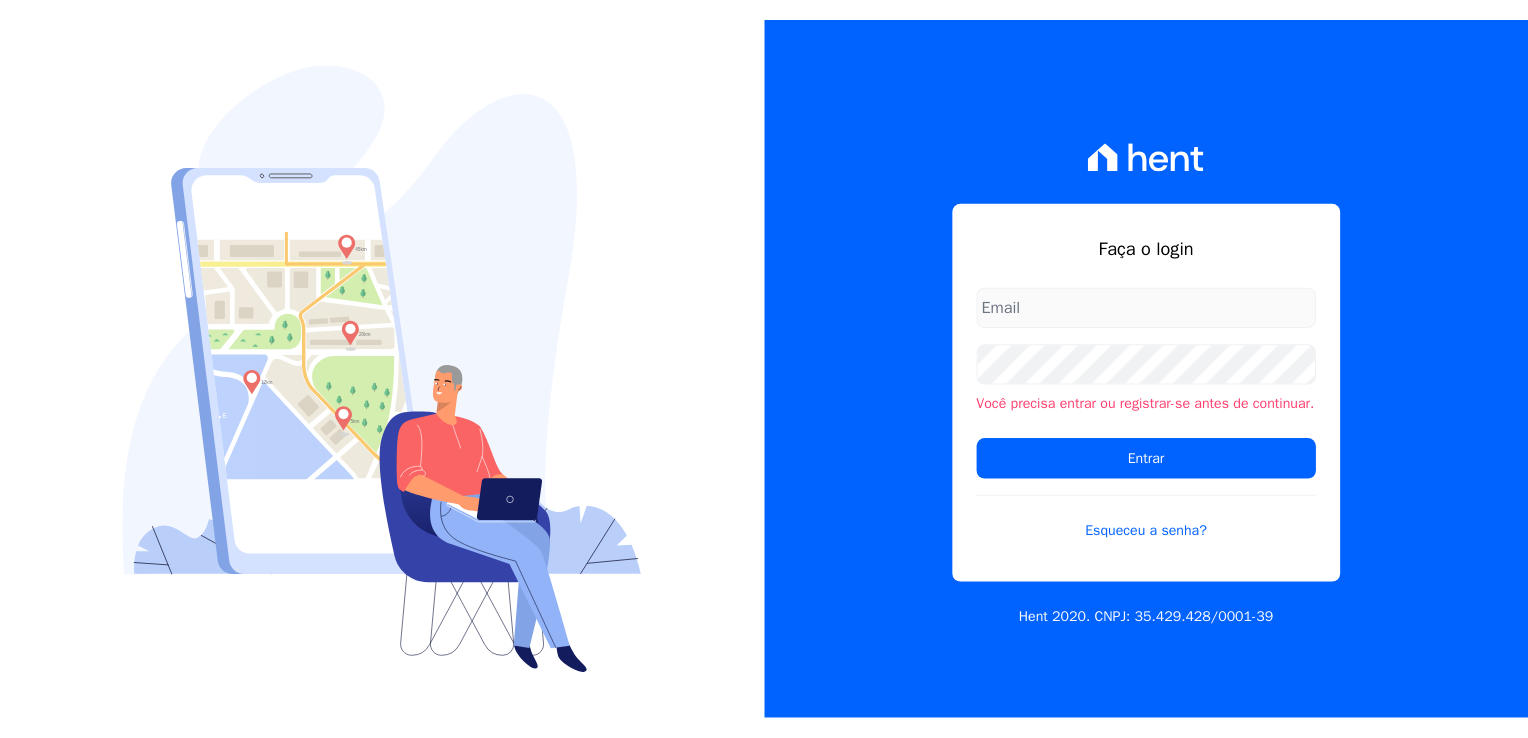 scroll, scrollTop: 0, scrollLeft: 0, axis: both 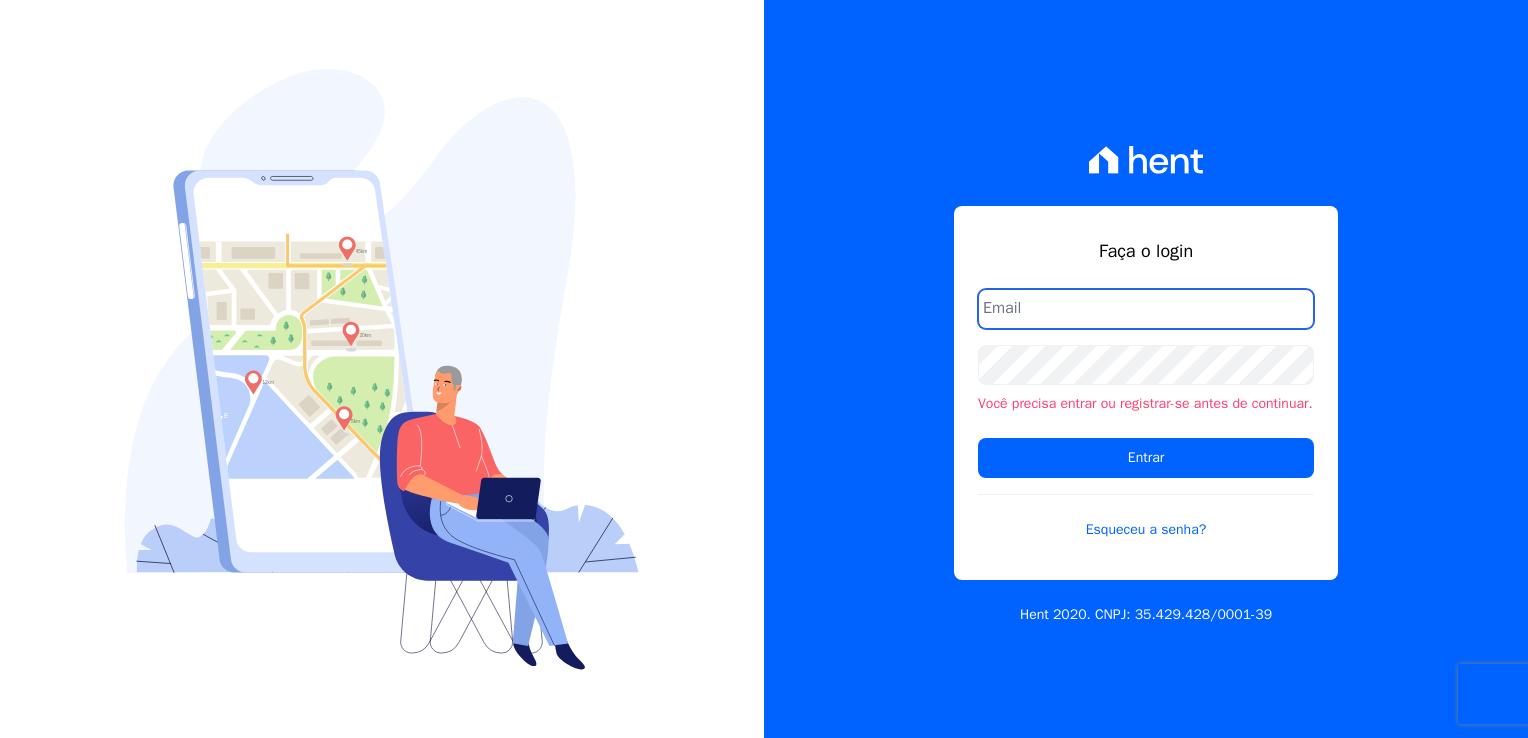 click at bounding box center [1146, 309] 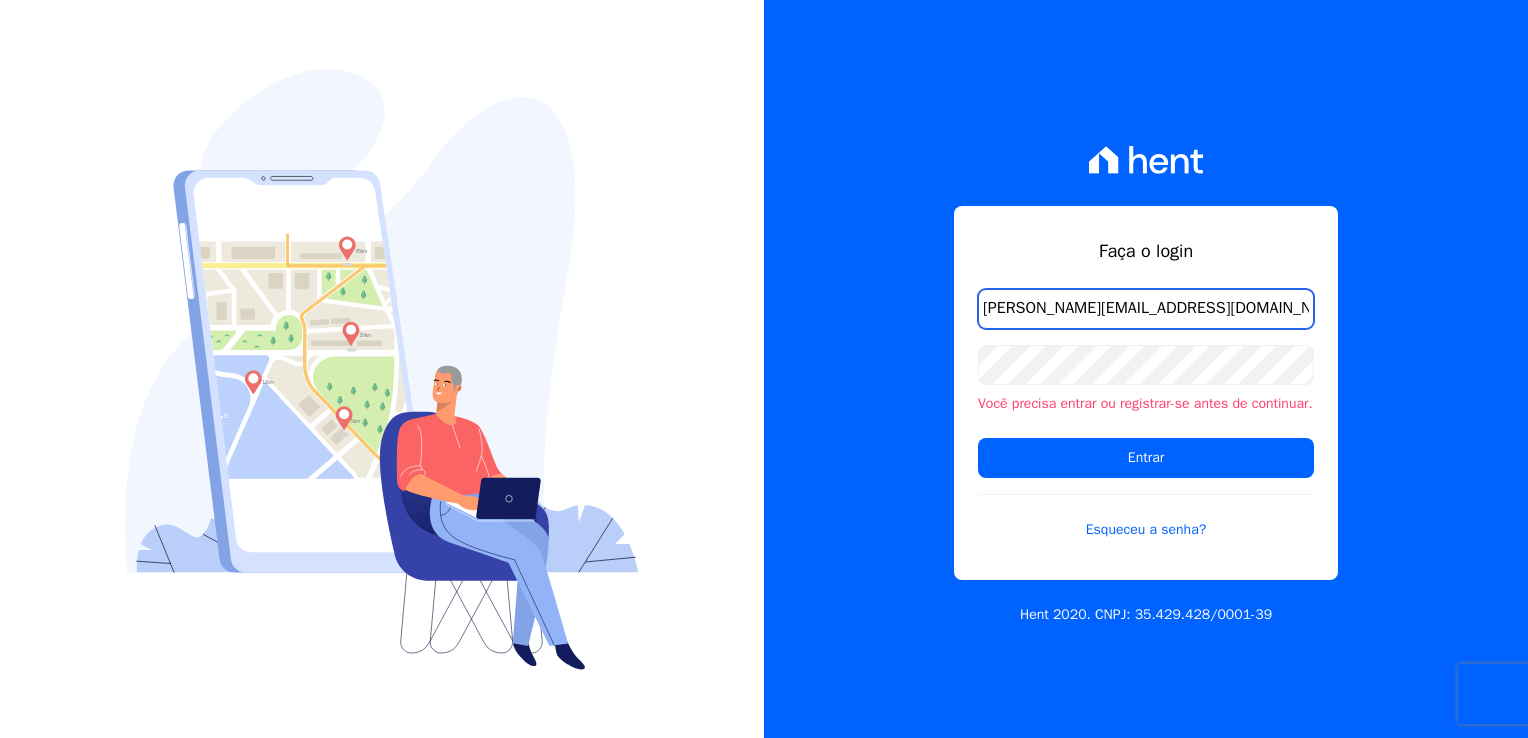 type on "kalil@apiceincorporadora.com.br" 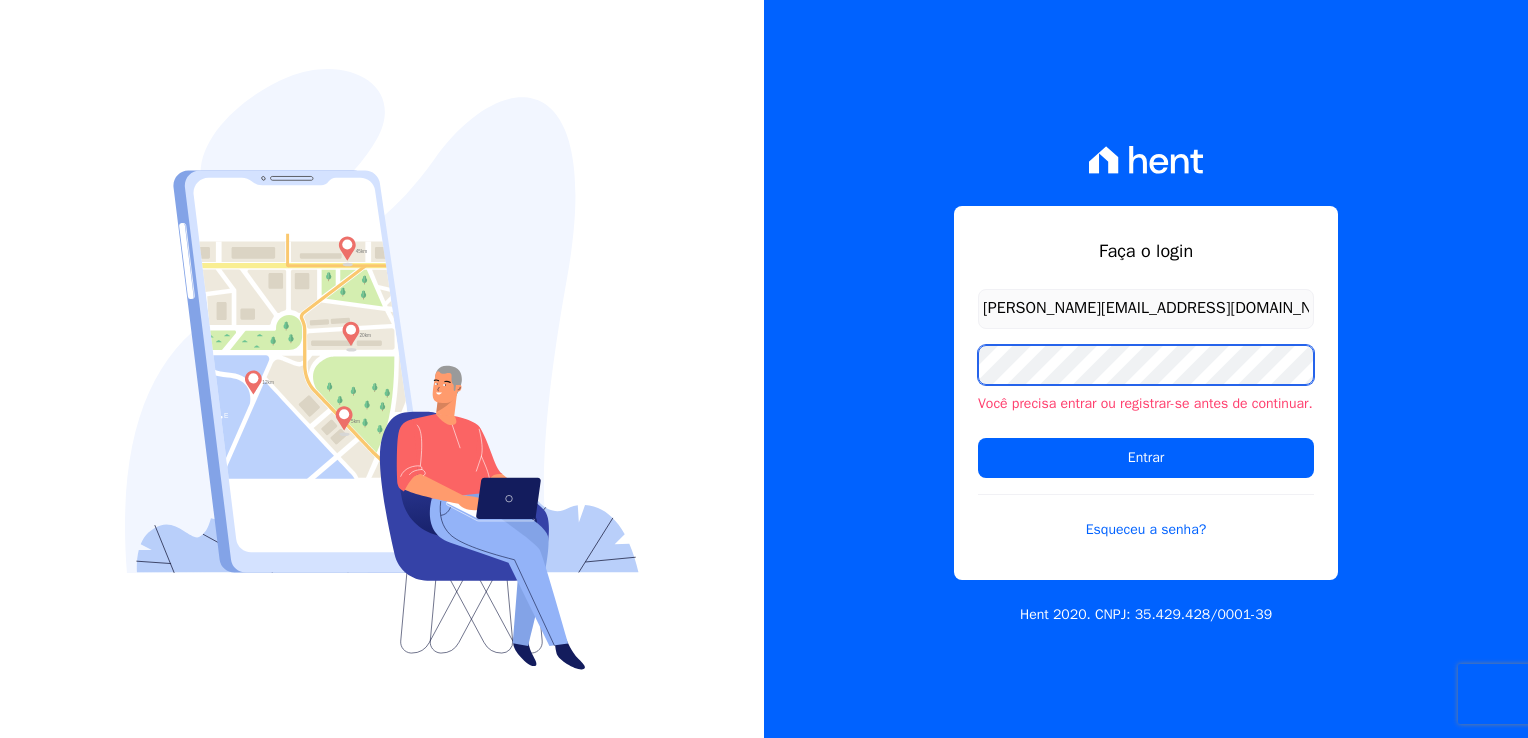 click on "Entrar" at bounding box center (1146, 458) 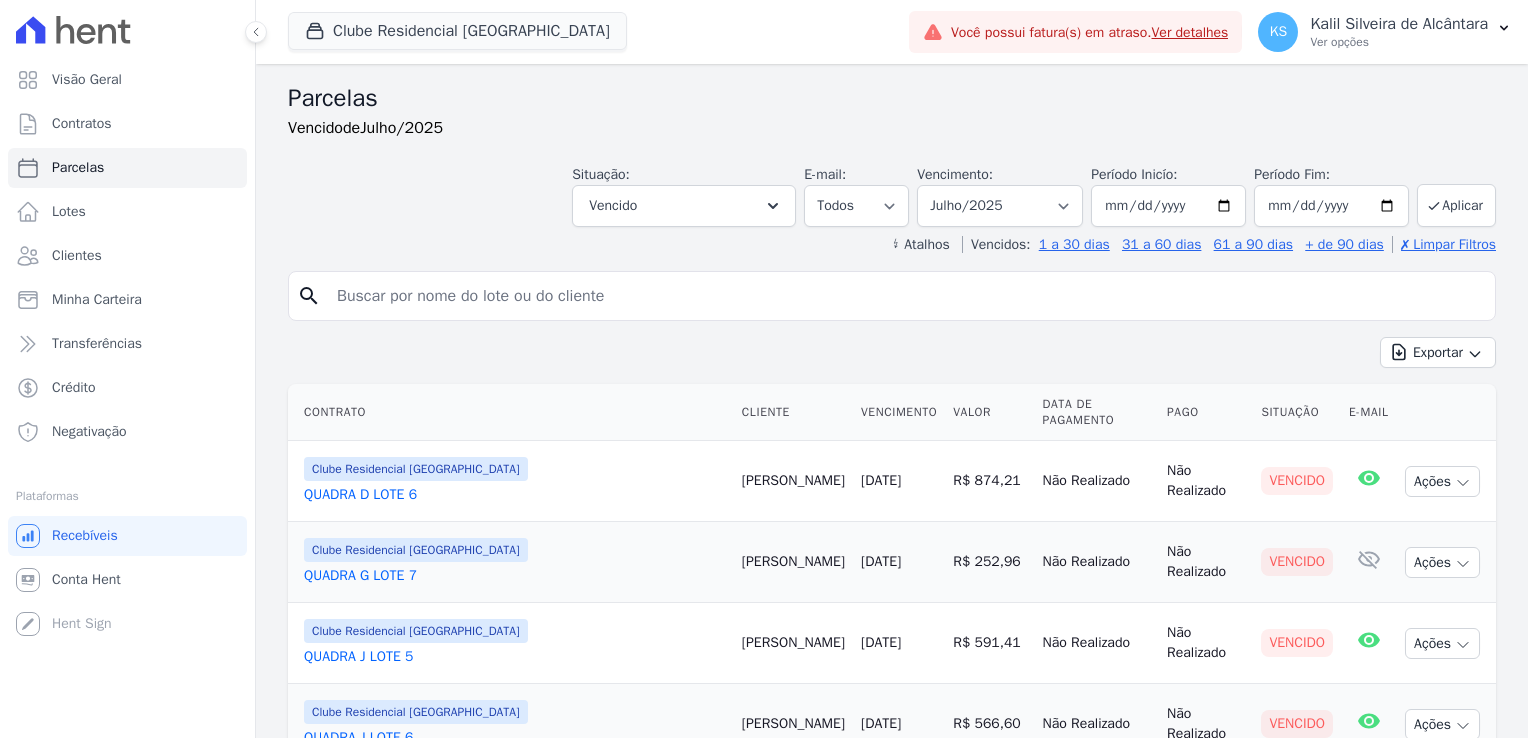 select 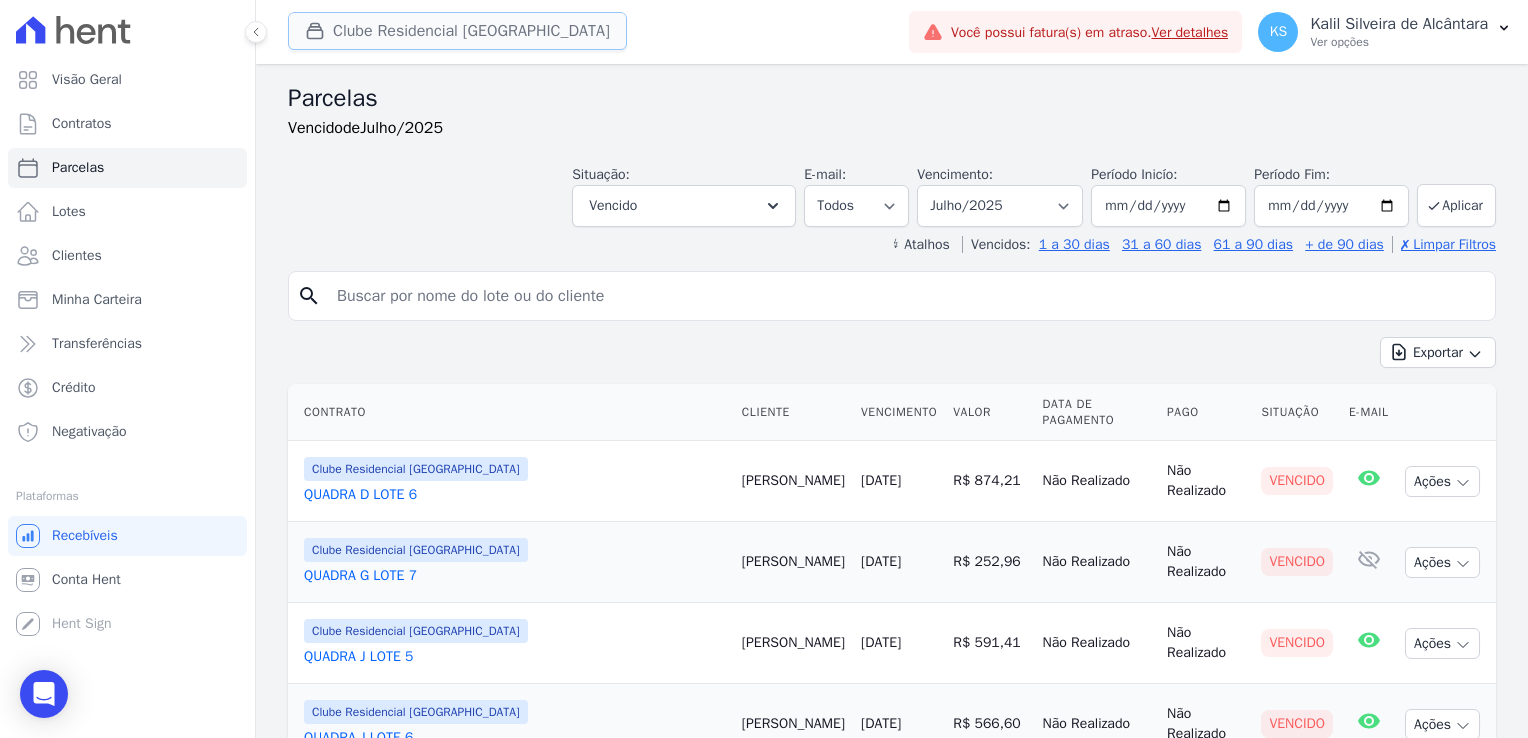 click on "Clube Residencial [GEOGRAPHIC_DATA]" at bounding box center [457, 31] 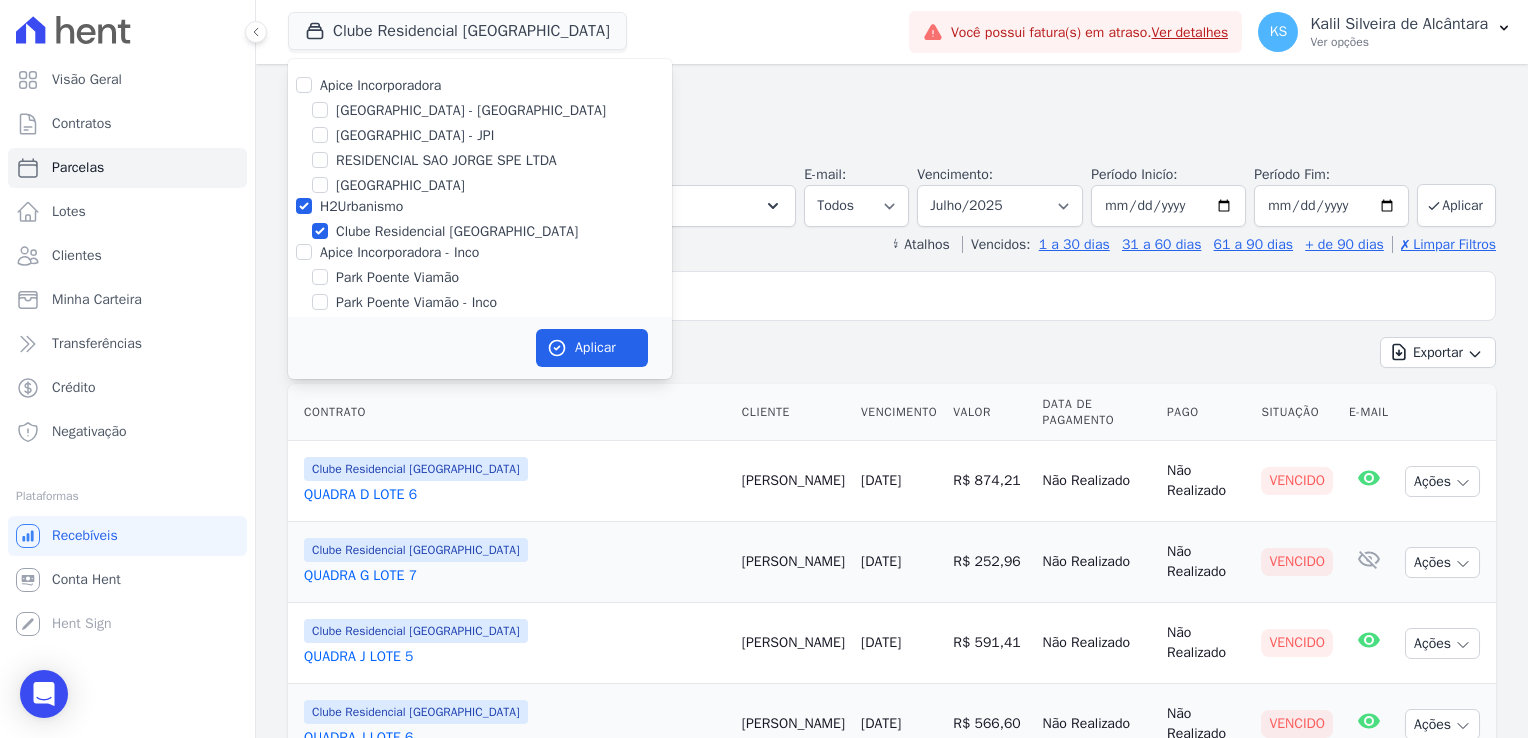 drag, startPoint x: 310, startPoint y: 195, endPoint x: 303, endPoint y: 209, distance: 15.652476 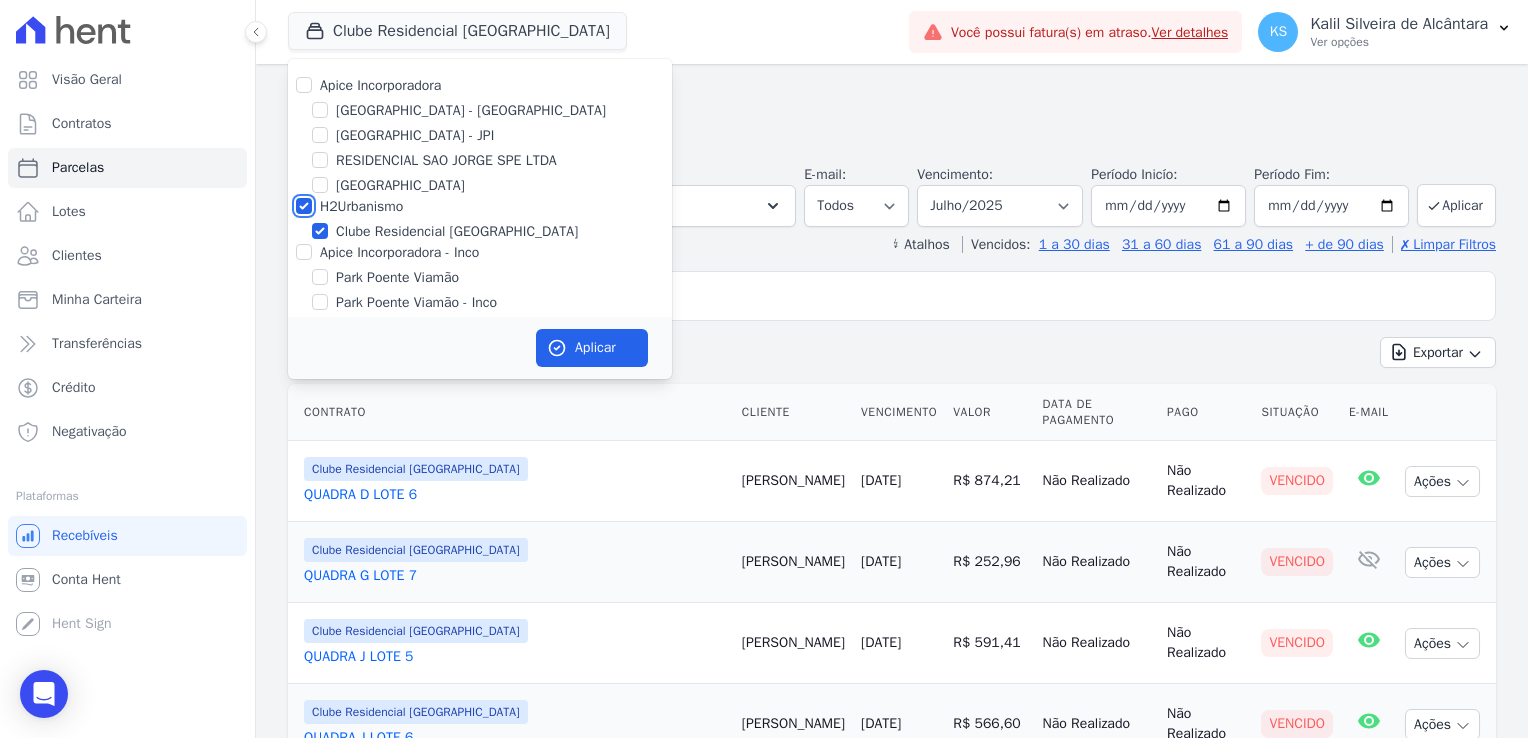 click on "H2Urbanismo" at bounding box center [304, 206] 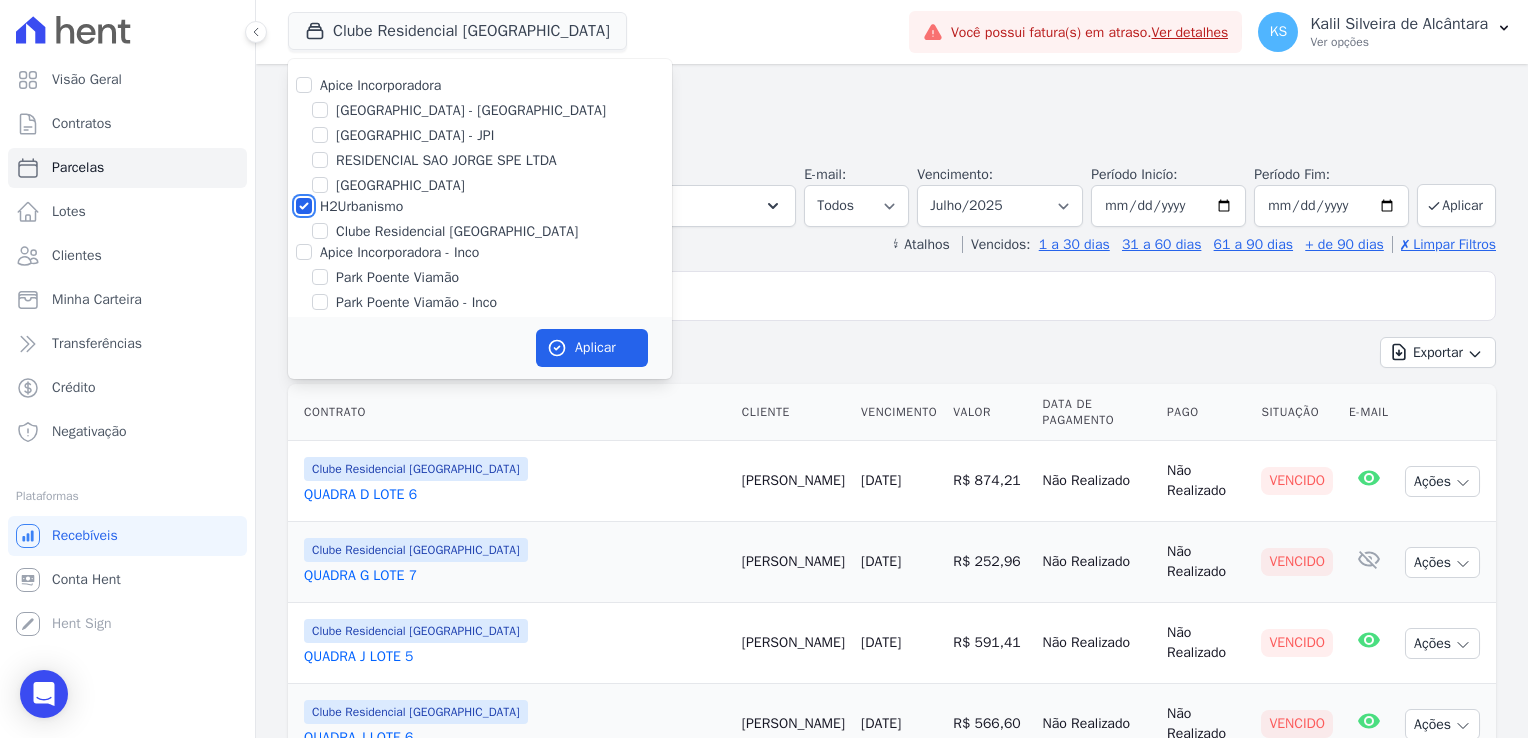 checkbox on "false" 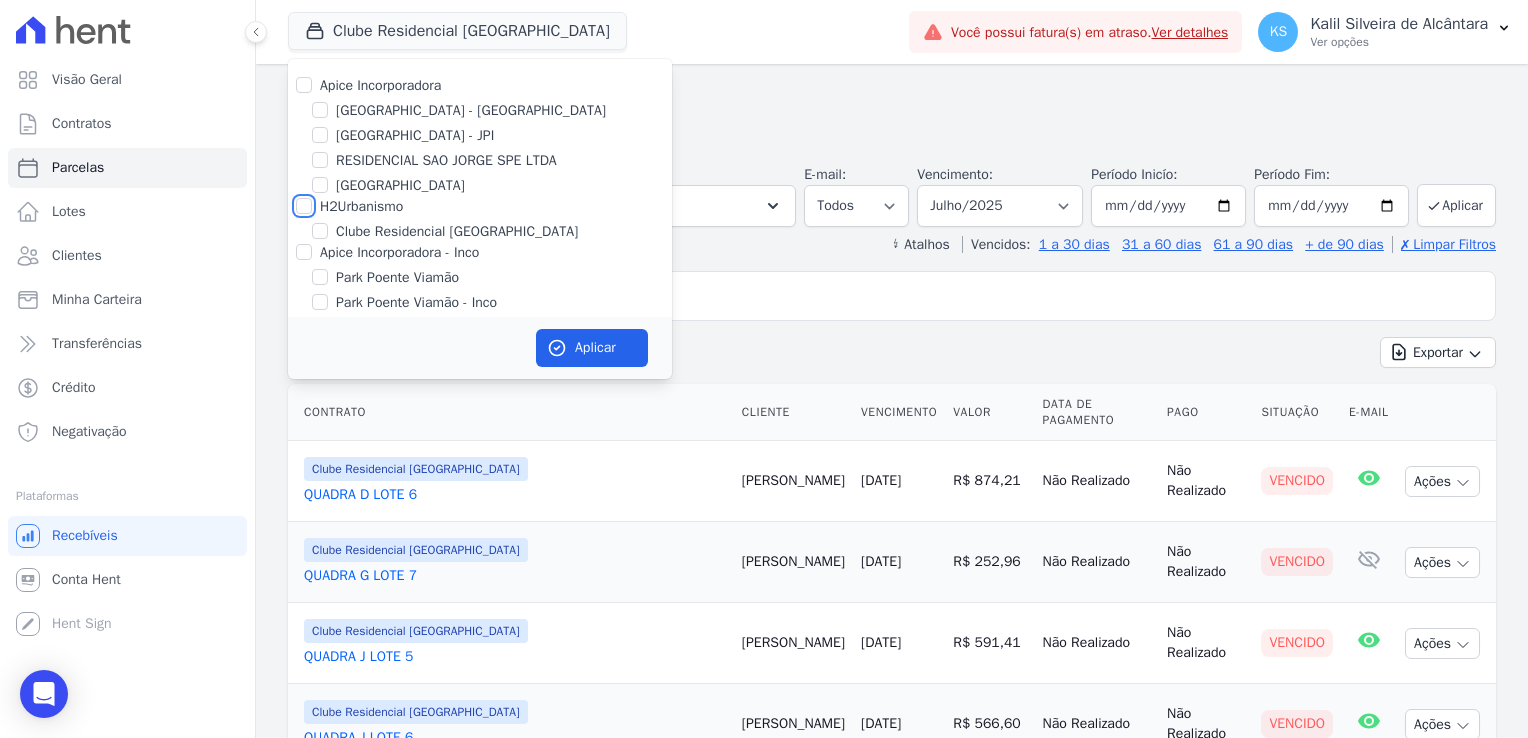 checkbox on "false" 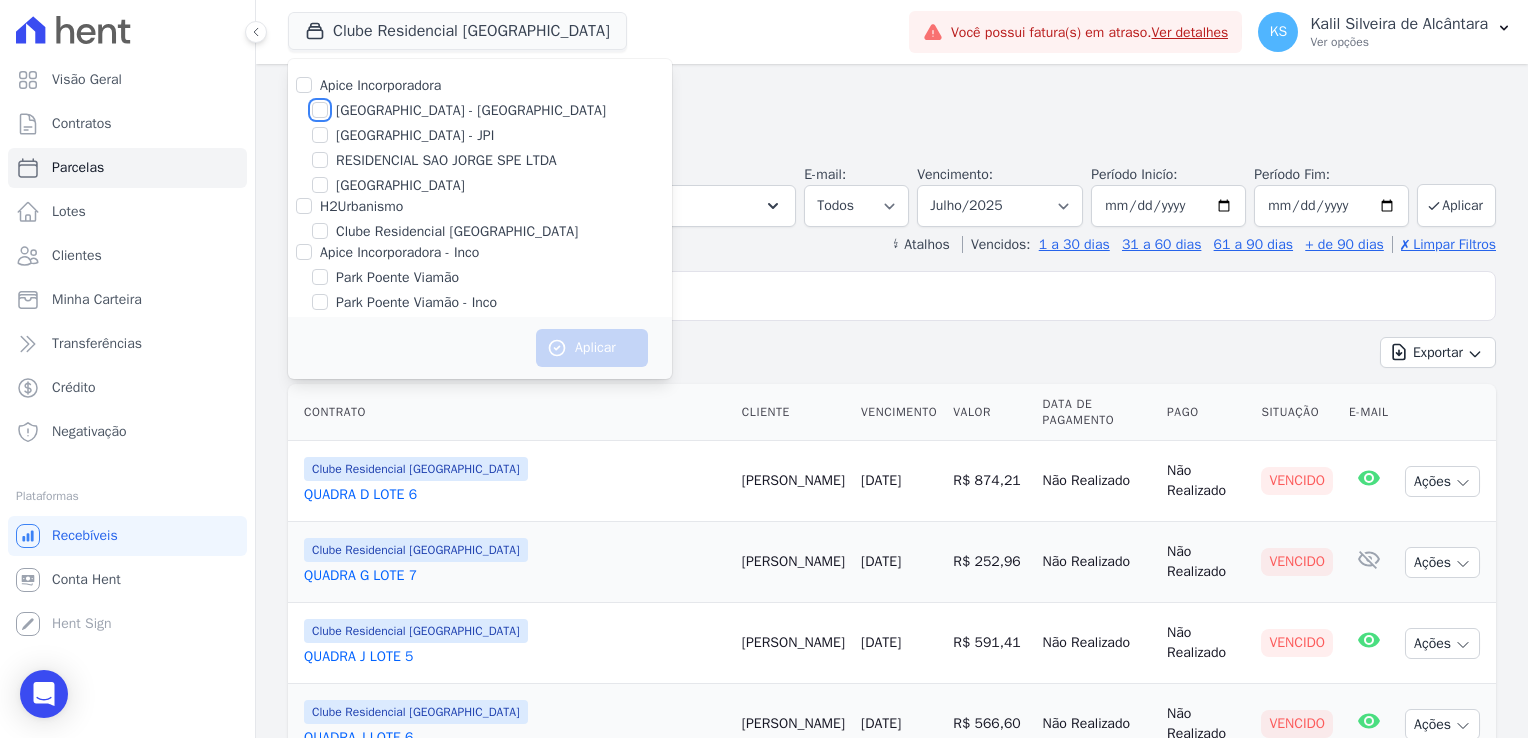click on "[GEOGRAPHIC_DATA] - [GEOGRAPHIC_DATA]" at bounding box center [320, 110] 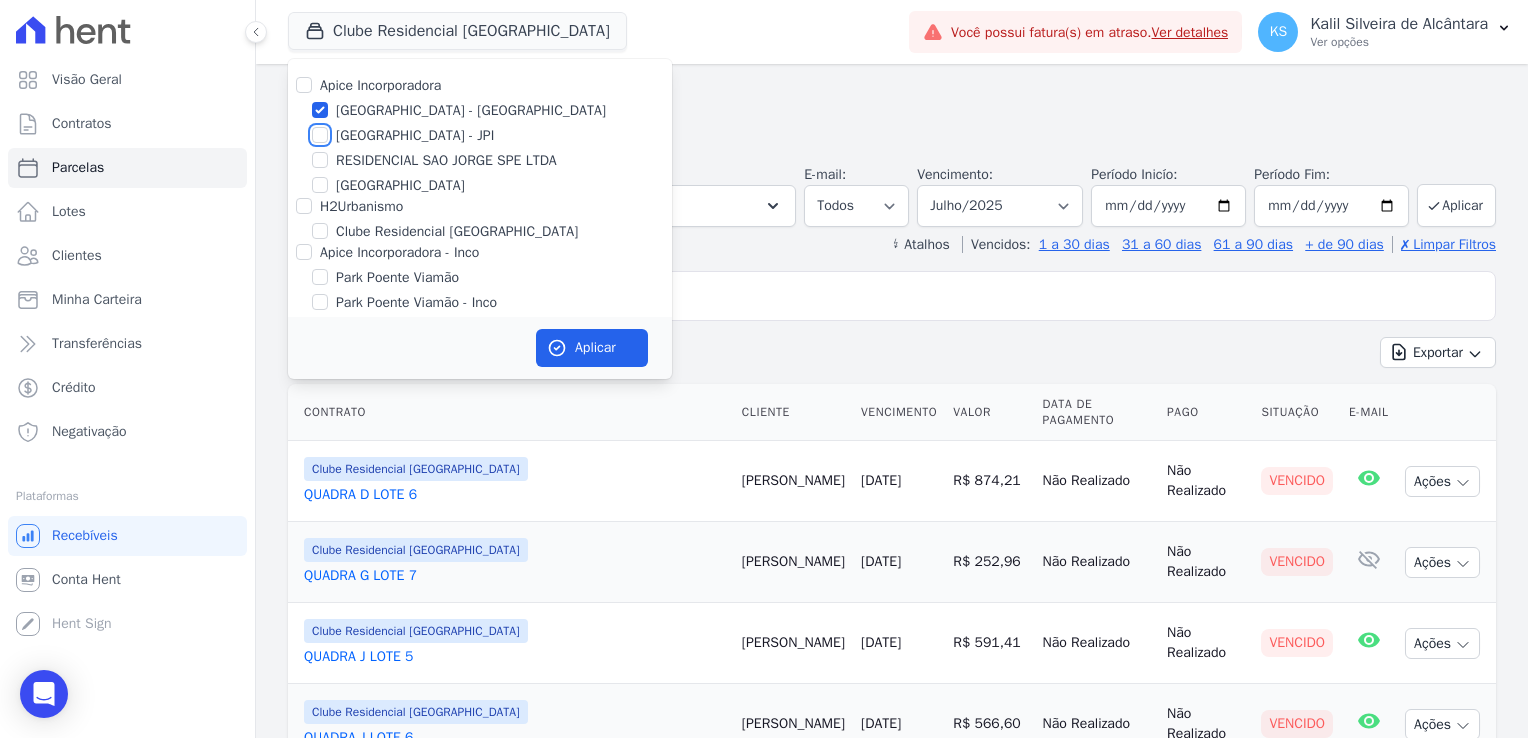 click on "[GEOGRAPHIC_DATA] - JPI" at bounding box center [320, 135] 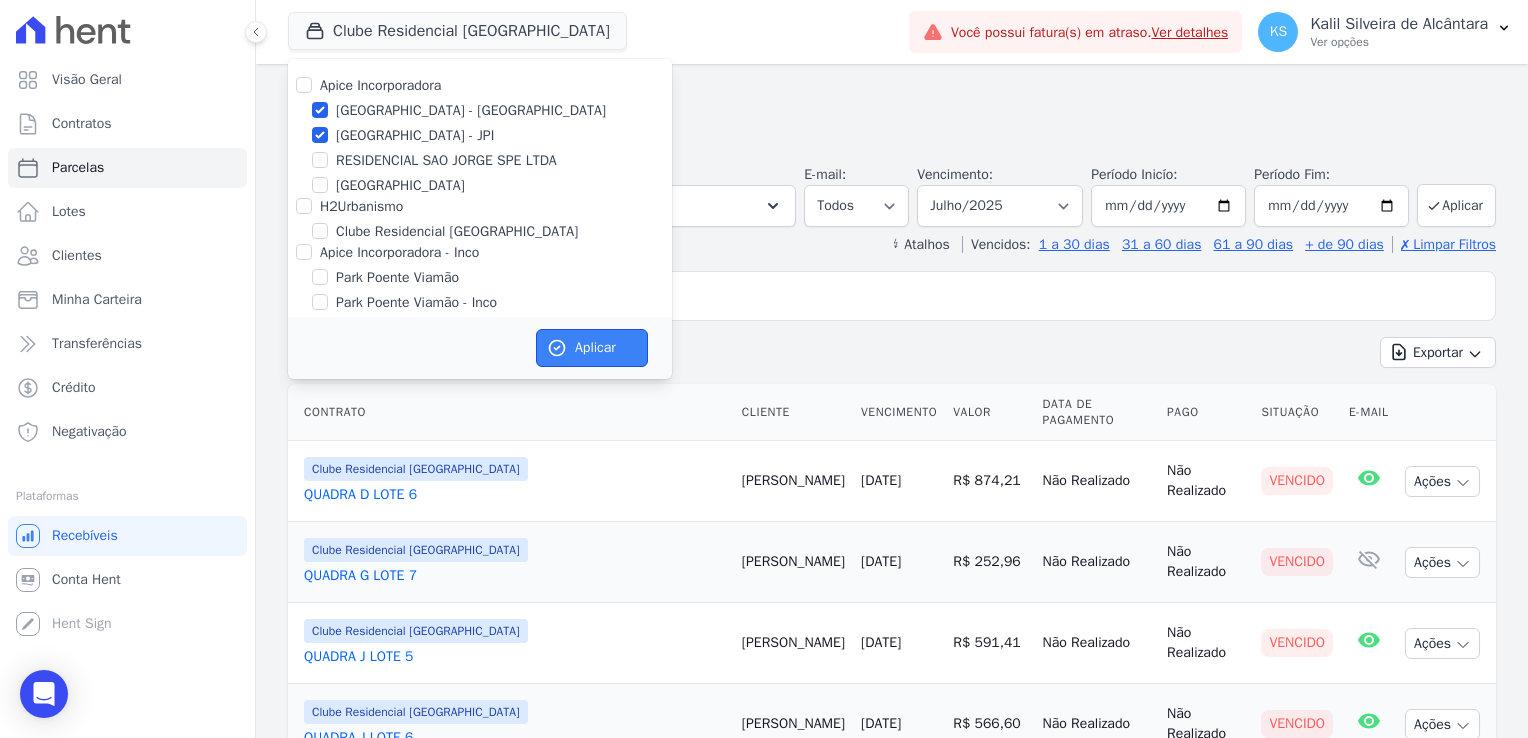 click on "Aplicar" at bounding box center [592, 348] 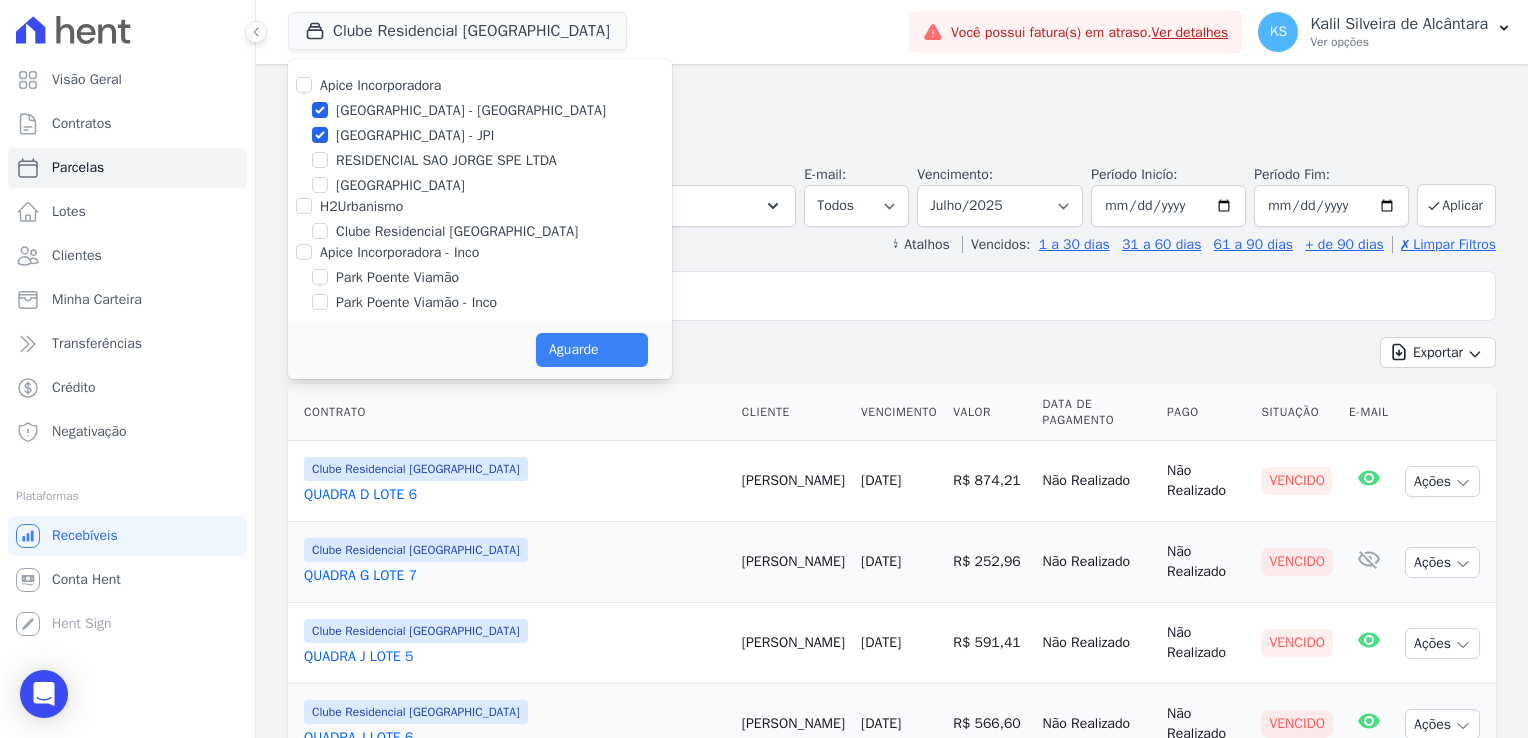 select 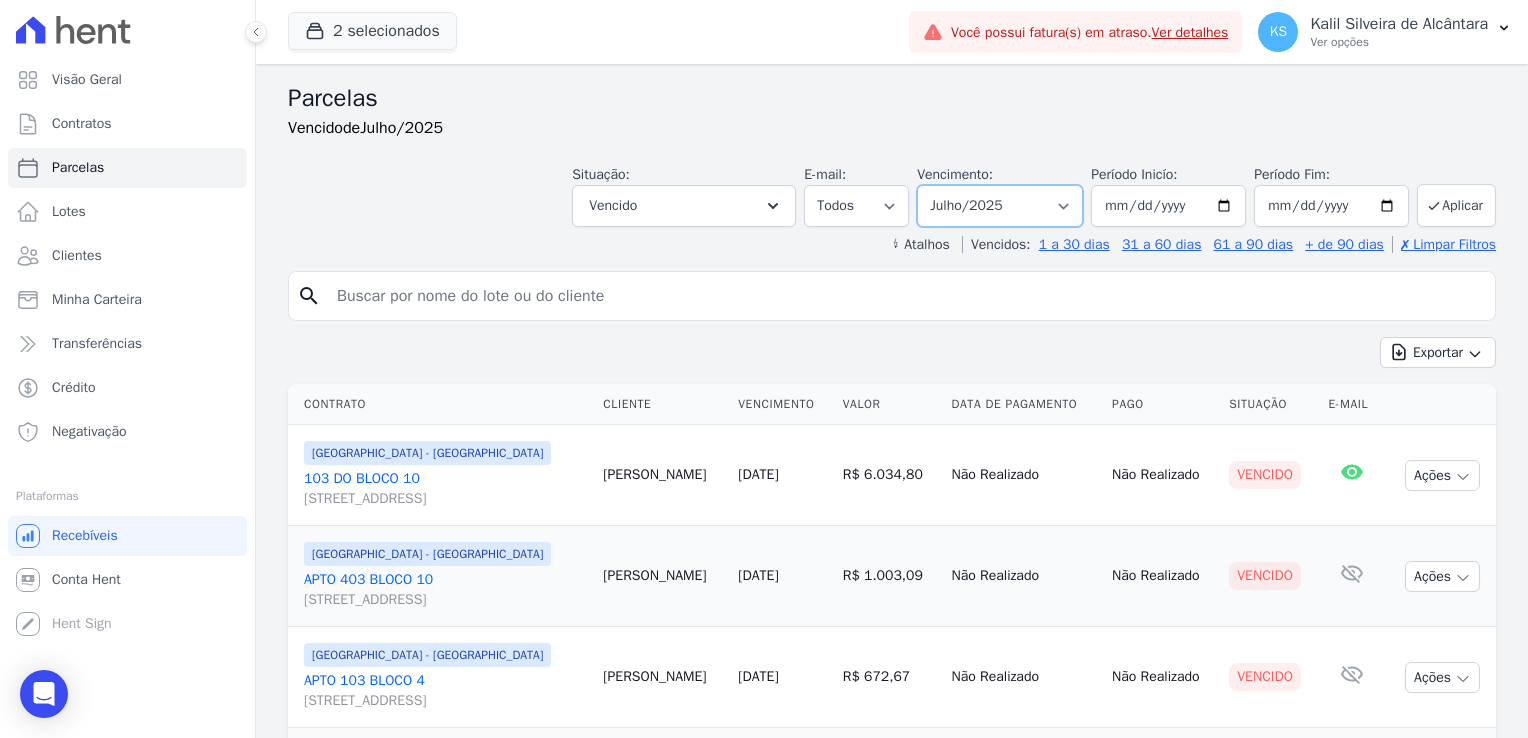 click on "Filtrar por período
────────
Todos os meses
Dezembro/2023
Janeiro/2024
Fevereiro/2024
Março/2024
Abril/2024
Maio/2024
Junho/2024
Julho/2024
Agosto/2024
Setembro/2024
Outubro/2024
Novembro/2024
Dezembro/2024
Janeiro/2025
Fevereiro/2025
Março/2025
Abril/2025
Maio/2025
Junho/2025
Julho/2025
Agosto/2025
Setembro/2025
Outubro/2025
Novembro/2025
Dezembro/2025
Janeiro/2026
Fevereiro/2026
Março/2026
Abril/2026
Maio/2026
Junho/2026
Julho/2026
Agosto/2026
Setembro/2026
Outubro/2026
Novembro/2026
Dezembro/2026
Janeiro/2027
Fevereiro/2027
Março/2027
Abril/2027
Maio/2027
Junho/2027
Julho/2027
Agosto/2027
Setembro/2027
Outubro/2027
Novembro/2027
Dezembro/2027
Janeiro/2028
Fevereiro/2028
Março/2028
Abril/2028
Maio/2028
Junho/2028
Julho/2028
Agosto/2028
Setembro/2028
Outubro/2028
Novembro/2028
Dezembro/2028
Janeiro/2029
Fevereiro/2029
Março/2029
Abril/2029" at bounding box center (1000, 206) 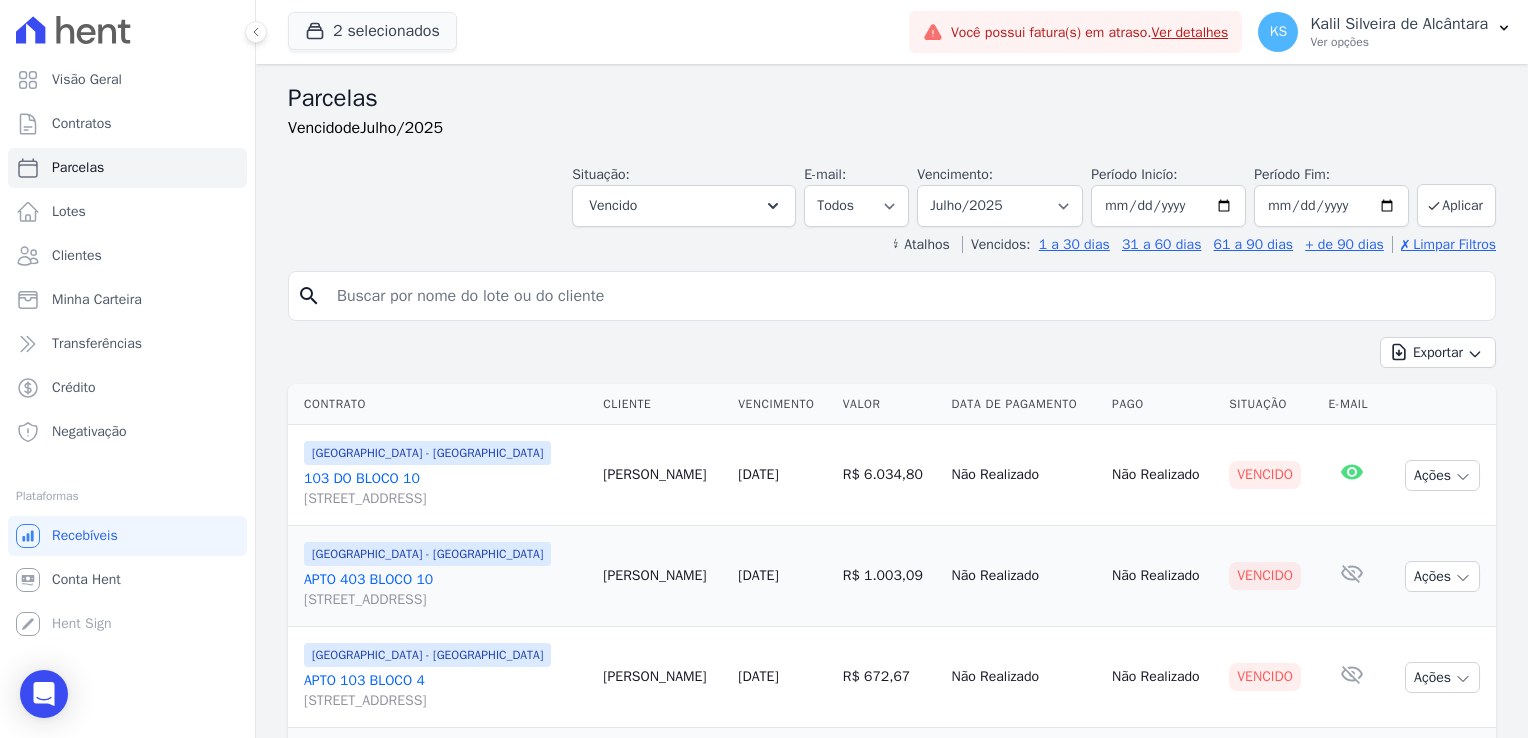 click on "Exportar
Exportar PDF
Exportar CSV" at bounding box center (892, 360) 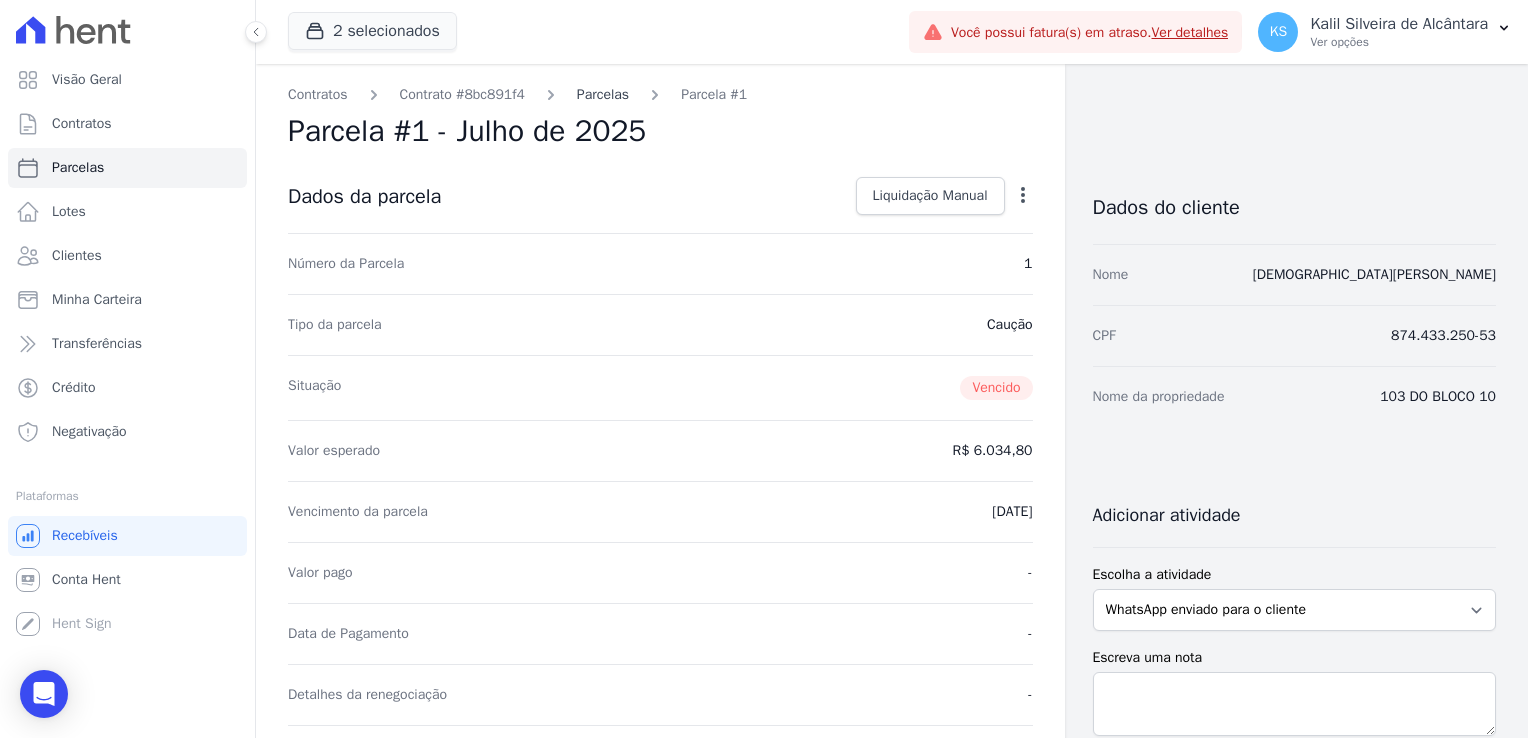 click on "Parcelas" at bounding box center (603, 94) 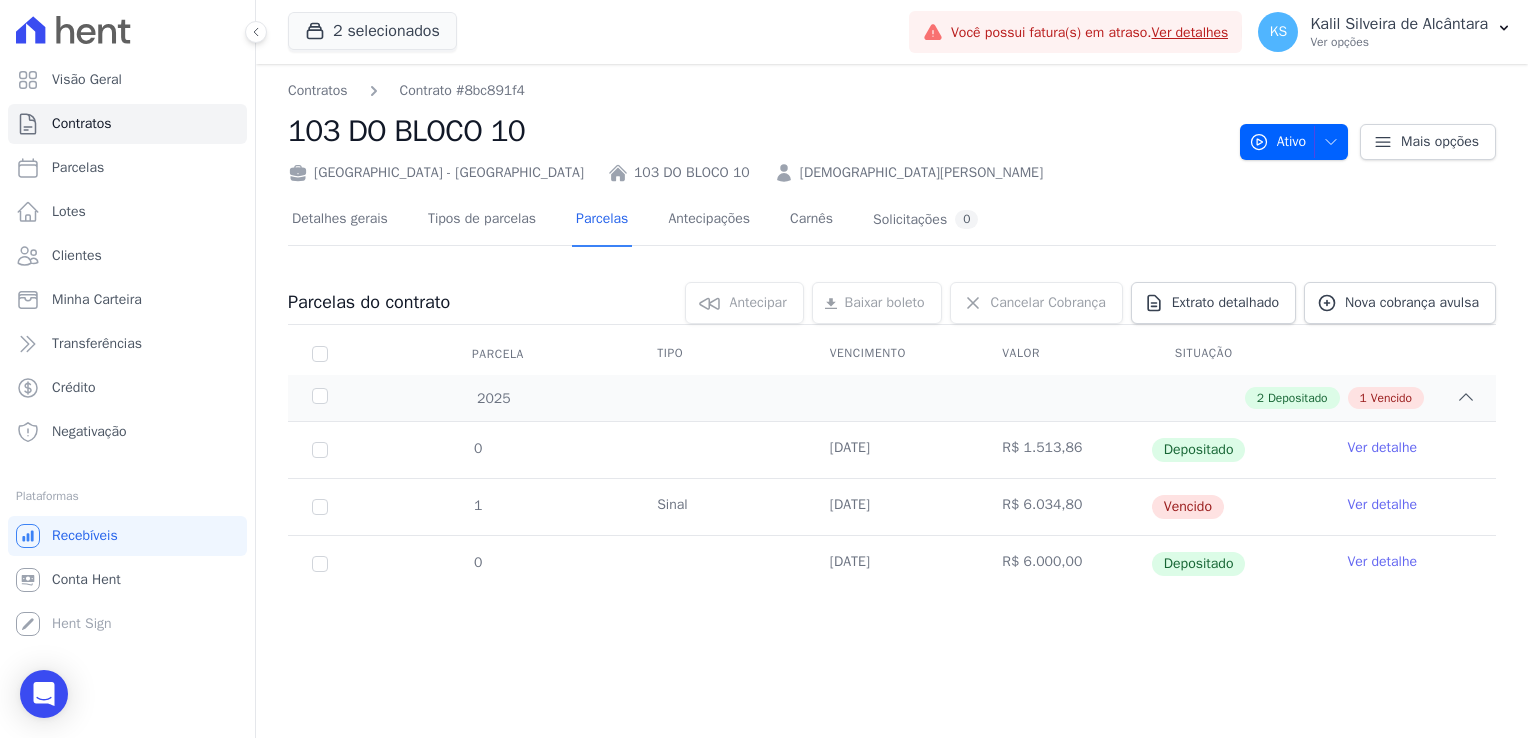 click on "Ver detalhe" at bounding box center [1382, 505] 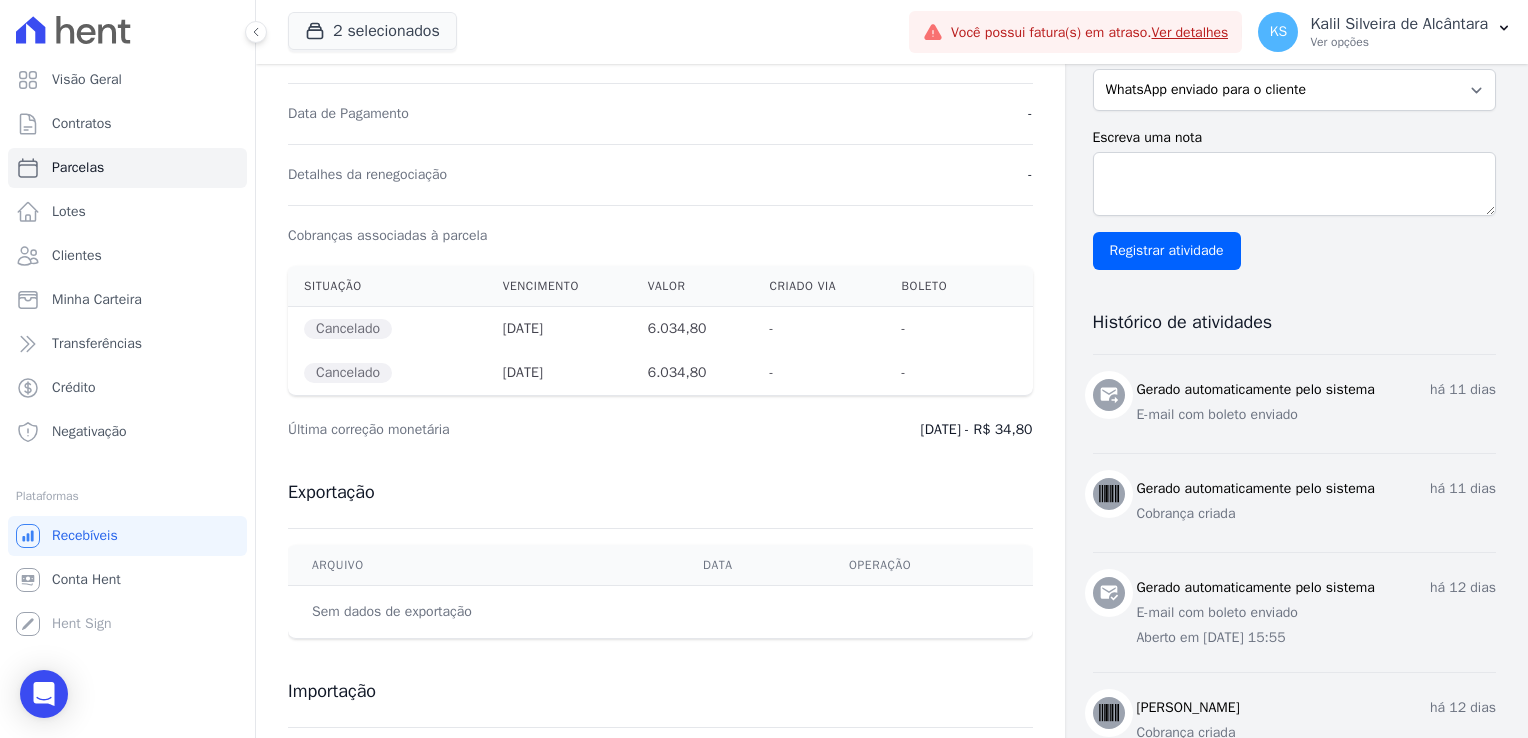 scroll, scrollTop: 516, scrollLeft: 0, axis: vertical 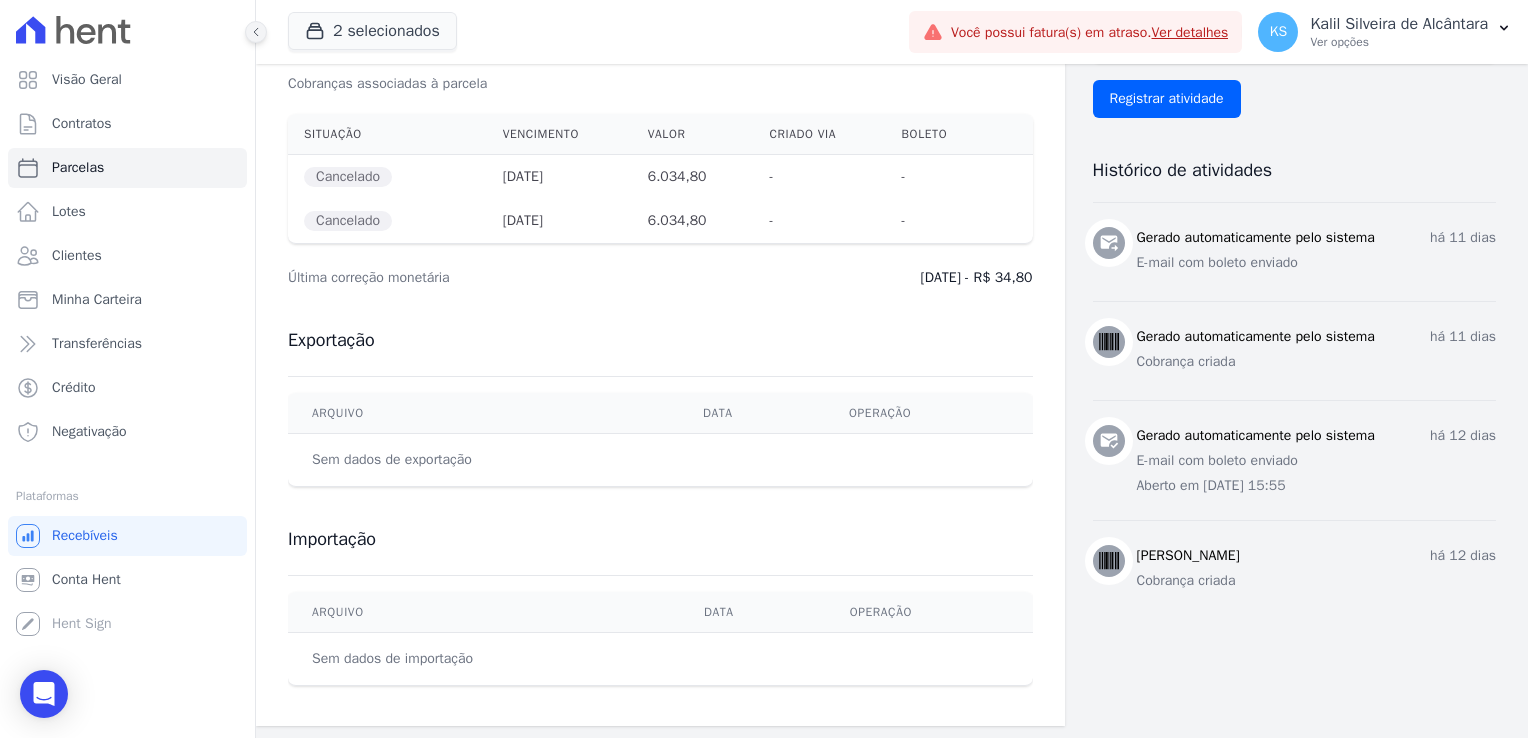 click 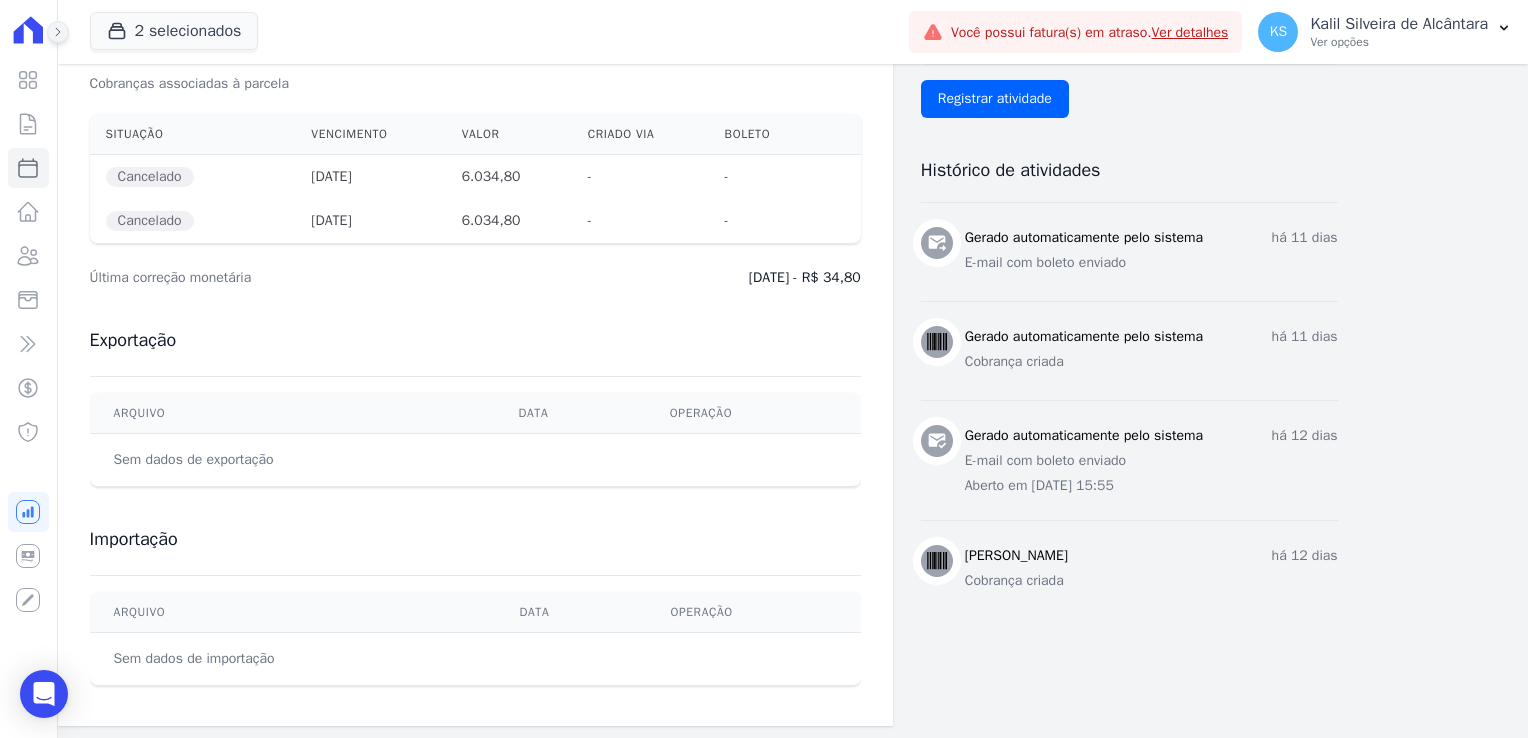 click at bounding box center (58, 32) 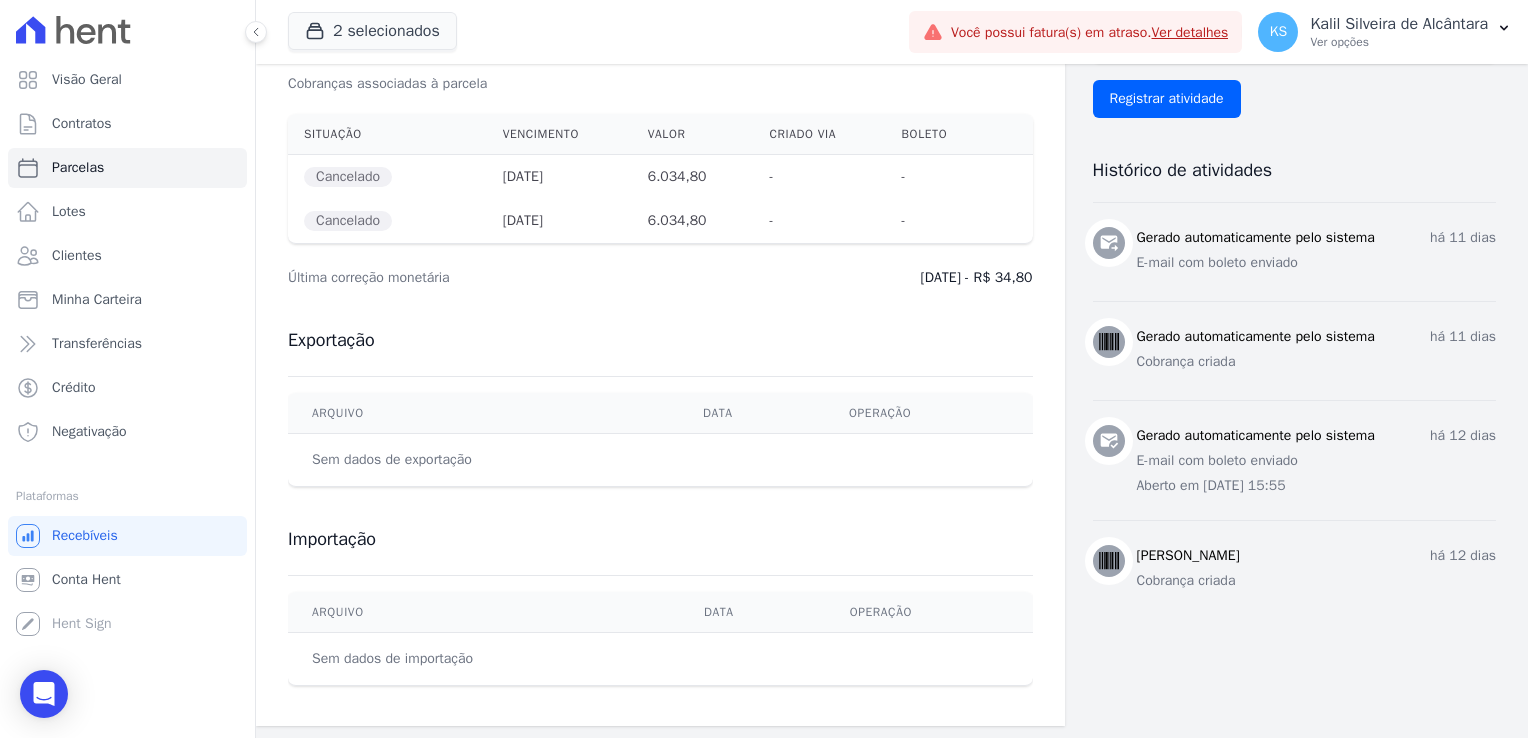 scroll, scrollTop: 664, scrollLeft: 0, axis: vertical 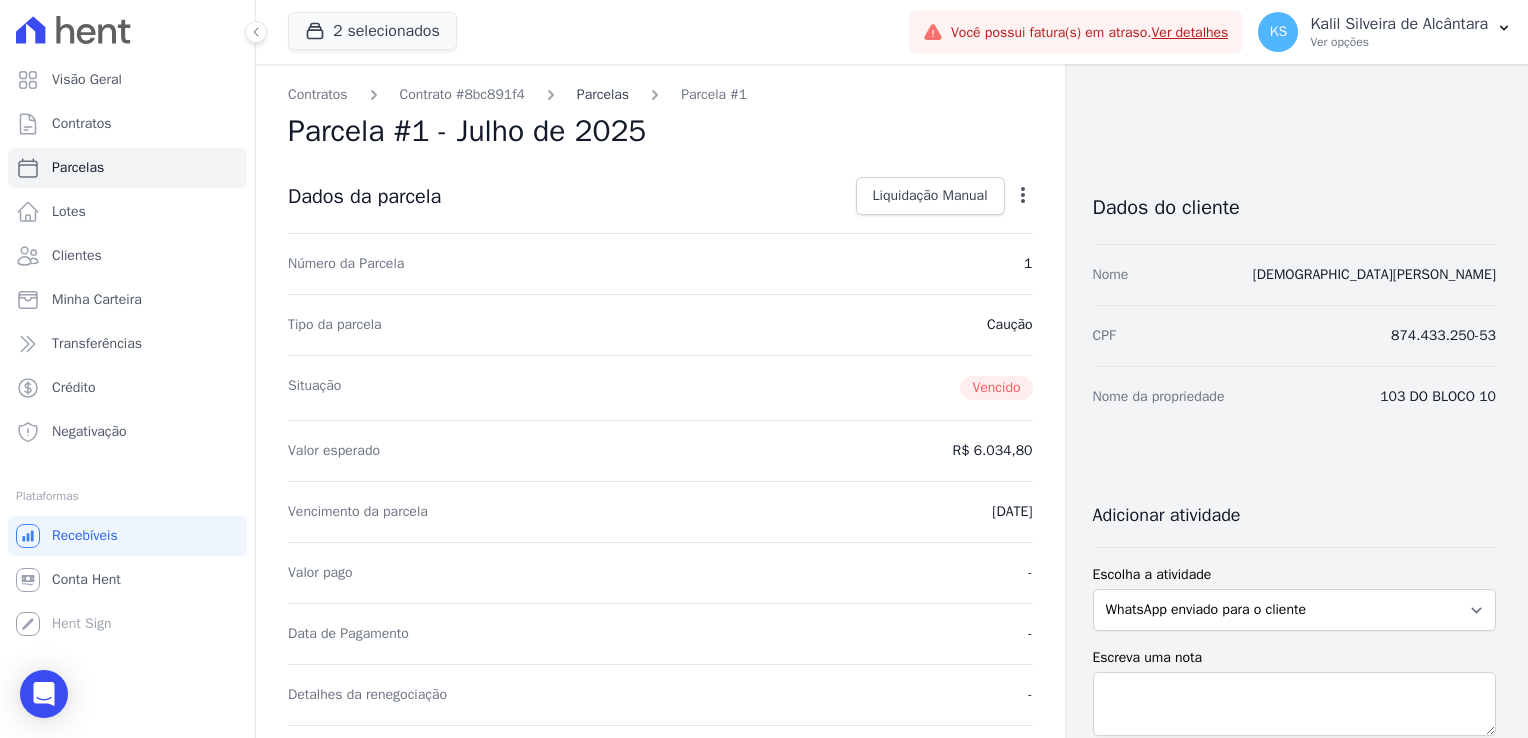 click on "Parcelas" at bounding box center [603, 94] 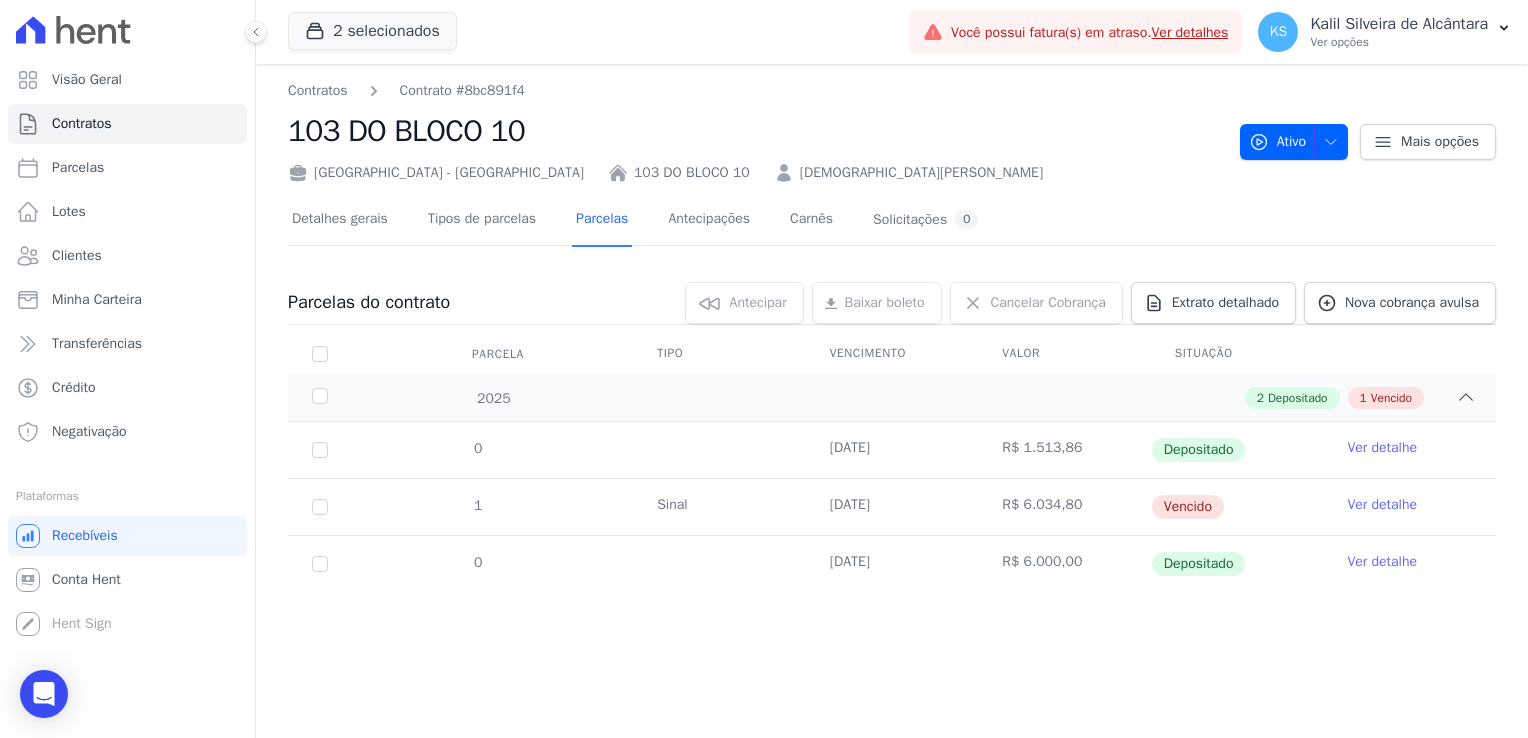 click on "[GEOGRAPHIC_DATA] - [GEOGRAPHIC_DATA]" at bounding box center (436, 172) 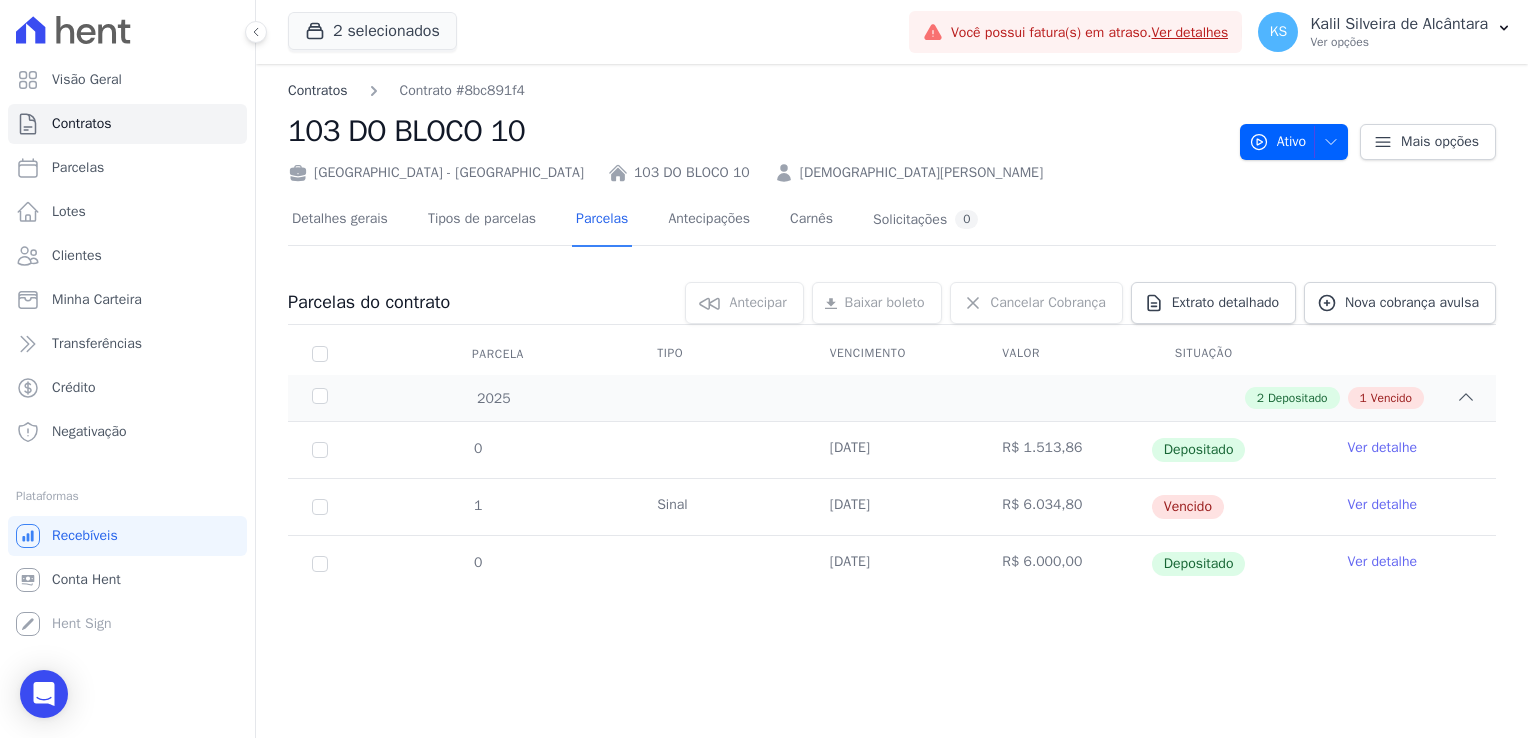 click on "Contratos" at bounding box center [318, 90] 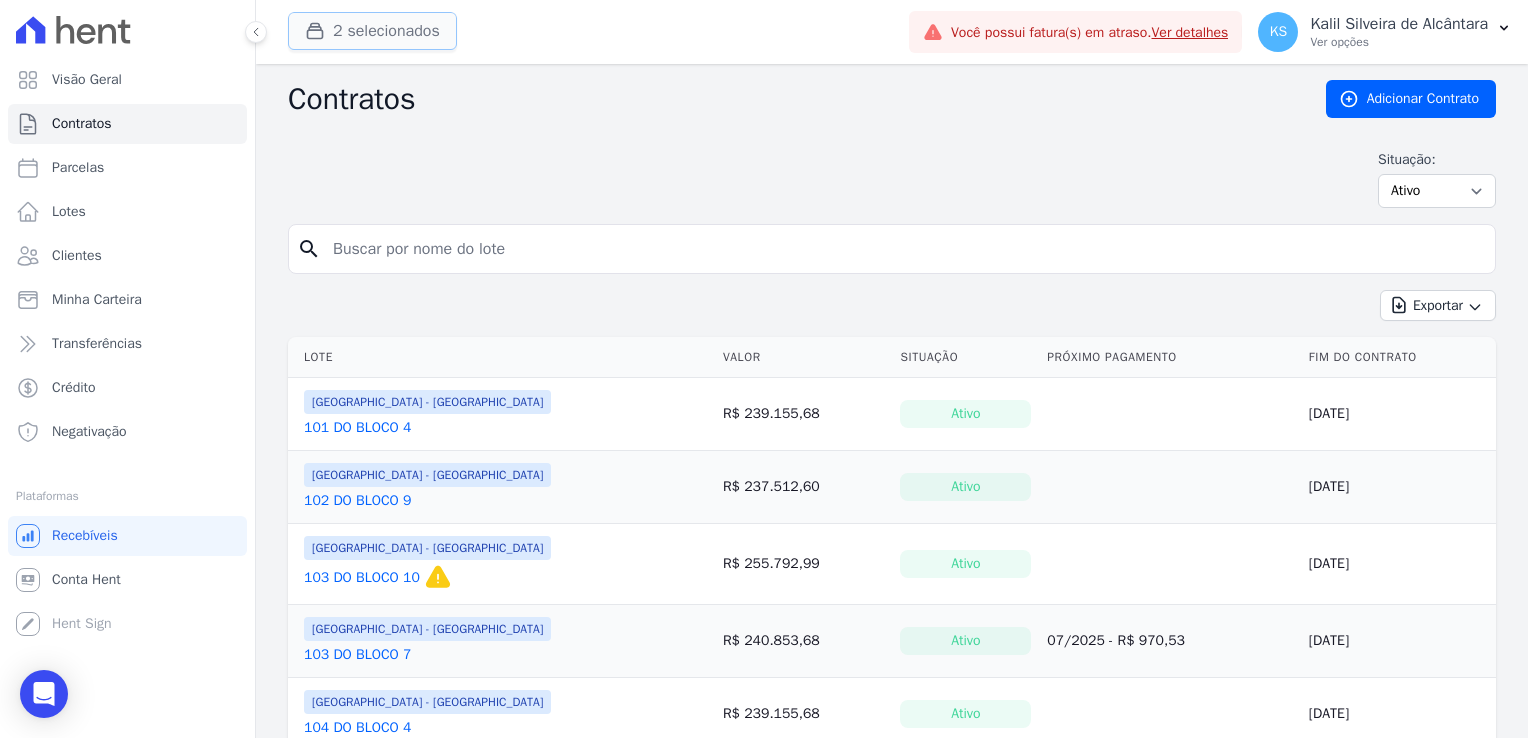 click on "2 selecionados" at bounding box center [372, 31] 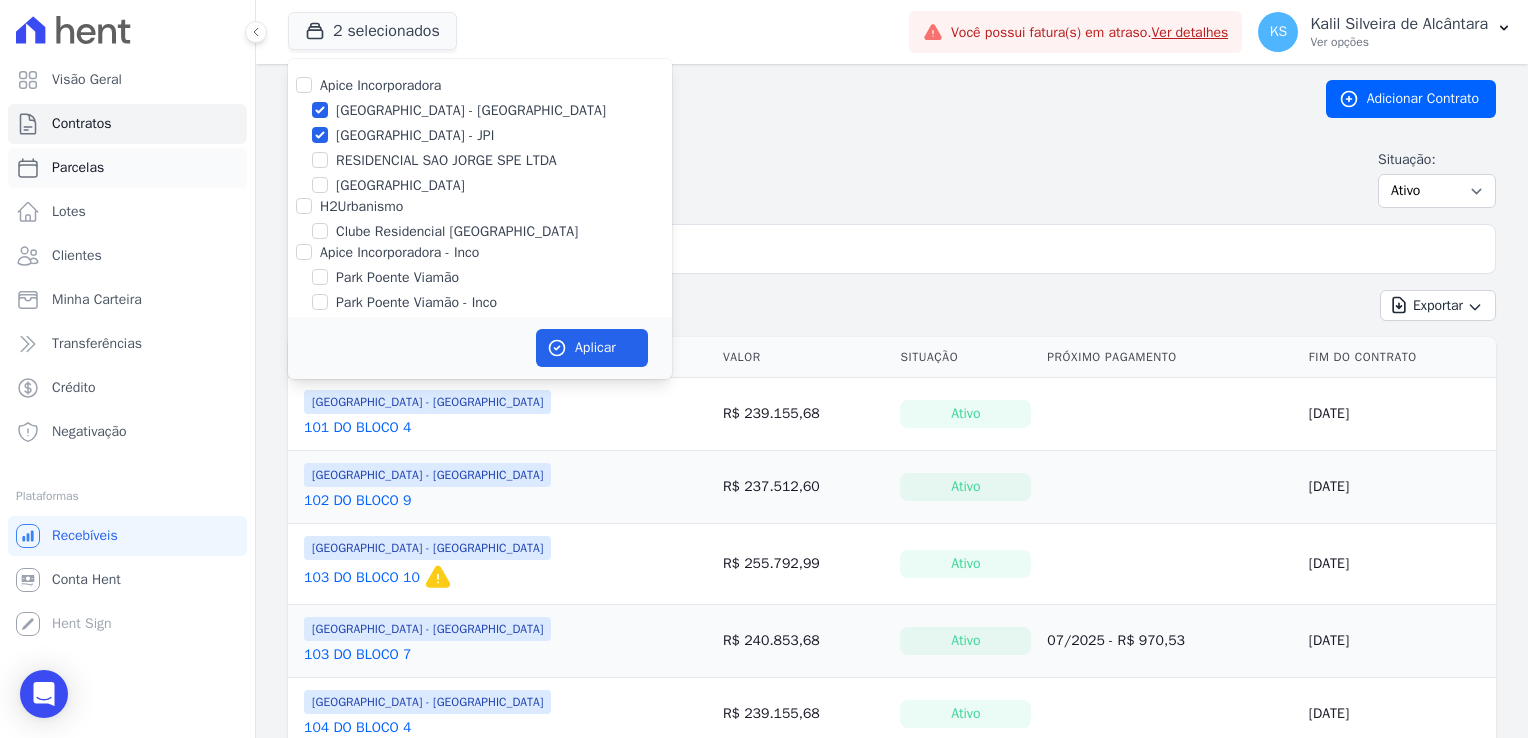 click on "Parcelas" at bounding box center [127, 168] 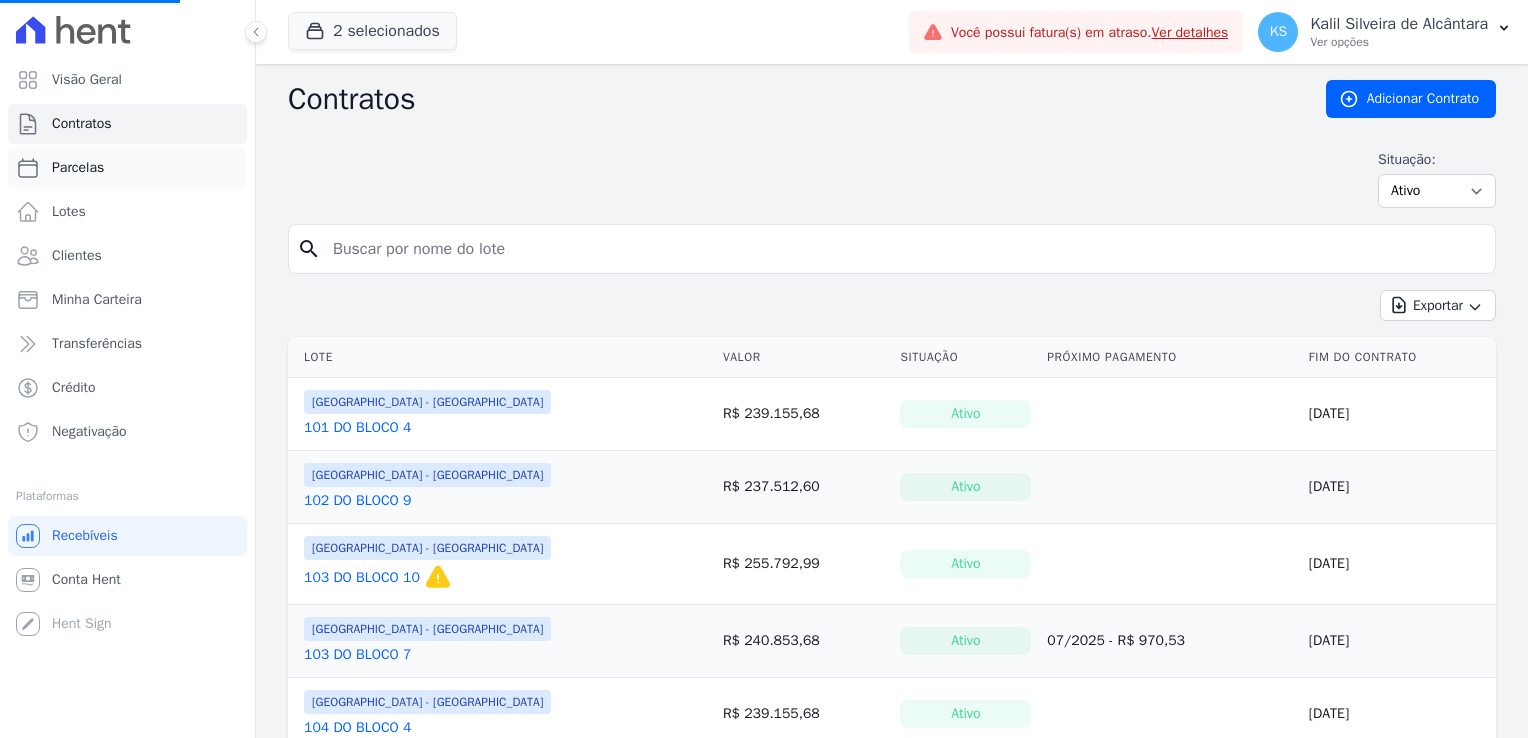 select 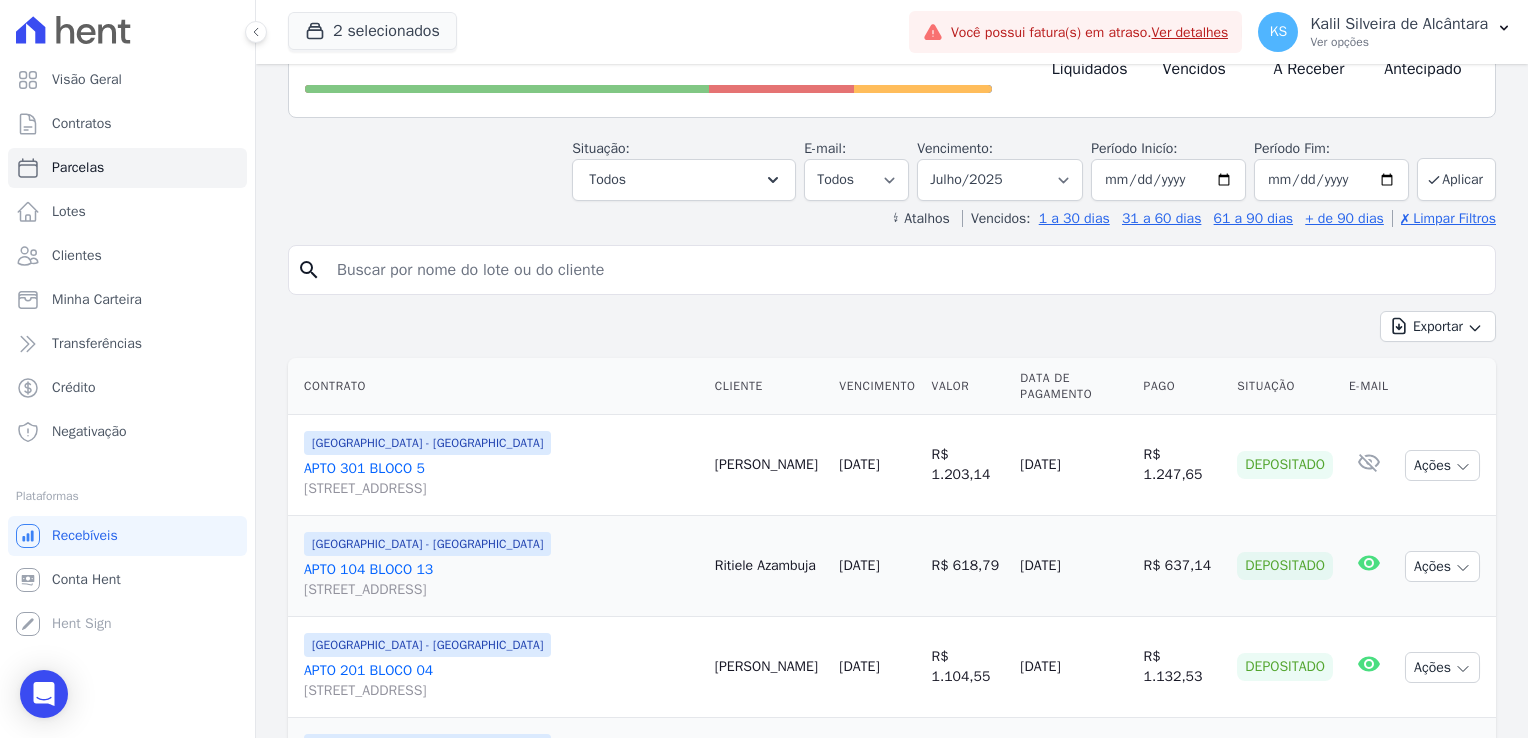scroll, scrollTop: 212, scrollLeft: 0, axis: vertical 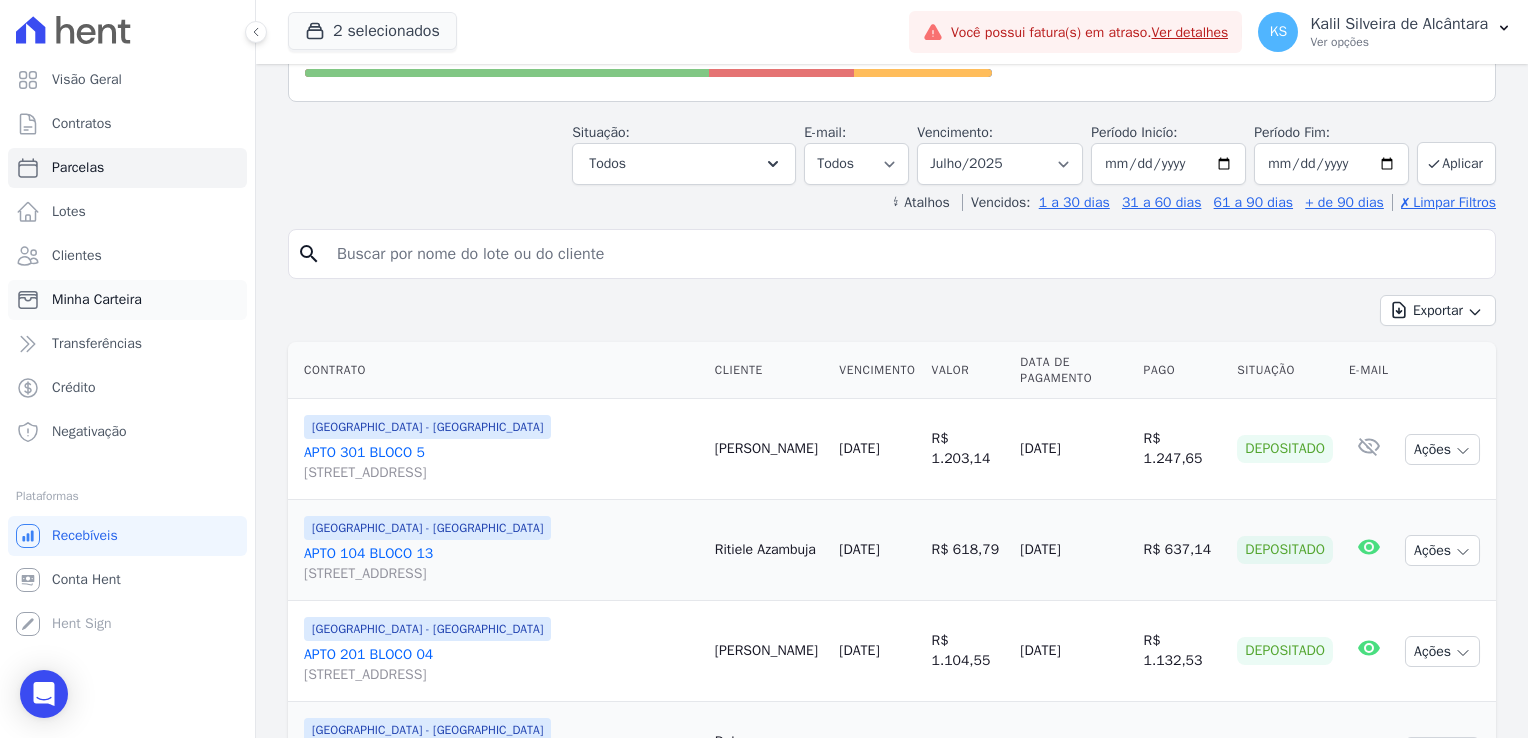 click on "Minha Carteira" at bounding box center (97, 300) 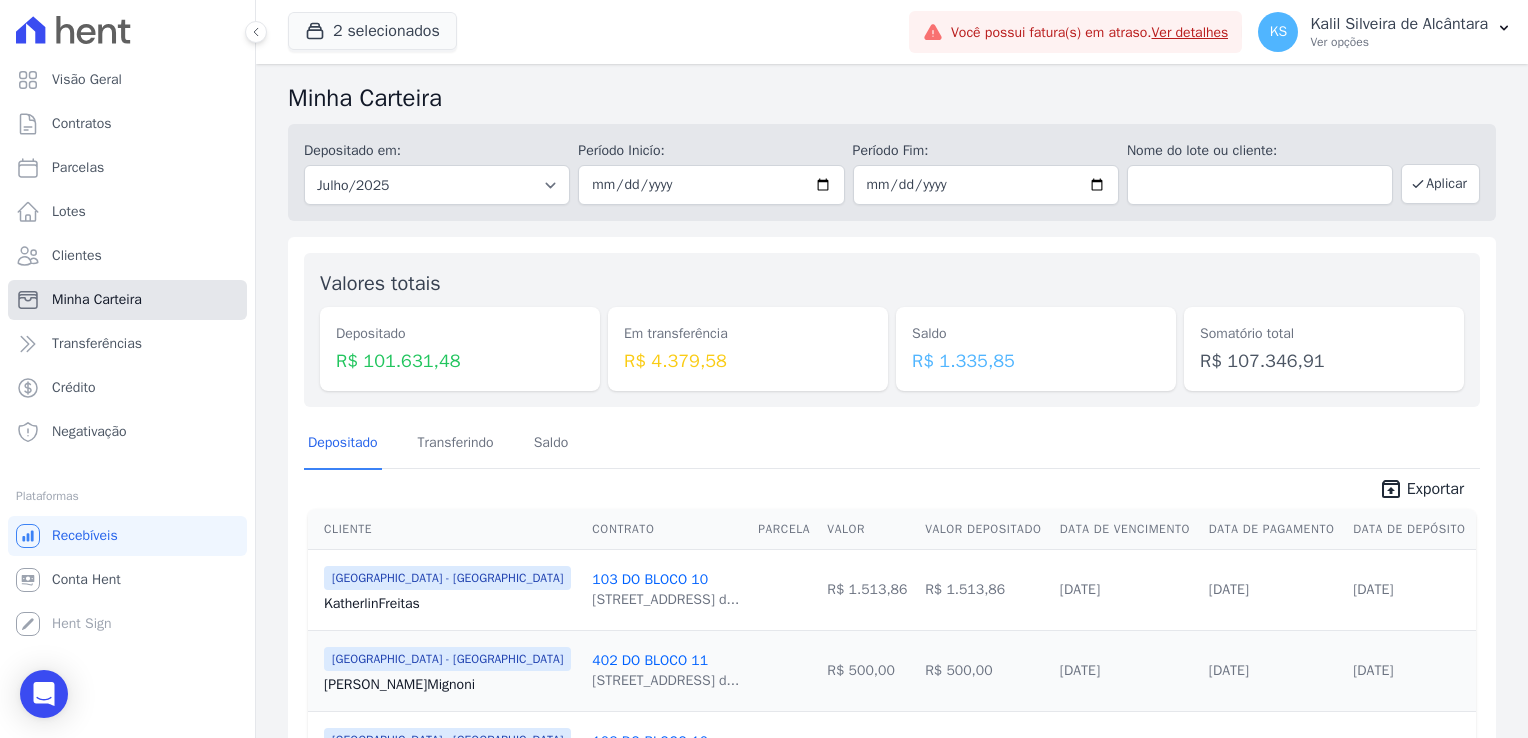 click on "Minha Carteira" at bounding box center (97, 300) 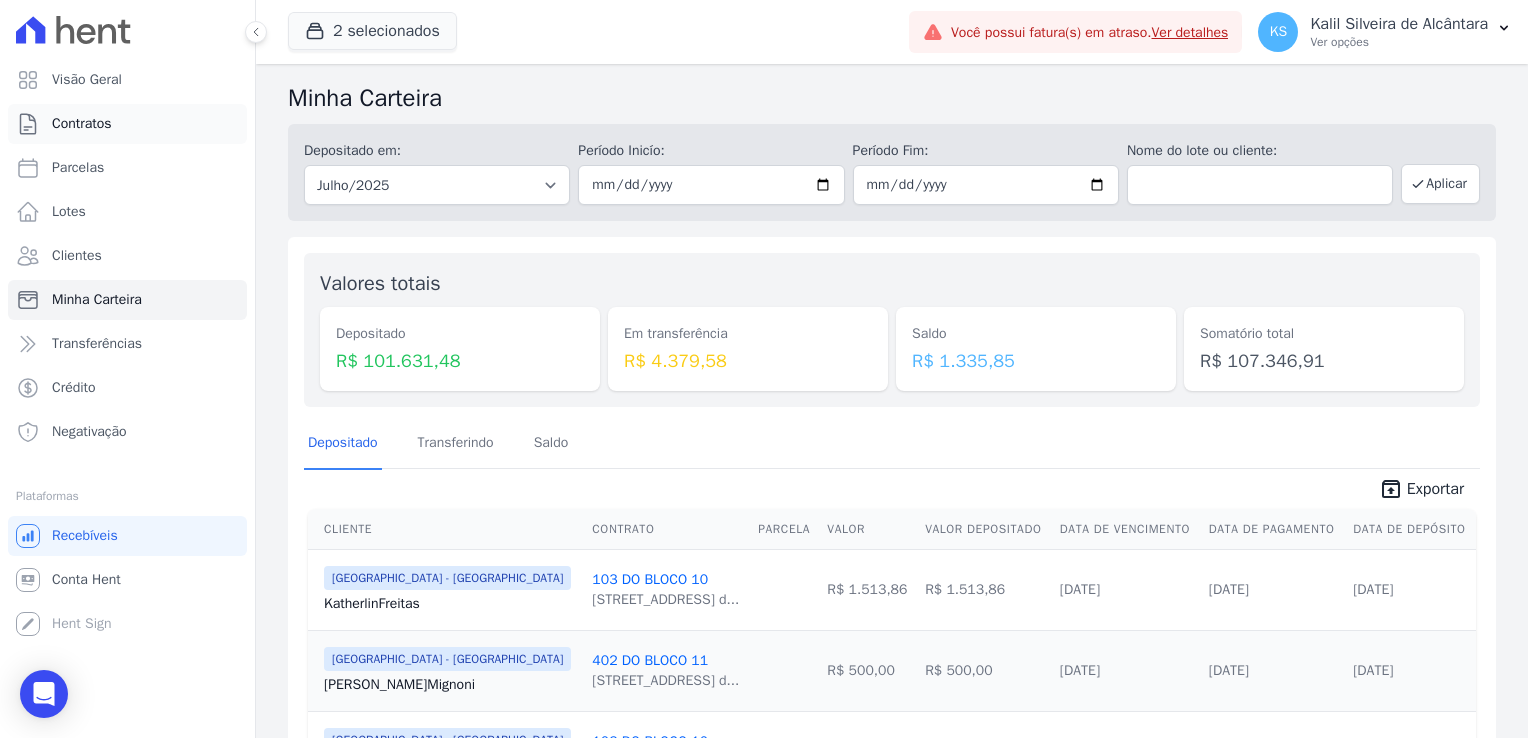 click on "Contratos" at bounding box center (82, 124) 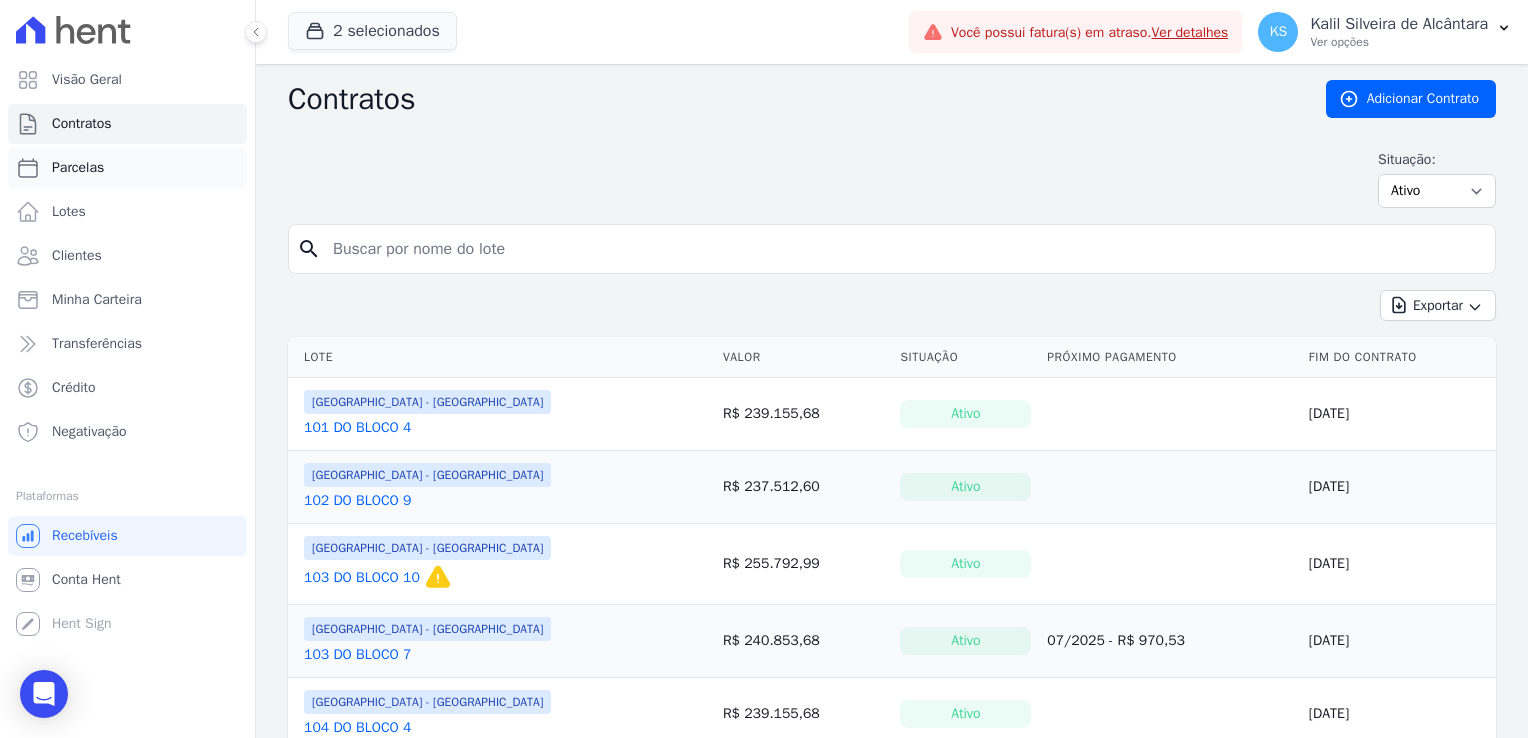 click on "Parcelas" at bounding box center [78, 168] 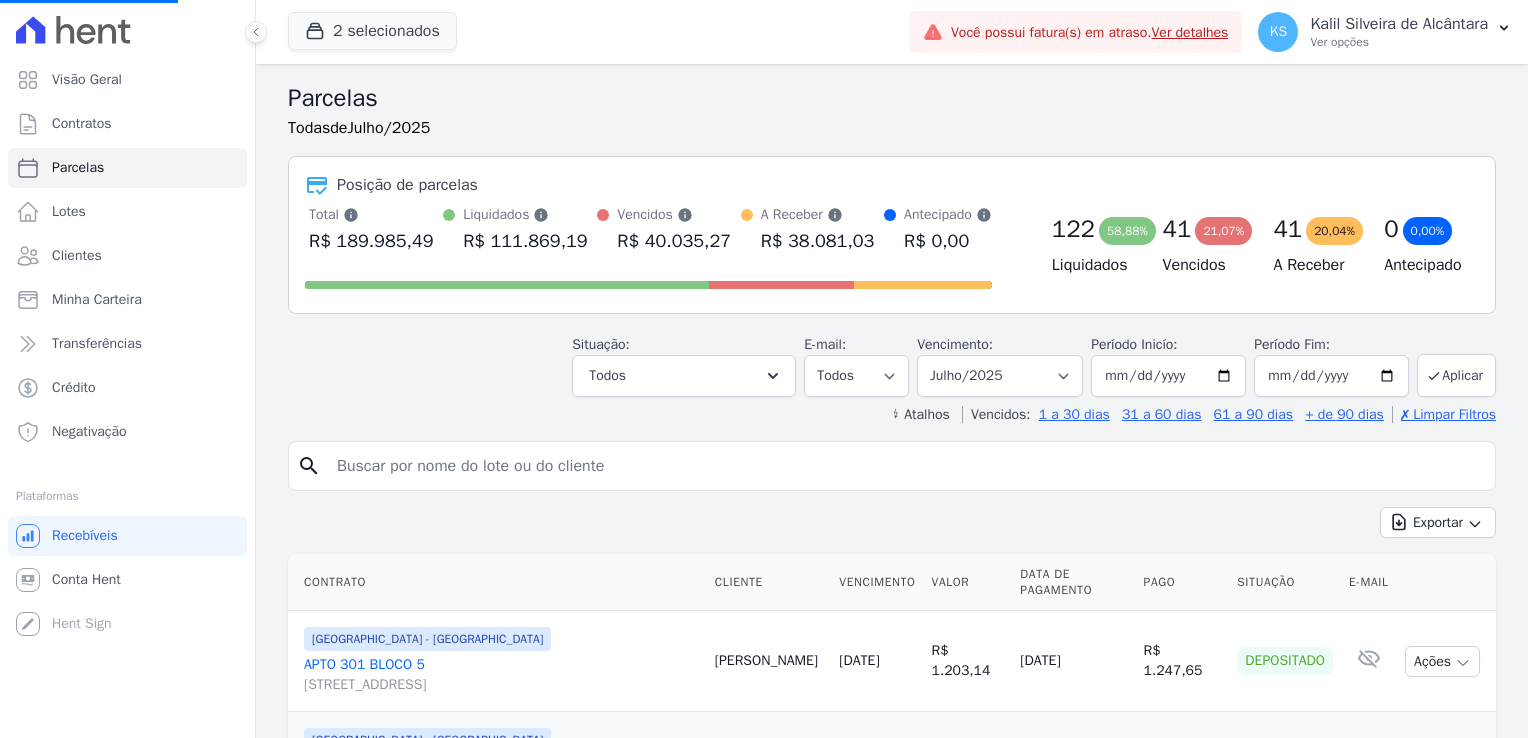 select 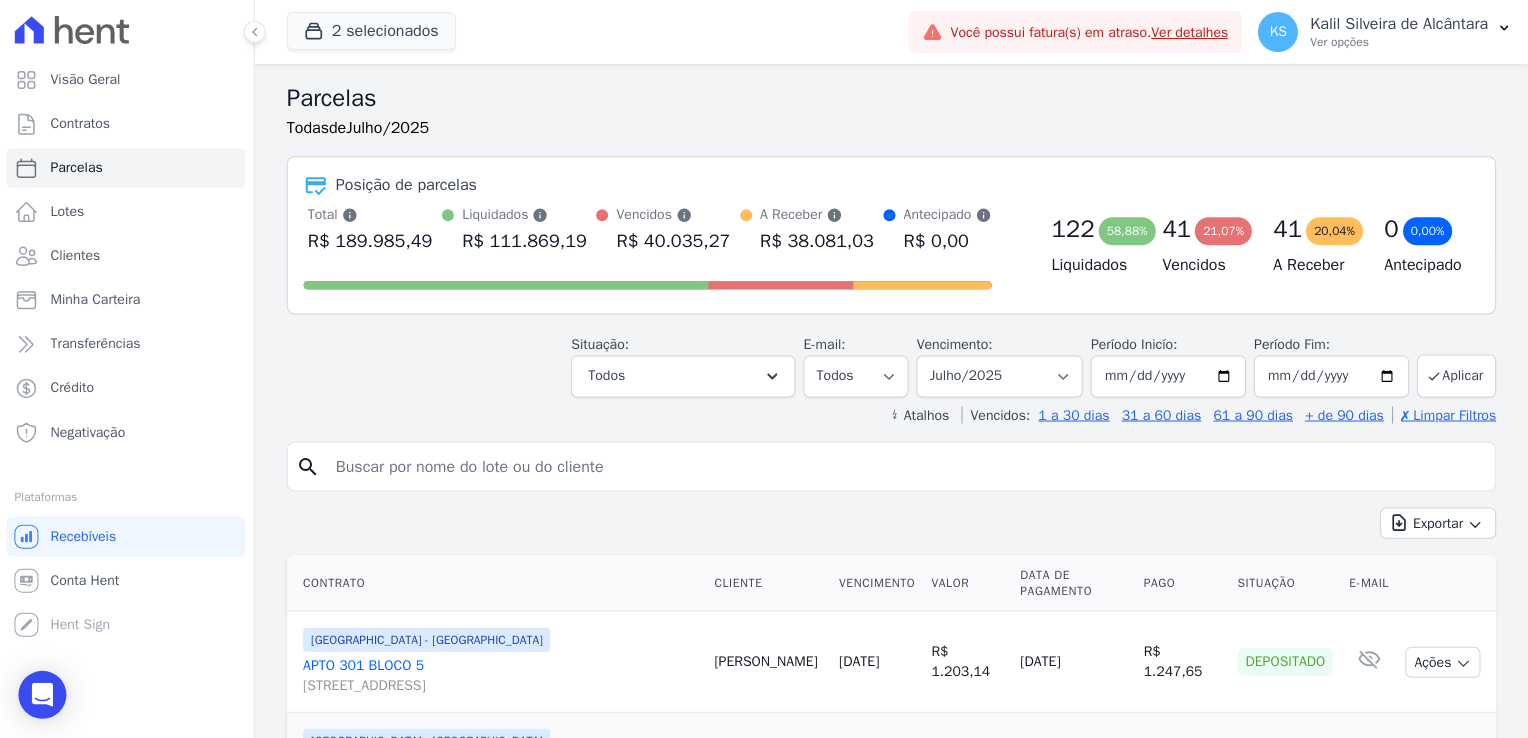scroll, scrollTop: 0, scrollLeft: 0, axis: both 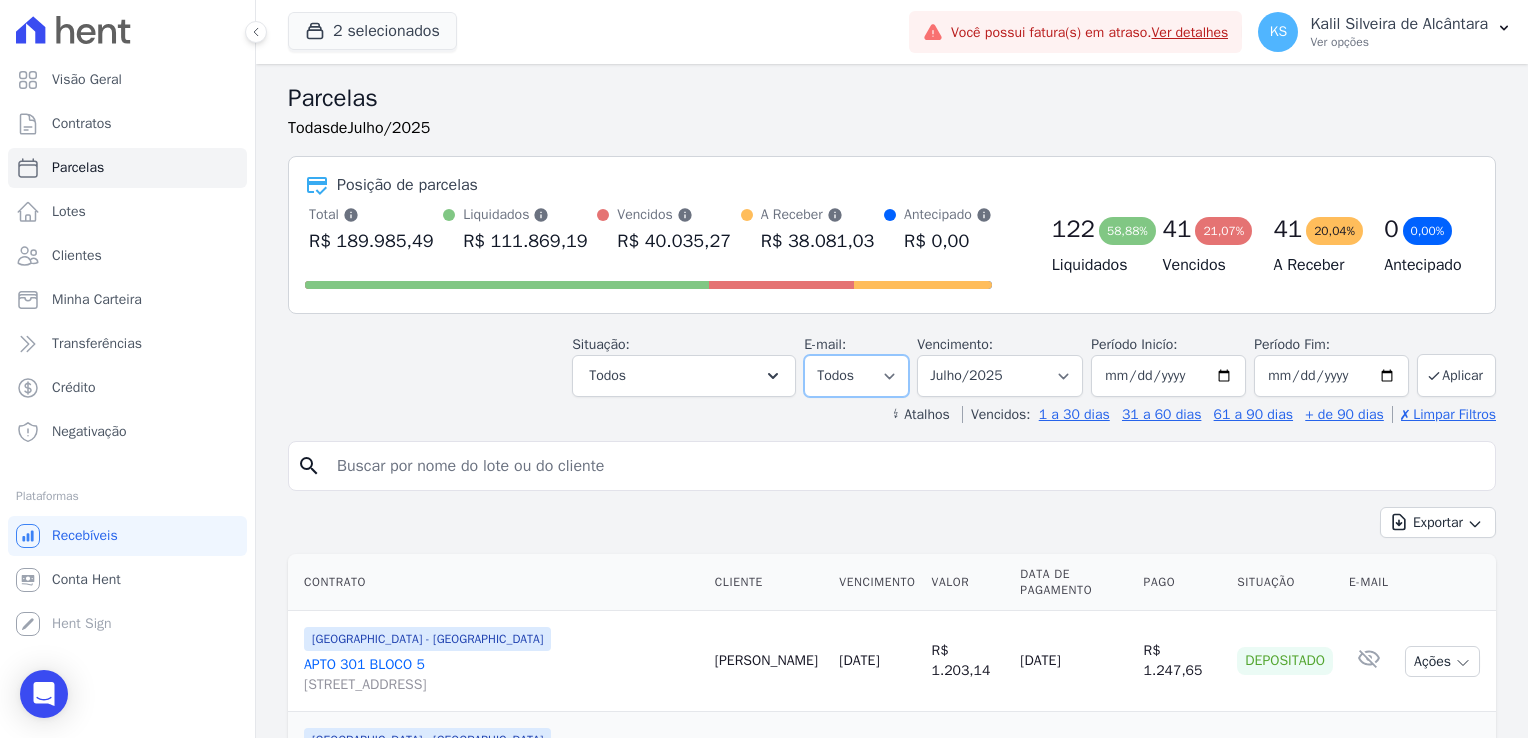 click on "Todos
Lido
Não-lido" at bounding box center [856, 376] 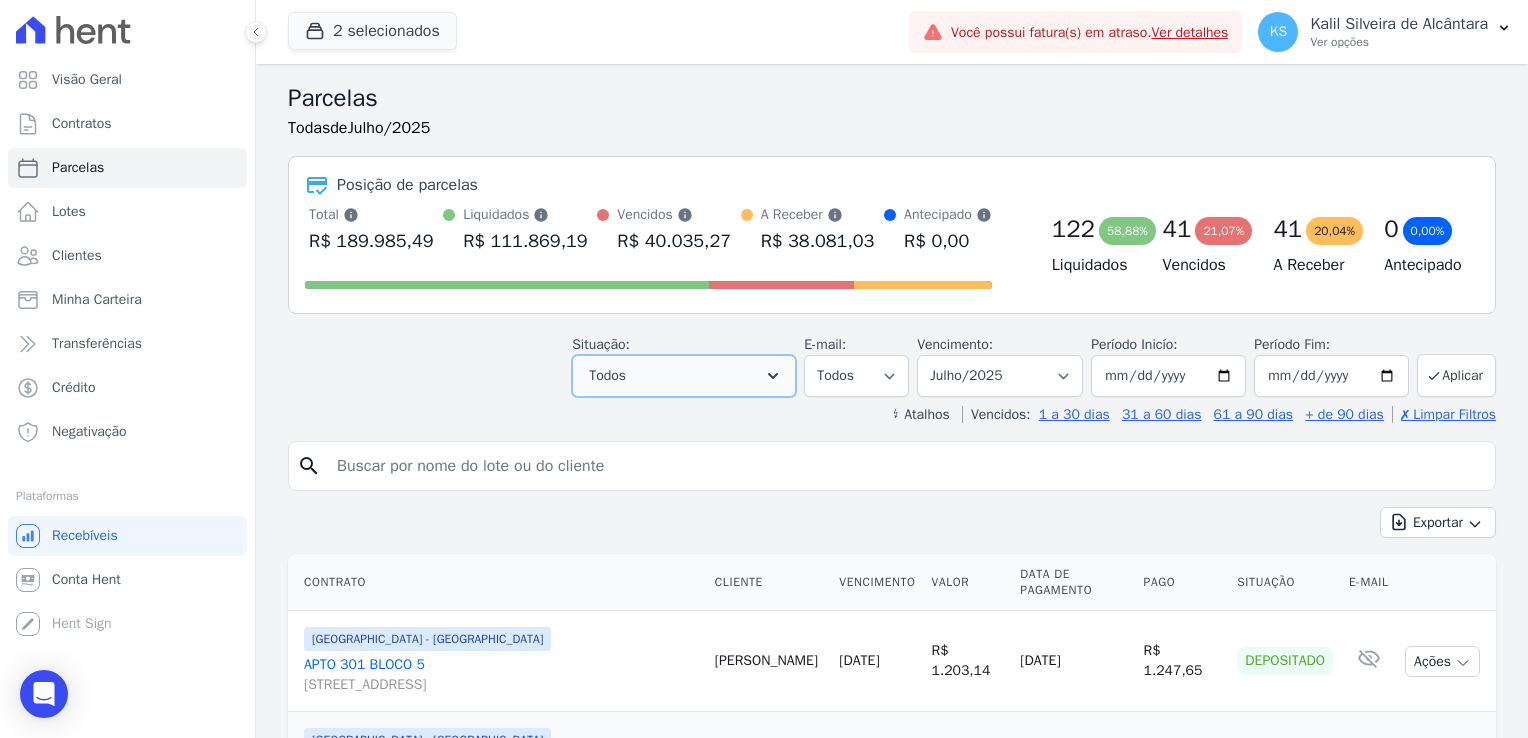 click on "Todos" at bounding box center (684, 376) 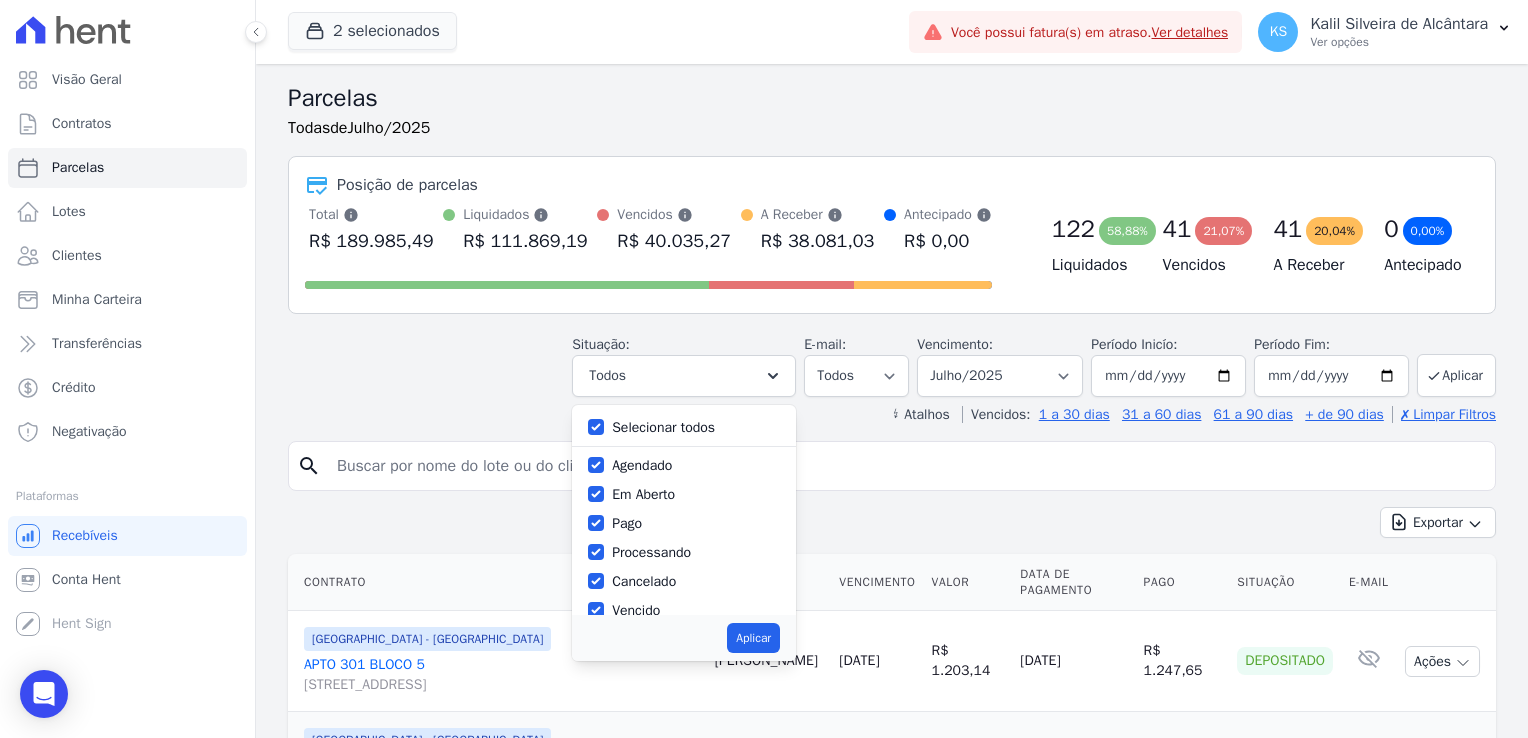 click on "Selecionar todos" at bounding box center [663, 427] 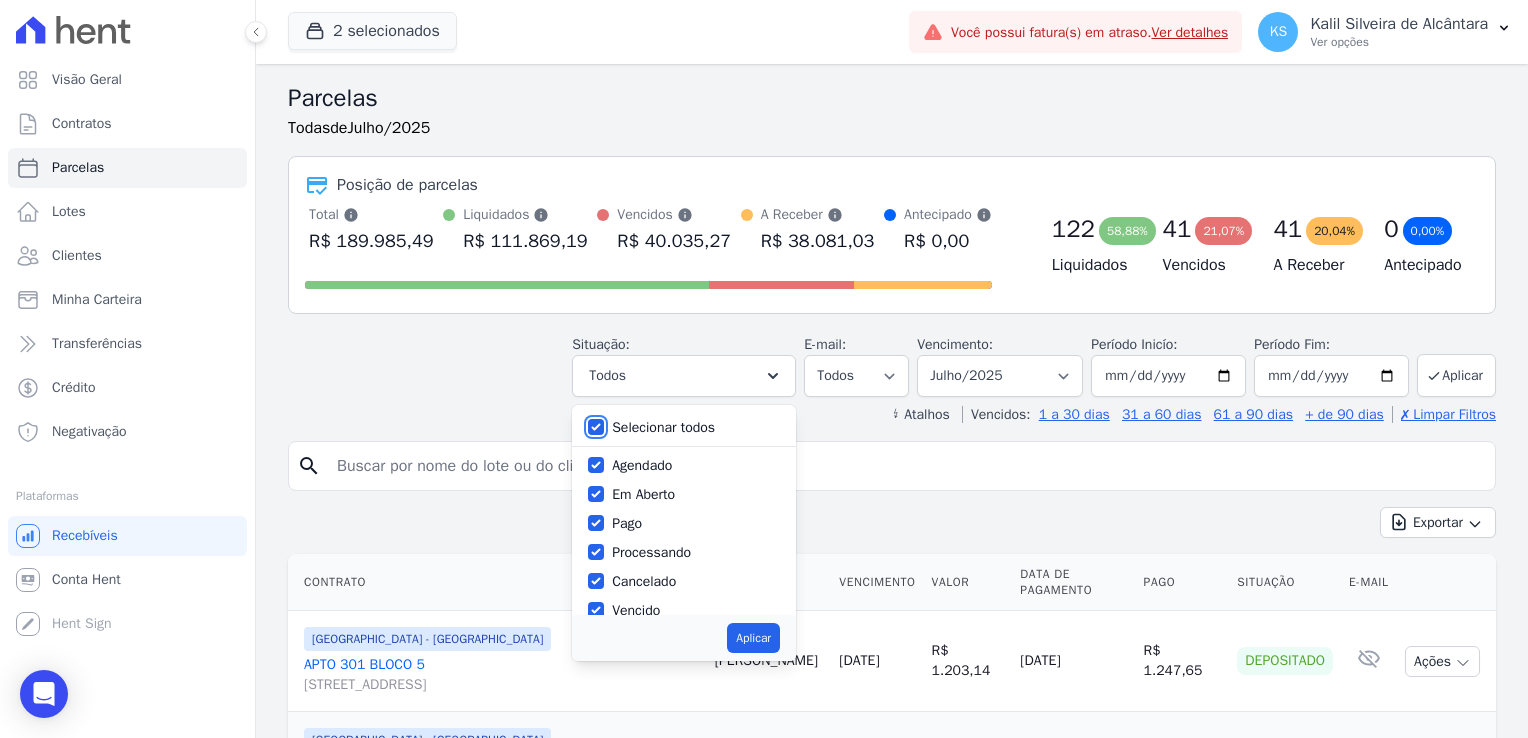 click on "Selecionar todos" at bounding box center [596, 427] 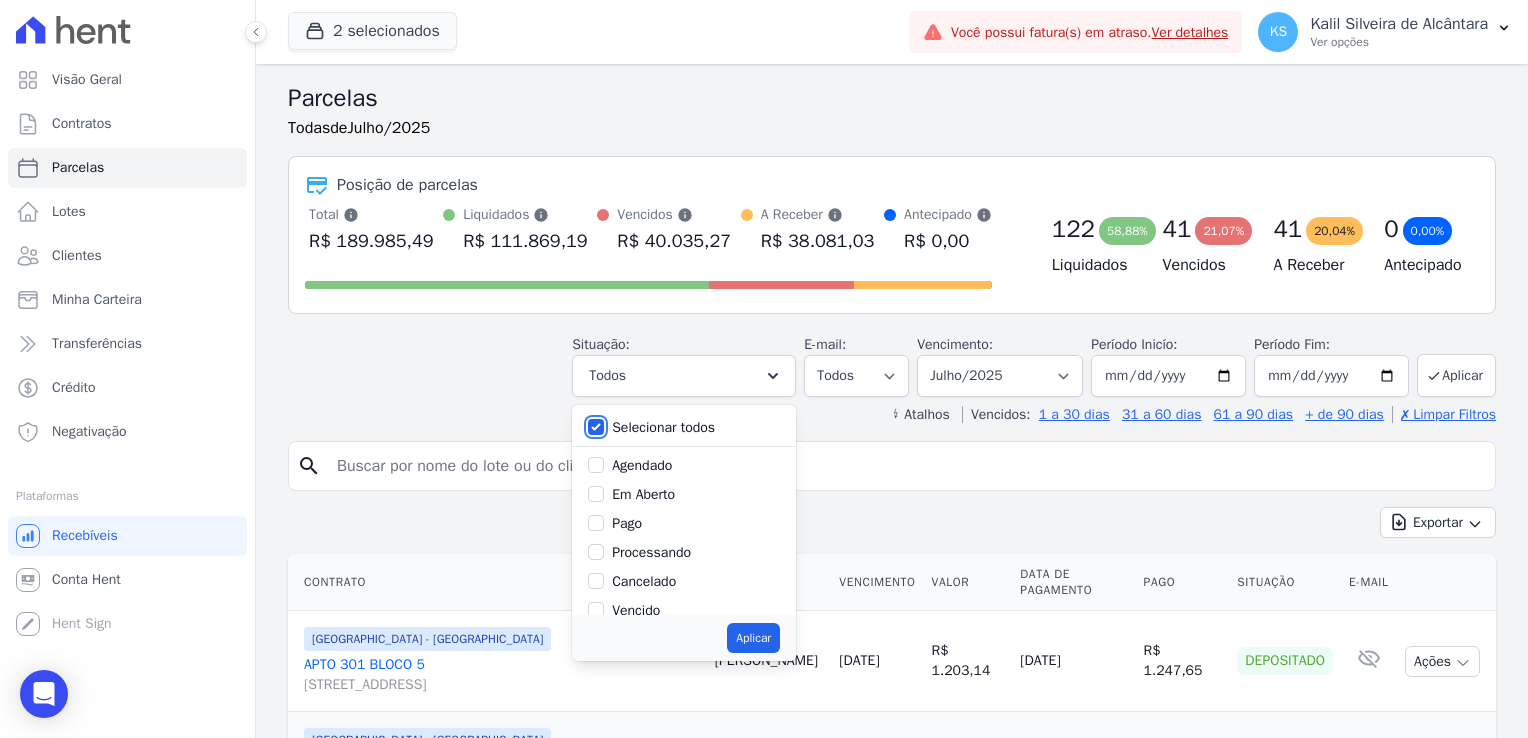 checkbox on "false" 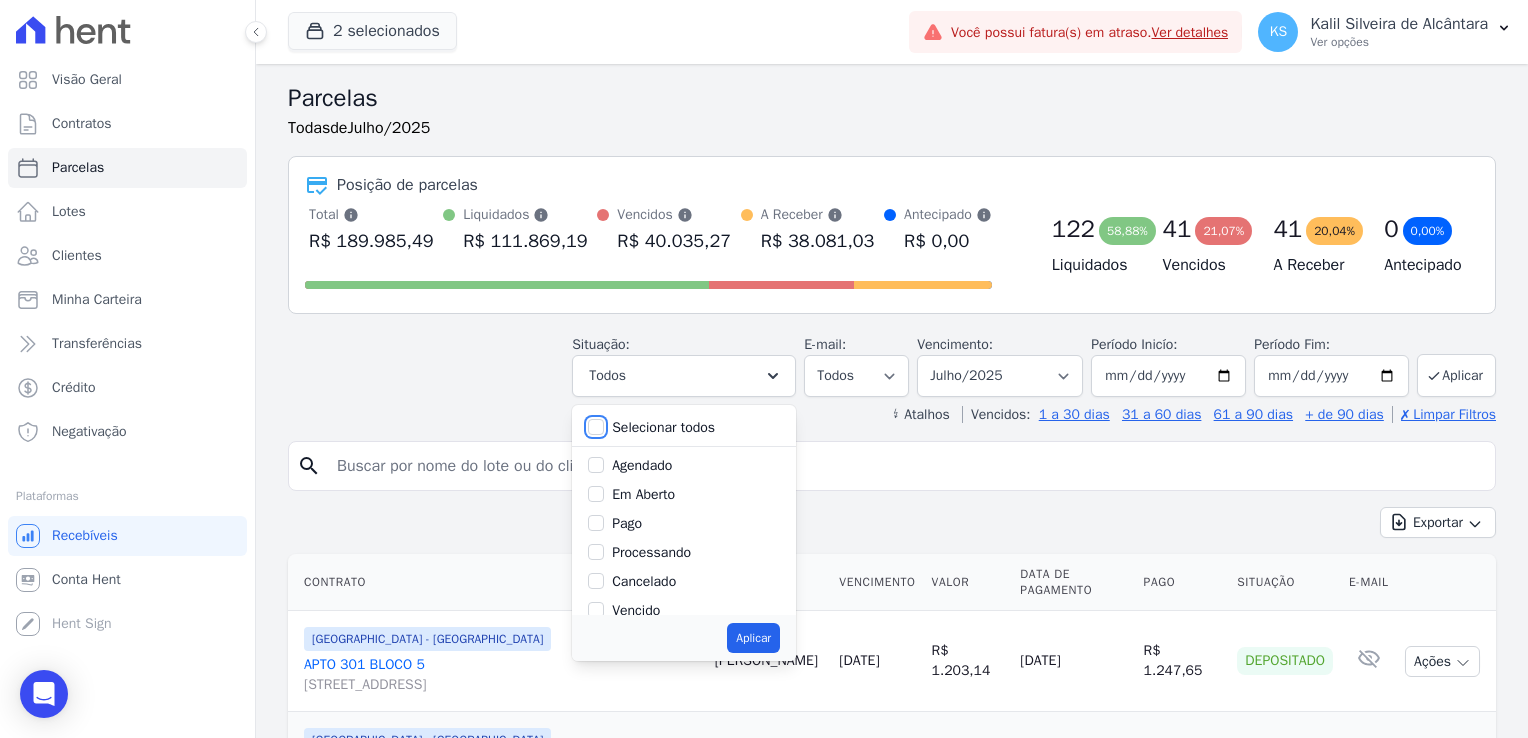 checkbox on "false" 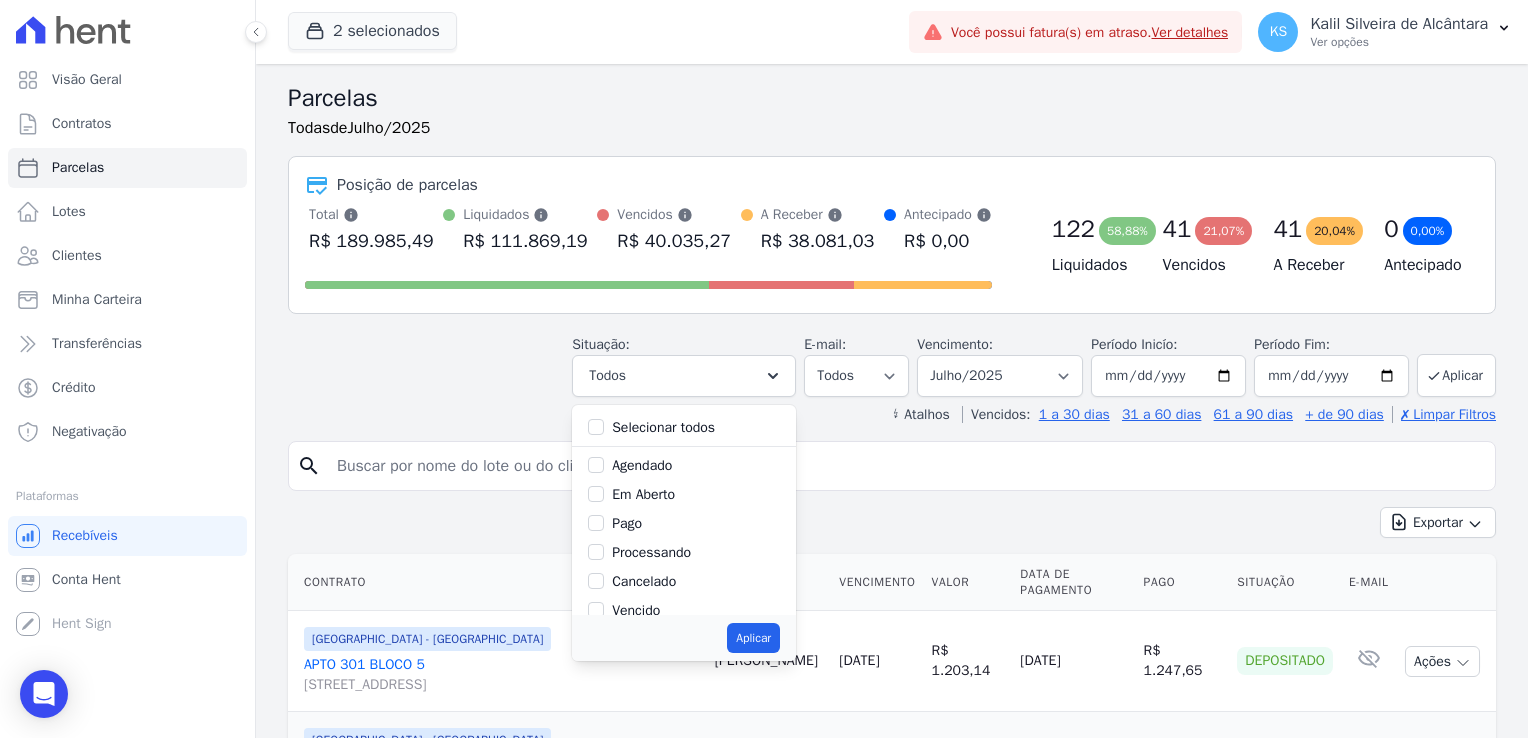 drag, startPoint x: 628, startPoint y: 612, endPoint x: 556, endPoint y: 605, distance: 72.33948 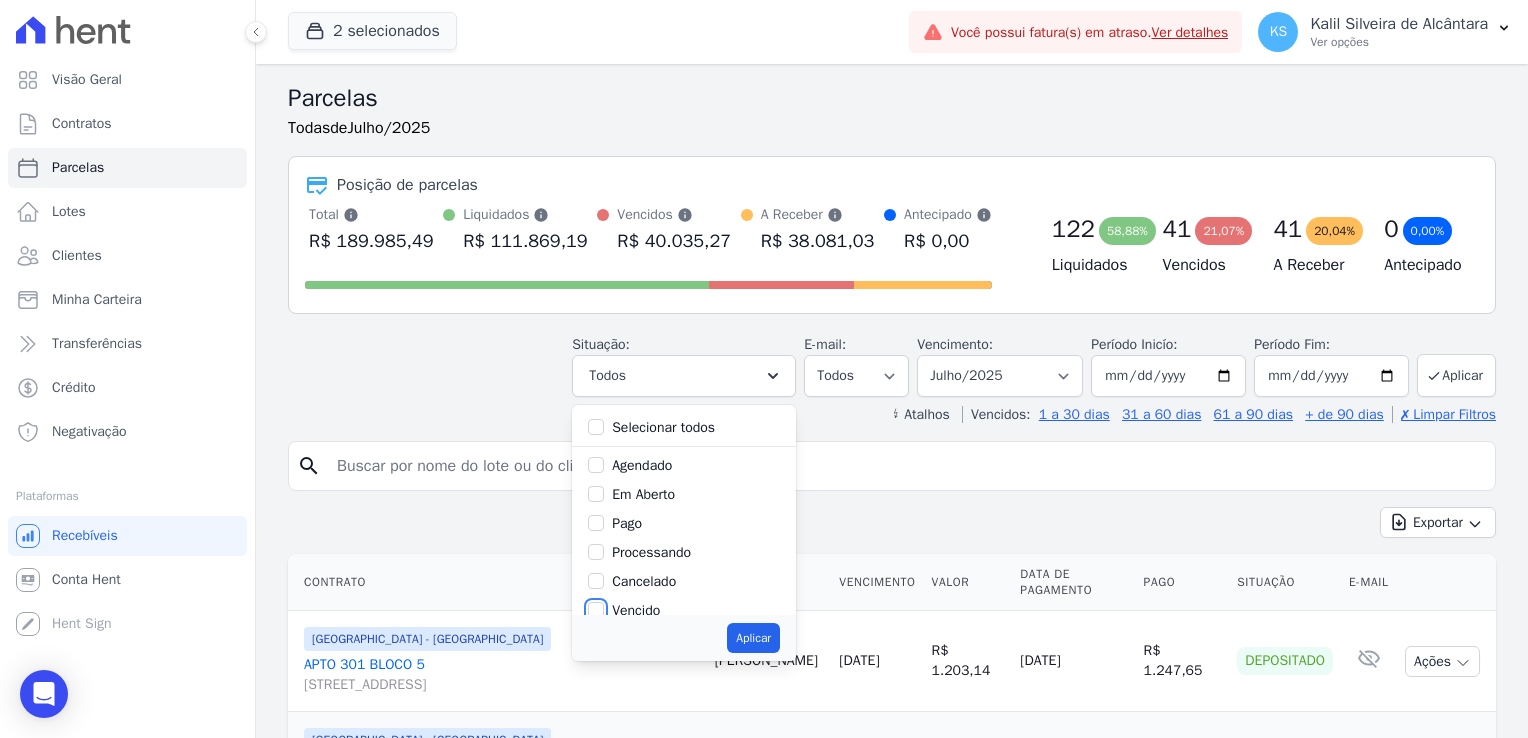 click on "Vencido" at bounding box center (596, 610) 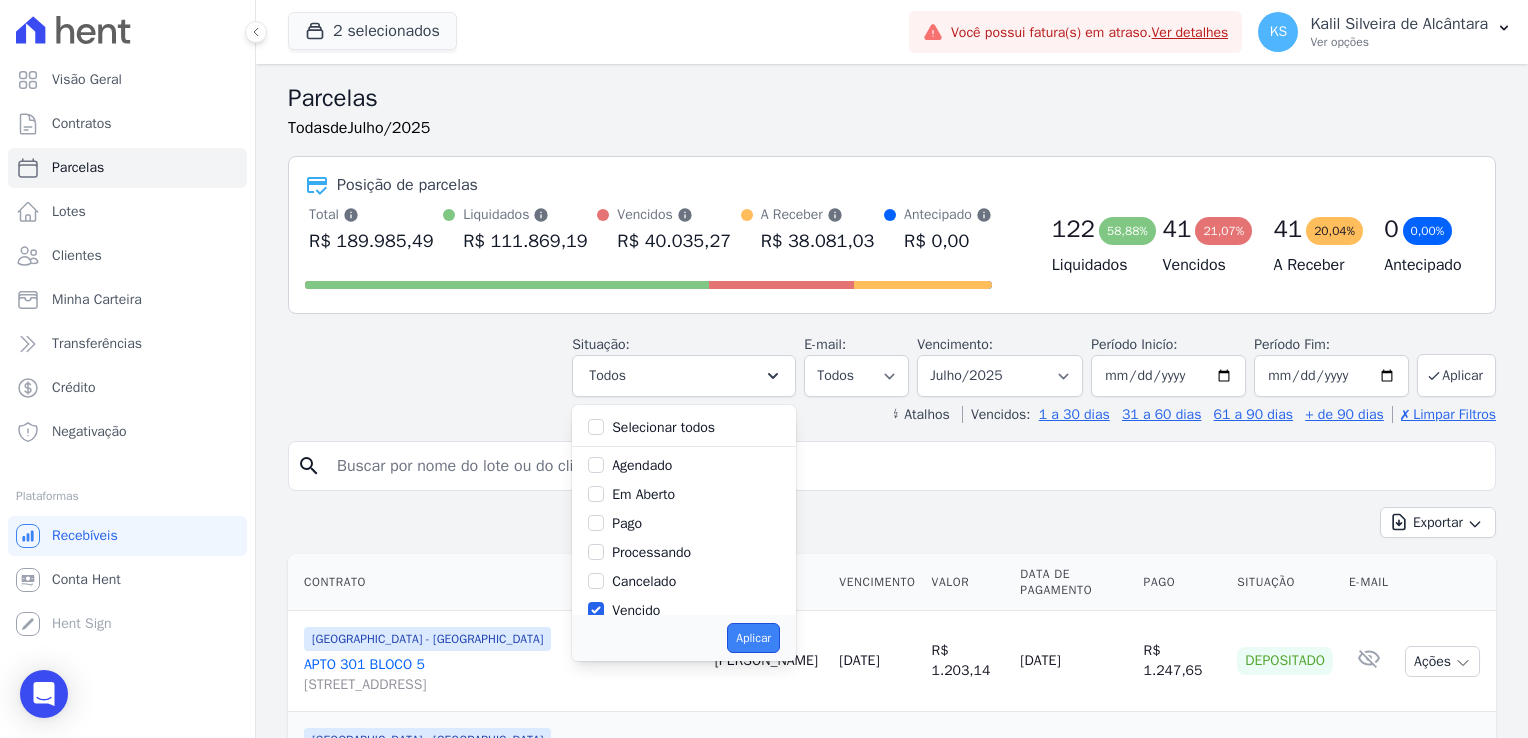 click on "Aplicar" at bounding box center (753, 638) 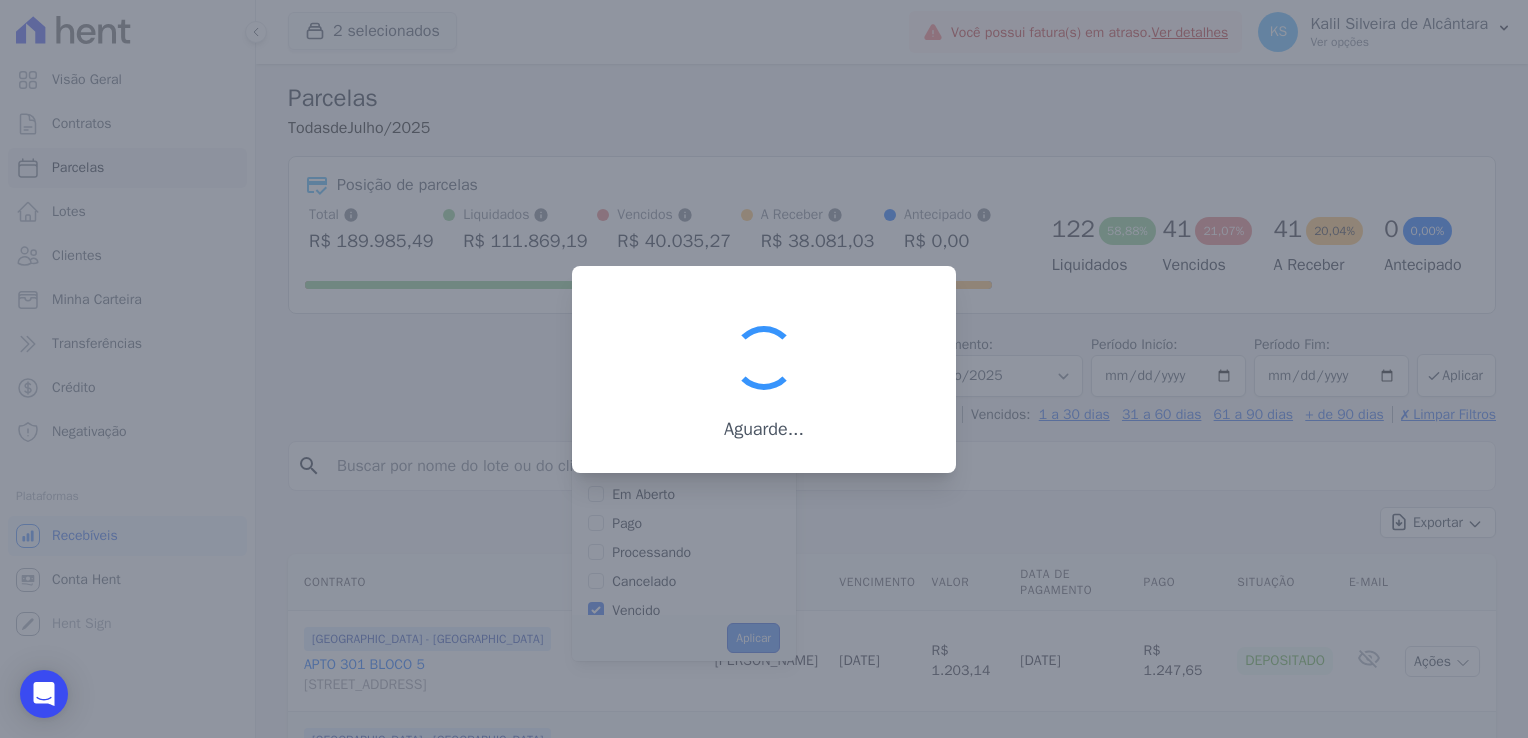 scroll, scrollTop: 37, scrollLeft: 0, axis: vertical 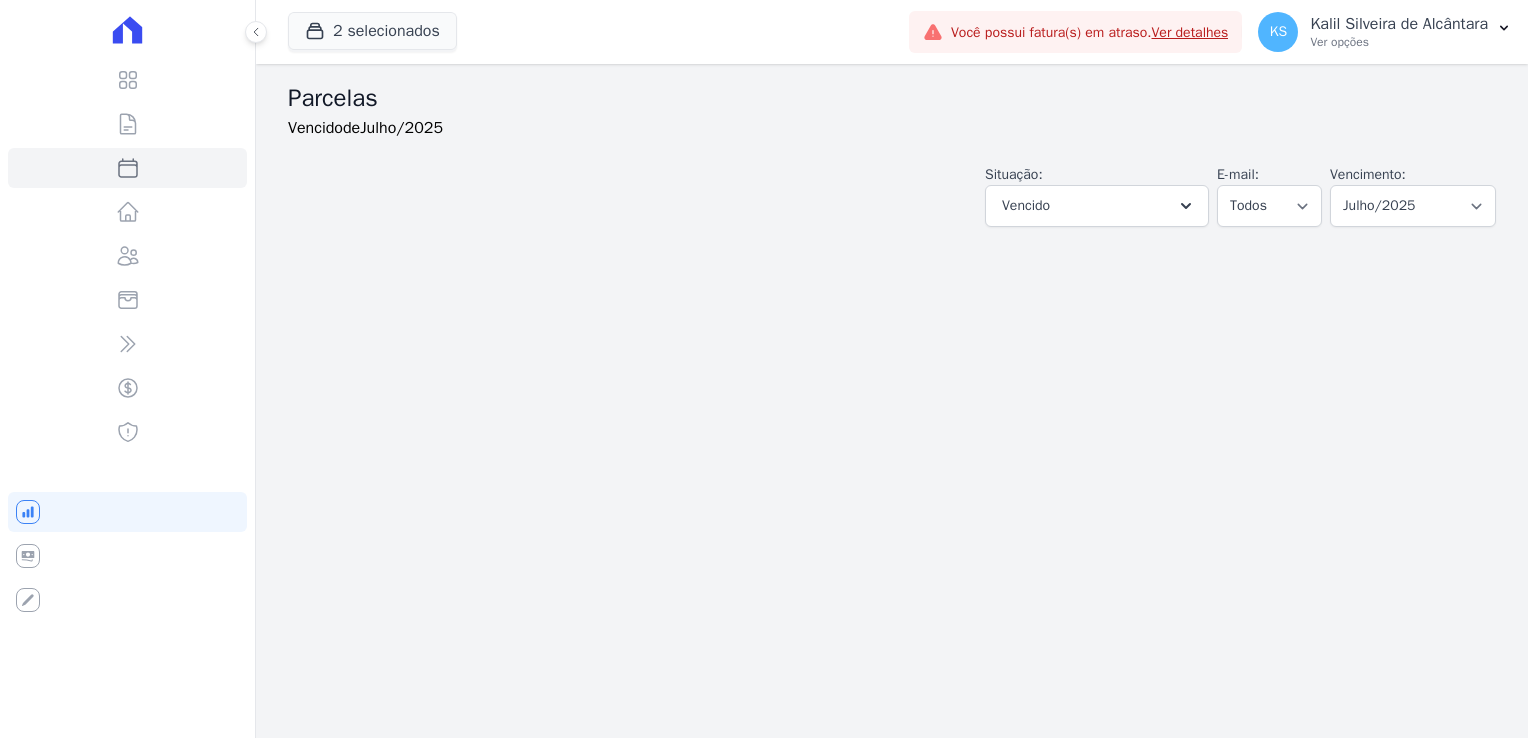 select 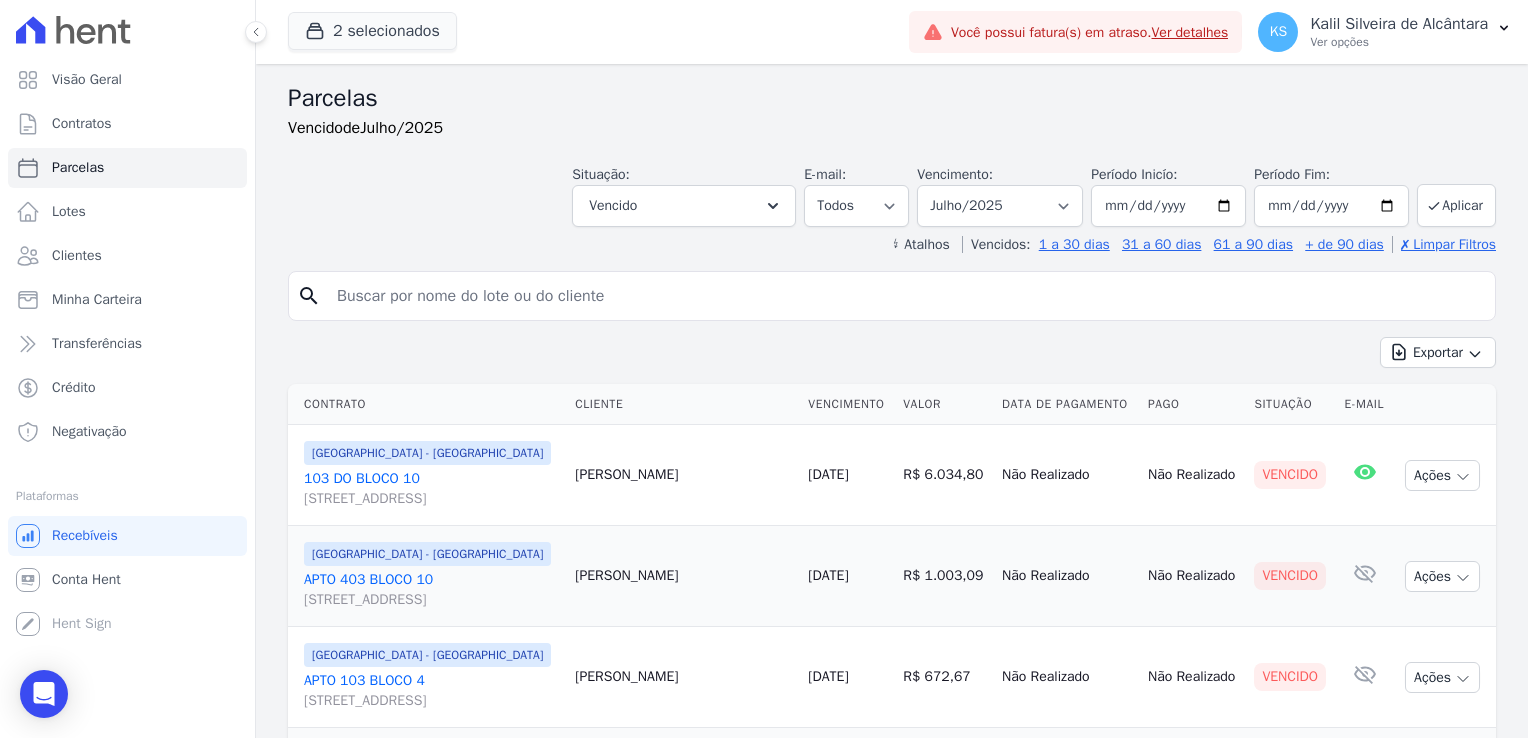 click on "APTO 403 BLOCO 10
Rua Nova York, 120, Passo das Pedras" at bounding box center (431, 590) 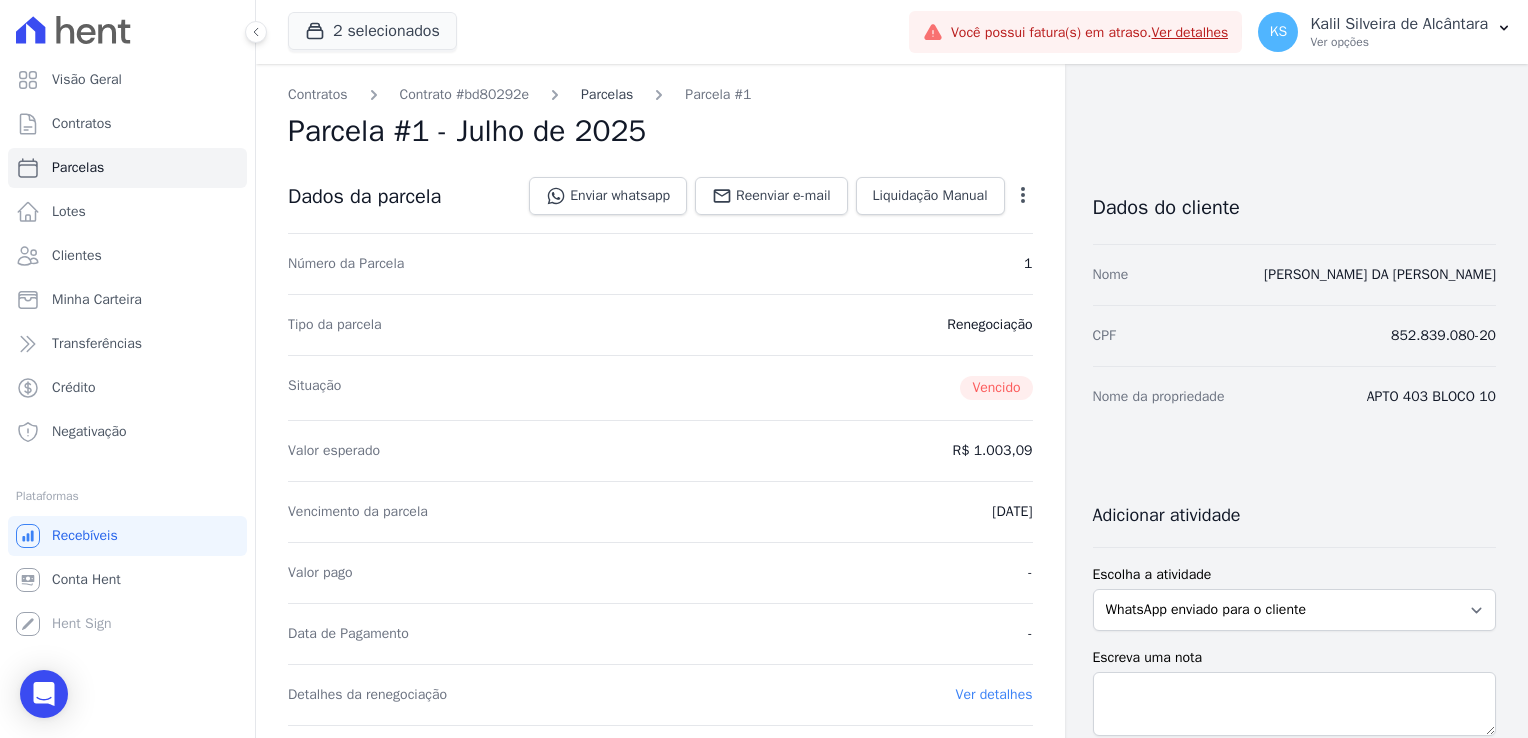 click on "Parcelas" at bounding box center (607, 94) 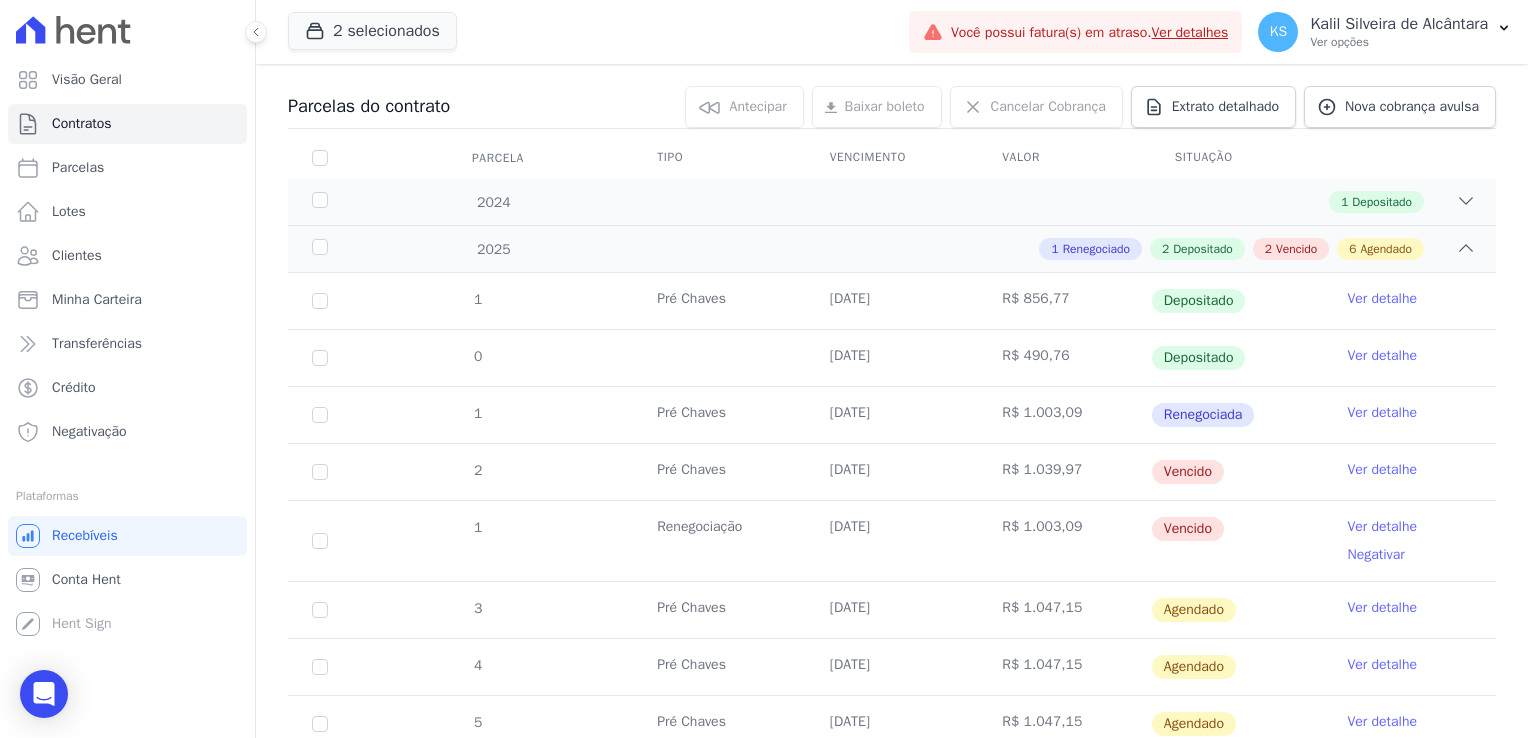 scroll, scrollTop: 204, scrollLeft: 0, axis: vertical 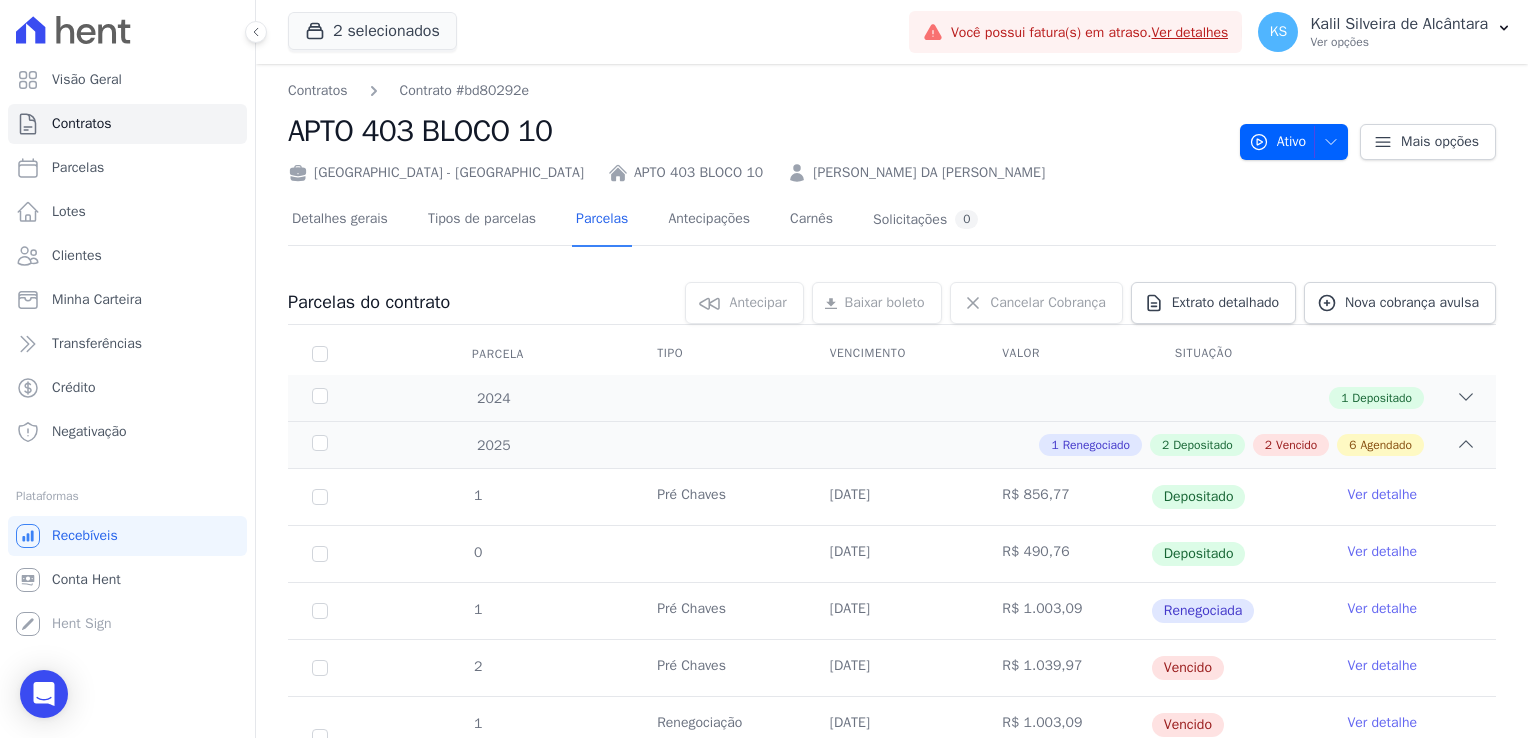 click on "FRANCIELE OLIVEIRA DA LUZ" at bounding box center (929, 172) 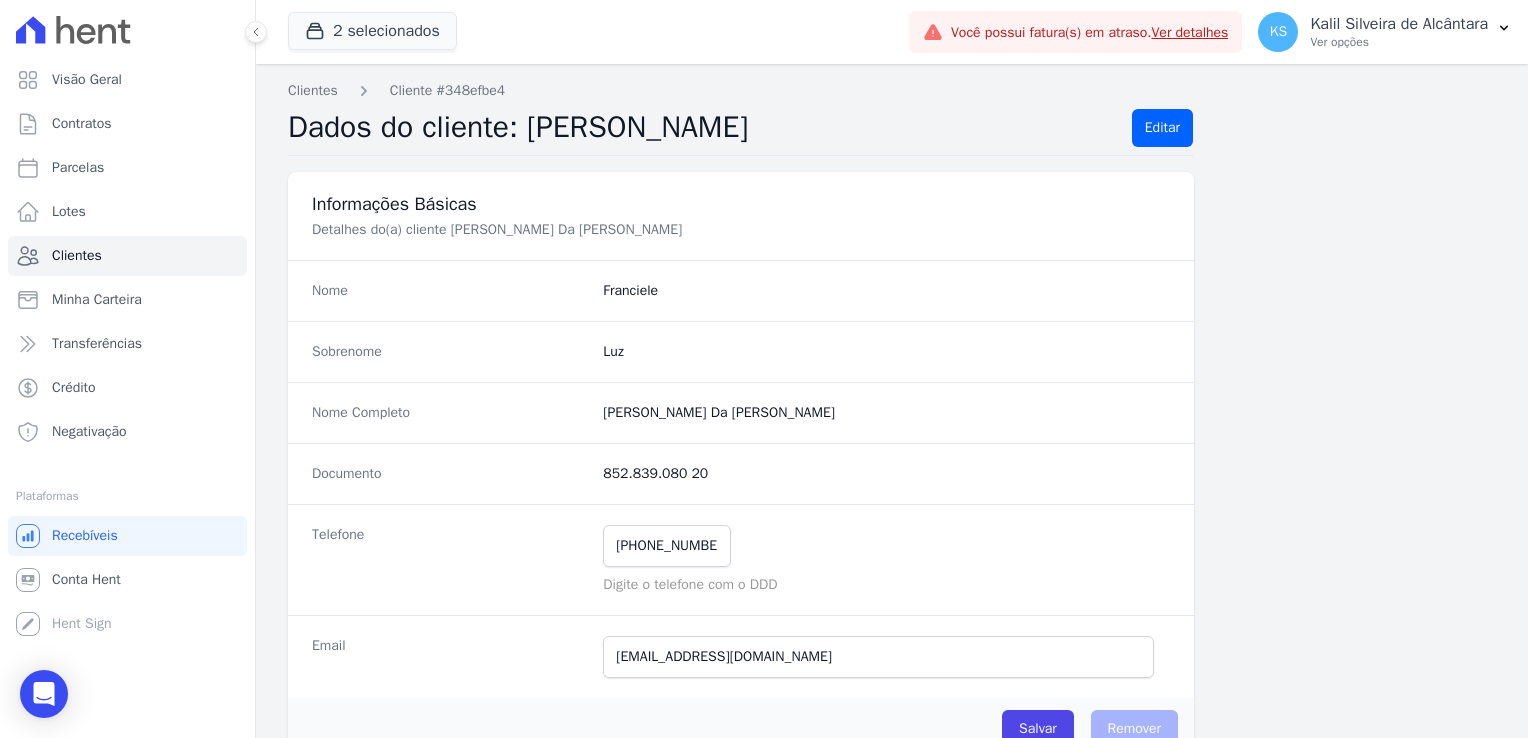 click on "Franciele Oliveira Da Luz" at bounding box center (886, 413) 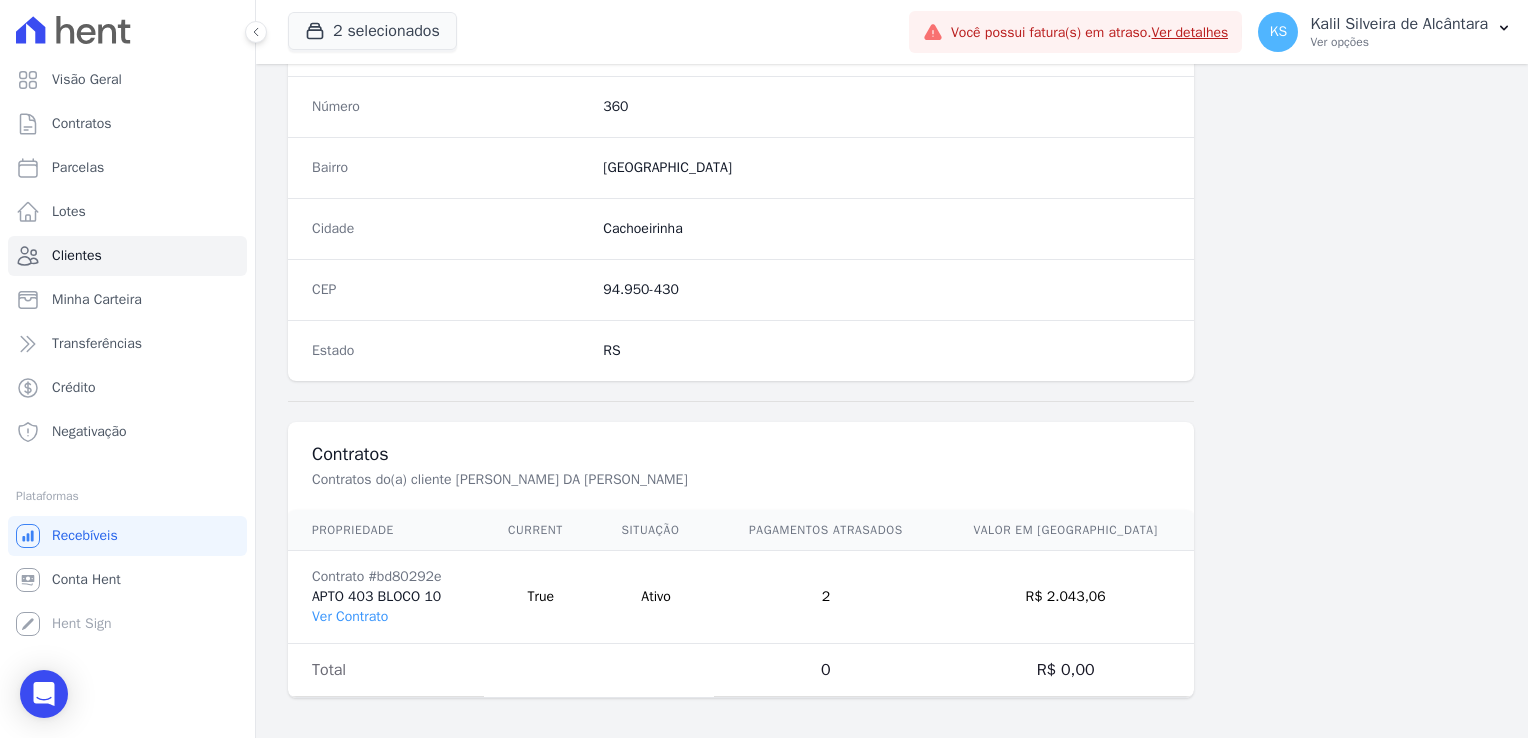 scroll, scrollTop: 1126, scrollLeft: 0, axis: vertical 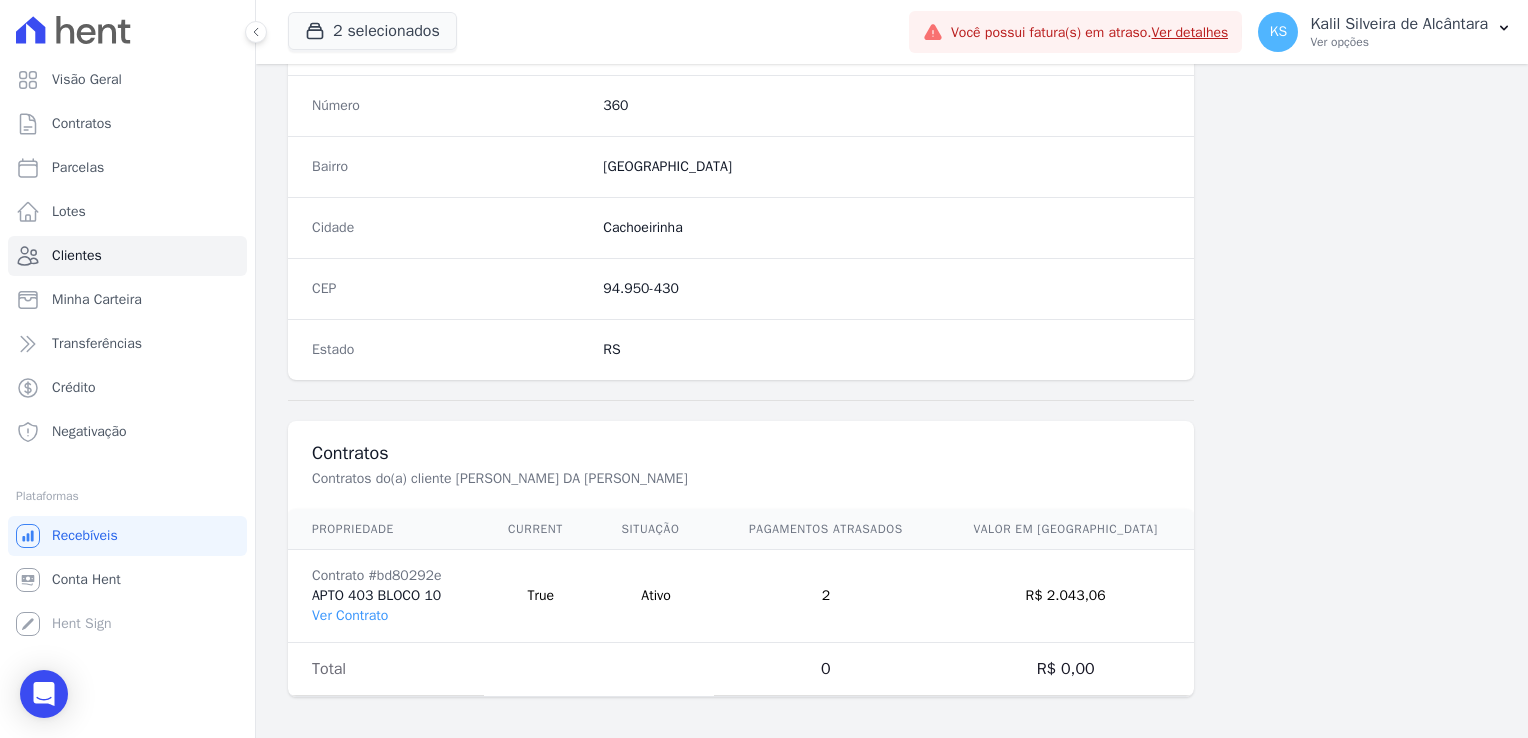 click at bounding box center [741, 400] 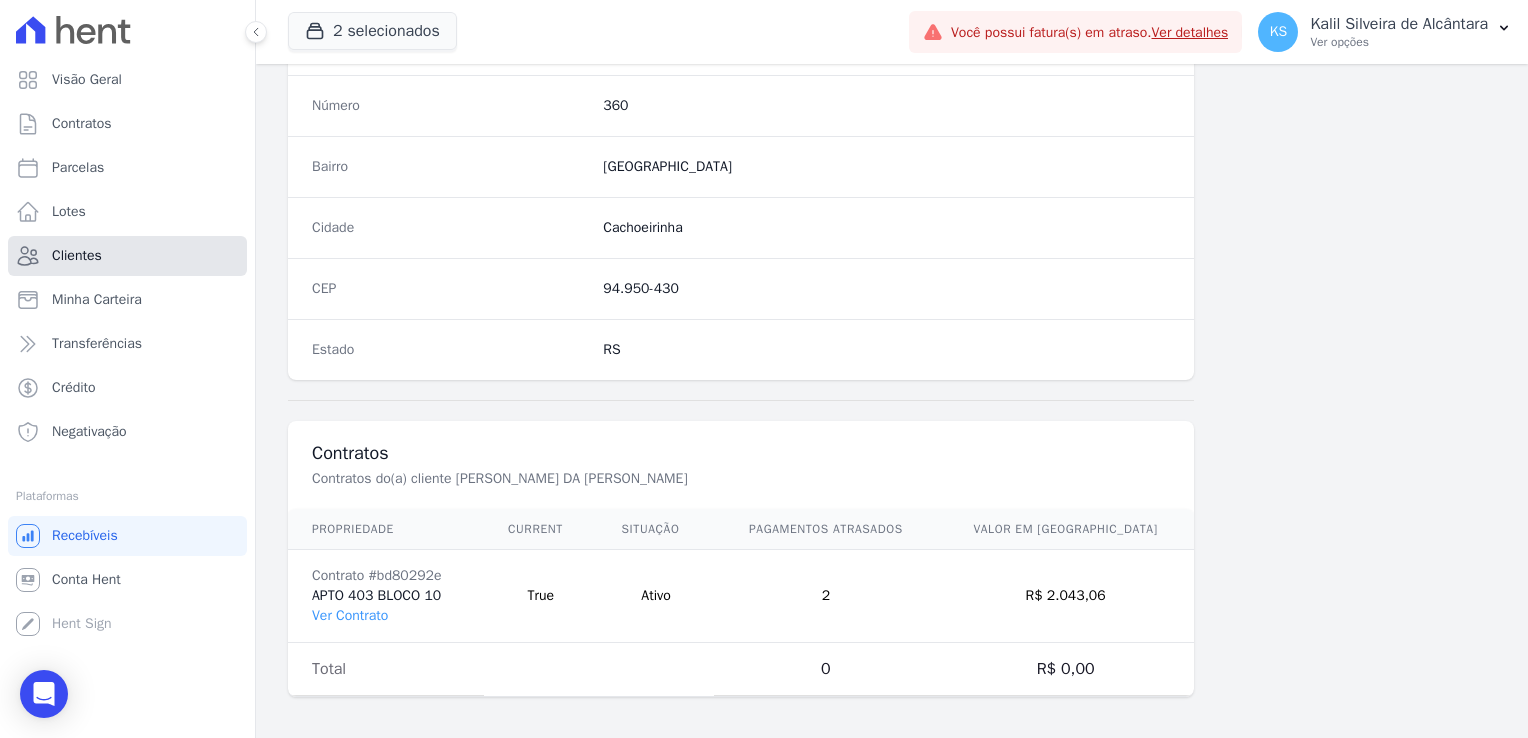 click on "Clientes" at bounding box center [127, 256] 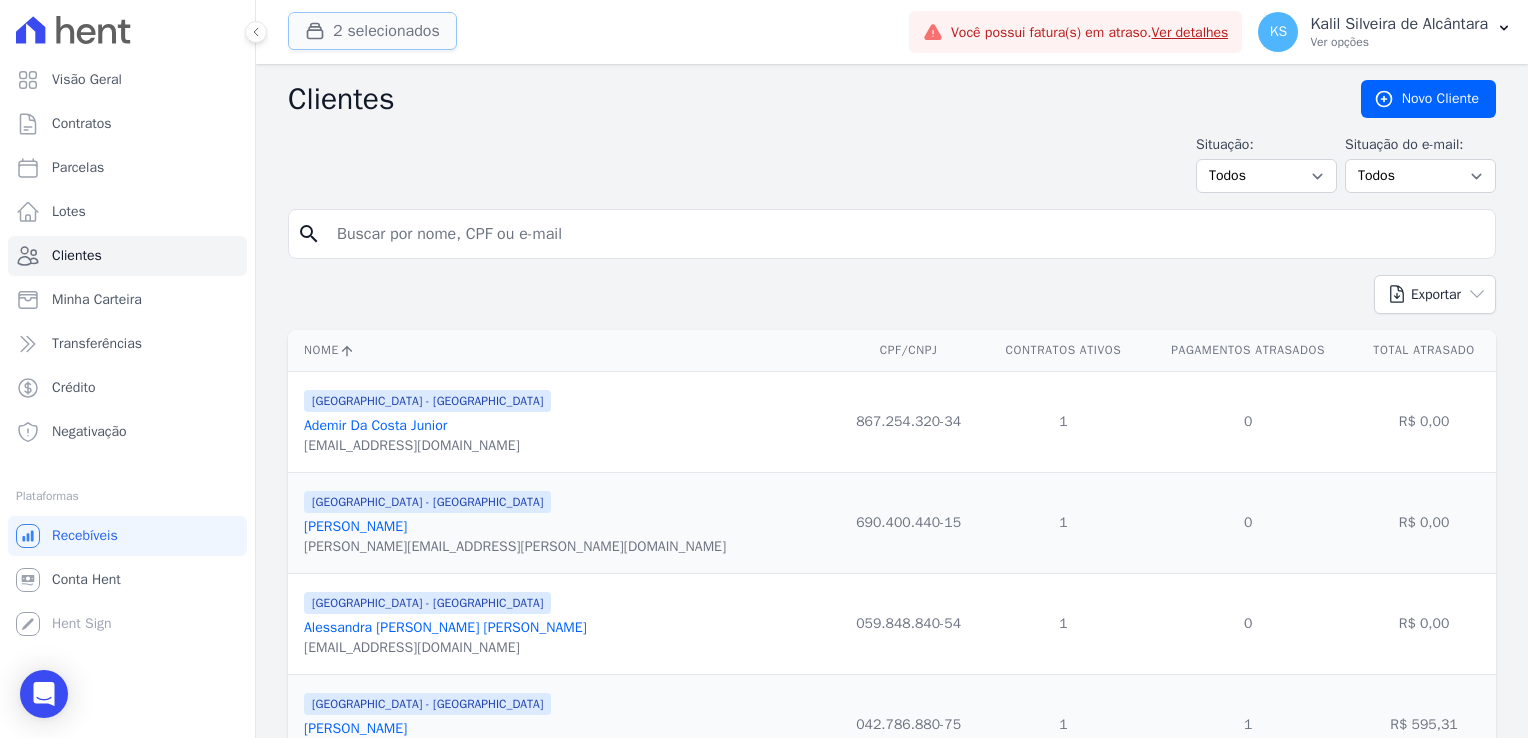 click on "2 selecionados" at bounding box center [372, 31] 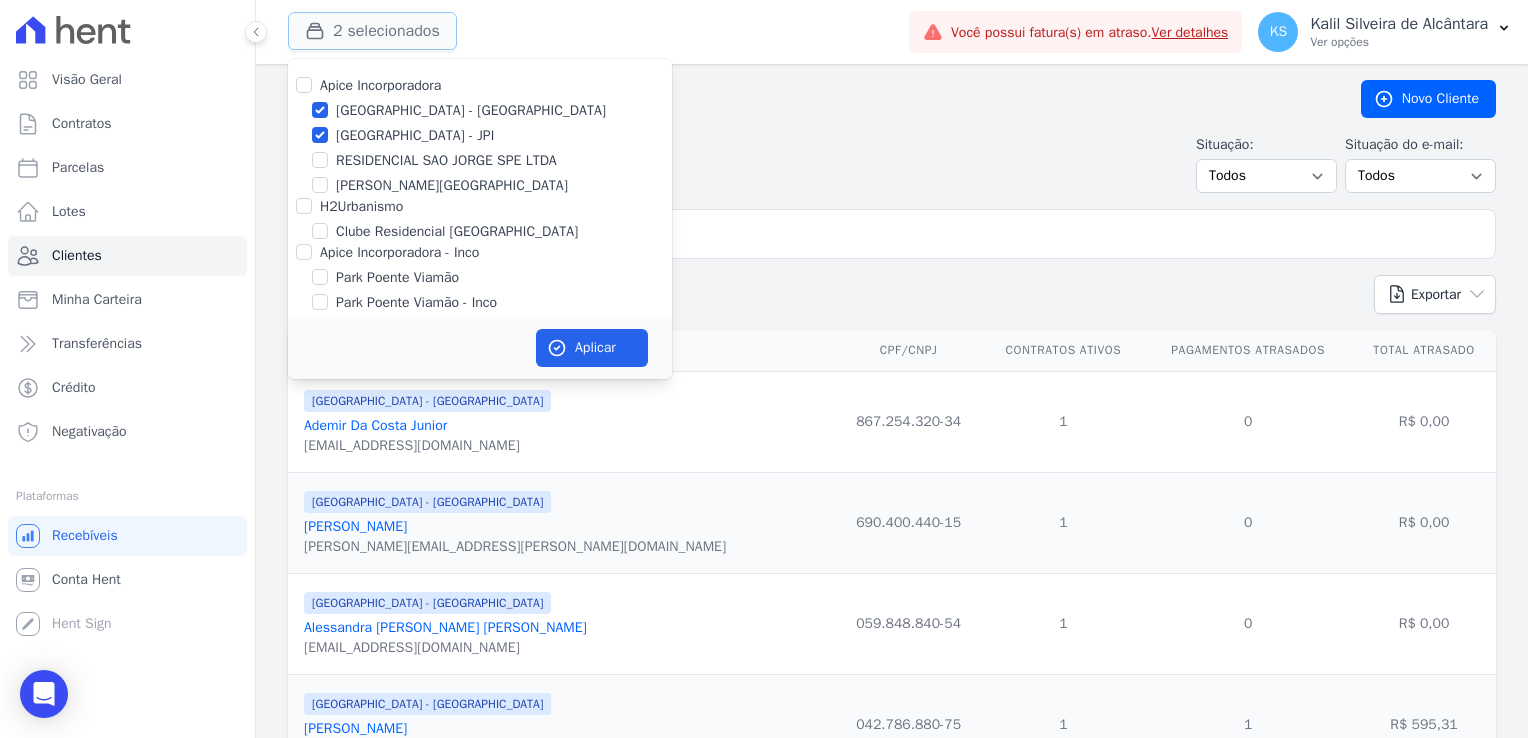 click on "2 selecionados" at bounding box center [372, 31] 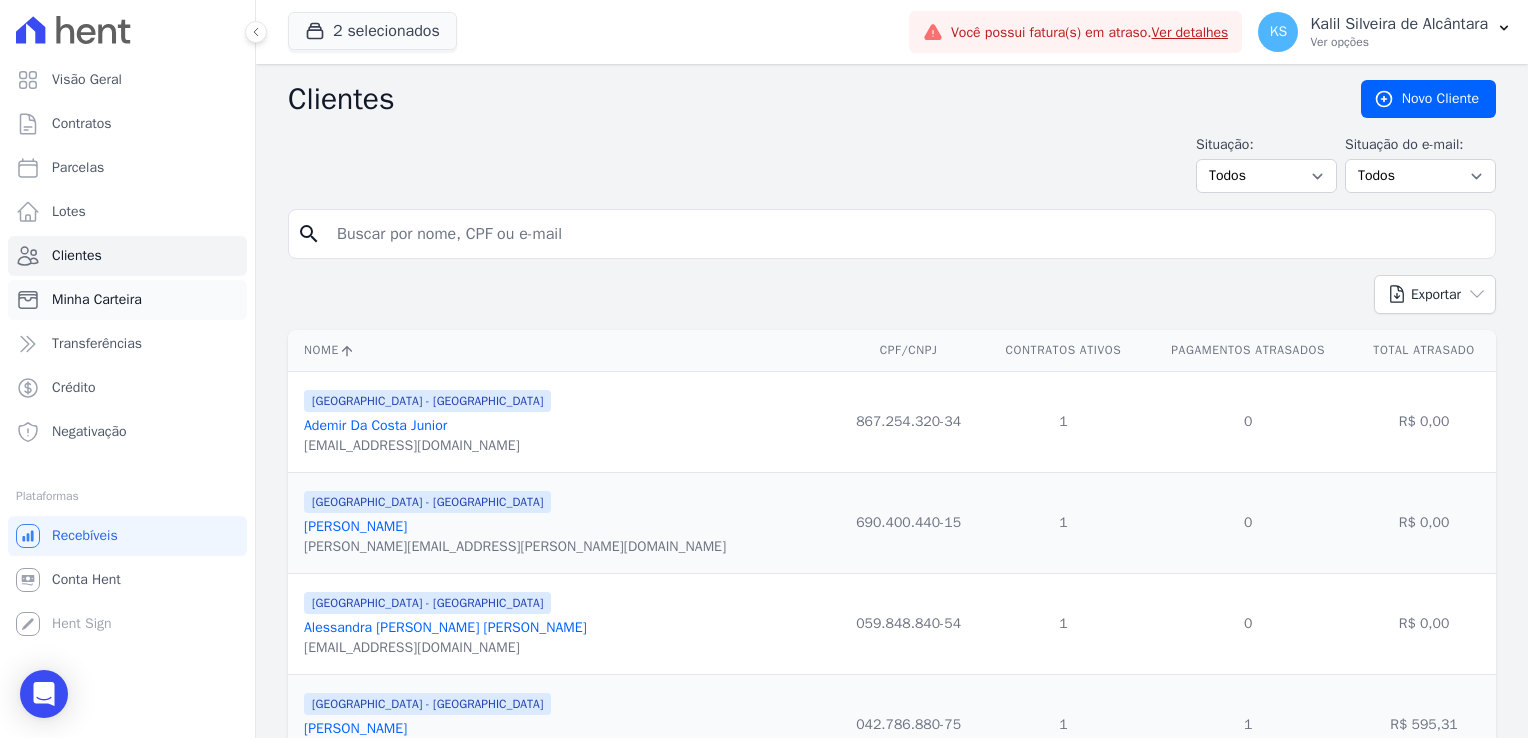 click on "Minha Carteira" at bounding box center (127, 300) 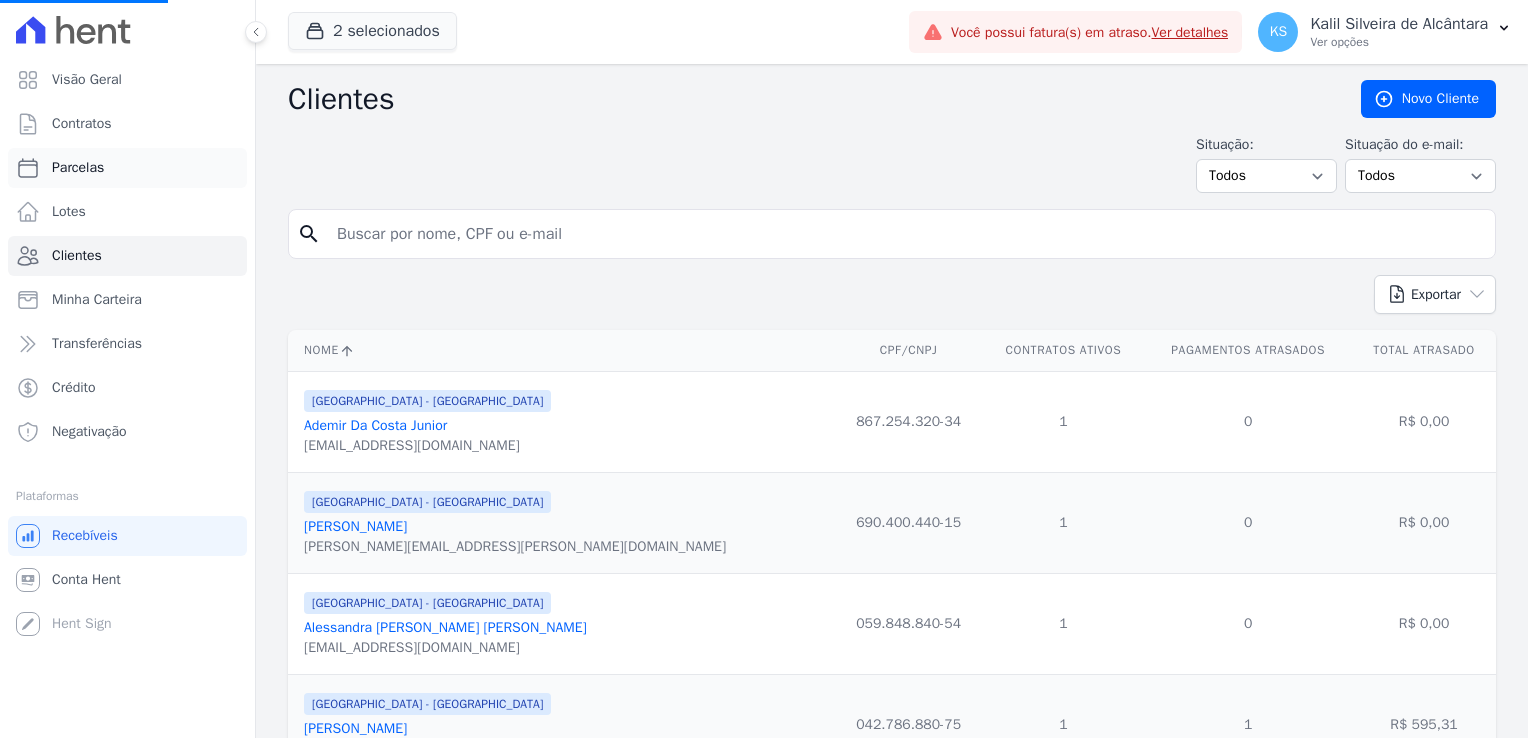 click on "Parcelas" at bounding box center (78, 168) 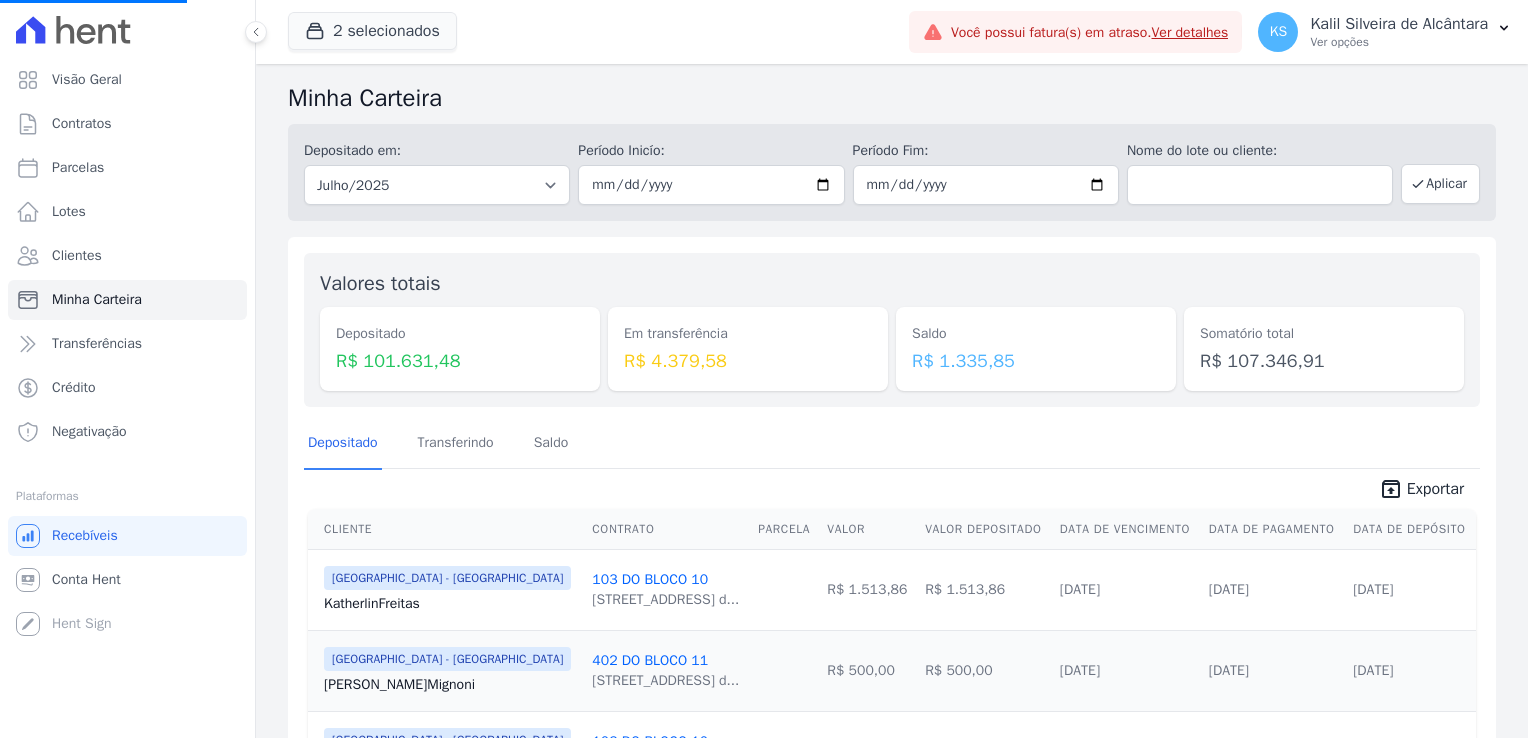 select 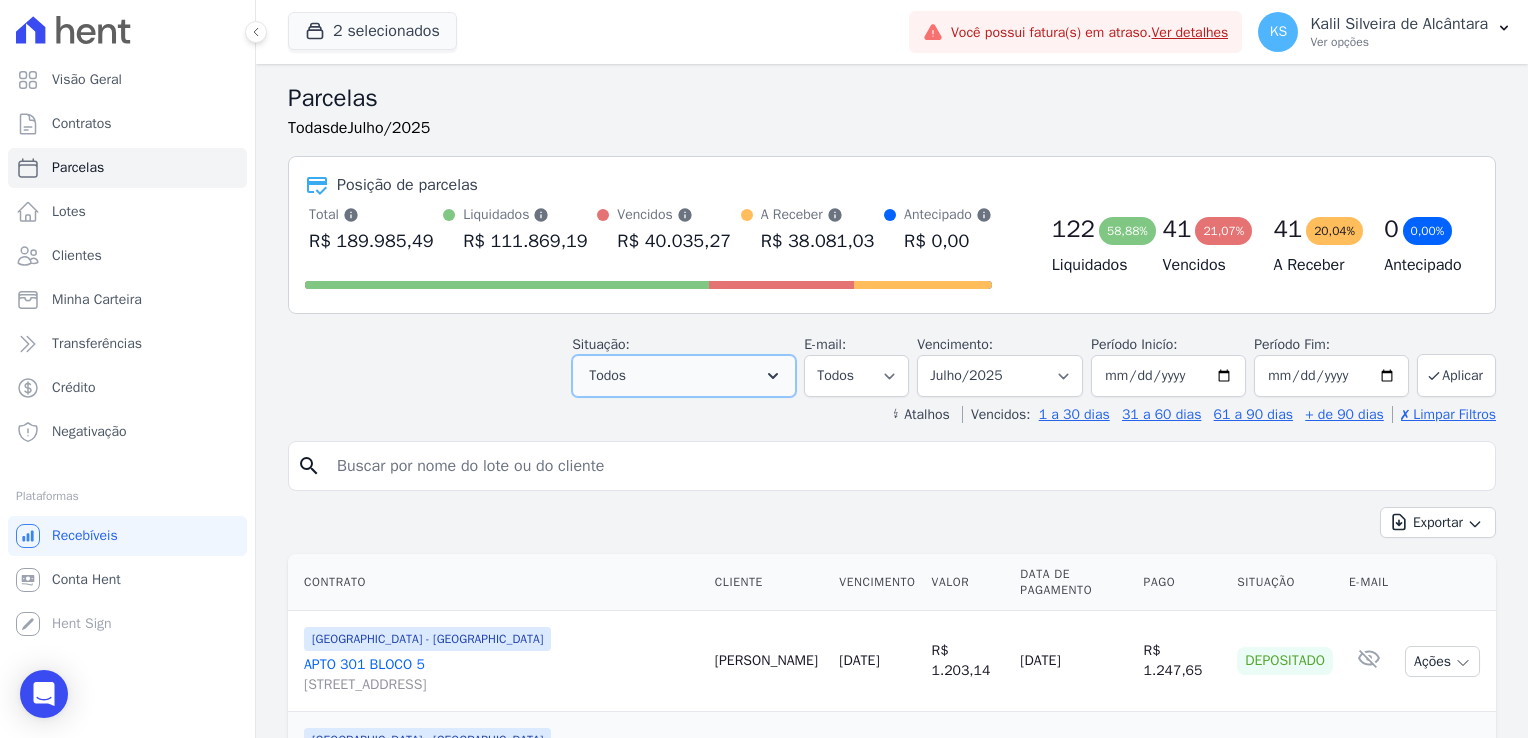 click on "Todos" at bounding box center (684, 376) 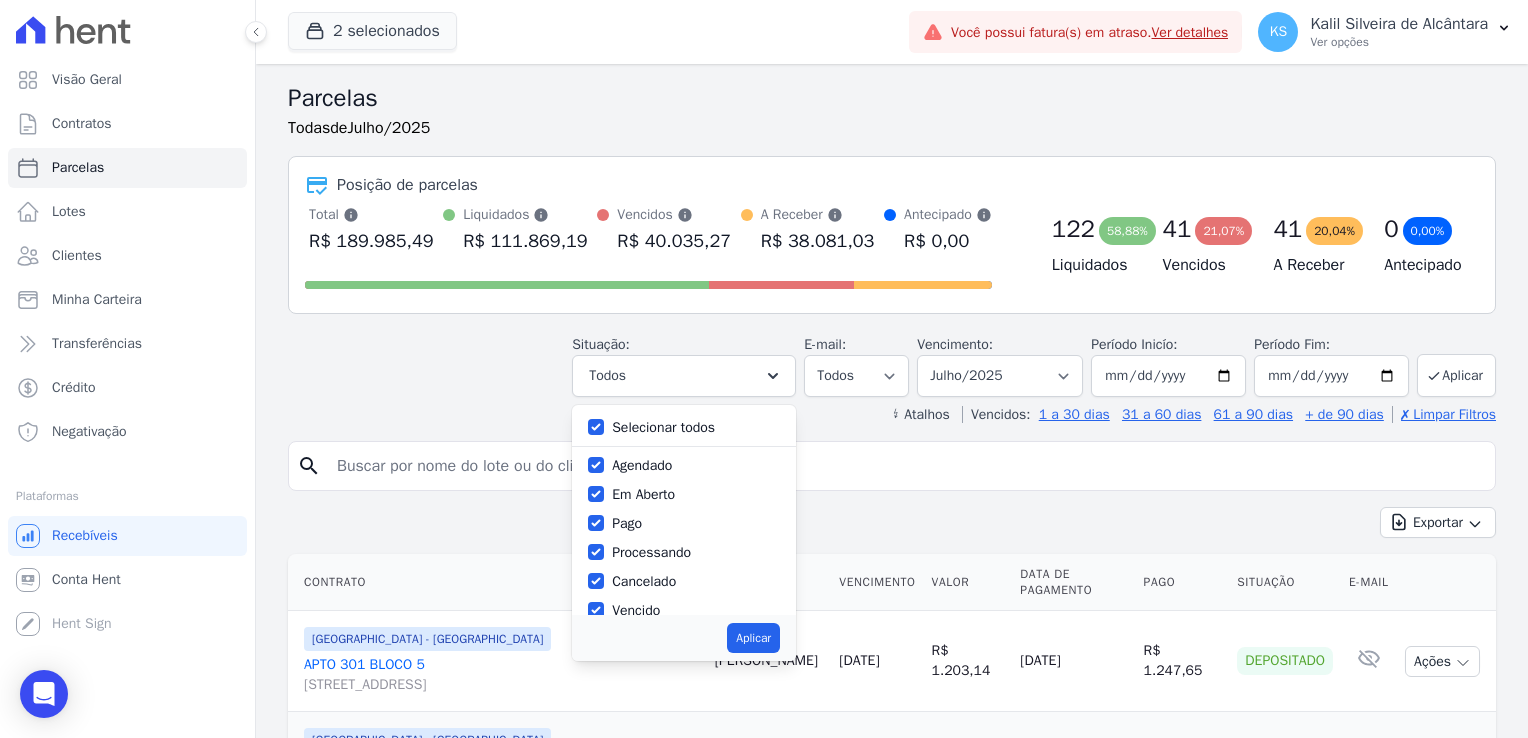 click at bounding box center (684, 446) 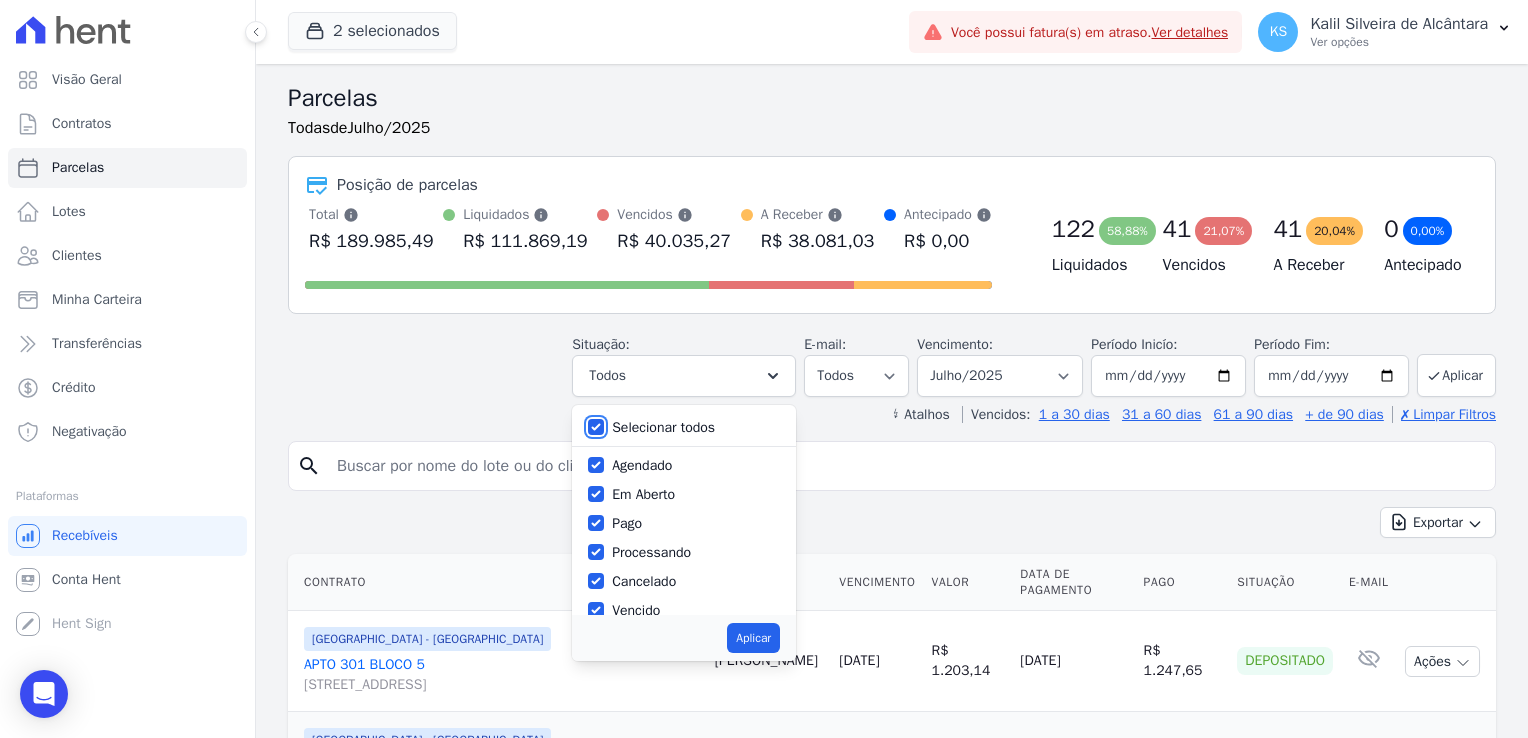 click on "Selecionar todos" at bounding box center [596, 427] 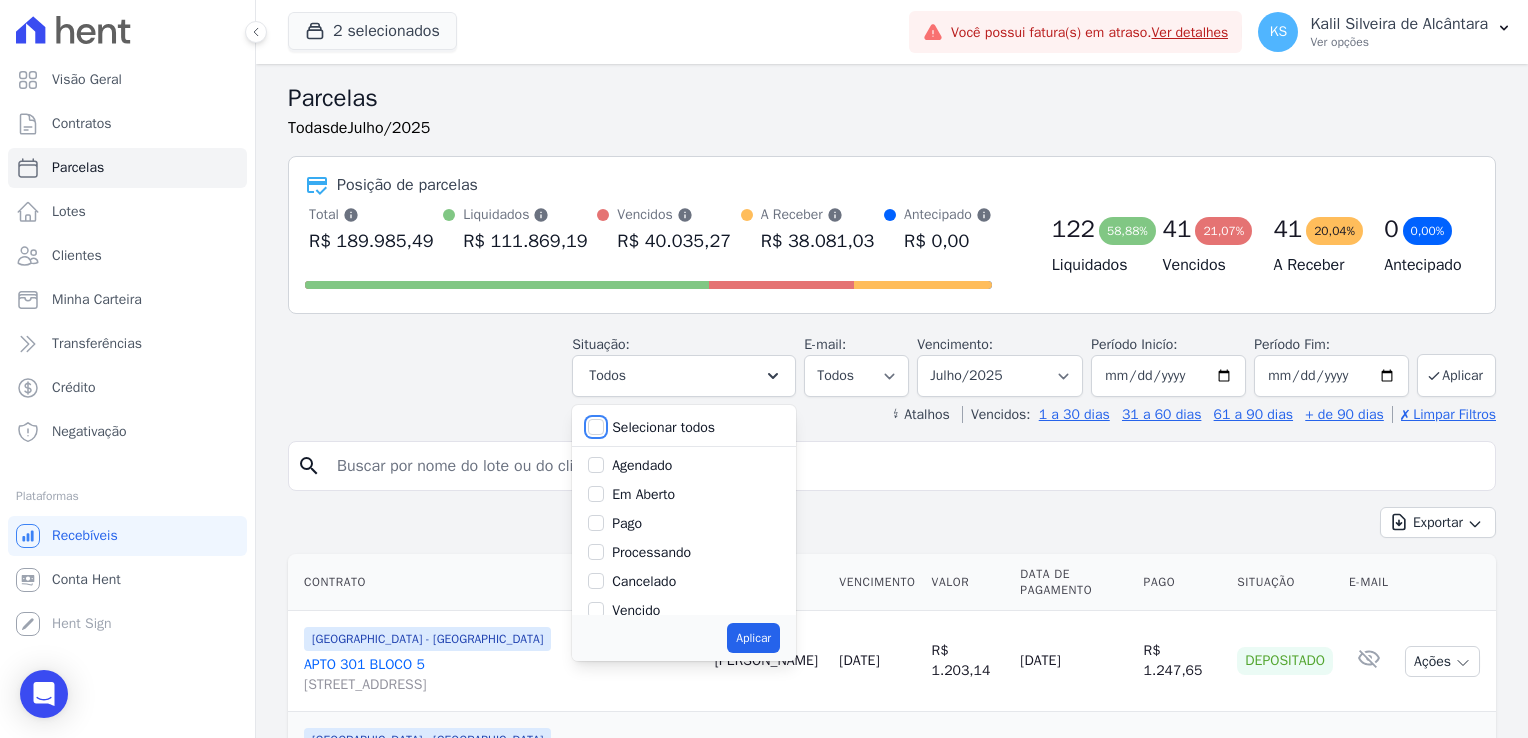 checkbox on "false" 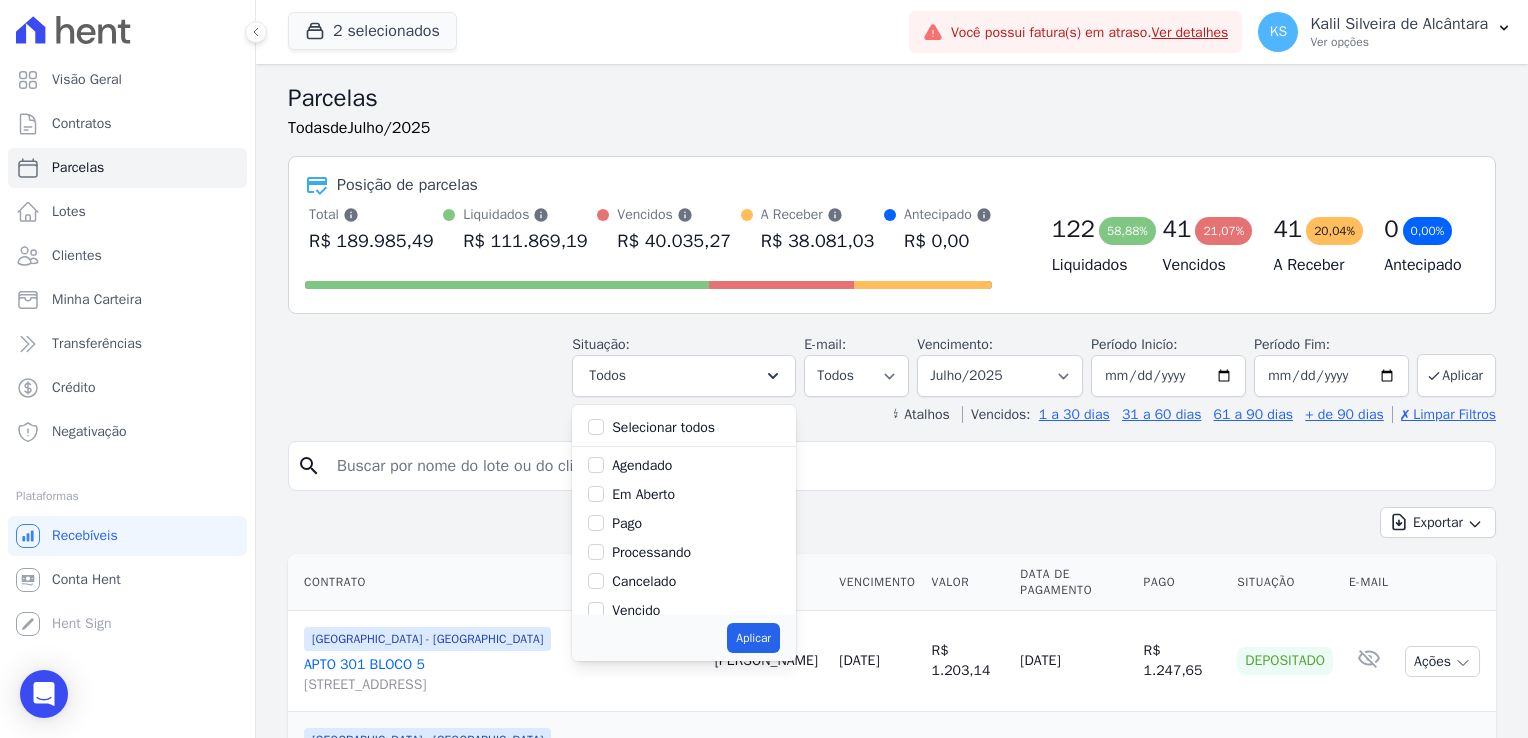 click on "Vencido" at bounding box center [636, 610] 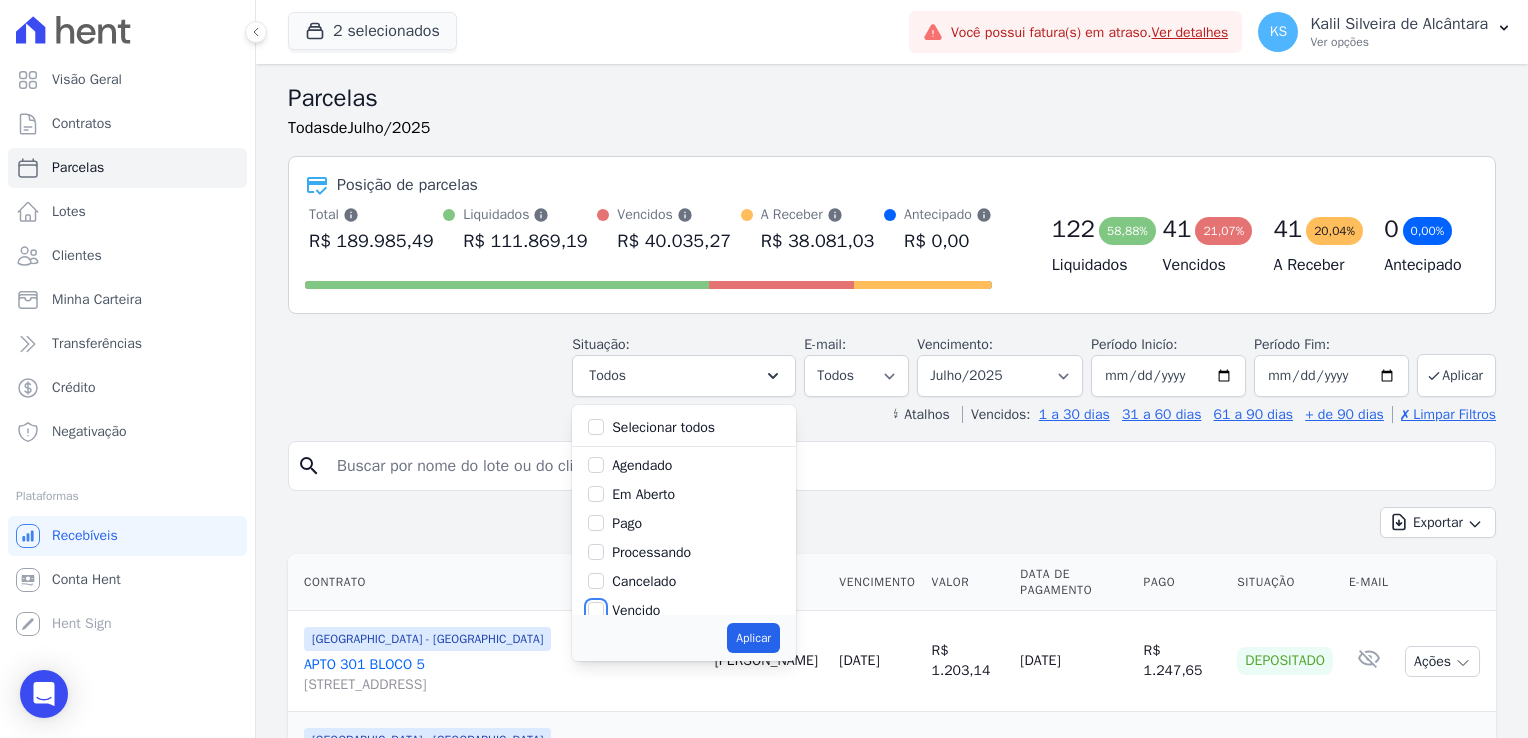 click on "Vencido" at bounding box center (596, 610) 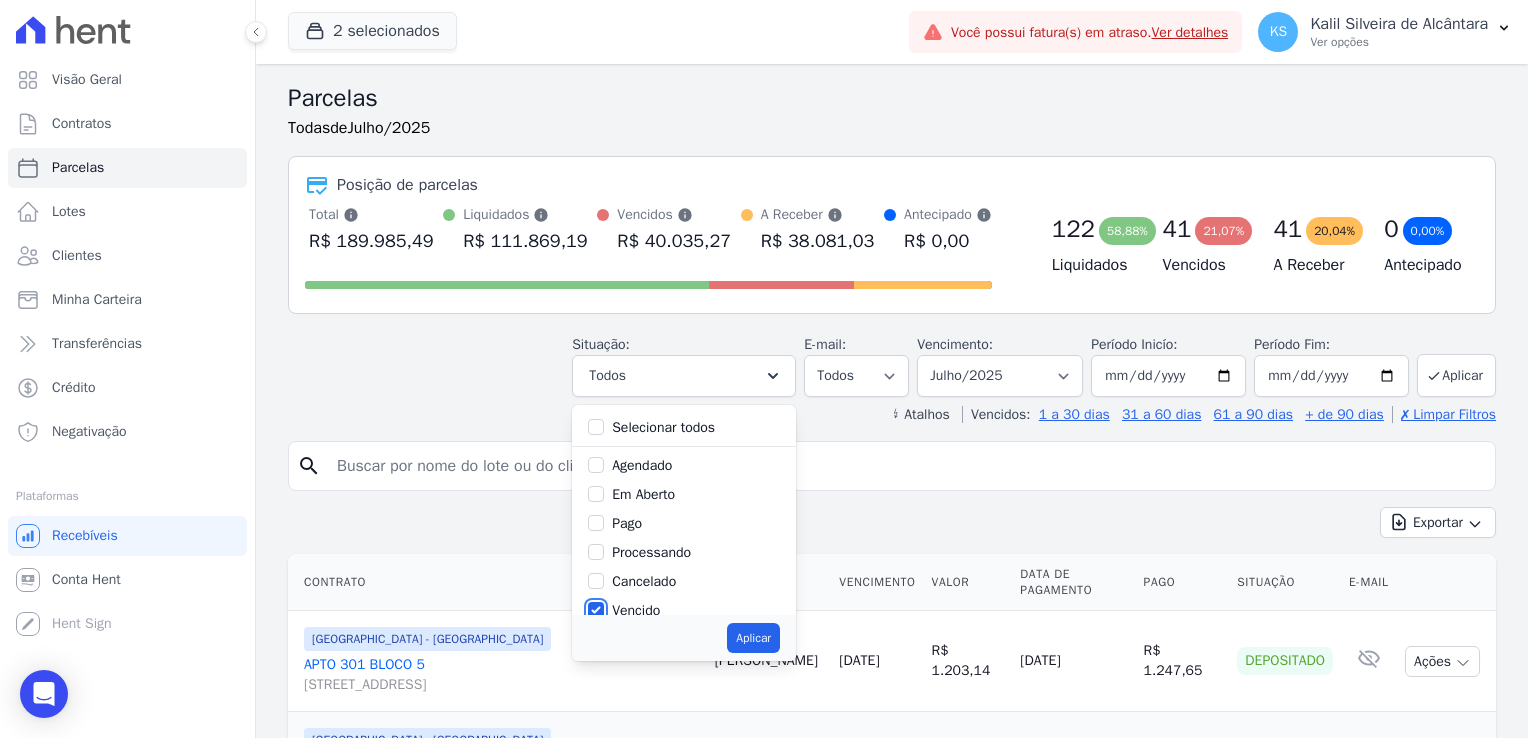 scroll, scrollTop: 2, scrollLeft: 0, axis: vertical 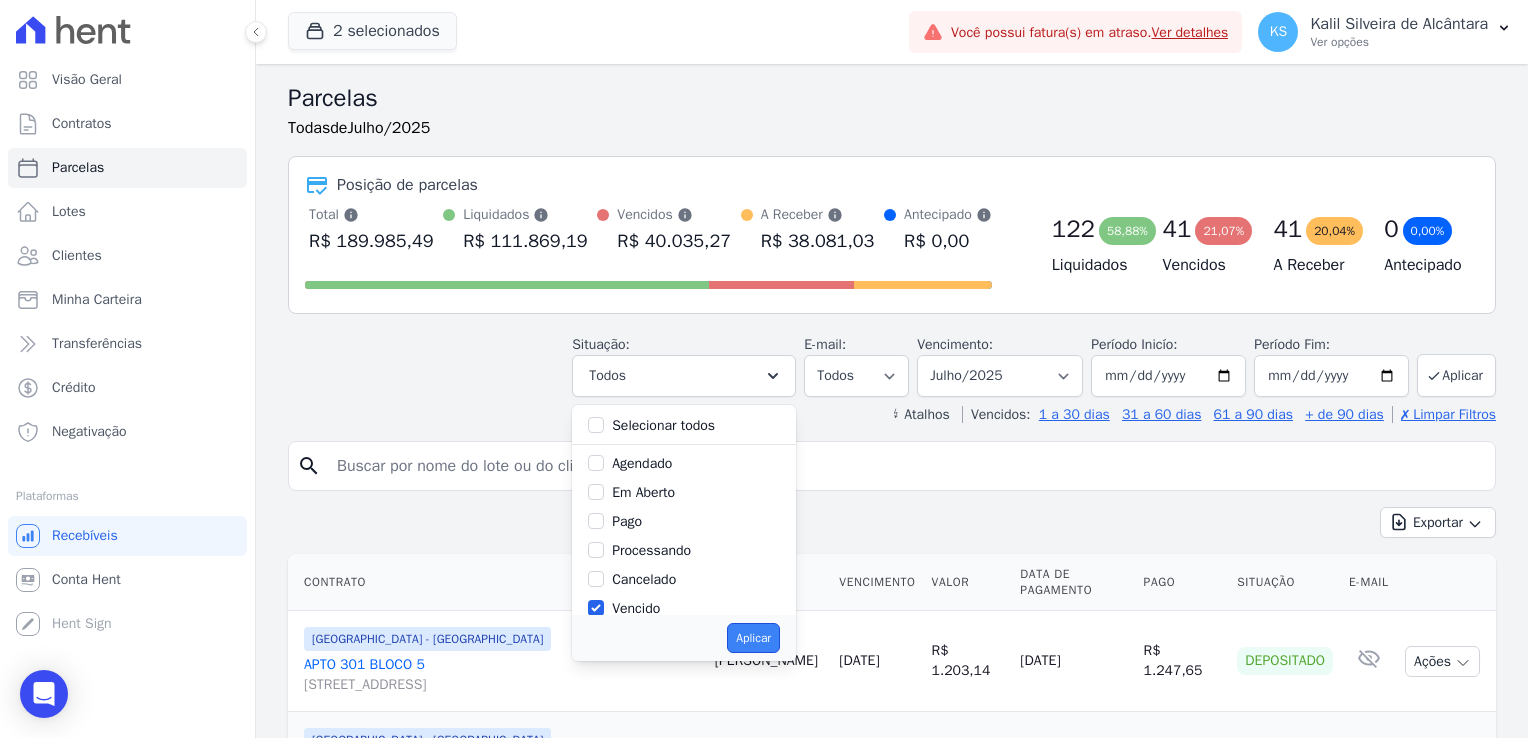 click on "Aplicar" at bounding box center (753, 638) 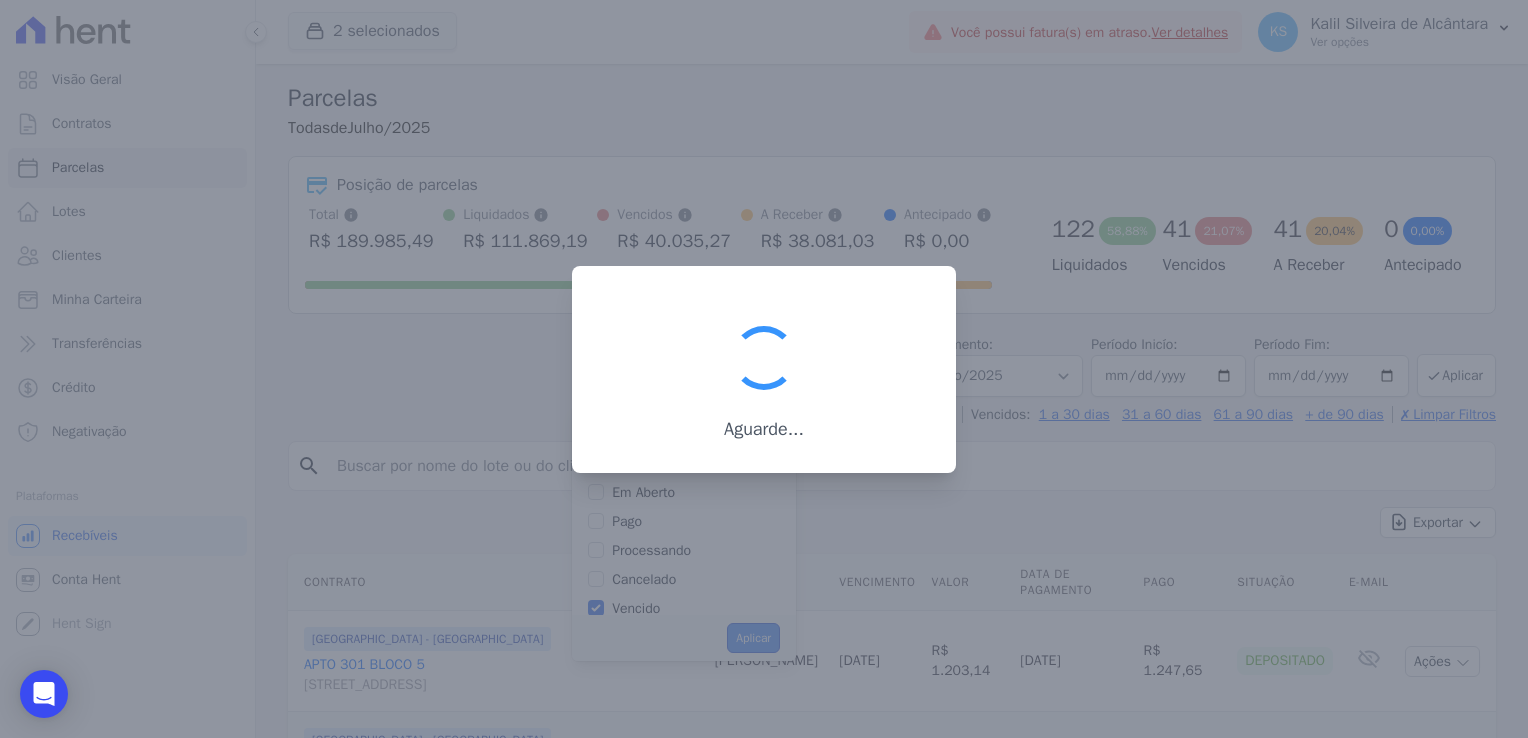 scroll, scrollTop: 37, scrollLeft: 0, axis: vertical 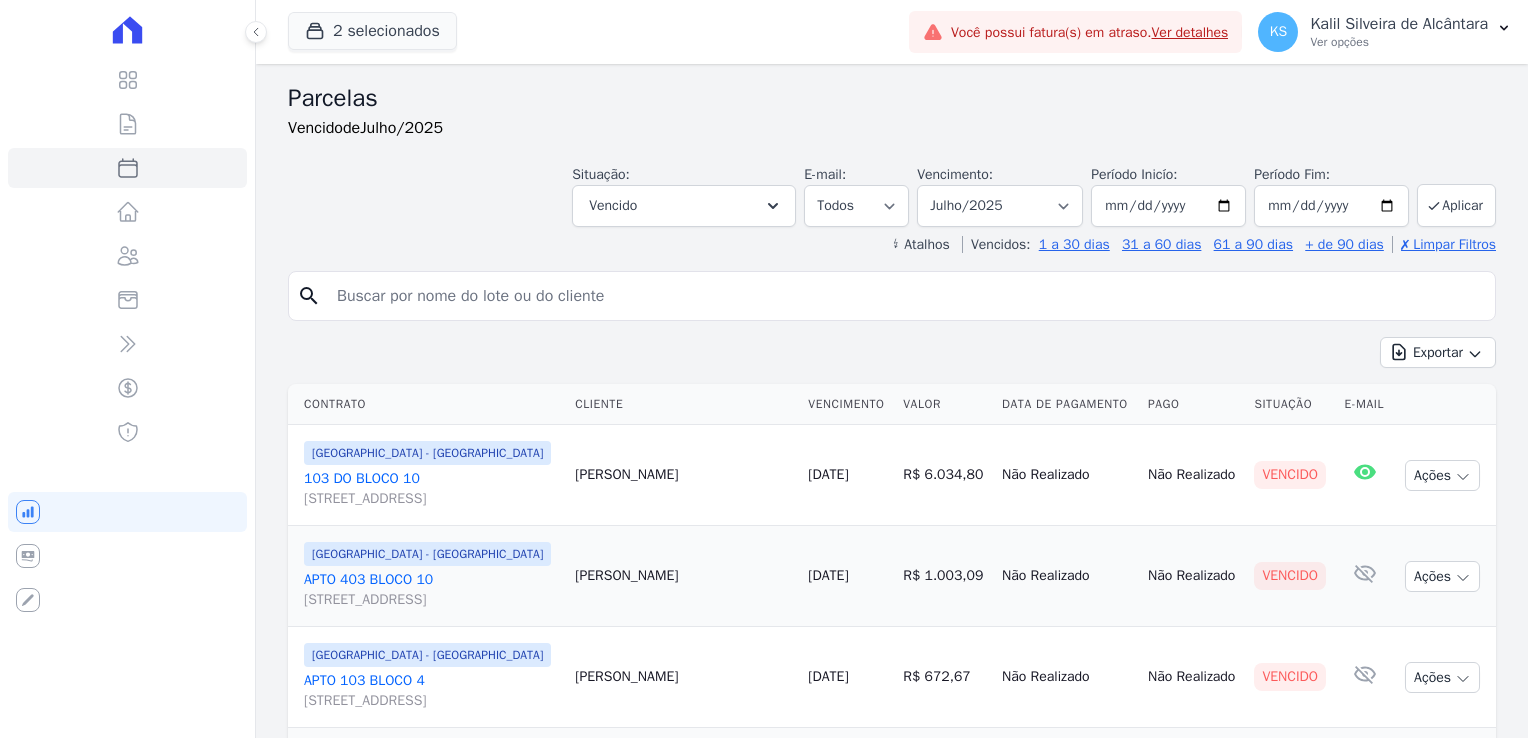 select 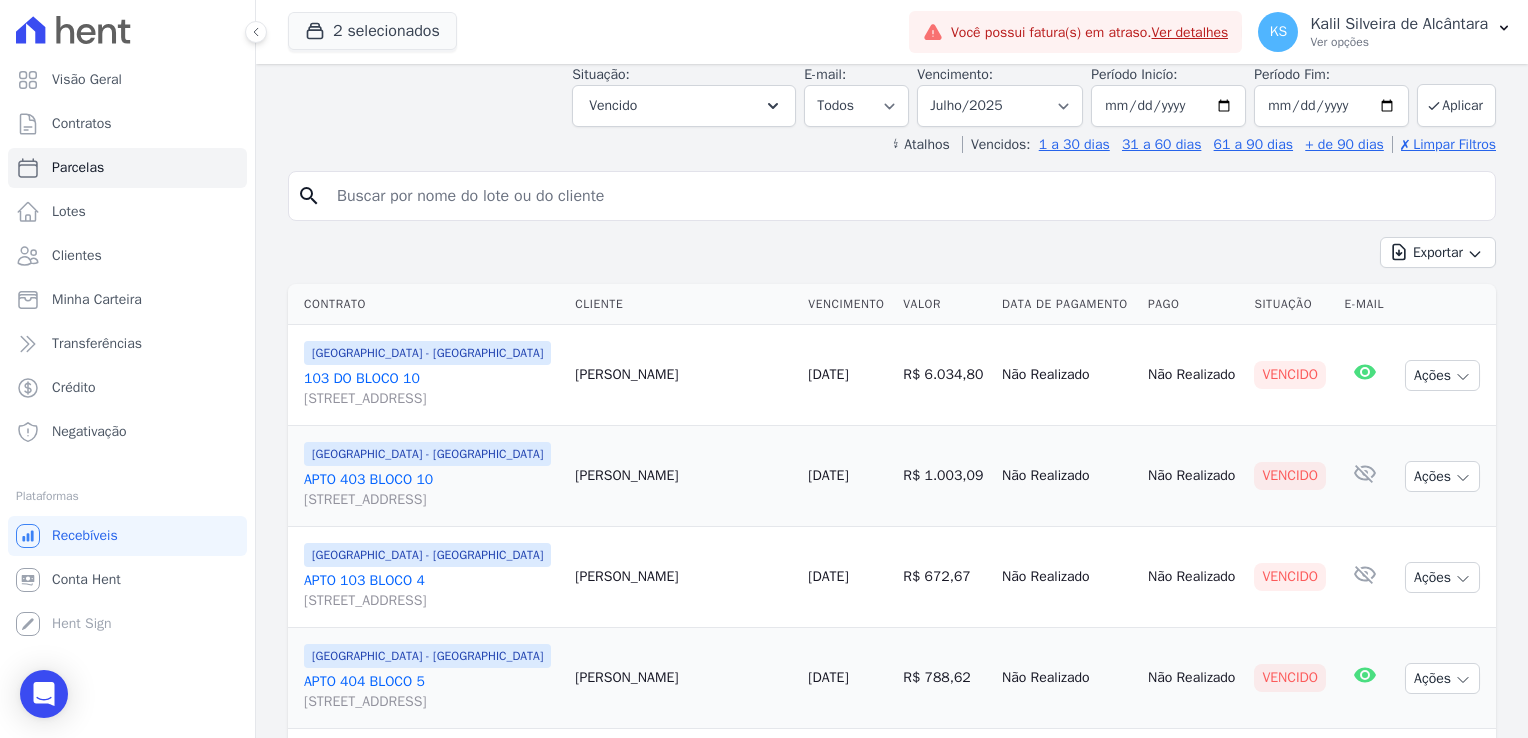 scroll, scrollTop: 111, scrollLeft: 0, axis: vertical 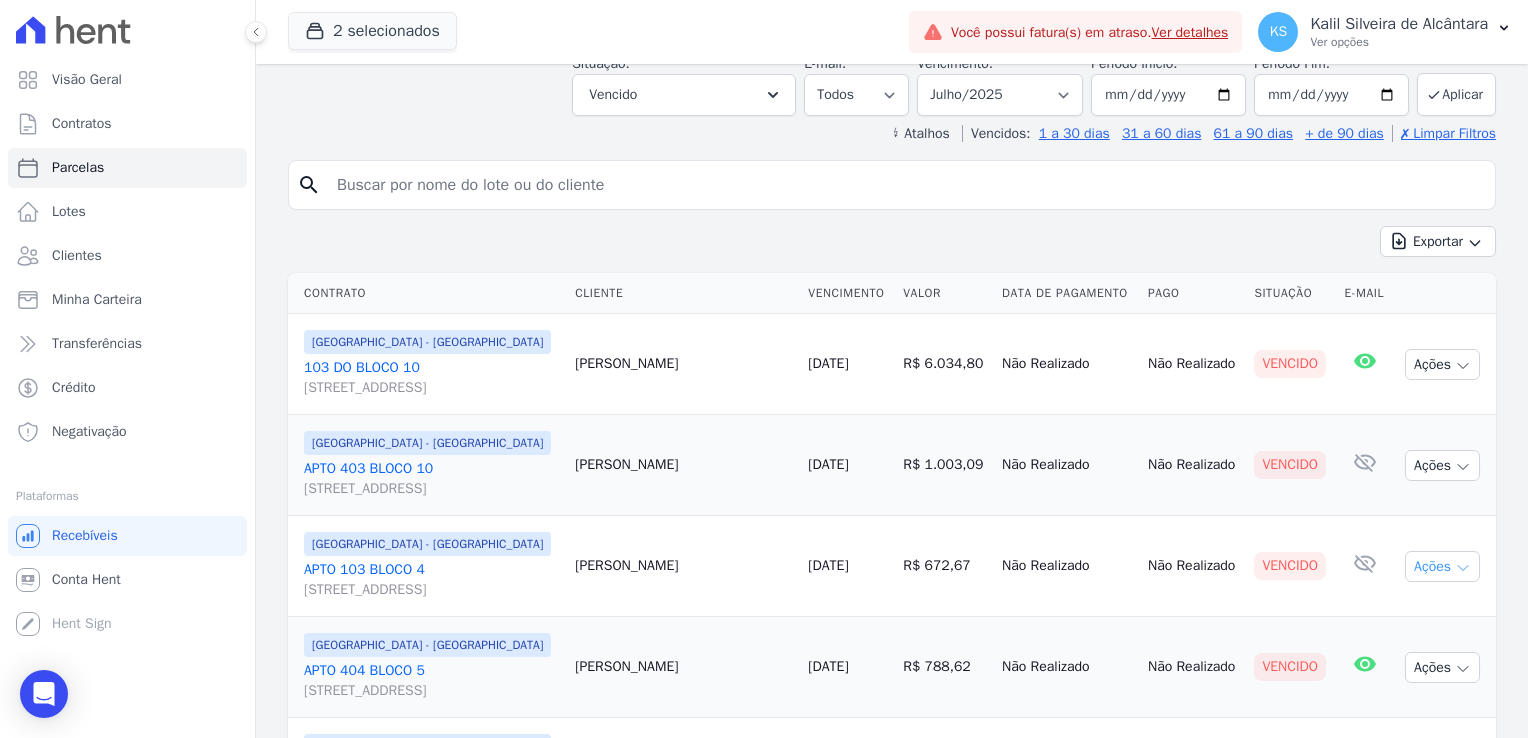 click on "Ações" at bounding box center [1442, 566] 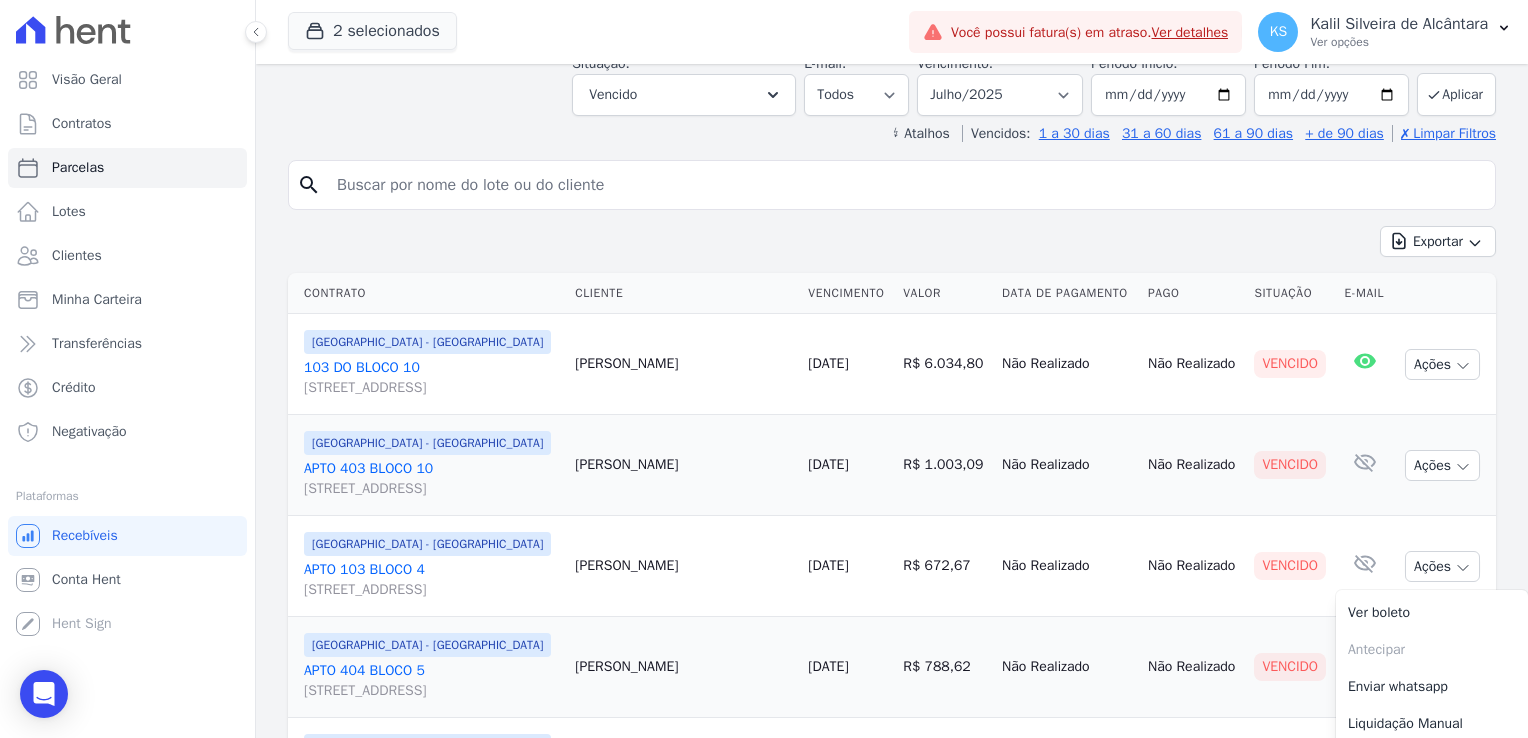 click on "Não Realizado" at bounding box center [1067, 566] 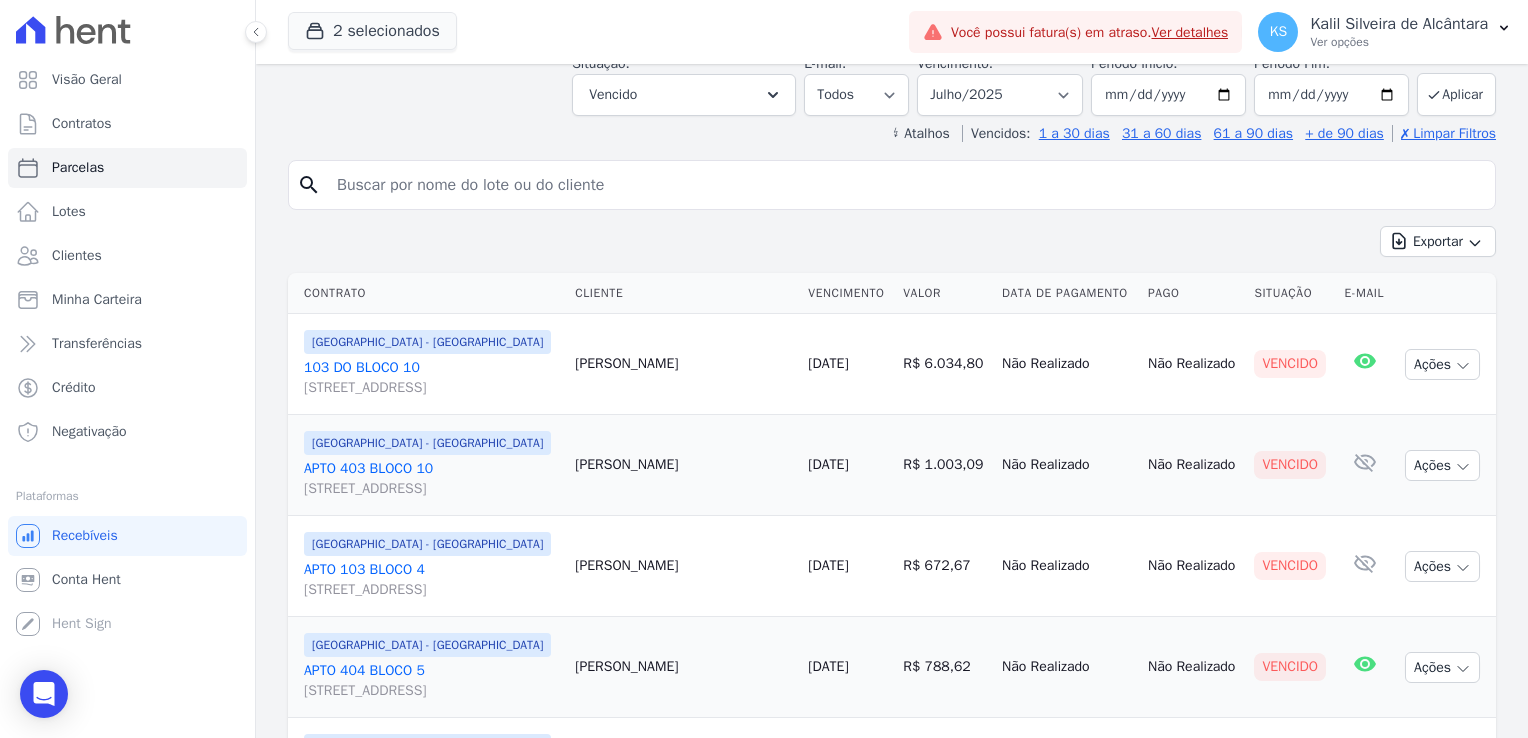 click on "APTO 103 BLOCO 4
Rua Nova York, 120, Passo das Pedras" at bounding box center (431, 580) 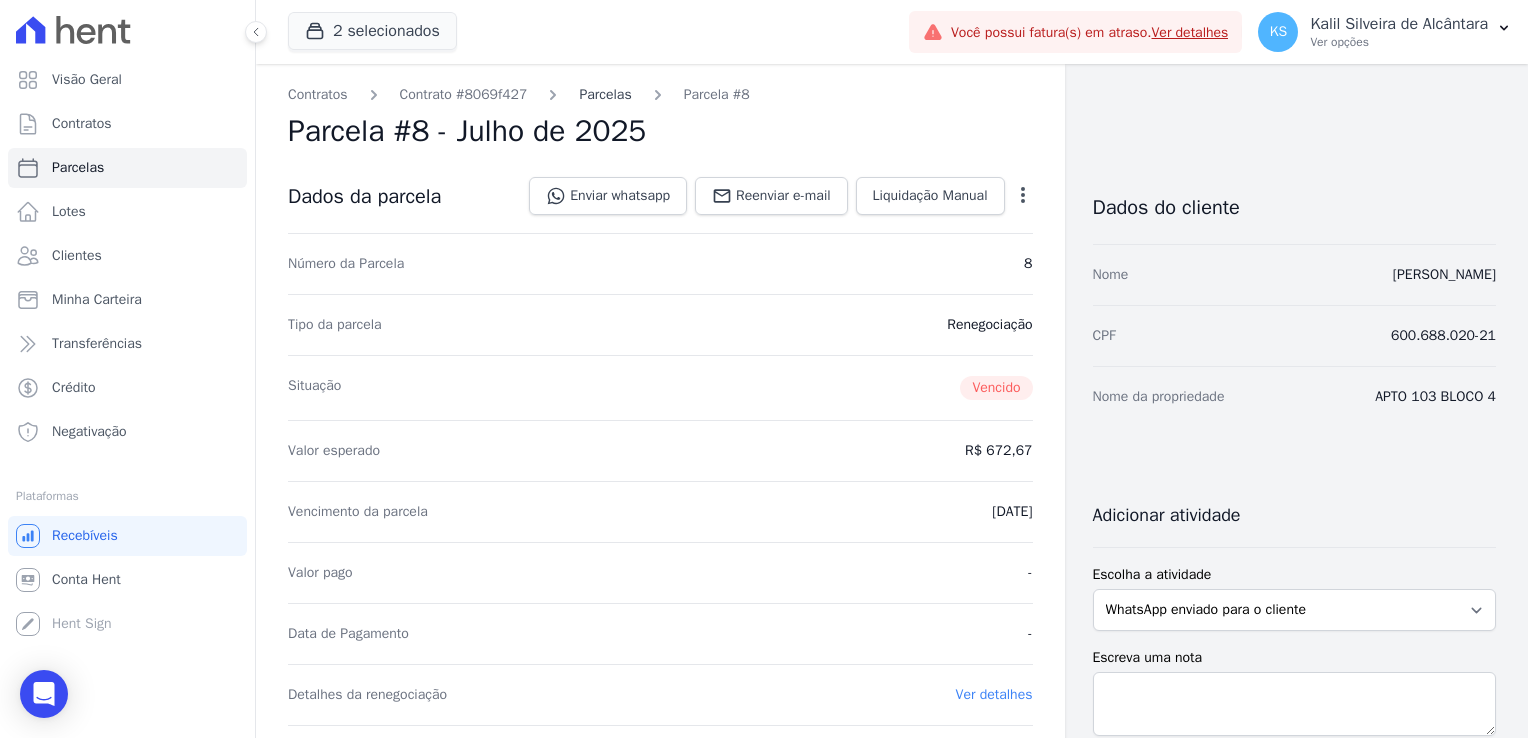 click on "Parcelas" at bounding box center [605, 94] 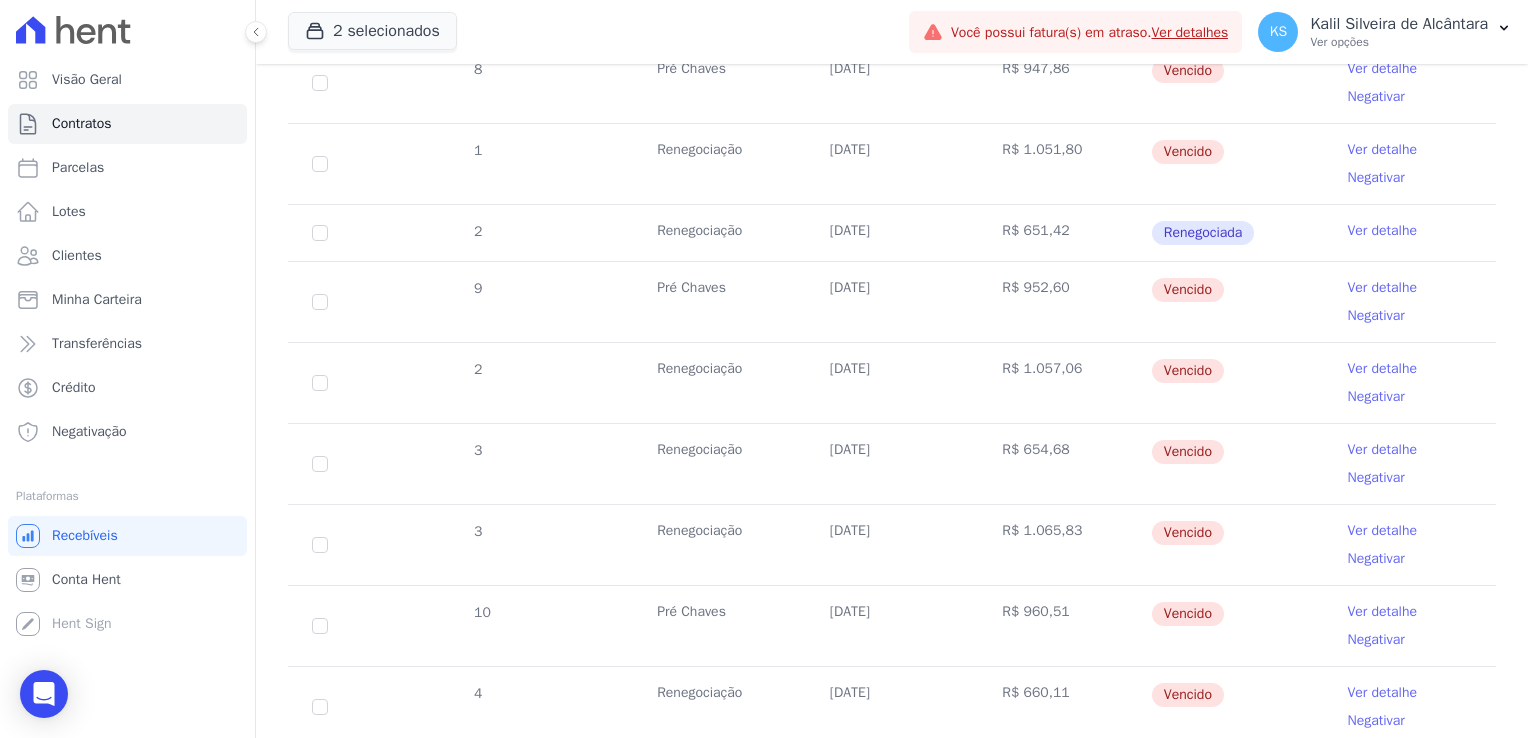 scroll, scrollTop: 436, scrollLeft: 0, axis: vertical 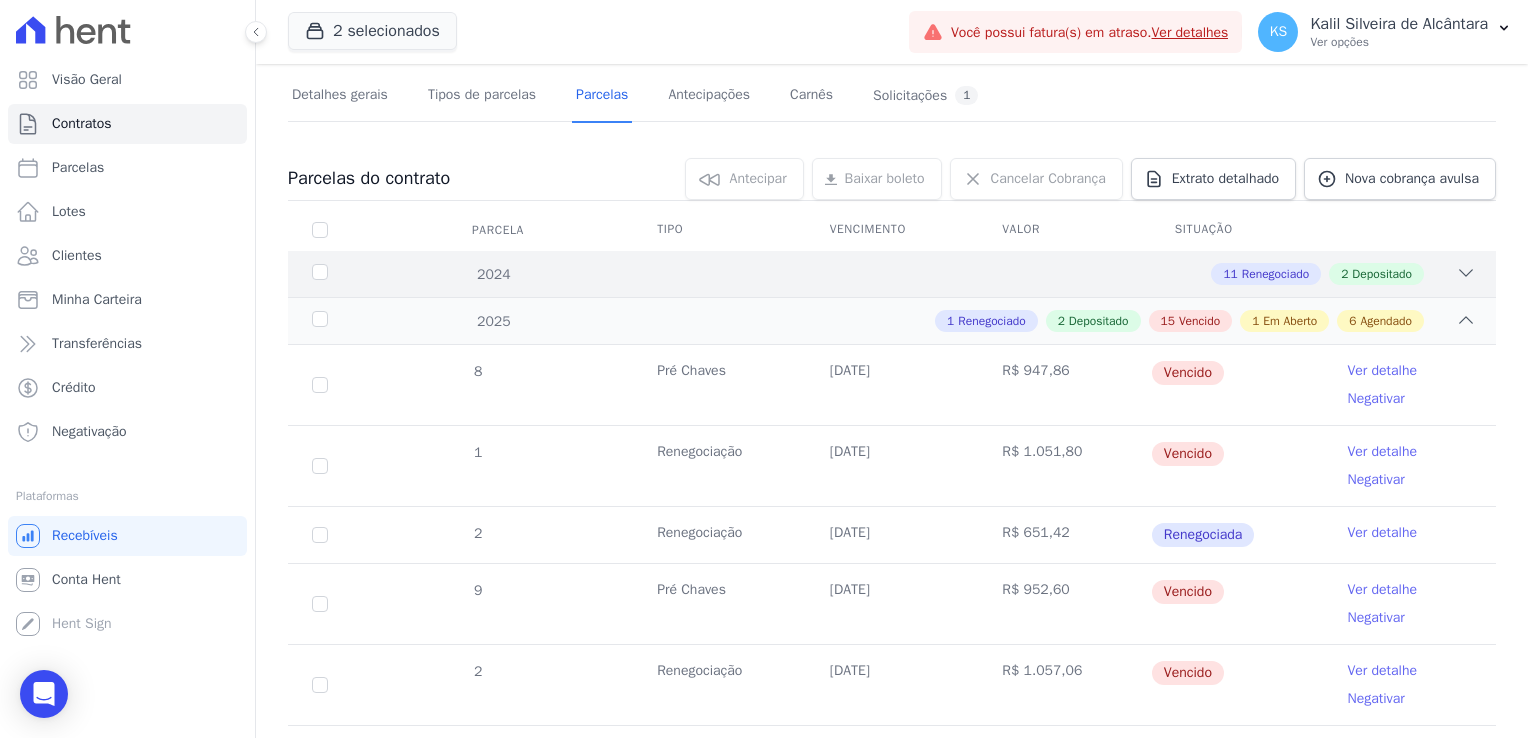 click on "2024
11
Renegociado
2
Depositado" at bounding box center [892, 274] 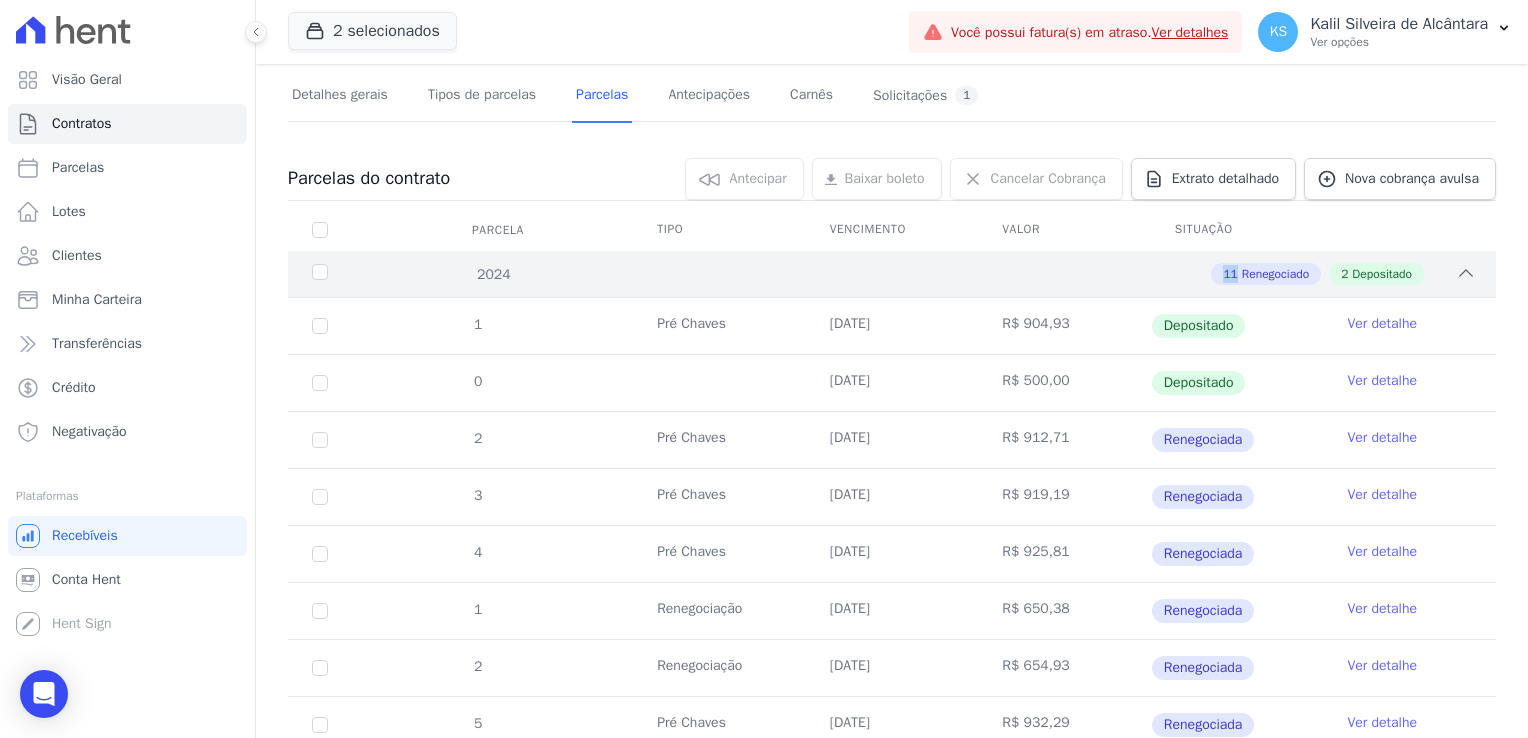click on "2024
11
Renegociado
2
Depositado" at bounding box center [892, 274] 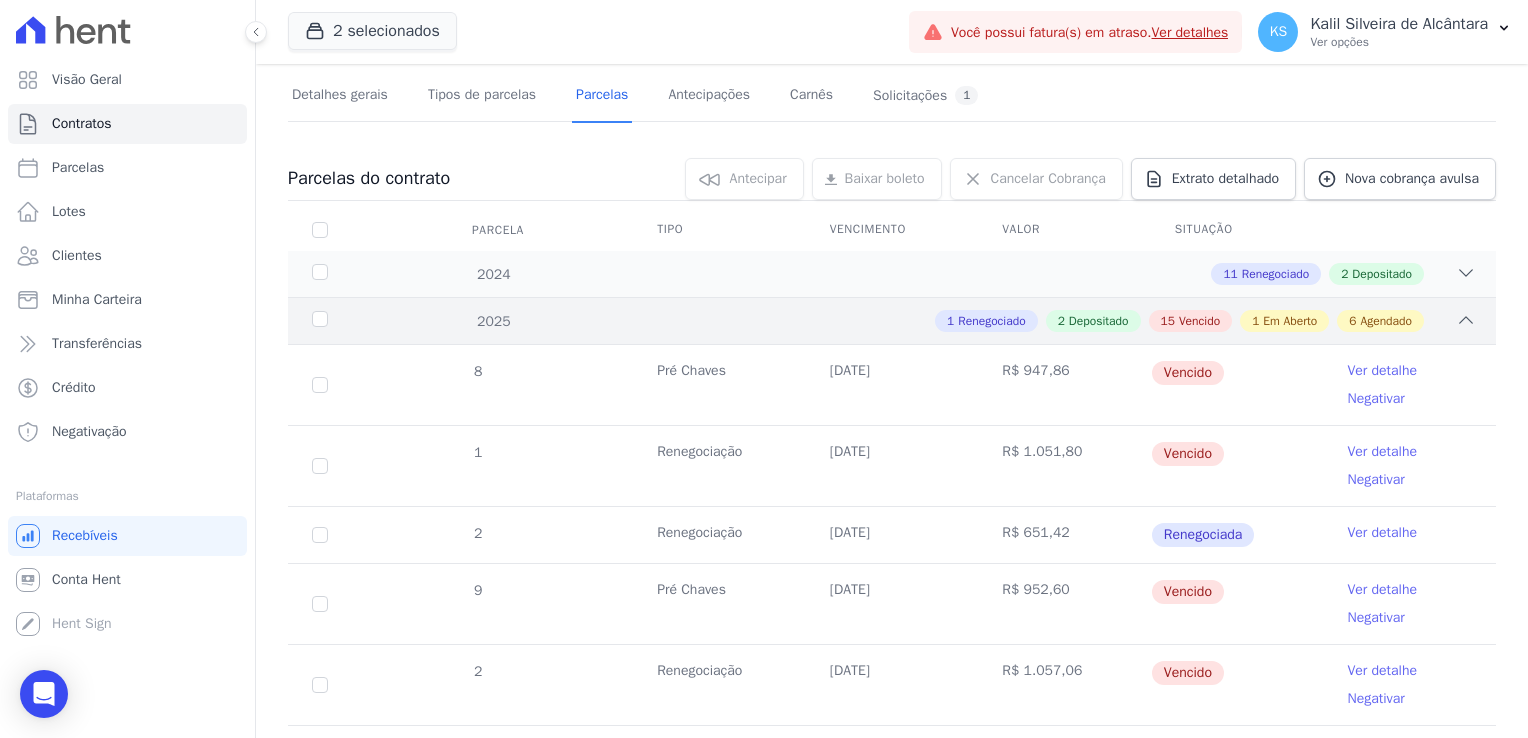 click on "2025
1
Renegociado
2
Depositado
15
Vencido
1
Em Aberto
6
Agendado" at bounding box center (892, 320) 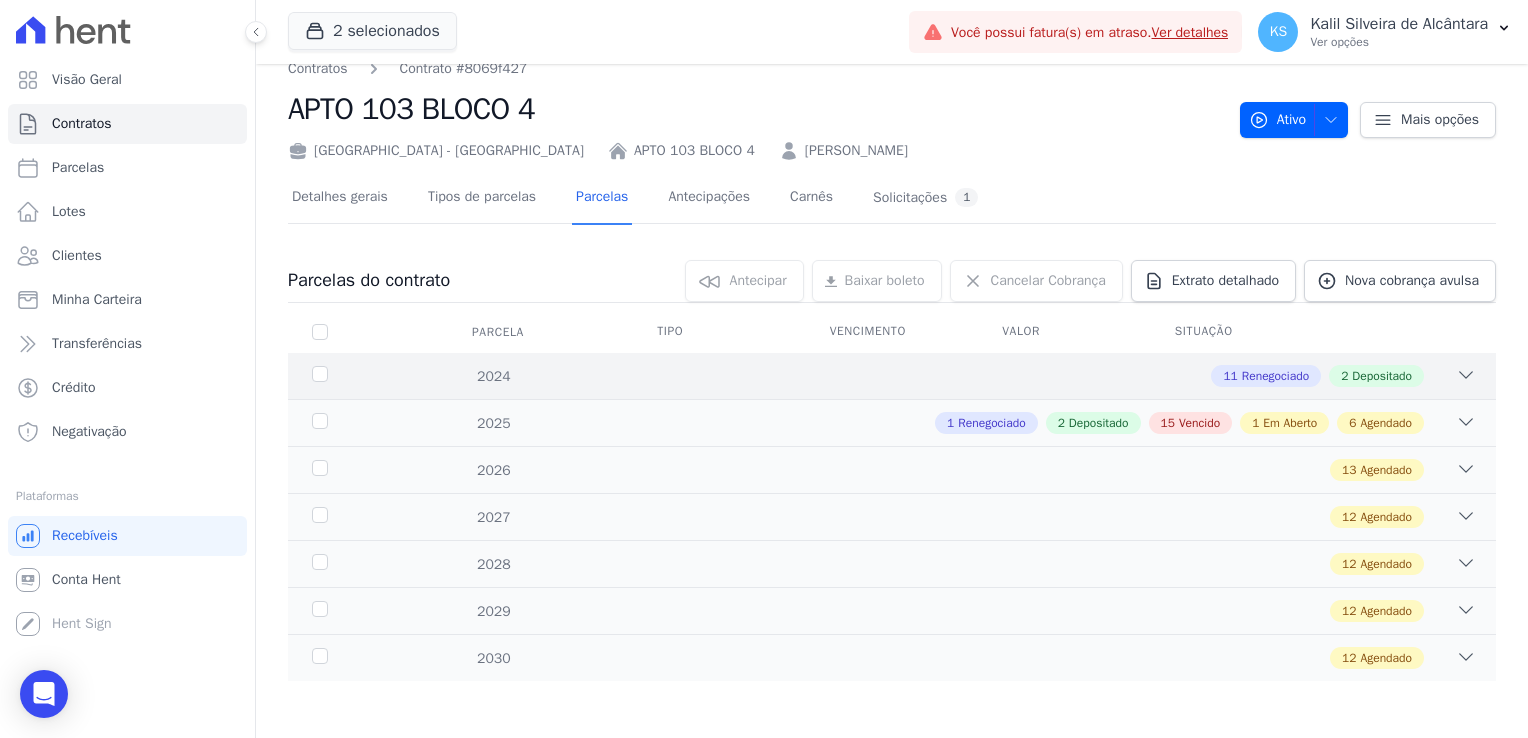 click on "11
Renegociado
2
Depositado" at bounding box center [951, 376] 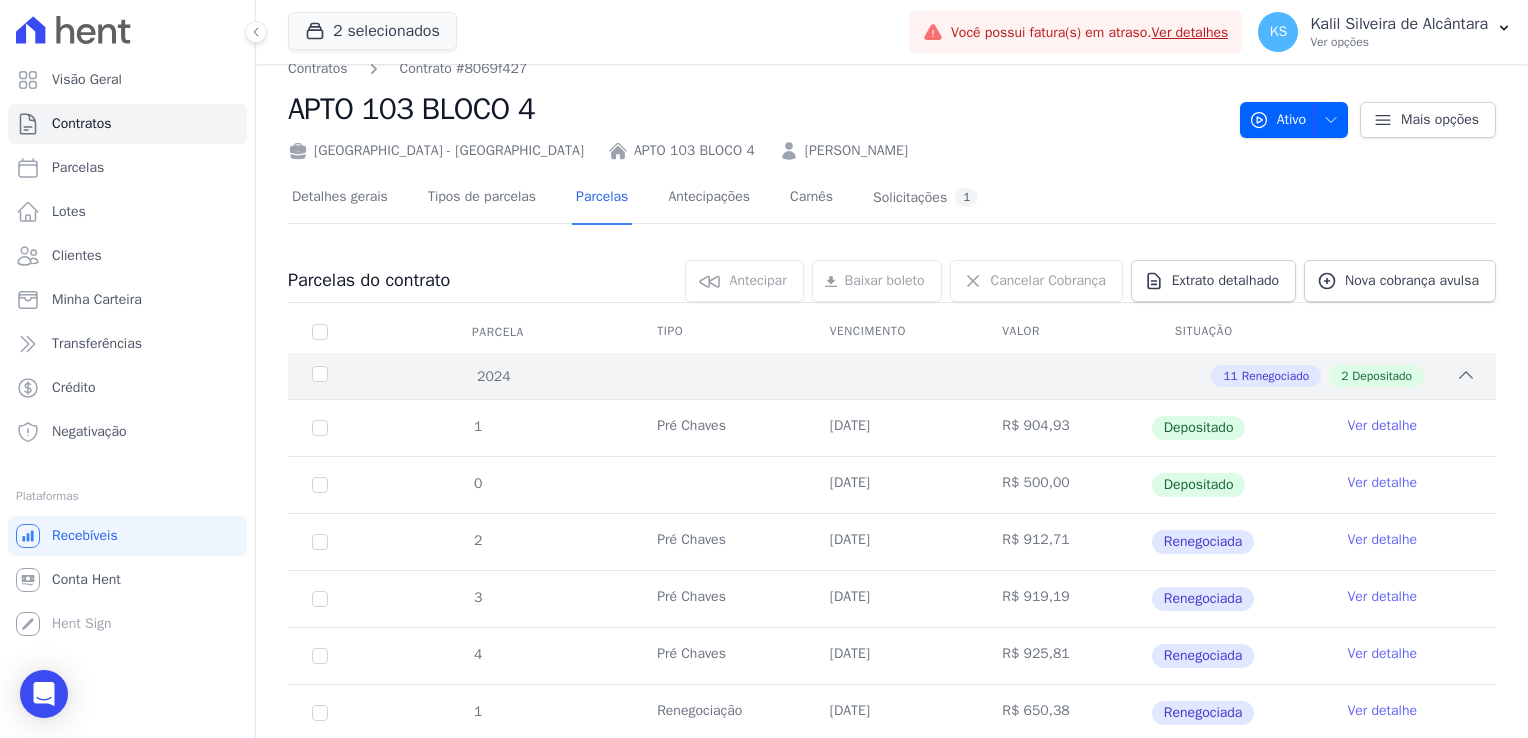 scroll, scrollTop: 124, scrollLeft: 0, axis: vertical 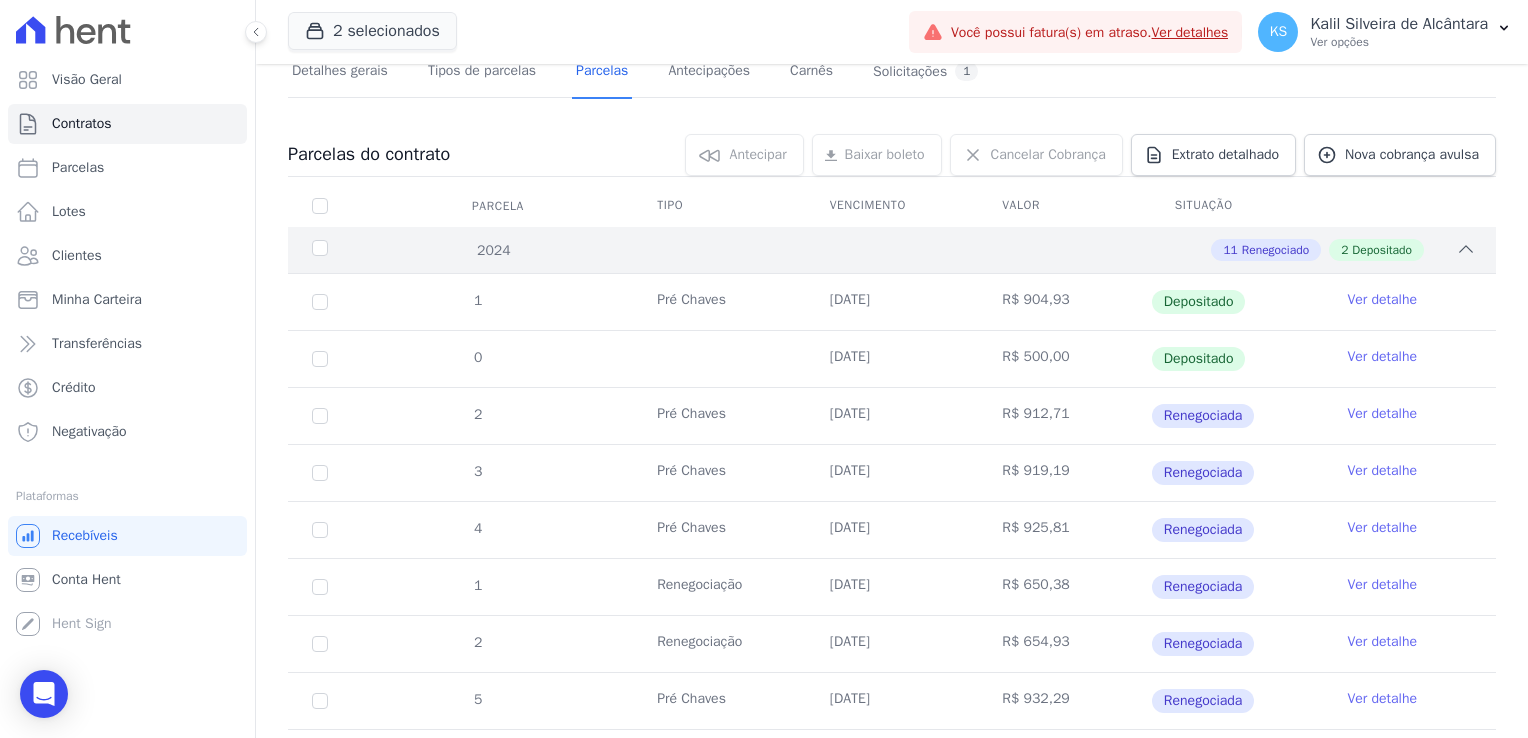 click on "11
Renegociado
2
Depositado" at bounding box center [951, 250] 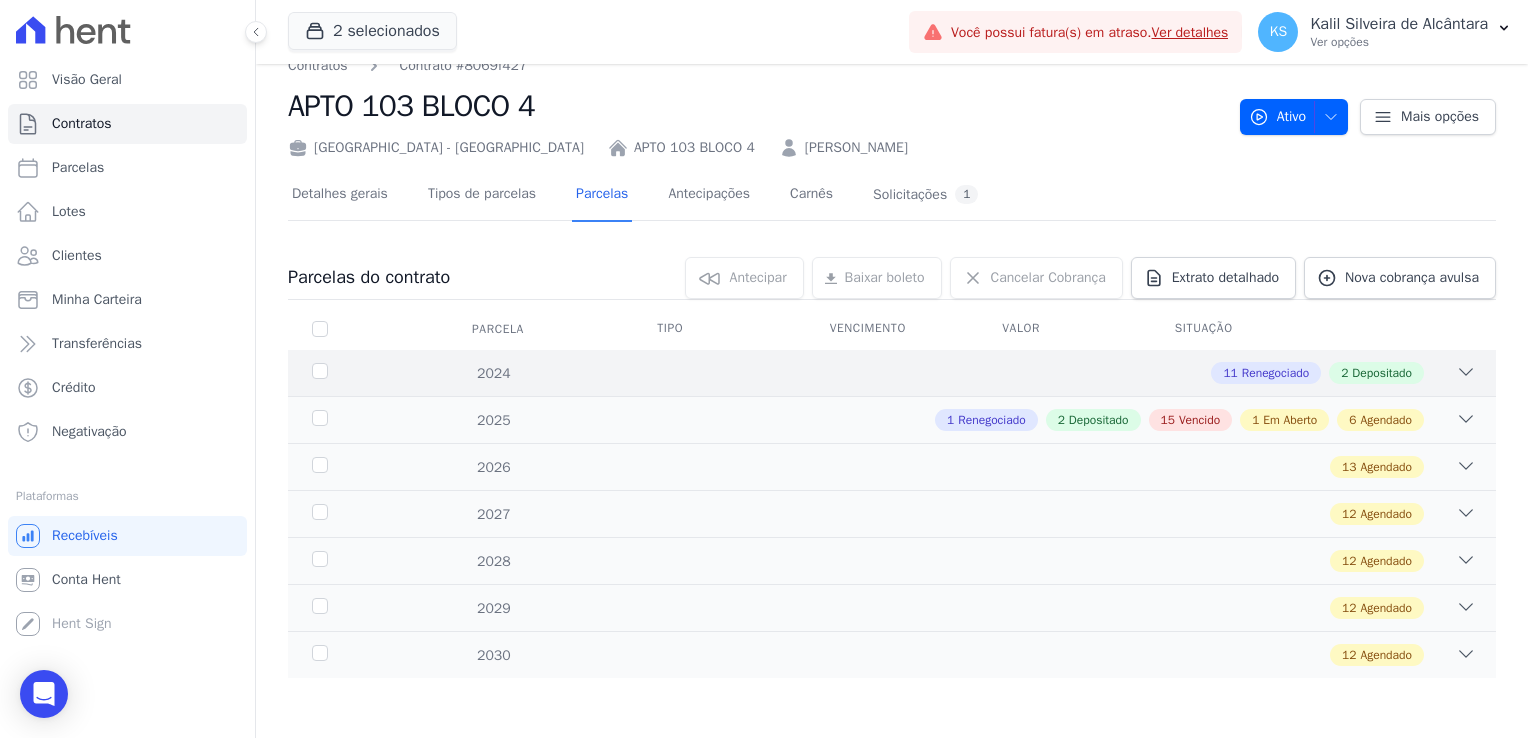 scroll, scrollTop: 22, scrollLeft: 0, axis: vertical 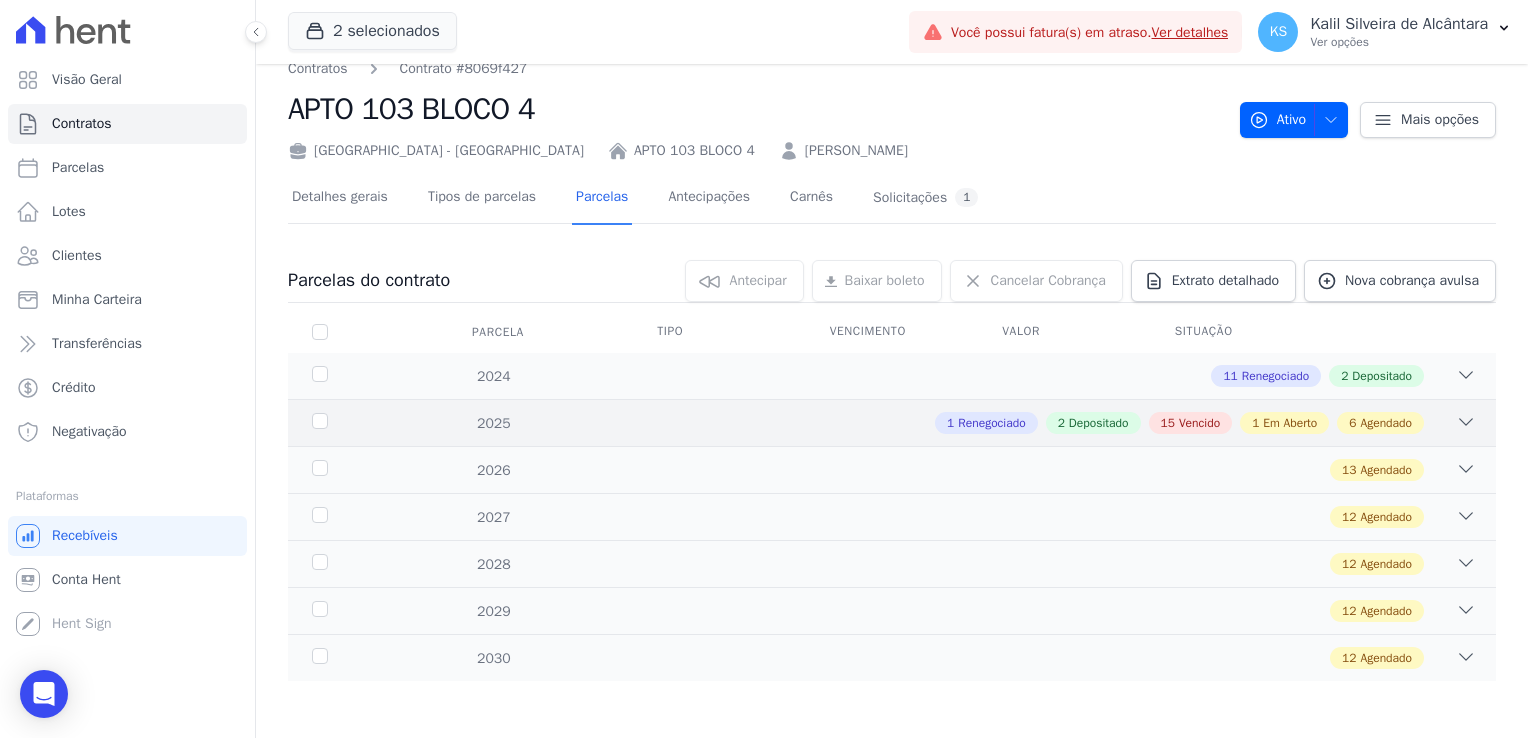 click on "1
Renegociado
2
Depositado
15
Vencido
1
Em Aberto
6
Agendado" at bounding box center (951, 423) 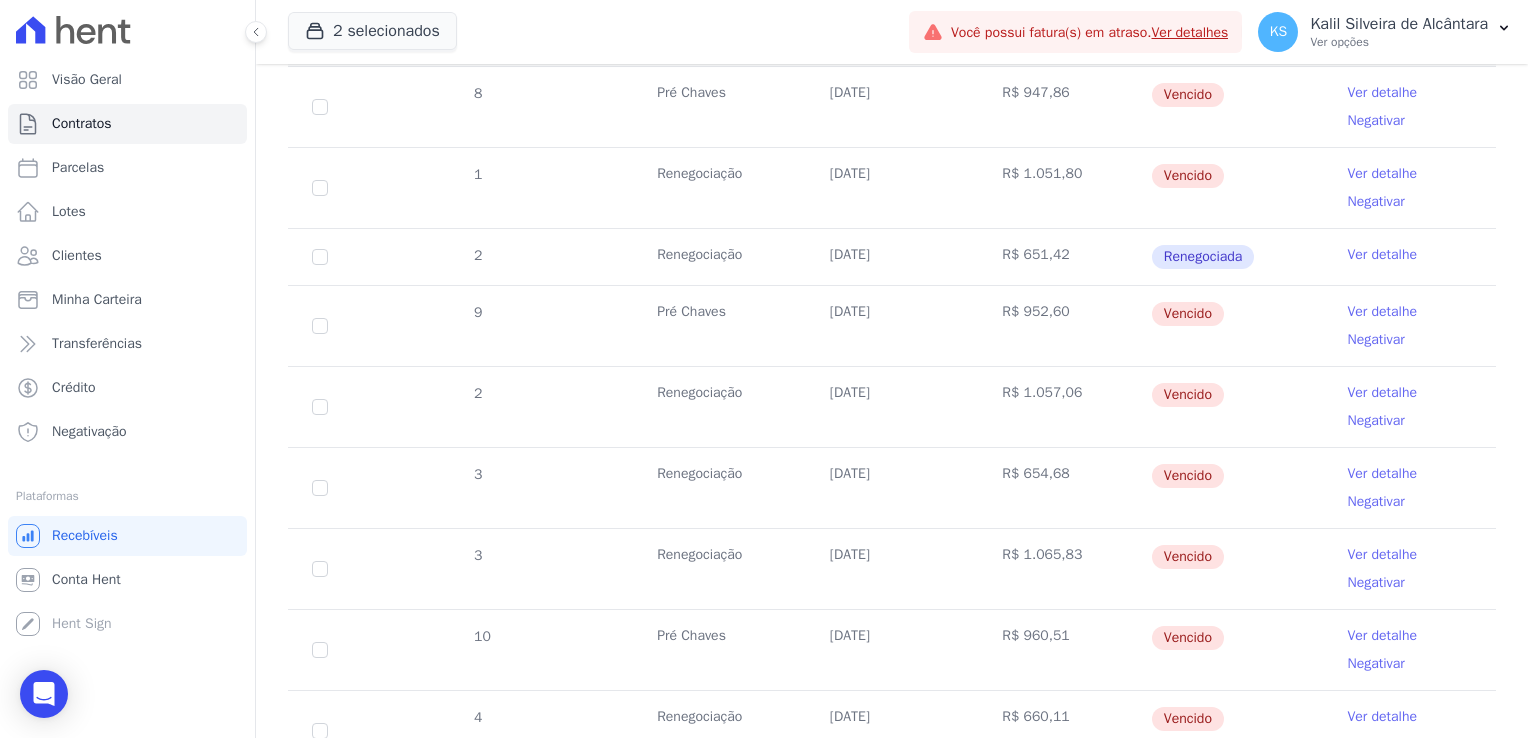 scroll, scrollTop: 399, scrollLeft: 0, axis: vertical 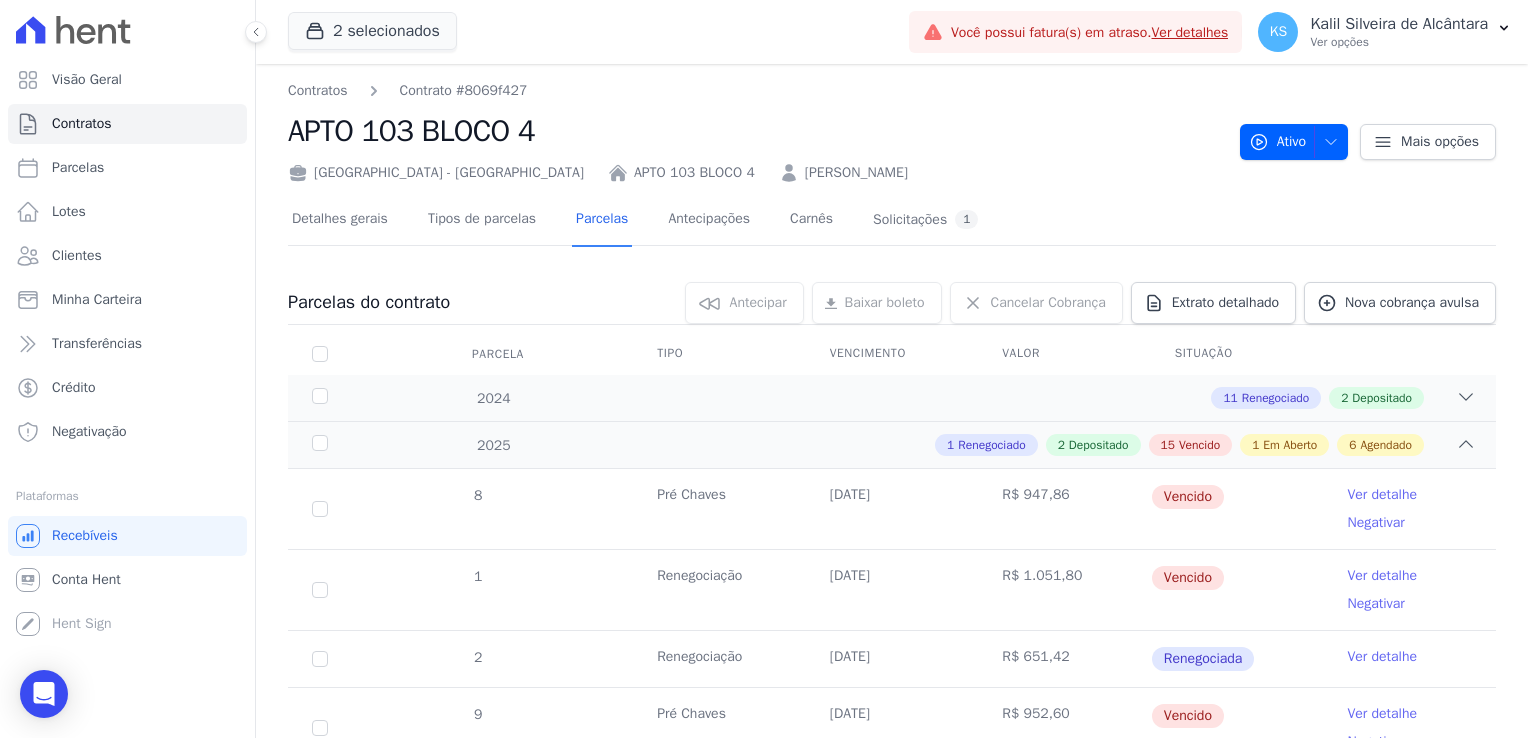click on "Contratos
Contrato
#8069f427" at bounding box center [407, 90] 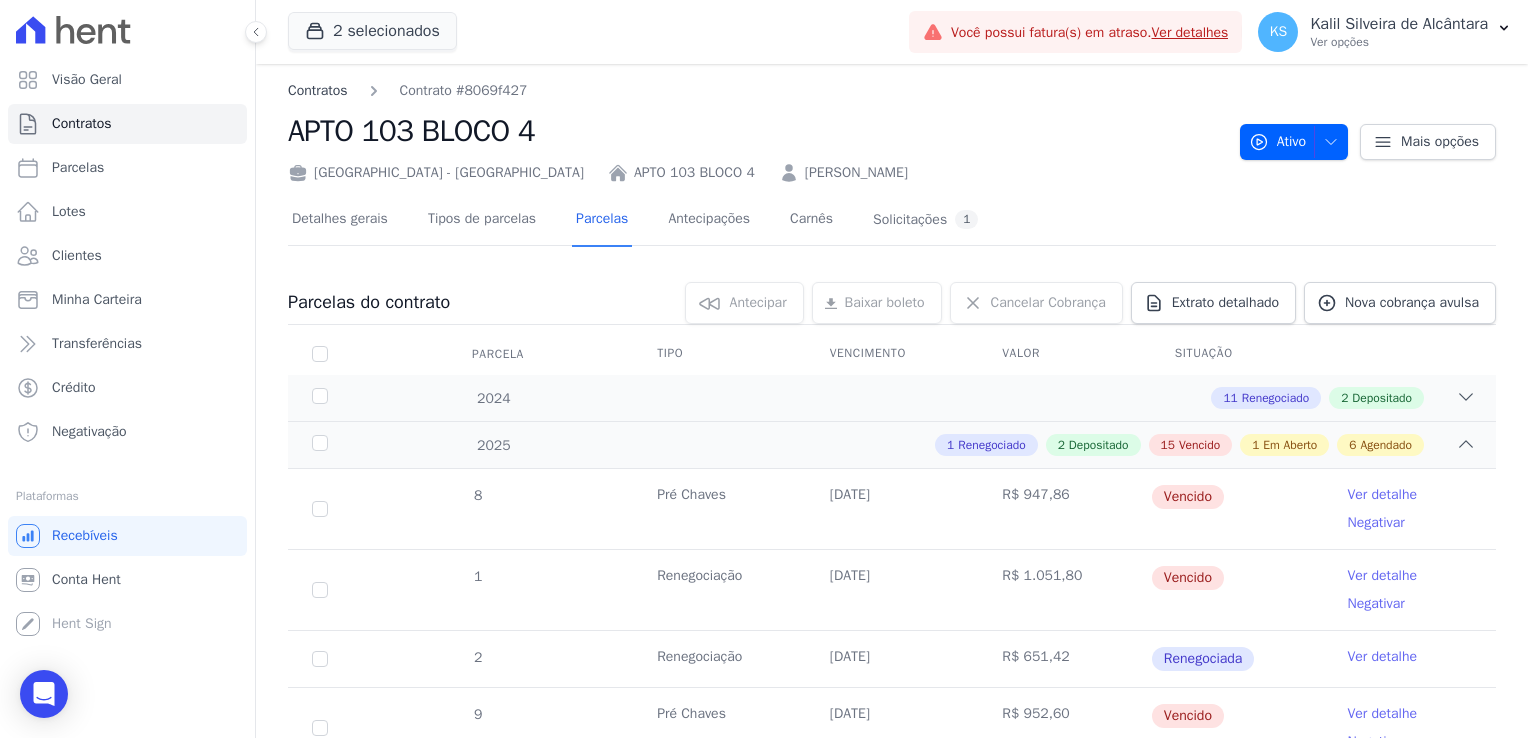 click on "Contratos" at bounding box center [318, 90] 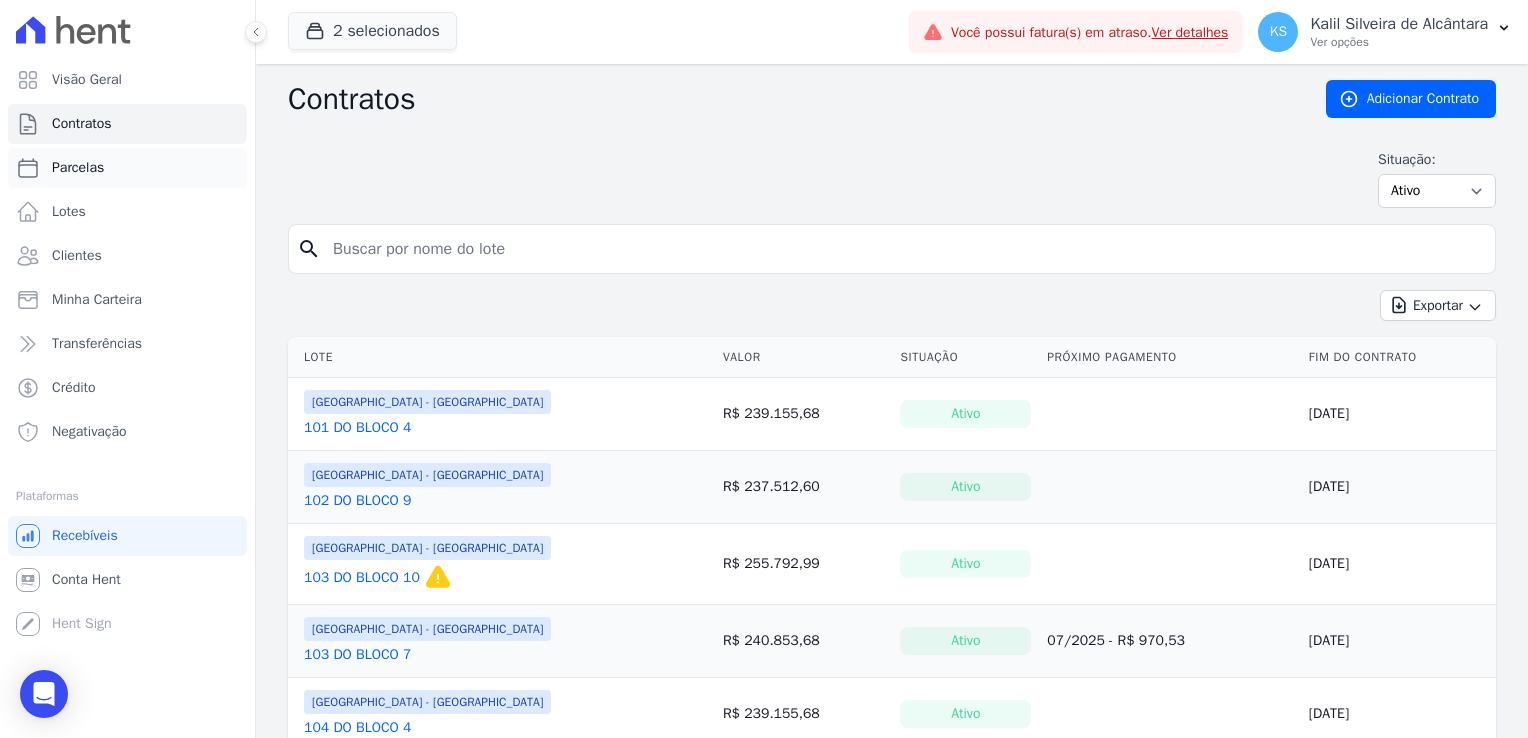 click on "Parcelas" at bounding box center [127, 168] 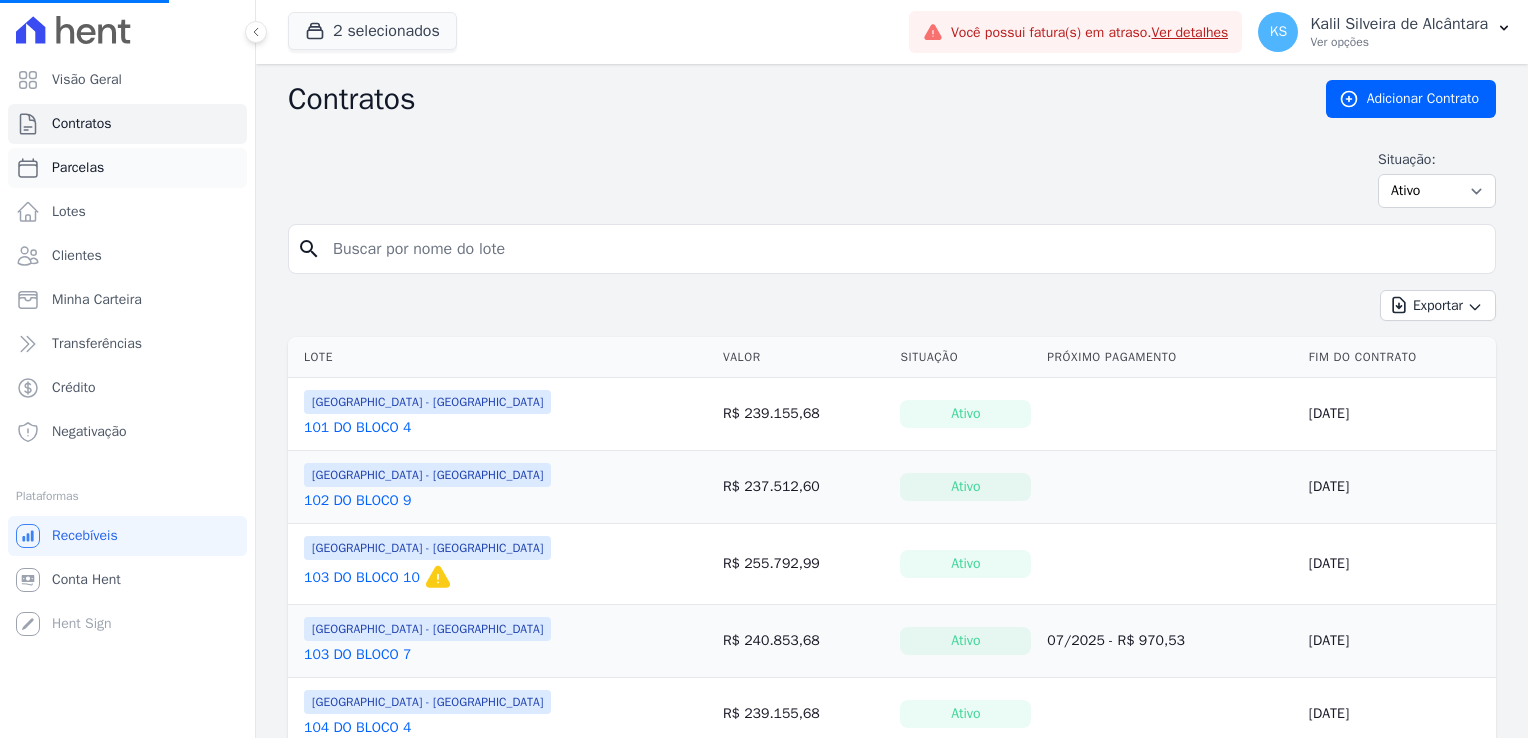 click on "Parcelas" at bounding box center (127, 168) 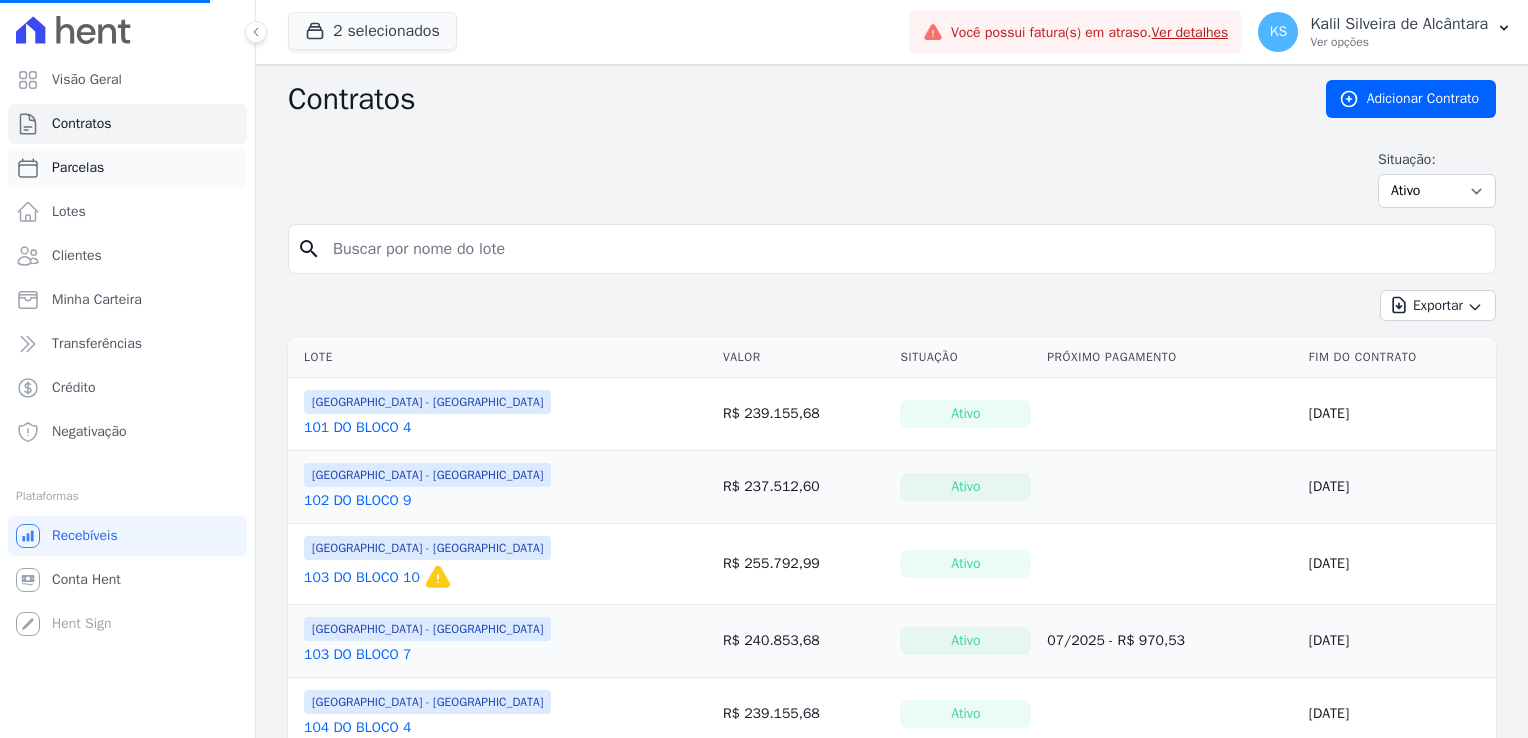 select 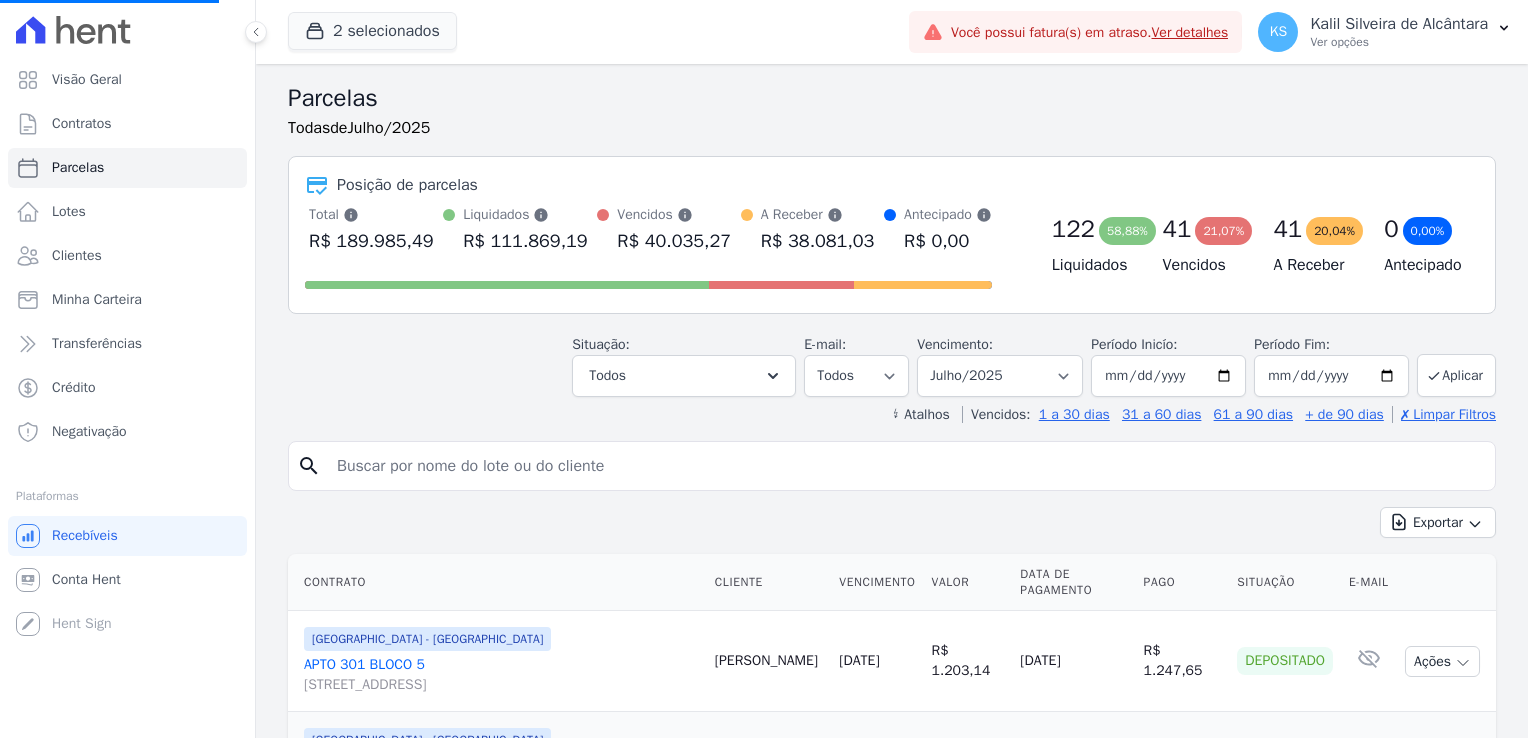 select 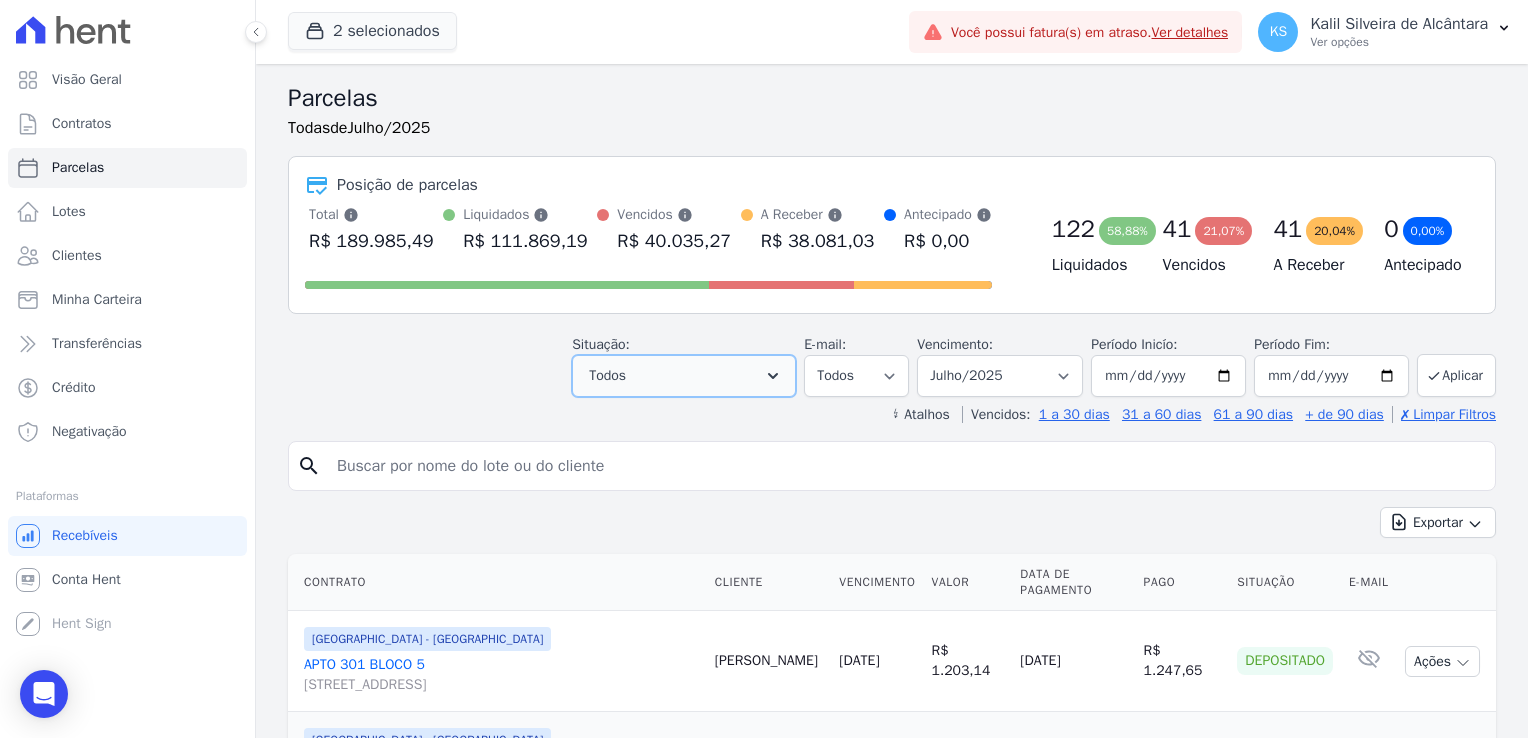 click on "Todos" at bounding box center (684, 376) 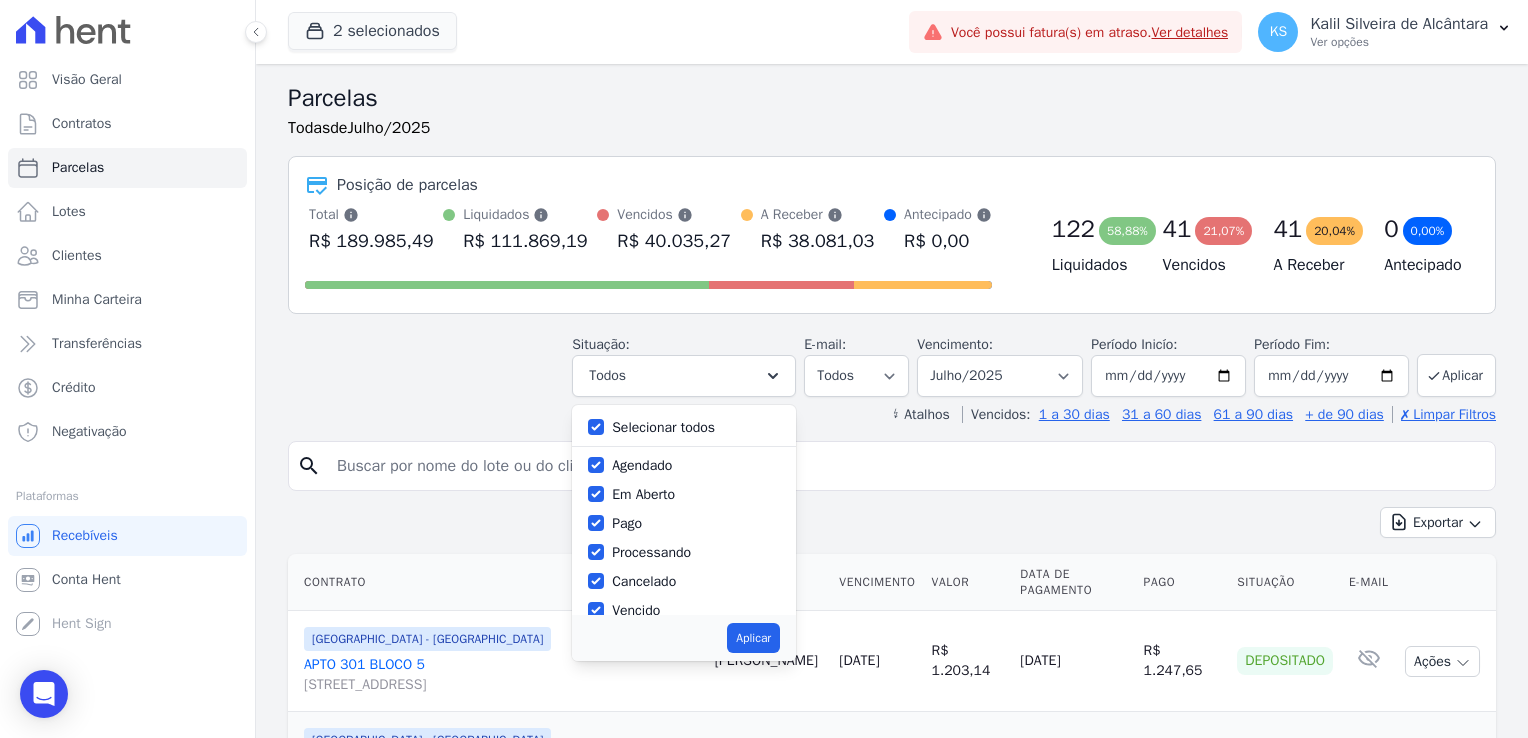 click on "Selecionar todos" at bounding box center (663, 427) 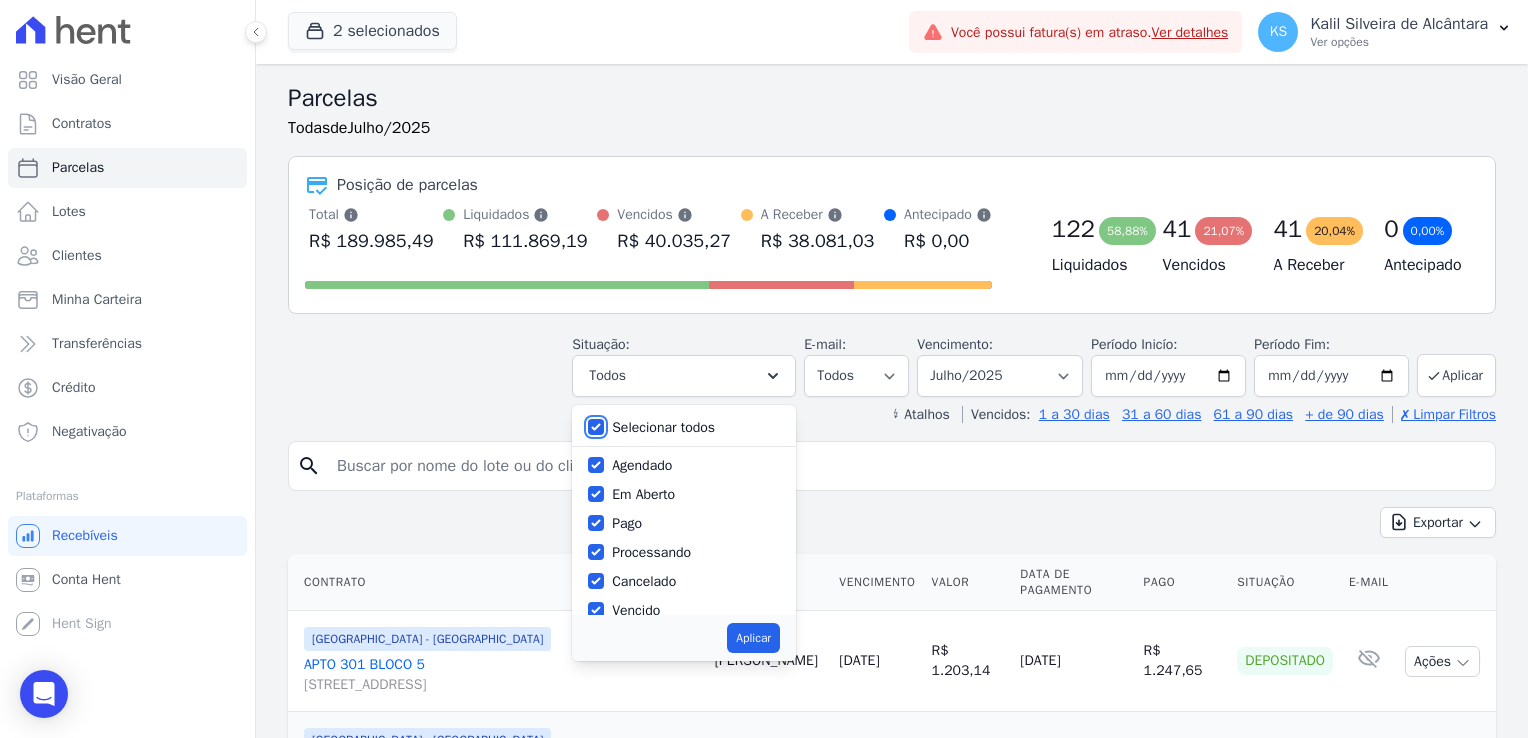 checkbox on "false" 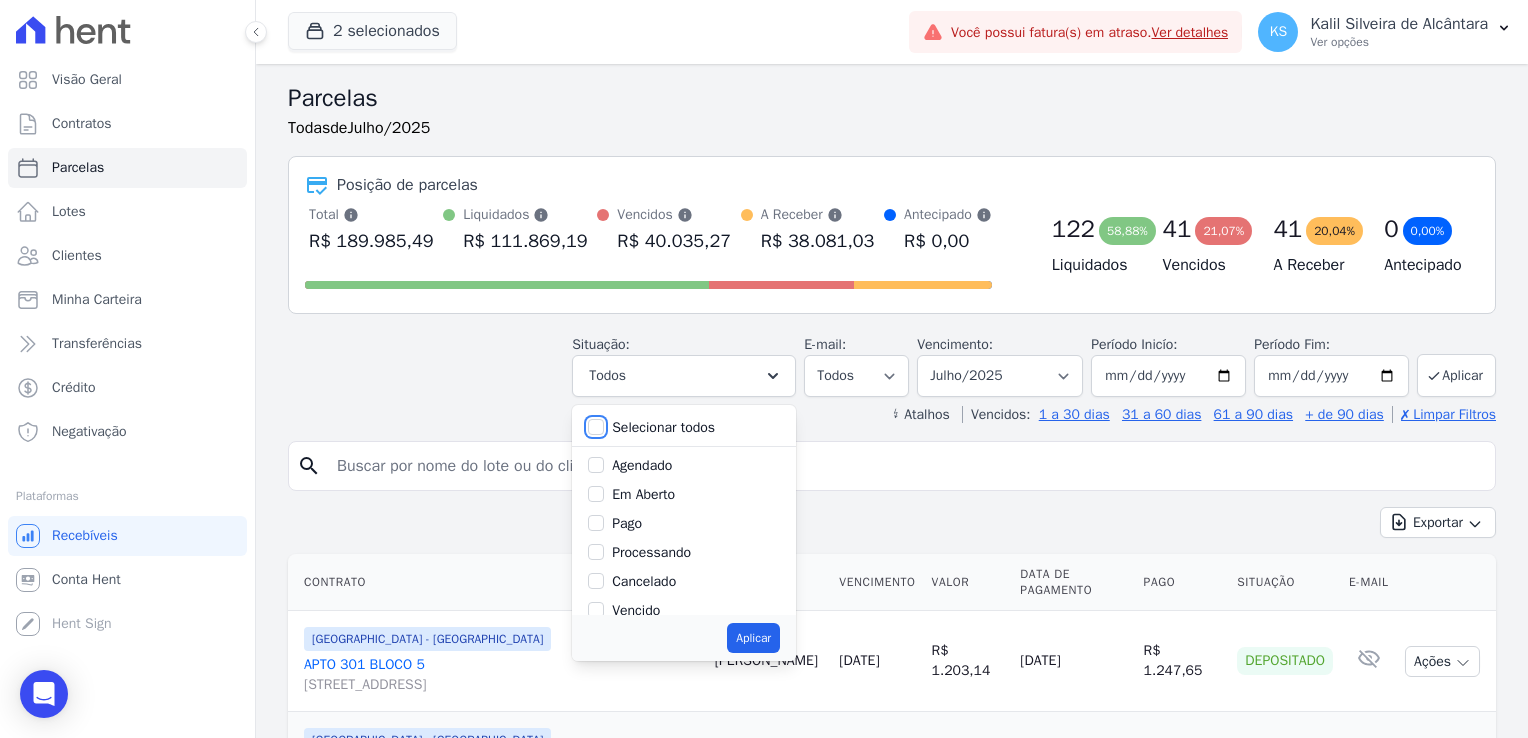 checkbox on "false" 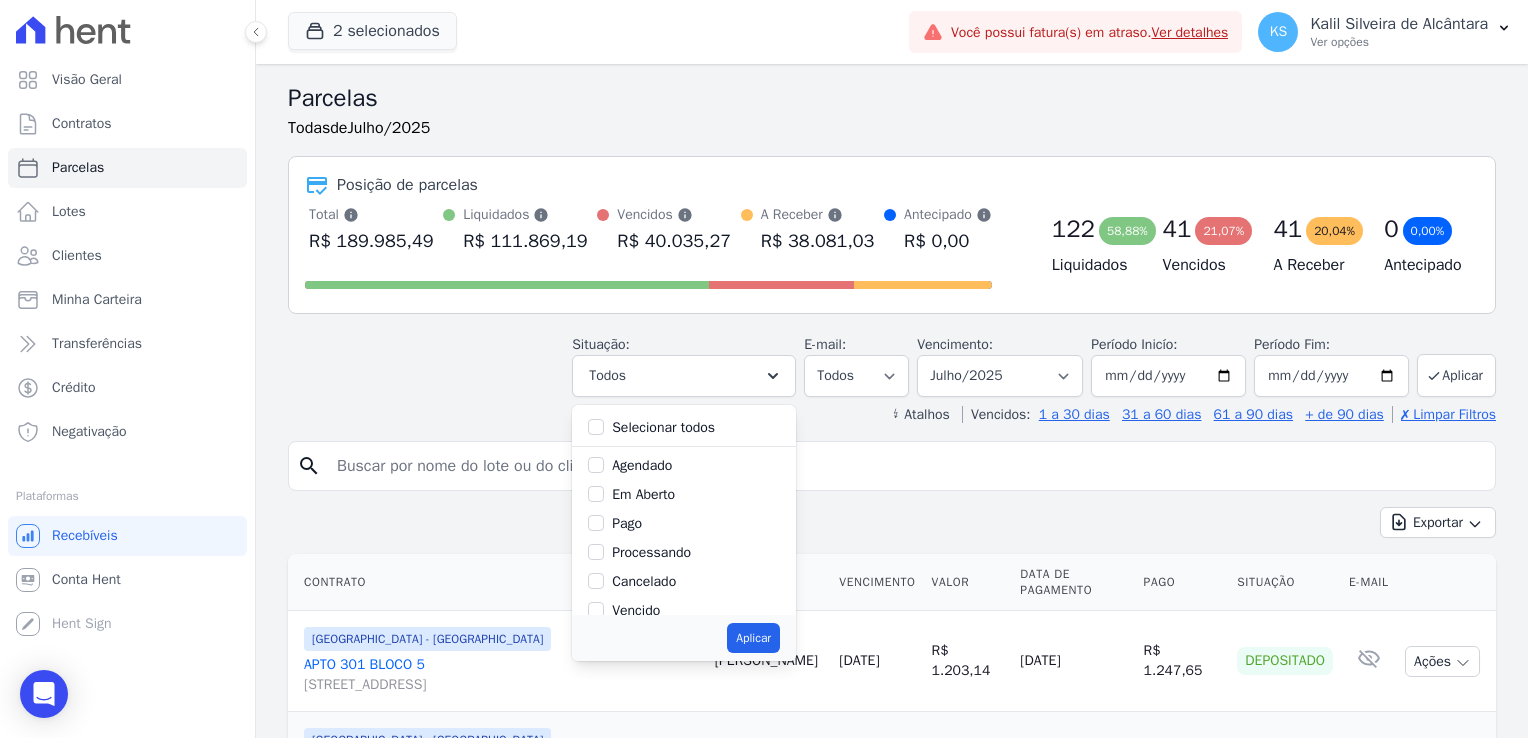 click on "Vencido" at bounding box center [636, 610] 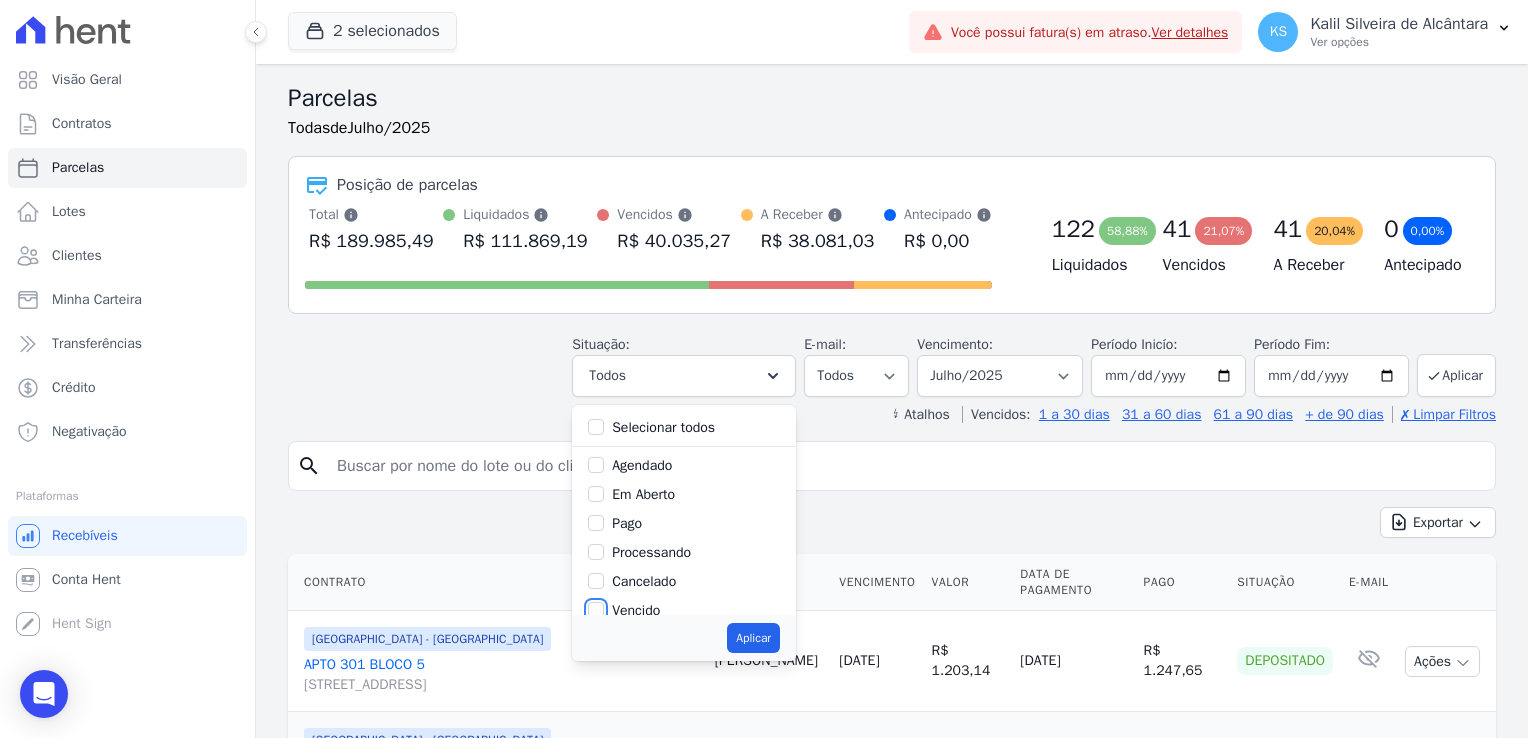 checkbox on "true" 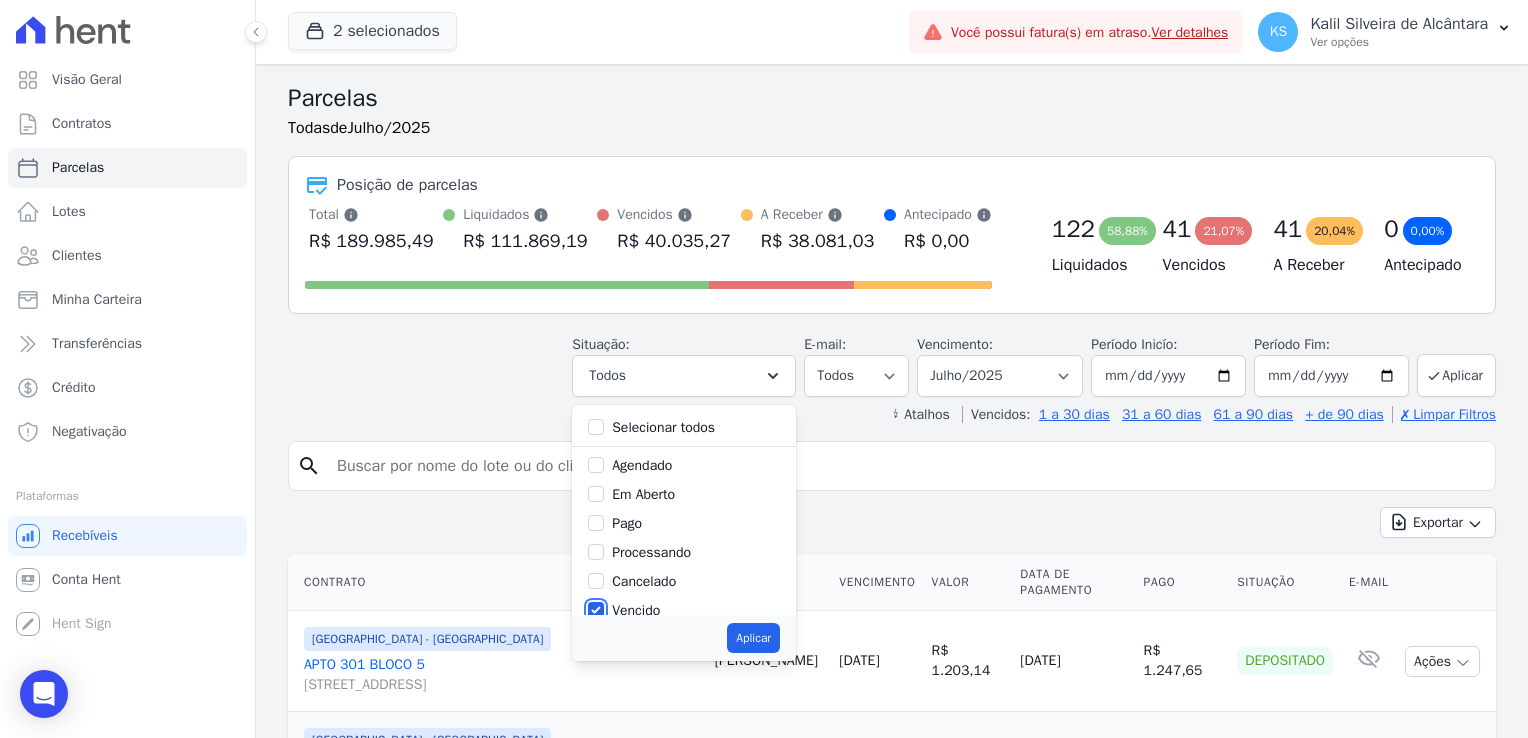 scroll, scrollTop: 2, scrollLeft: 0, axis: vertical 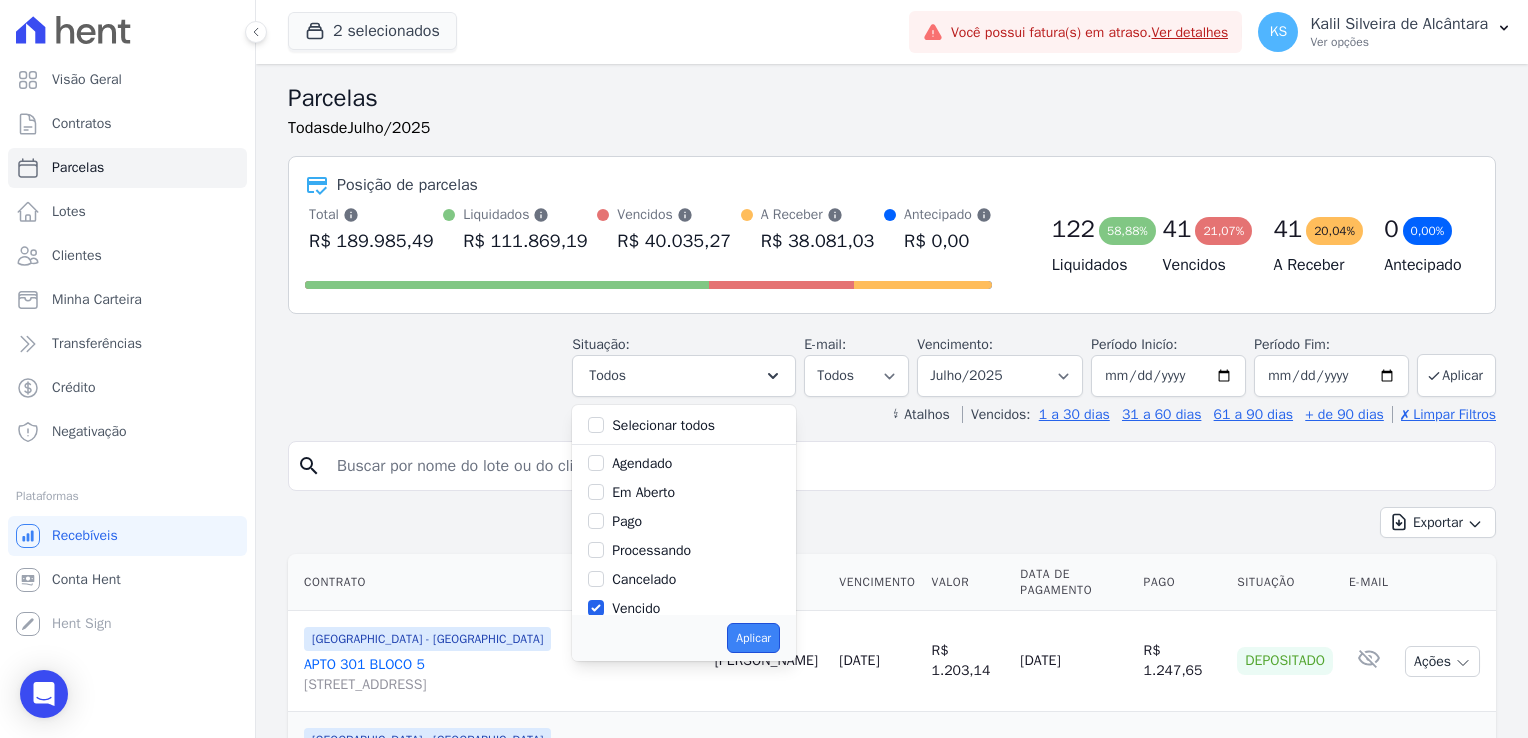 click on "Aplicar" at bounding box center (753, 638) 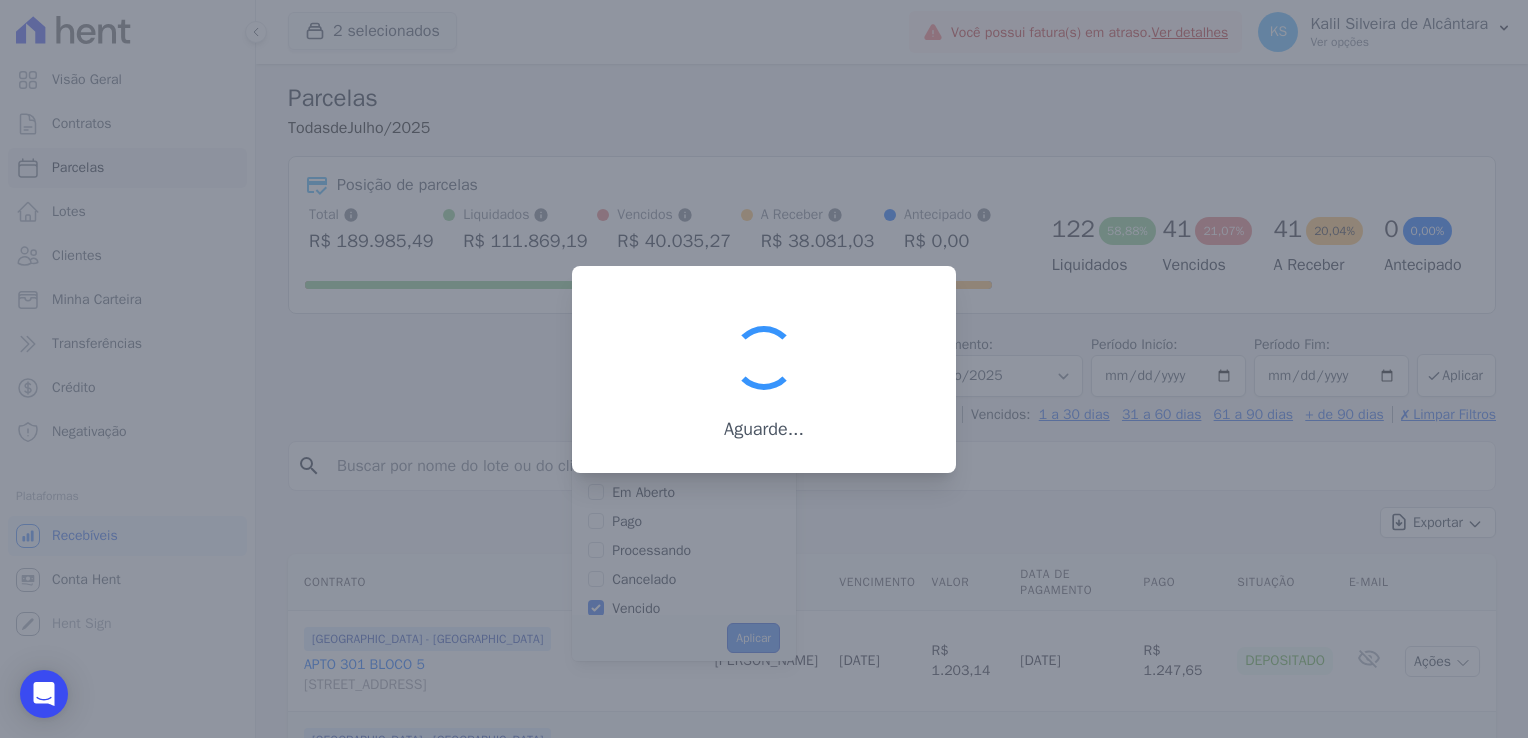 scroll, scrollTop: 37, scrollLeft: 0, axis: vertical 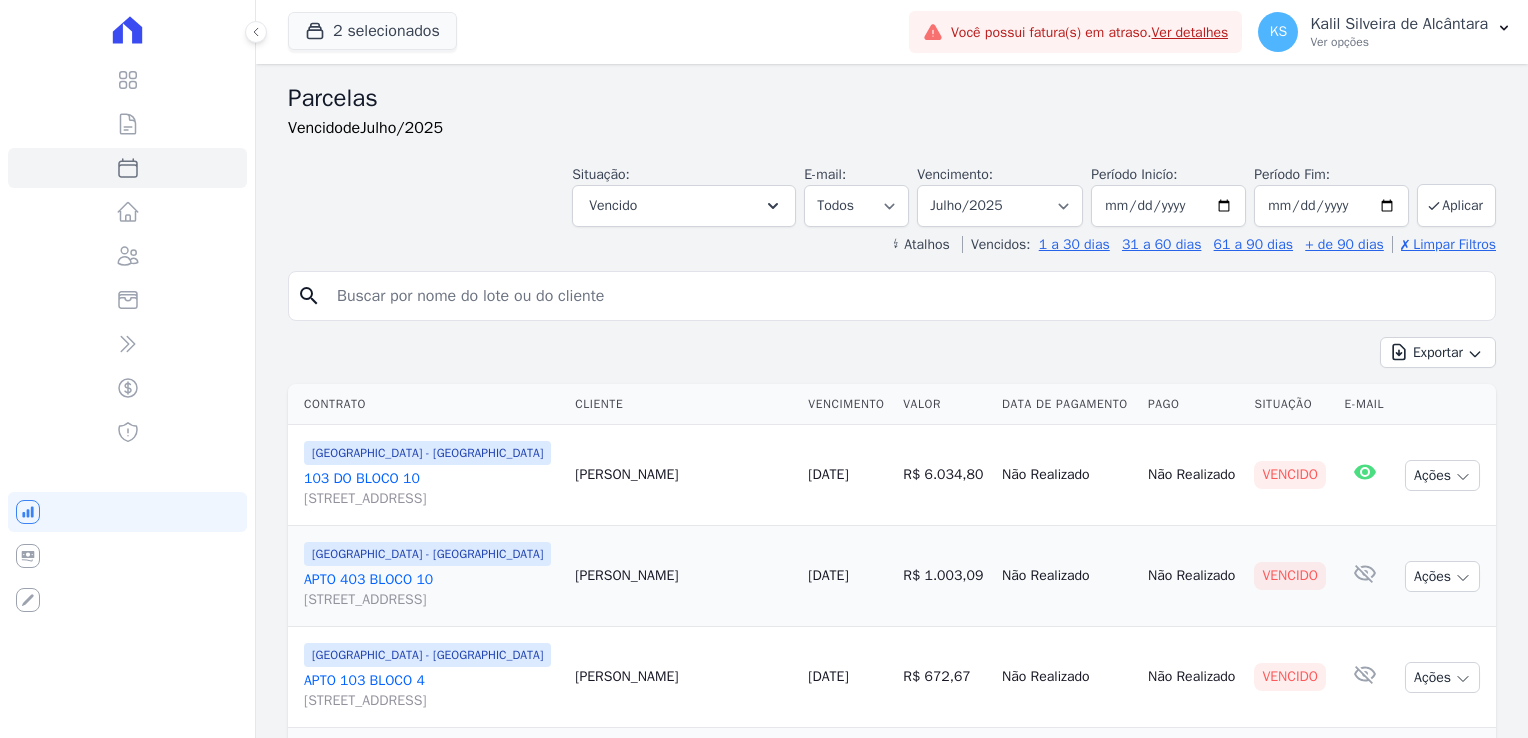 select 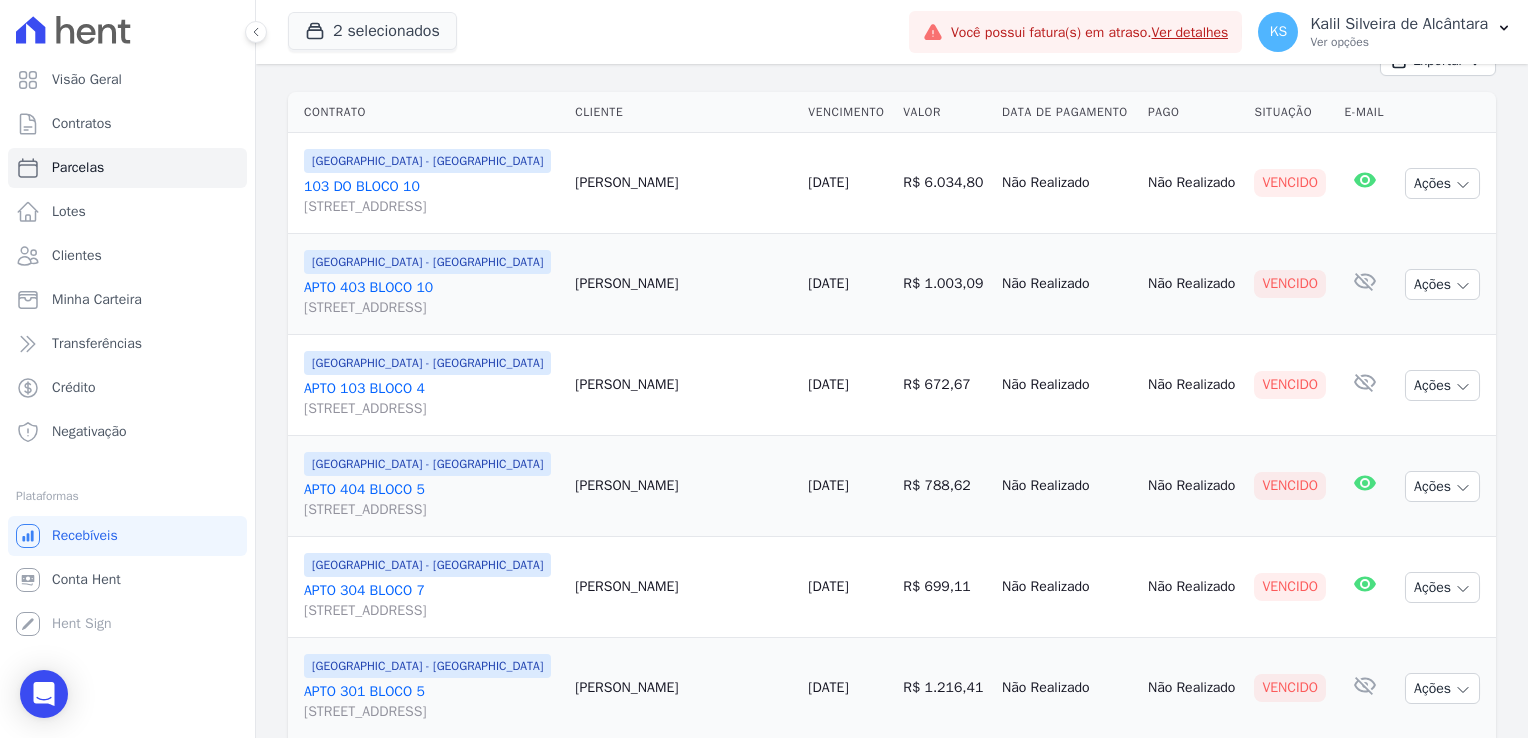 scroll, scrollTop: 296, scrollLeft: 0, axis: vertical 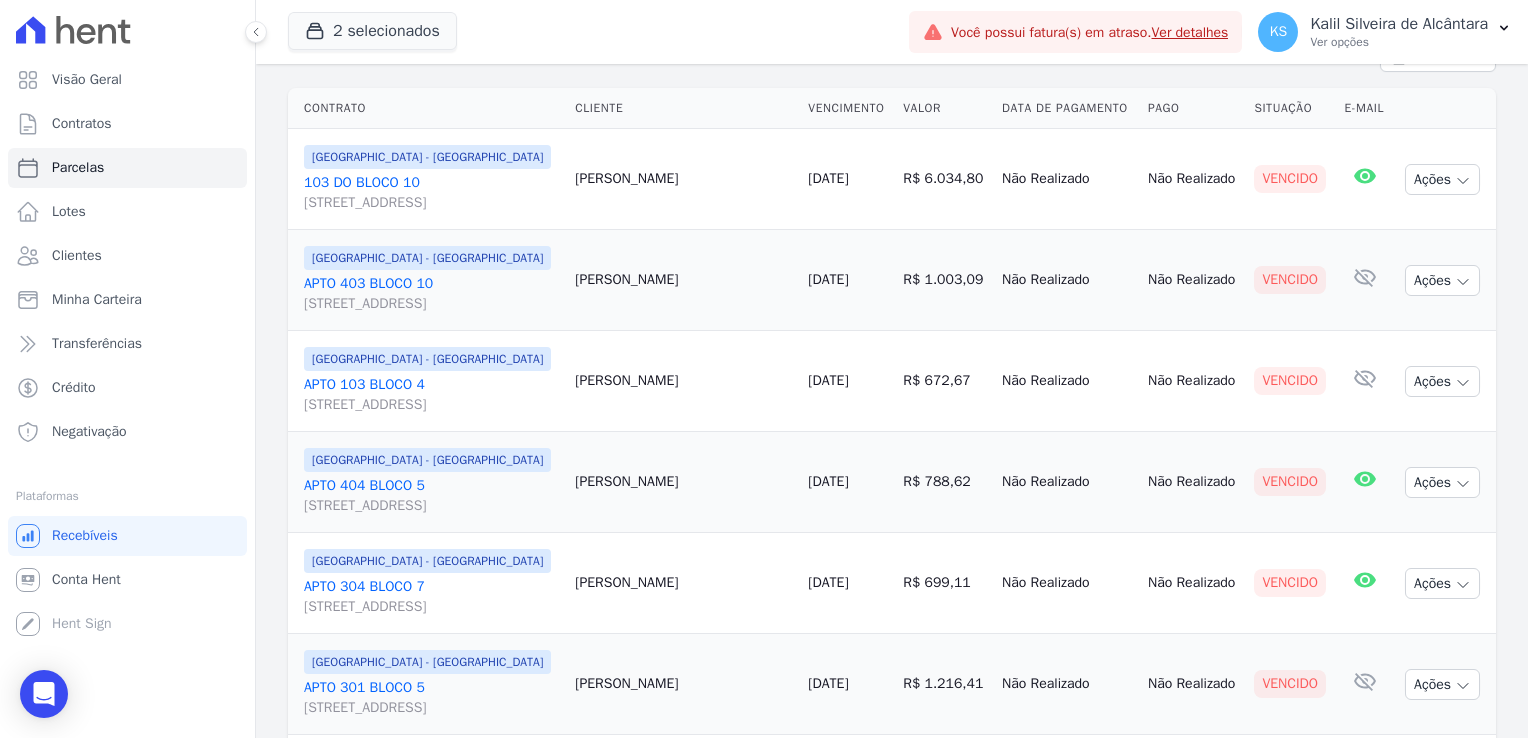click on "APTO 404 BLOCO [GEOGRAPHIC_DATA][STREET_ADDRESS][GEOGRAPHIC_DATA]" at bounding box center [431, 496] 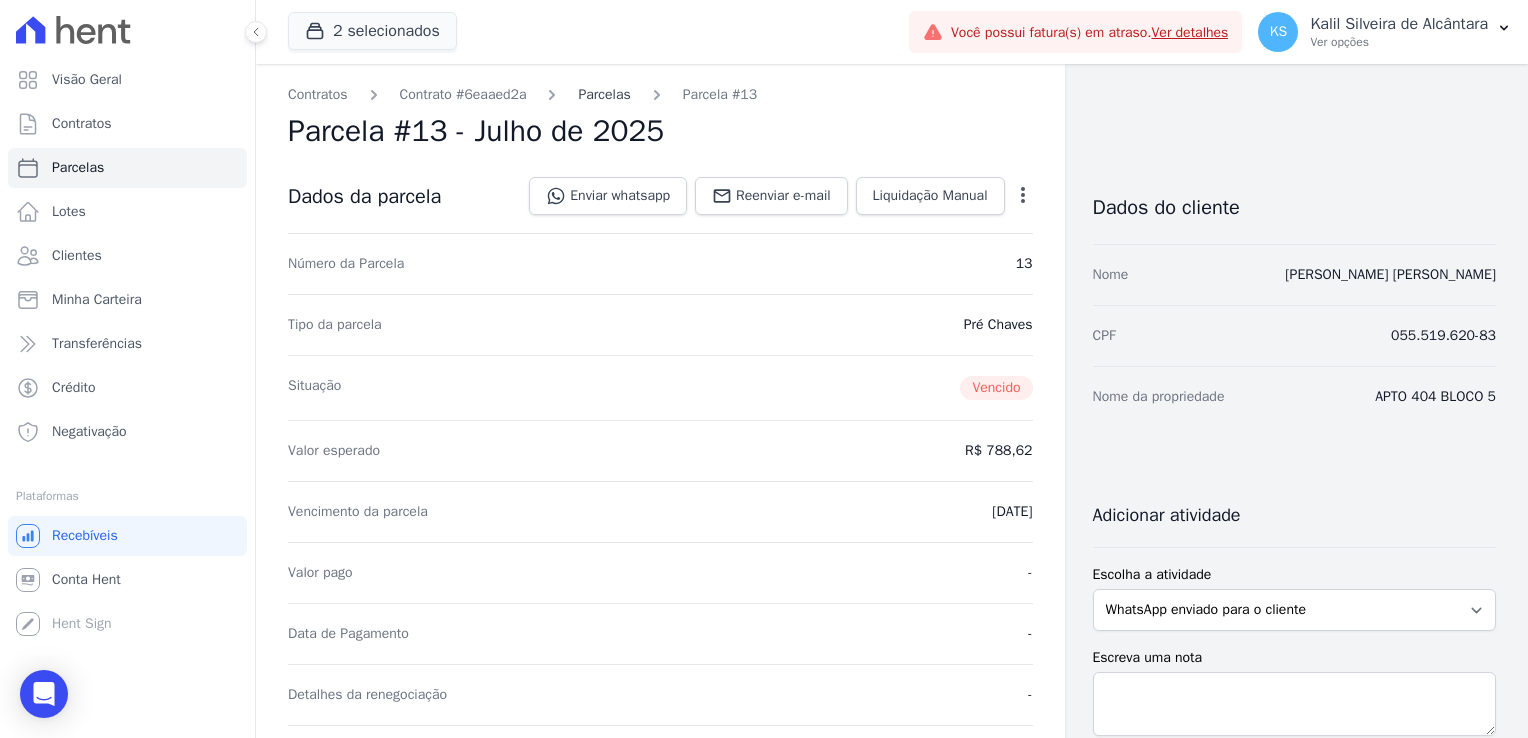 click on "Parcelas" at bounding box center [604, 94] 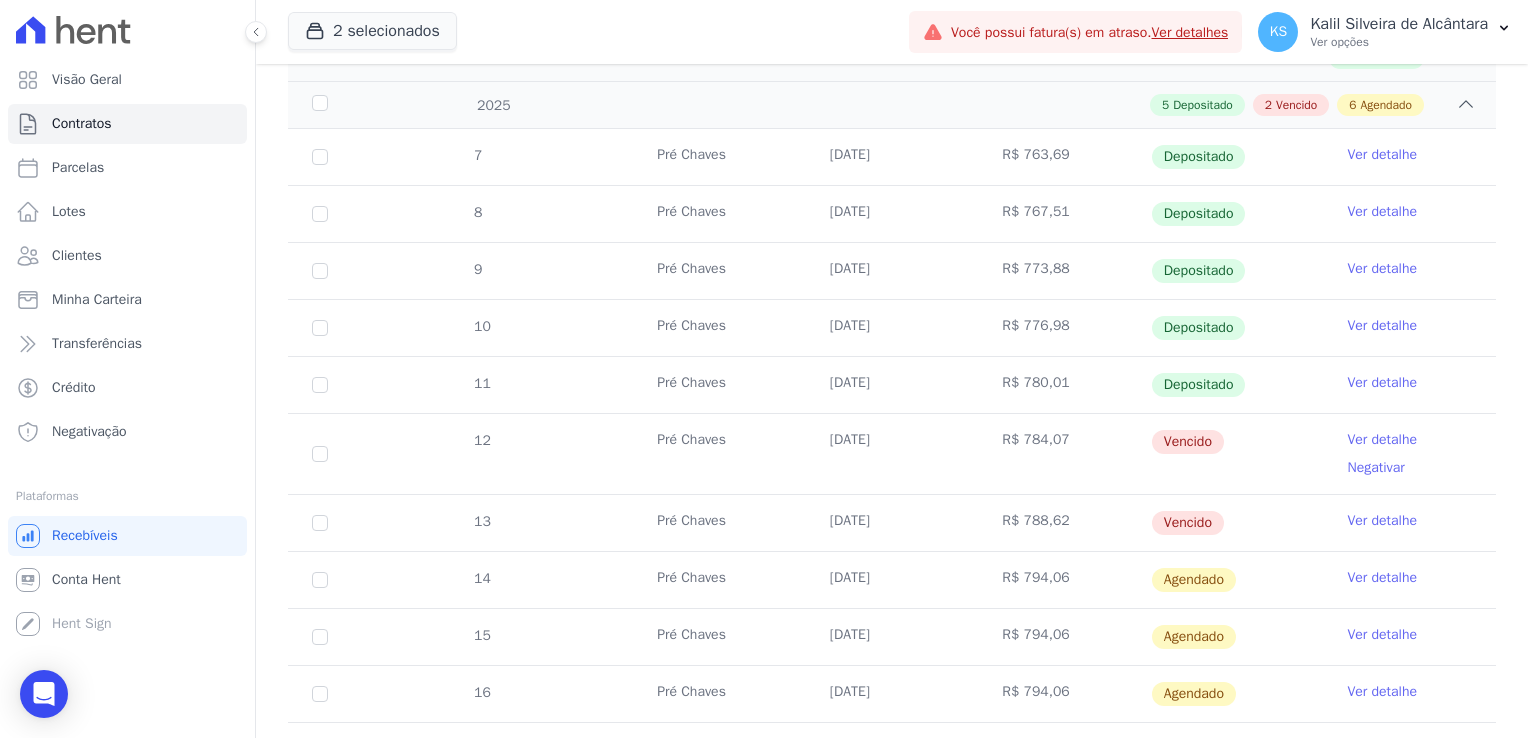 scroll, scrollTop: 358, scrollLeft: 0, axis: vertical 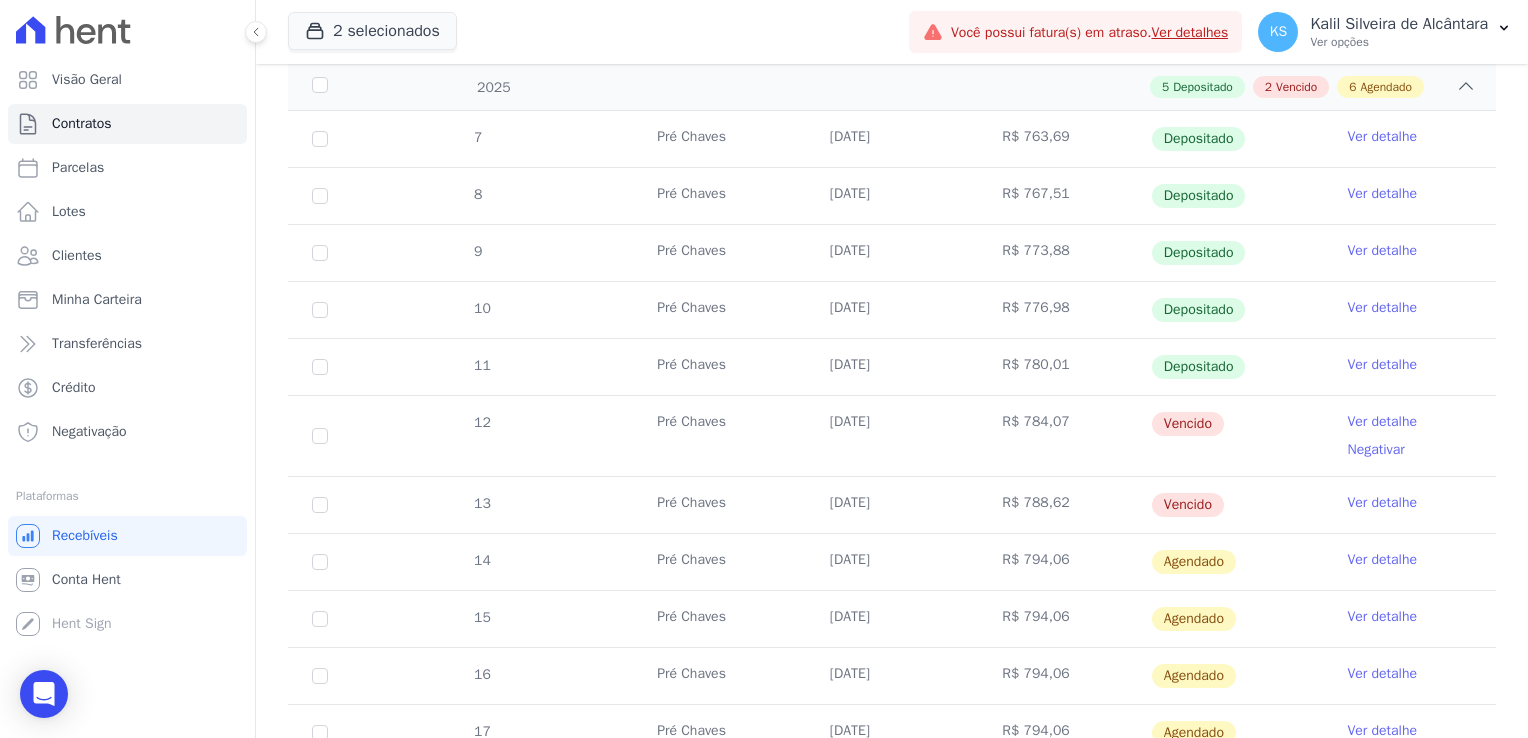 click on "Ver detalhe" at bounding box center (1409, 505) 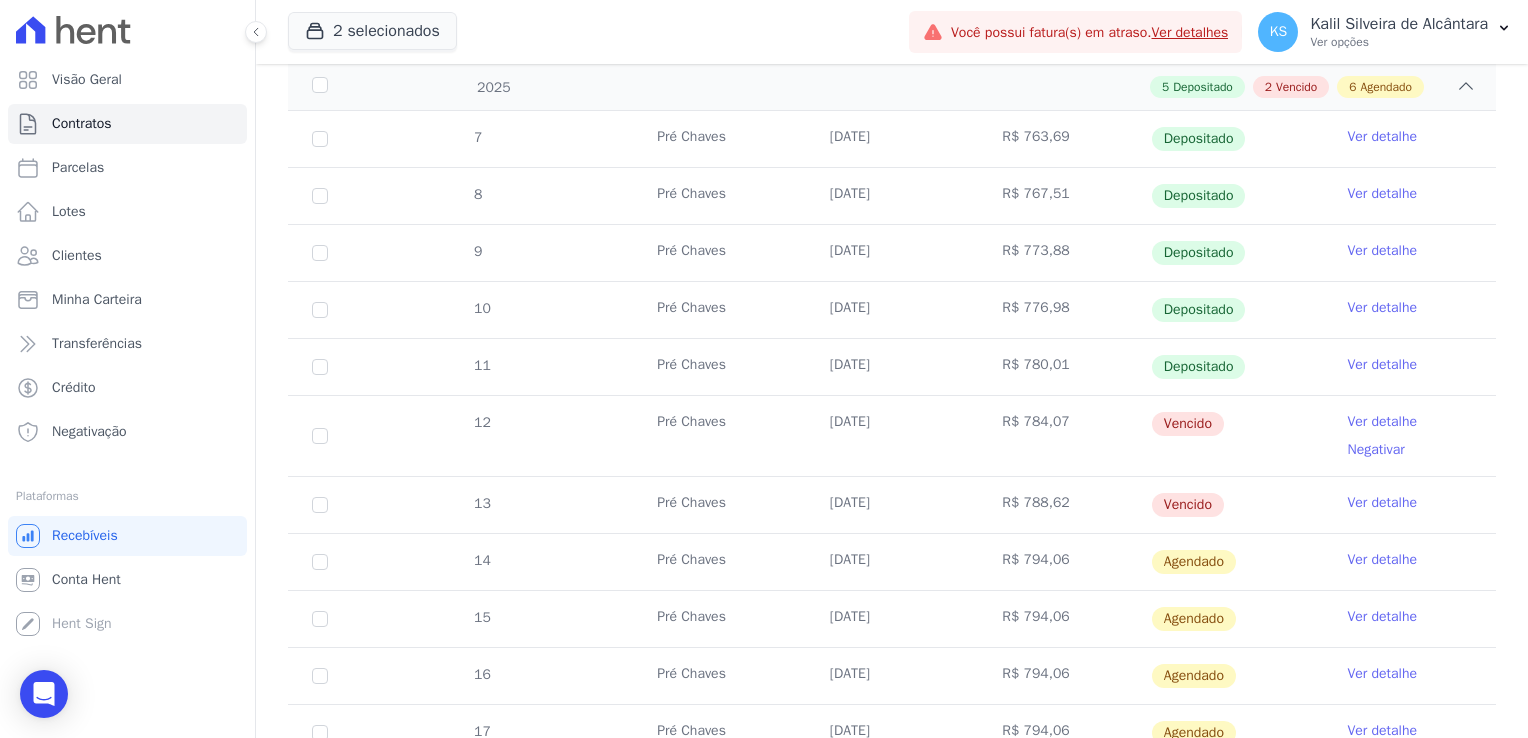 click on "Ver detalhe" at bounding box center [1382, 503] 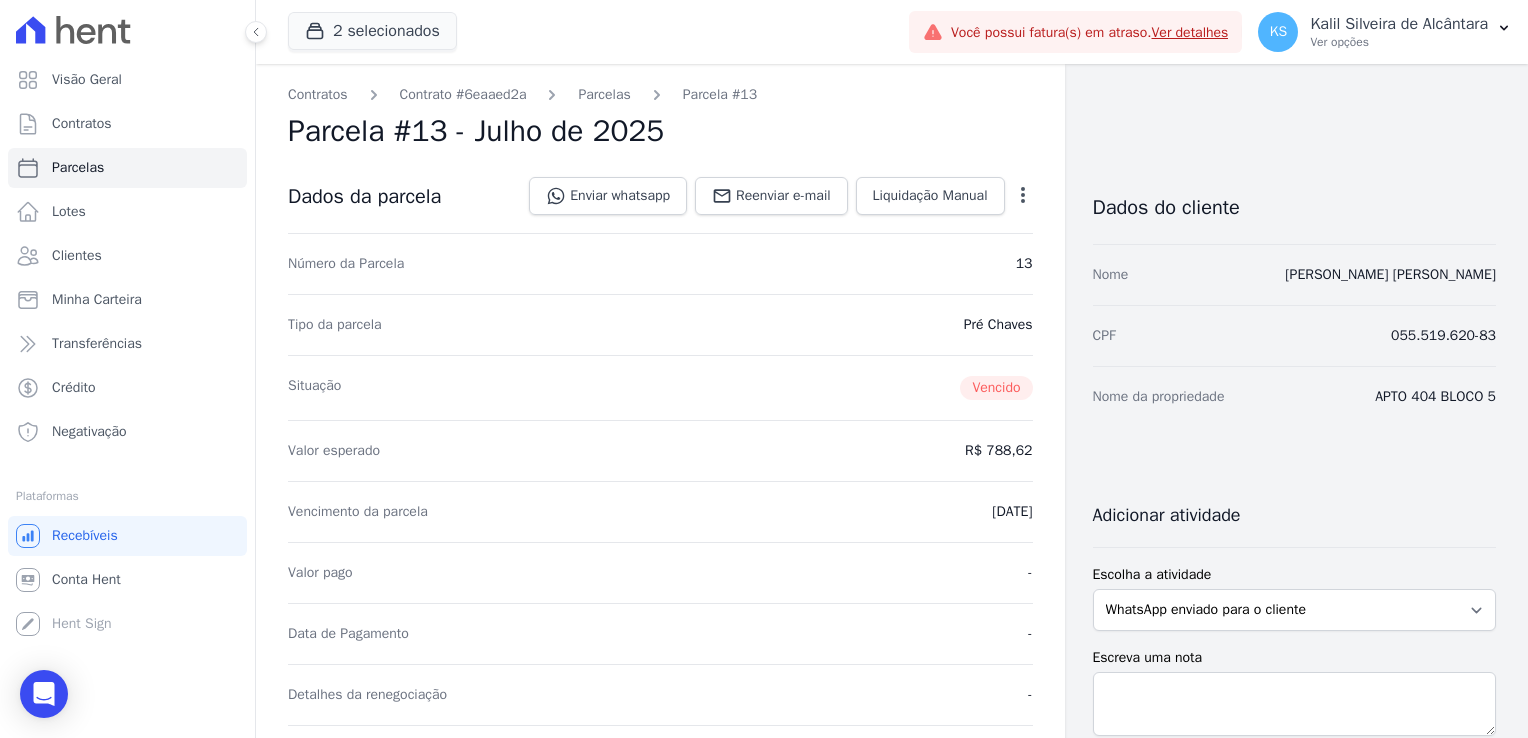 click on "Contratos
Contrato
#6eaaed2a
[GEOGRAPHIC_DATA]
Parcela
#13
[GEOGRAPHIC_DATA] #13 - Julho de 2025
Dados da parcela
Enviar whatsapp
Registrar envio de WhatsApp
Caso o envio da mensagem via WhatsApp tenha sido bem-sucedido, registre esta atividade.
Escreva [PERSON_NAME]" at bounding box center (892, 785) 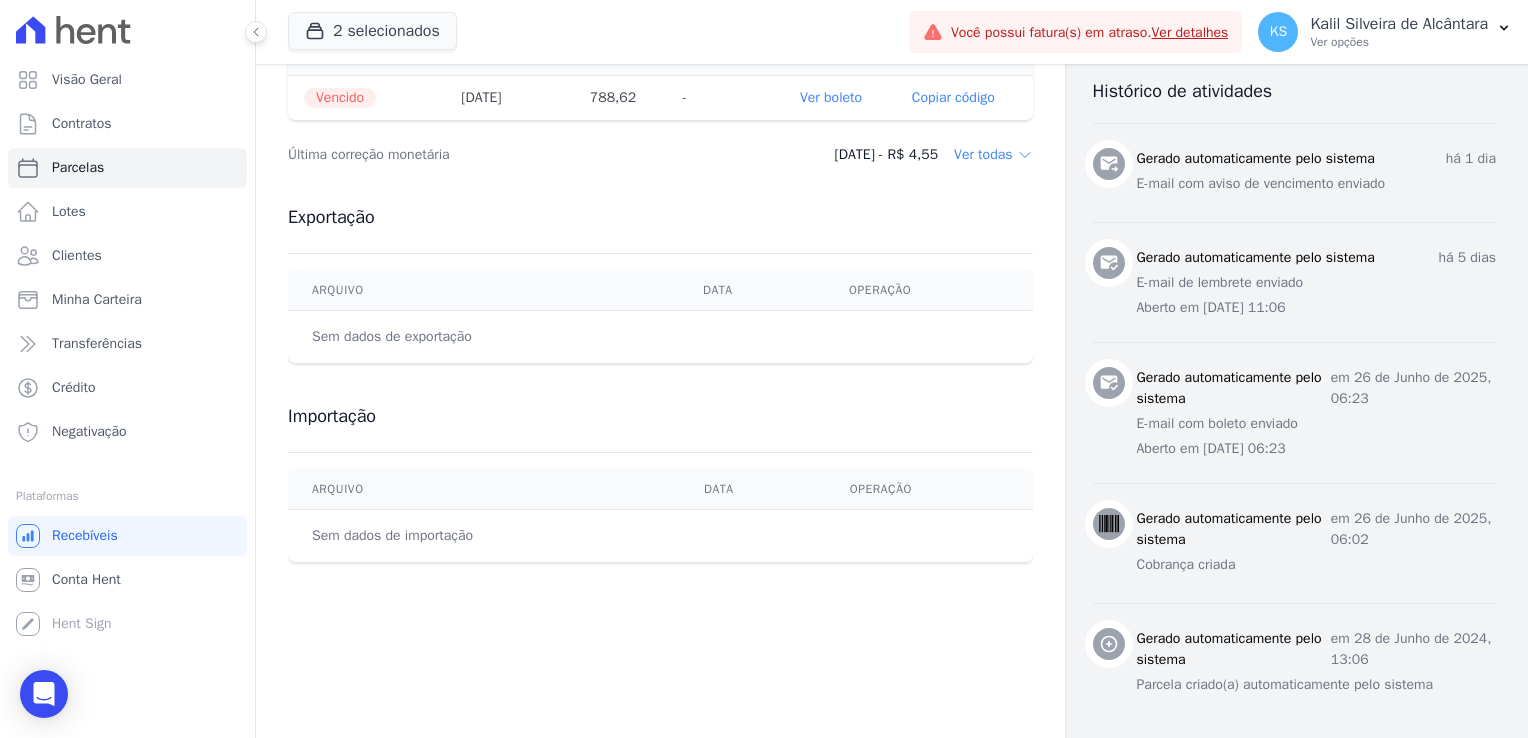 scroll, scrollTop: 764, scrollLeft: 0, axis: vertical 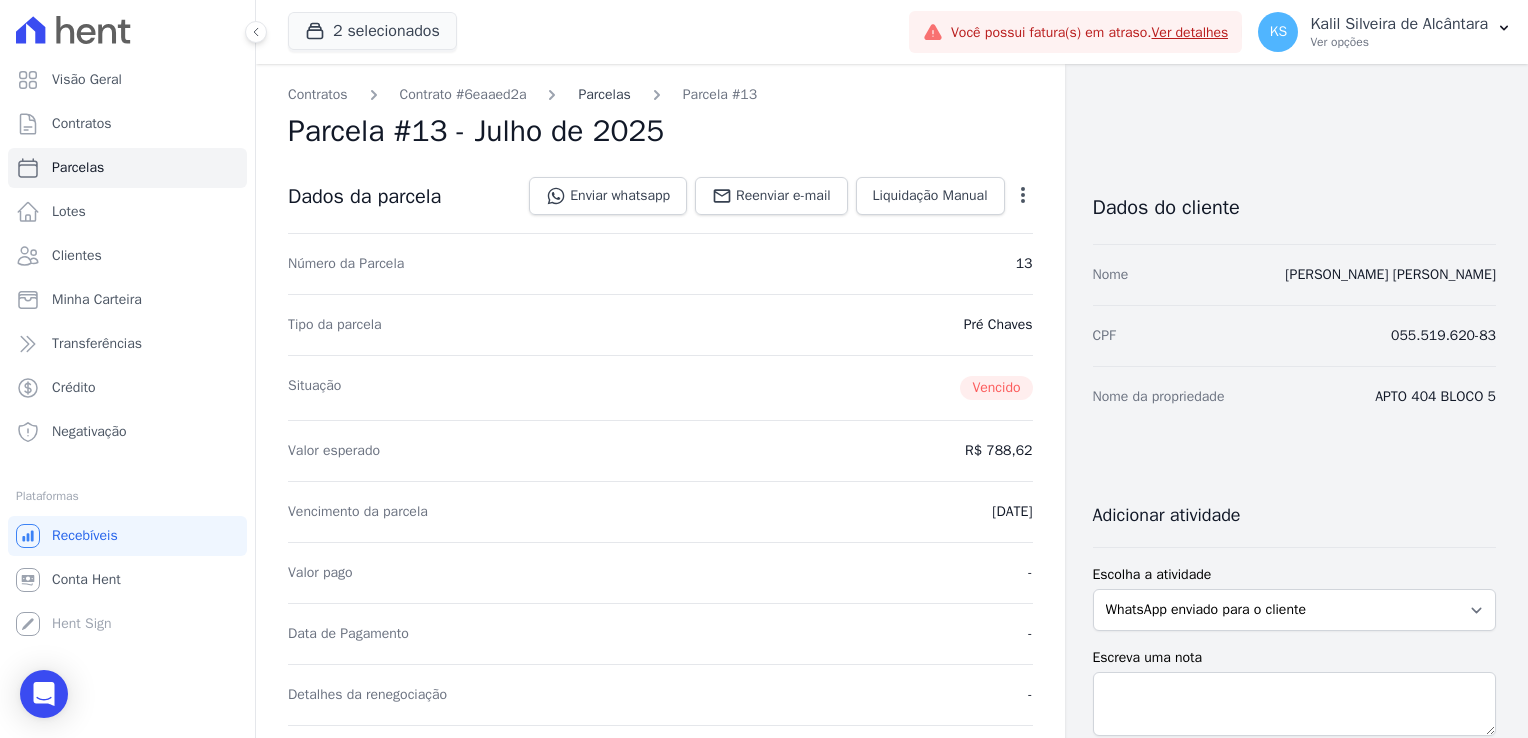 click on "Parcelas" at bounding box center [604, 94] 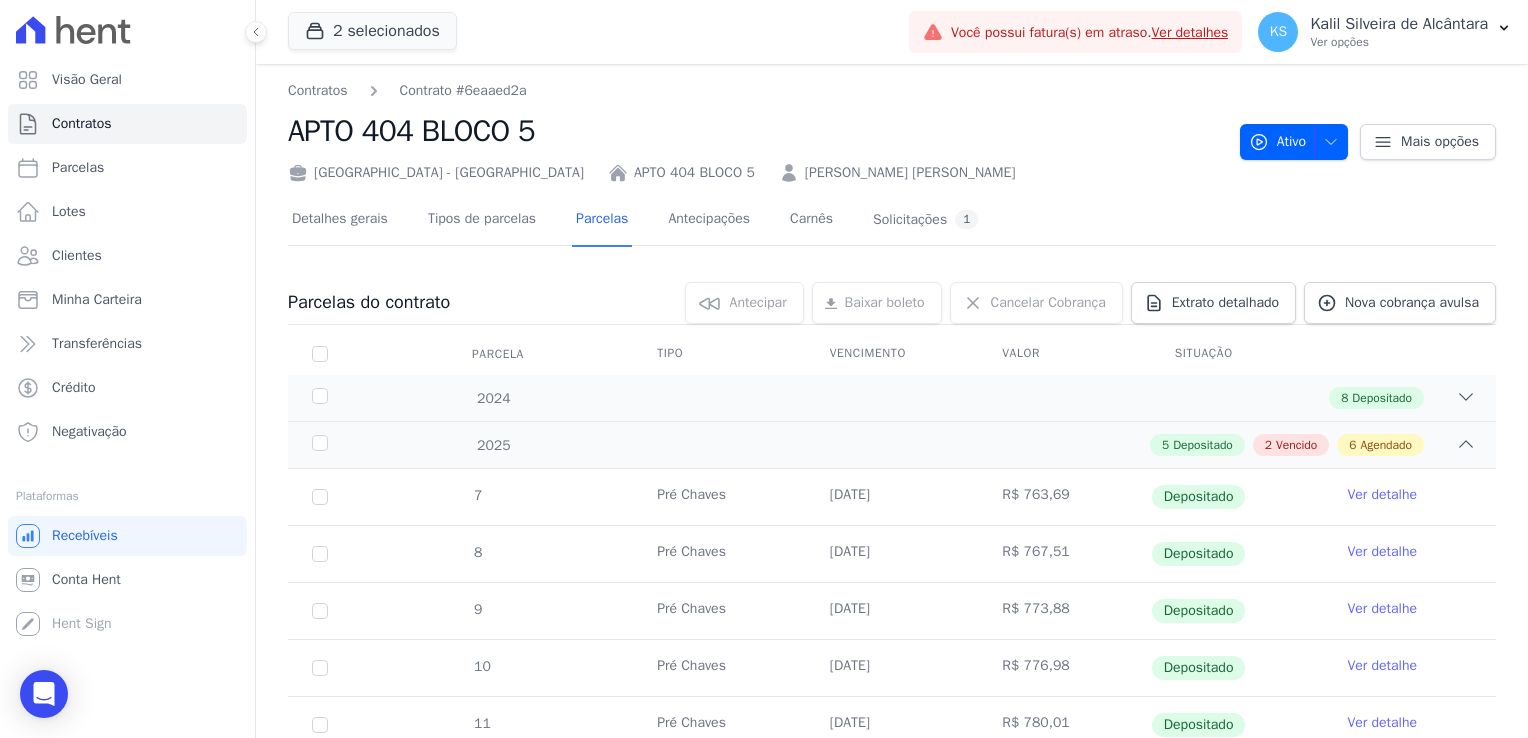 drag, startPoint x: 1524, startPoint y: 273, endPoint x: 1527, endPoint y: 444, distance: 171.0263 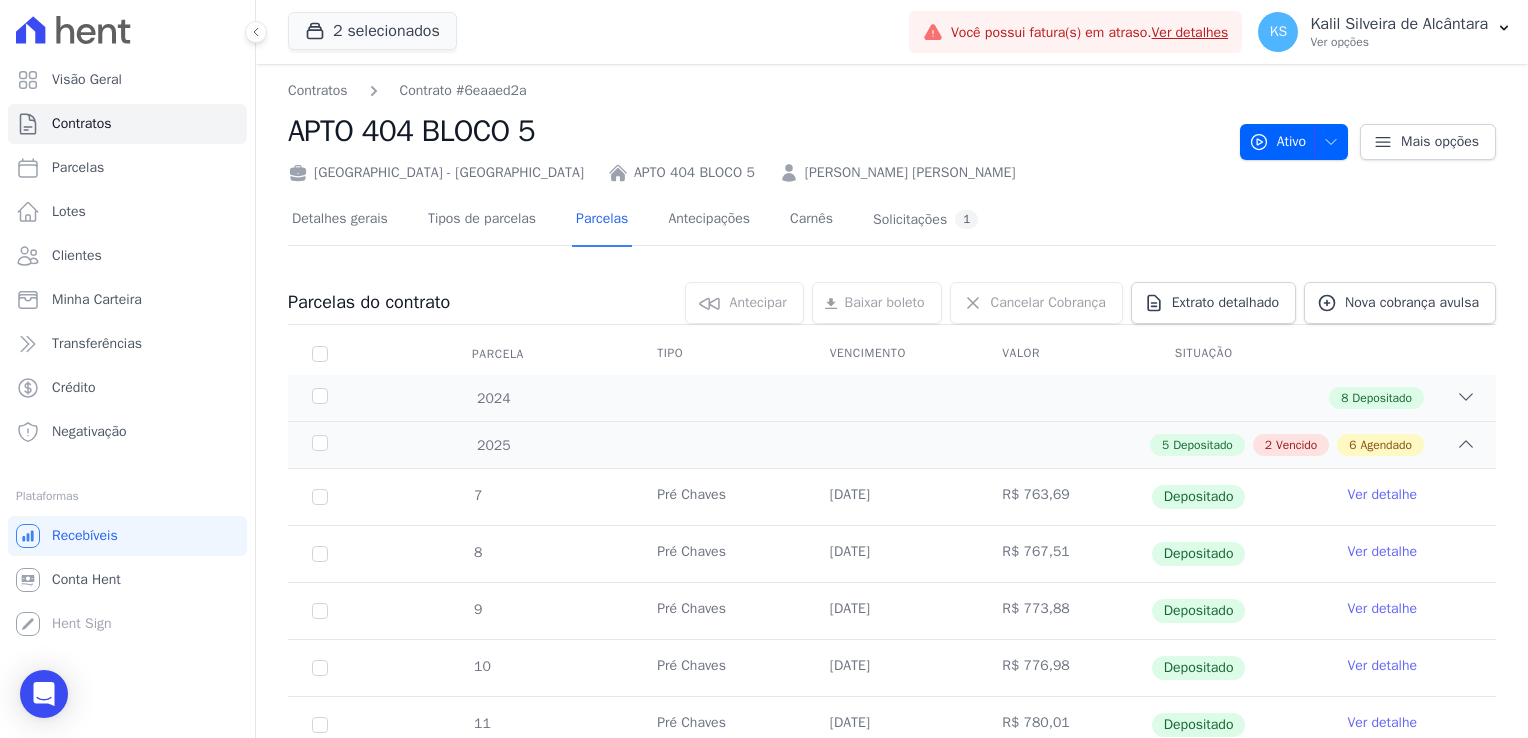 drag, startPoint x: 1512, startPoint y: 298, endPoint x: 1520, endPoint y: 418, distance: 120.26637 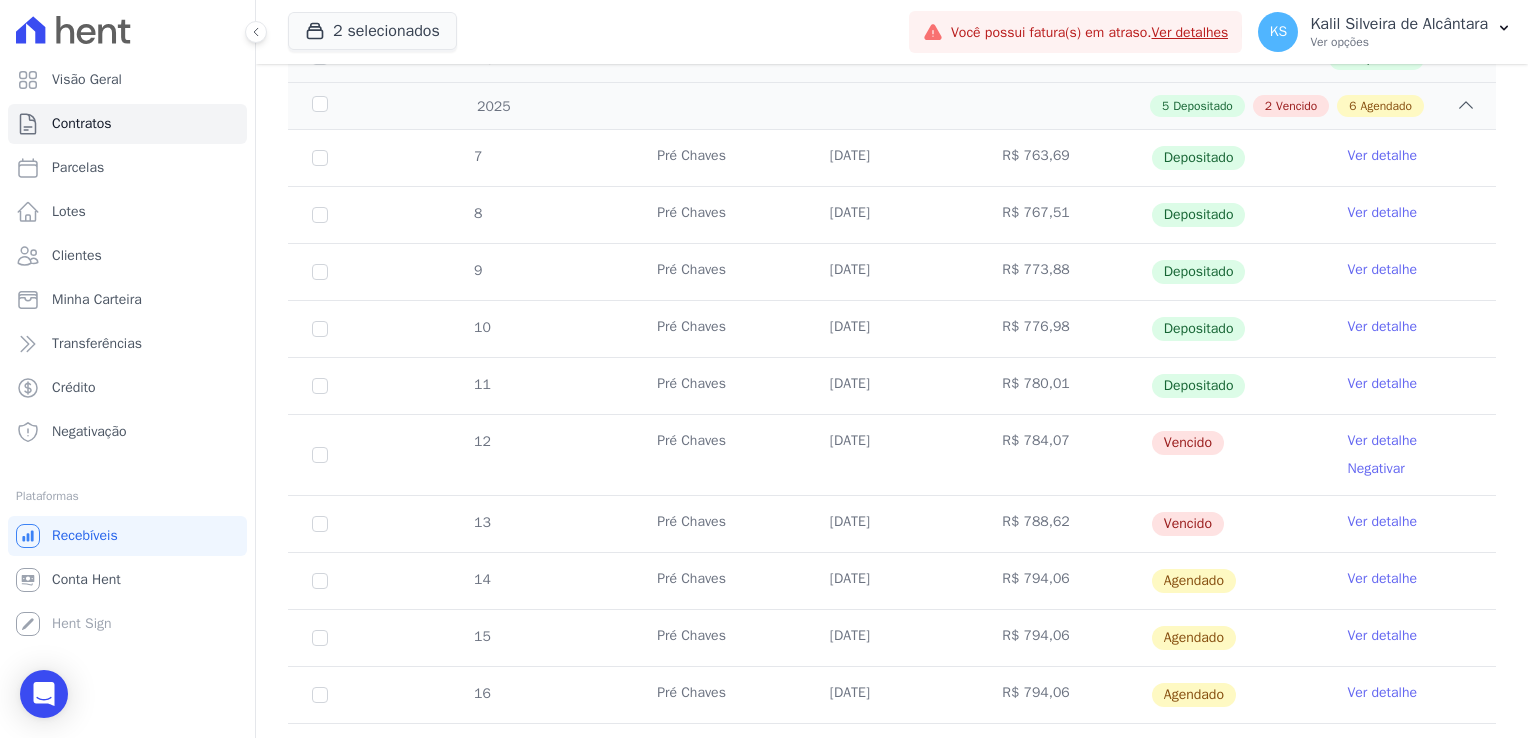 scroll, scrollTop: 340, scrollLeft: 0, axis: vertical 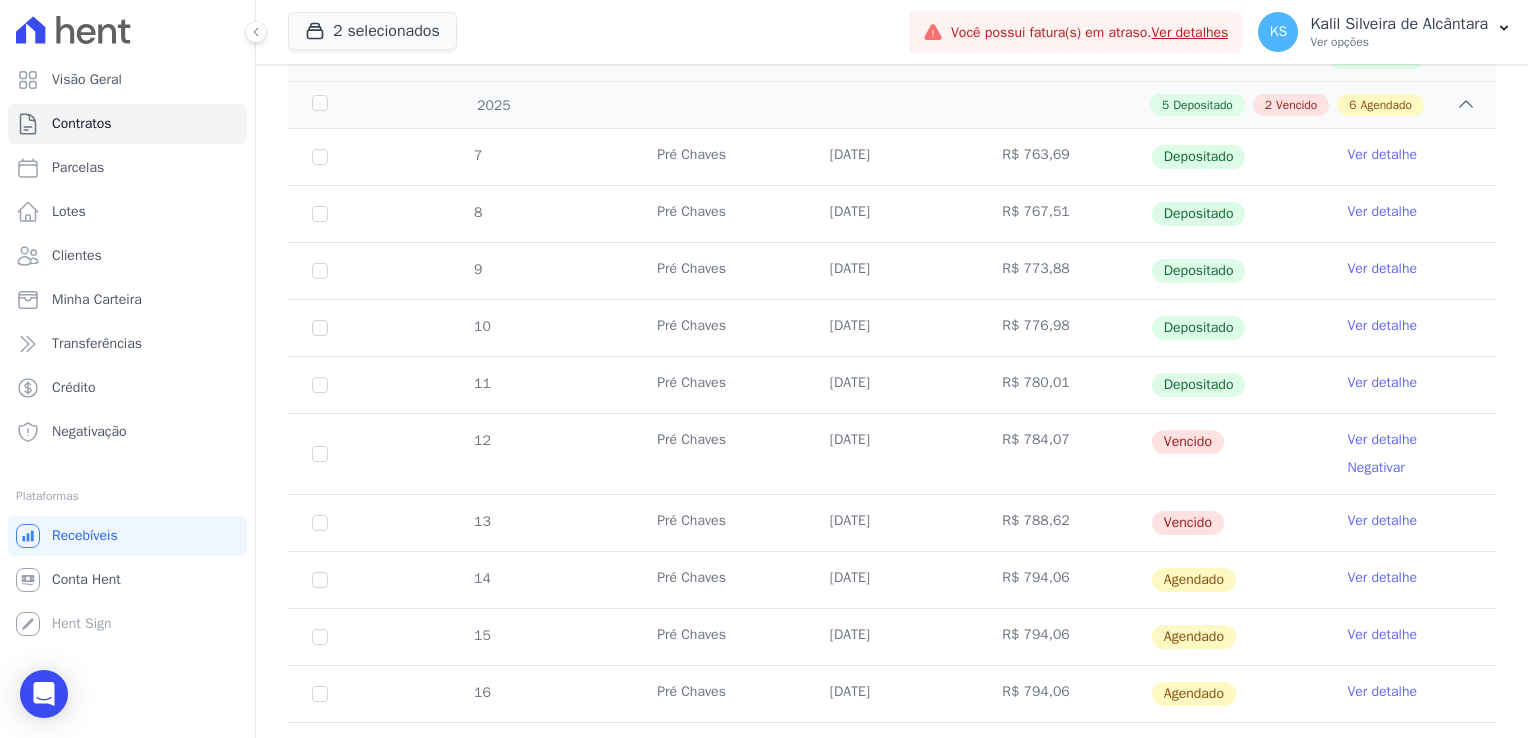 click on "Ver detalhe" at bounding box center [1382, 521] 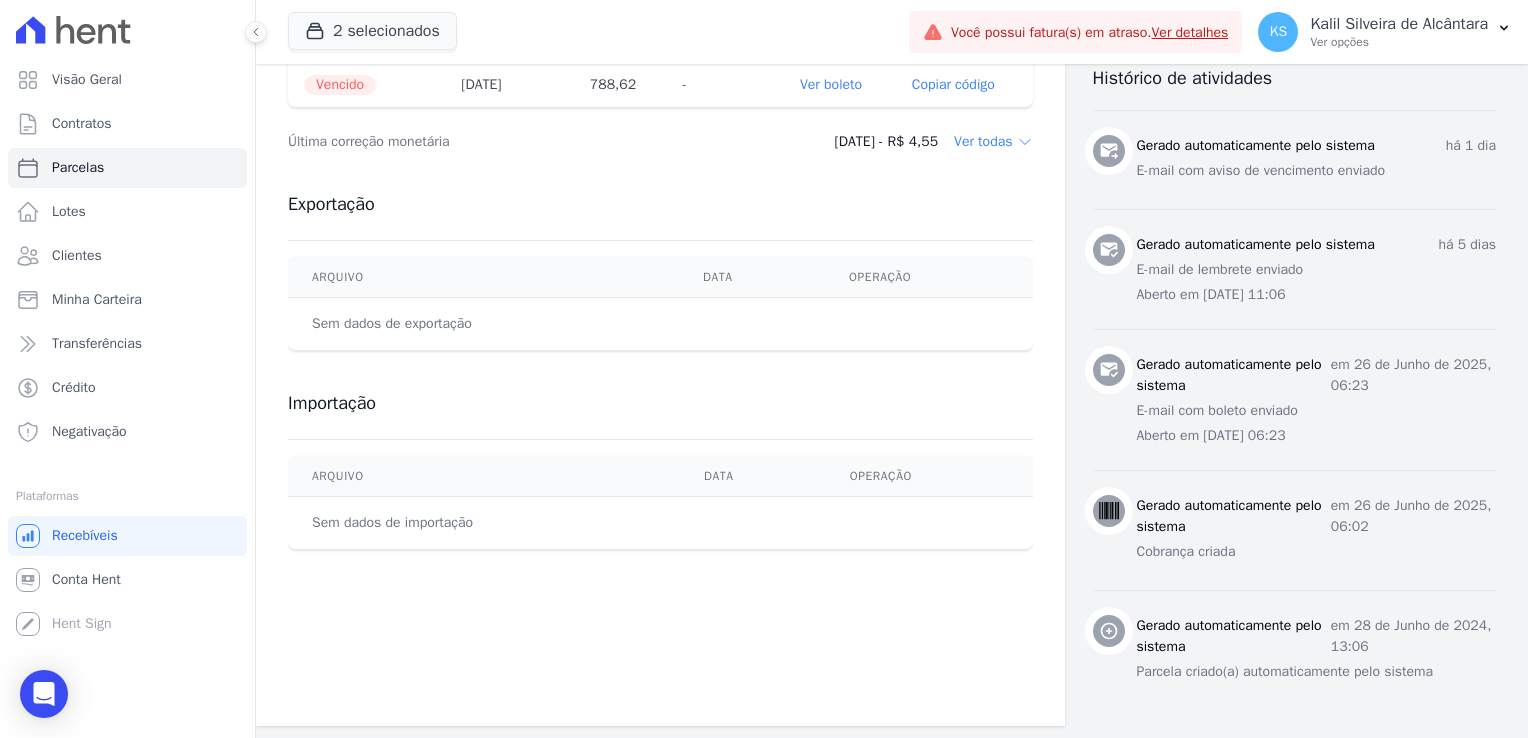 scroll, scrollTop: 764, scrollLeft: 0, axis: vertical 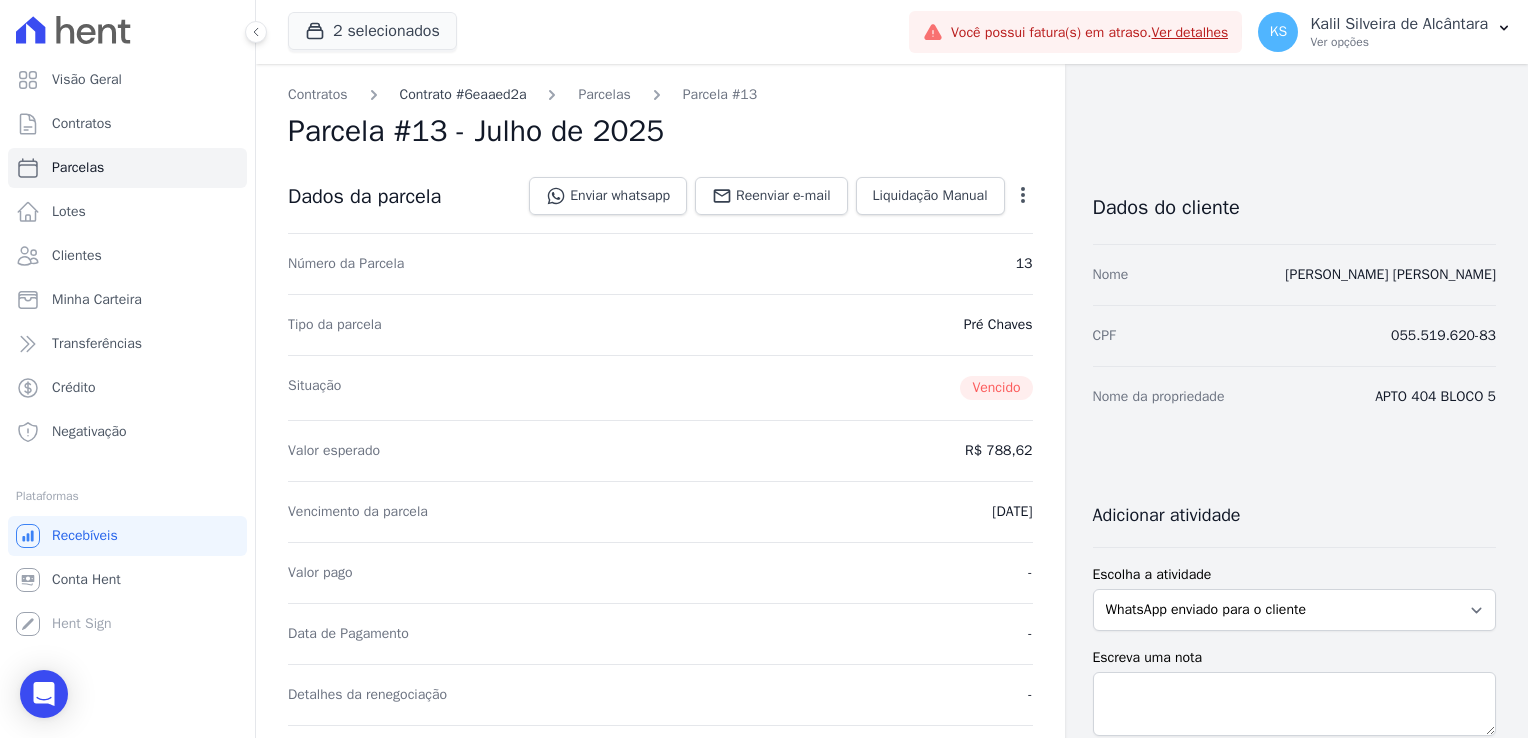 click on "Contrato
#6eaaed2a" at bounding box center [463, 94] 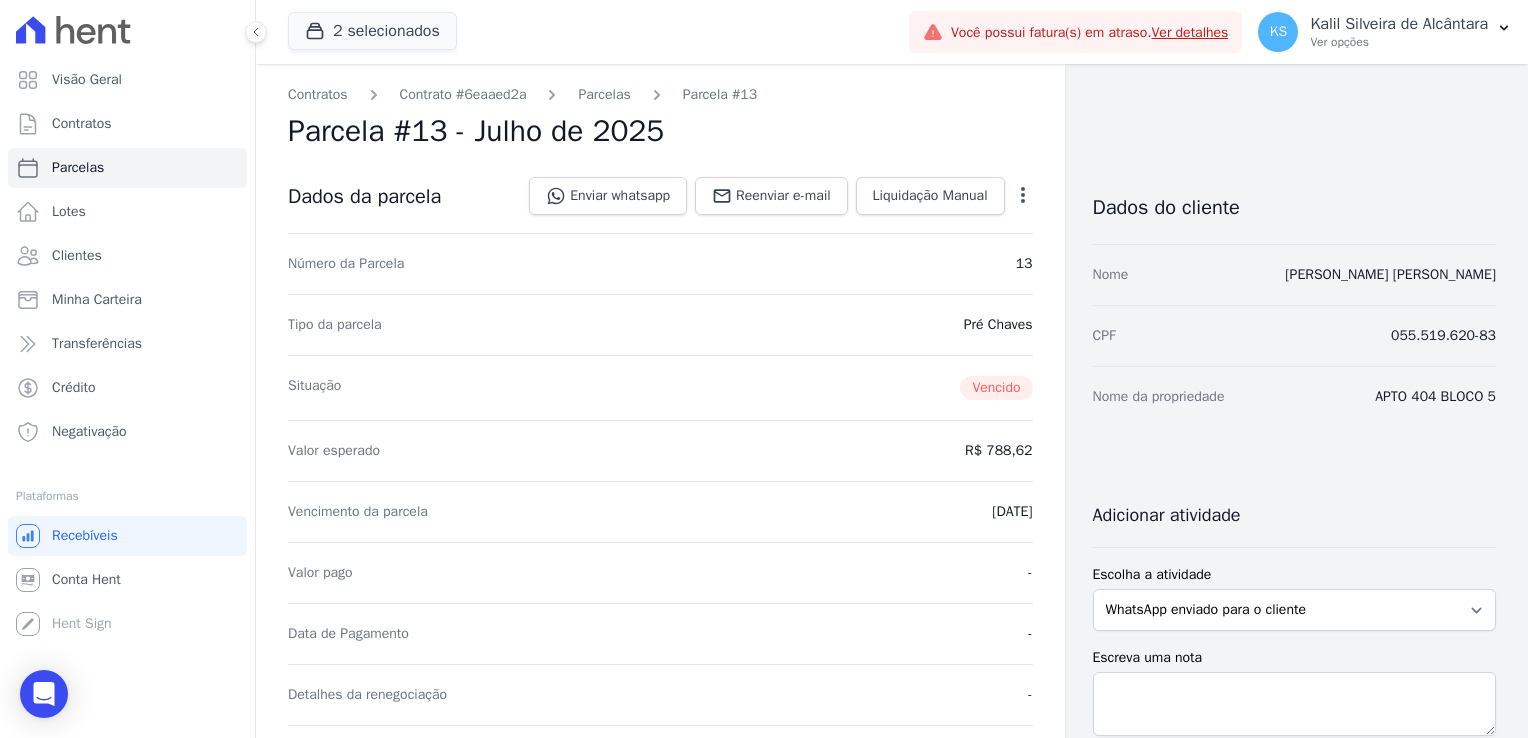 select 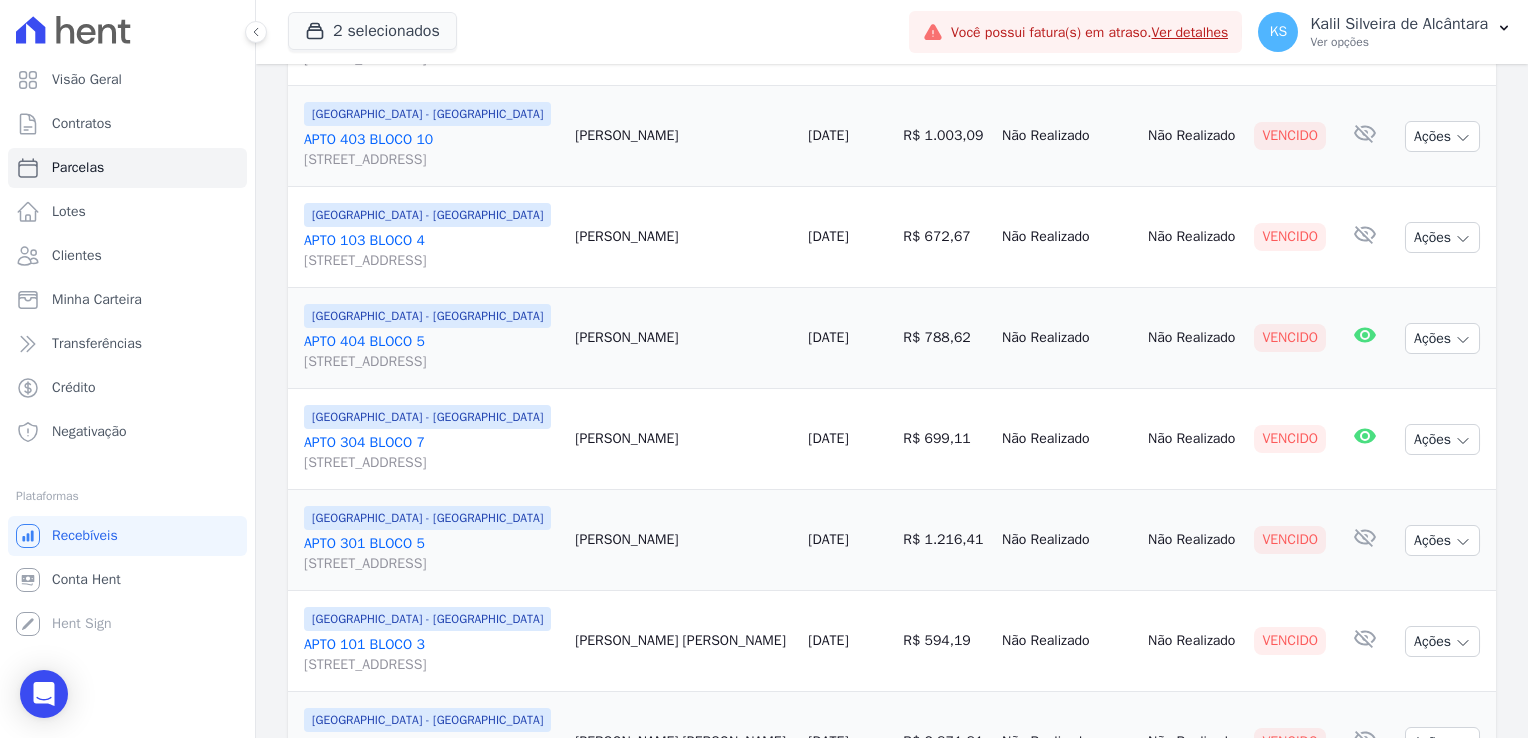 scroll, scrollTop: 508, scrollLeft: 0, axis: vertical 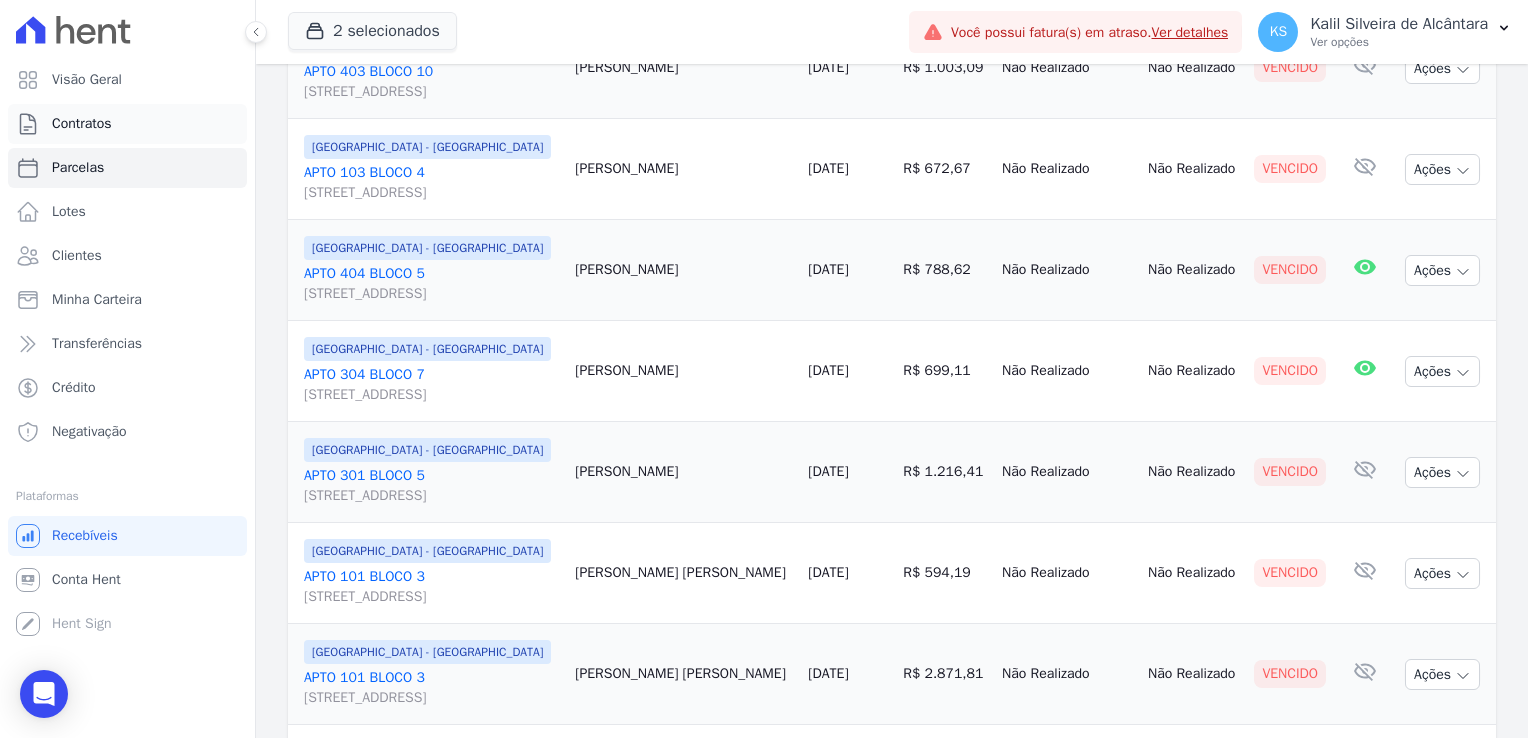 click on "Contratos" at bounding box center [82, 124] 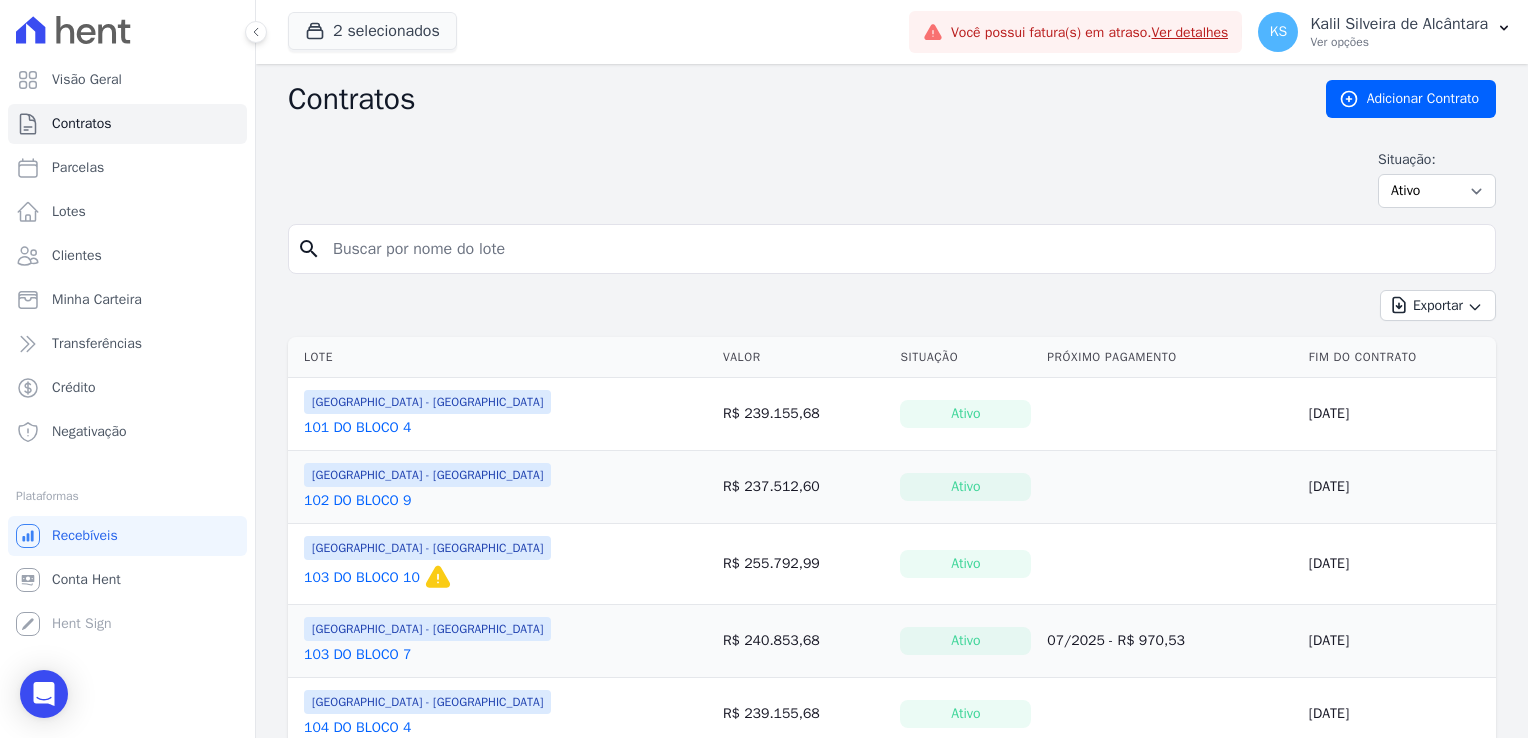 click at bounding box center [904, 249] 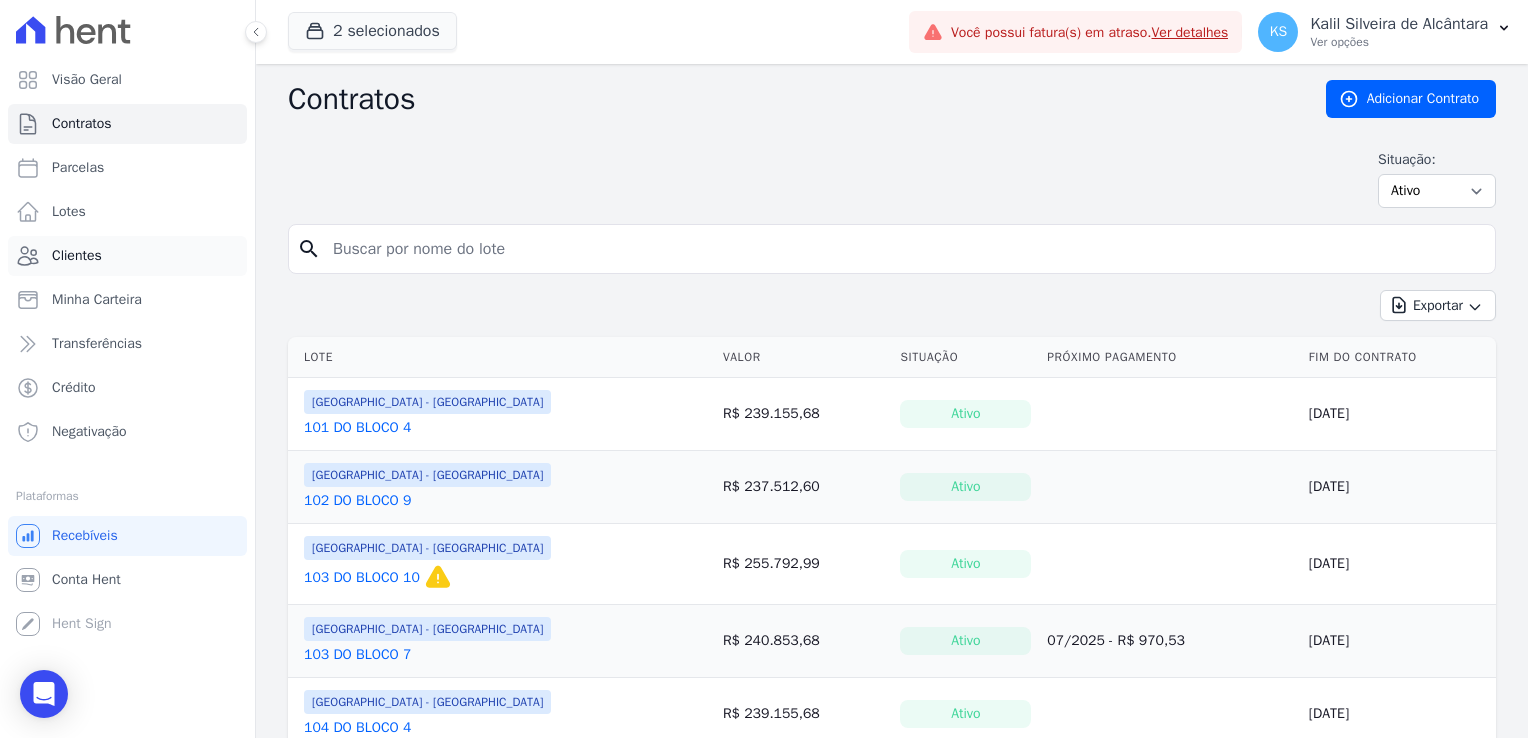 click on "Clientes" at bounding box center [127, 256] 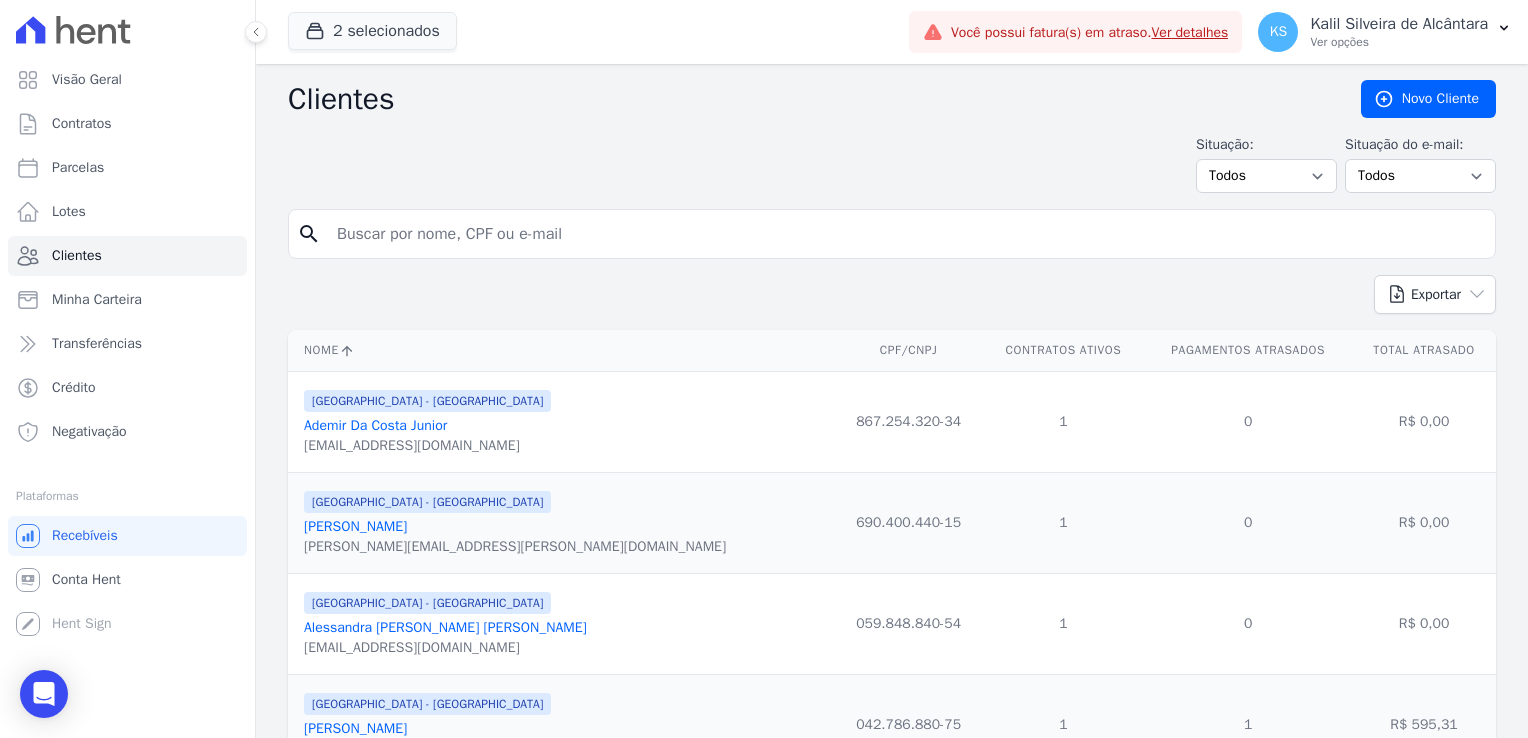 drag, startPoint x: 521, startPoint y: 201, endPoint x: 526, endPoint y: 240, distance: 39.319206 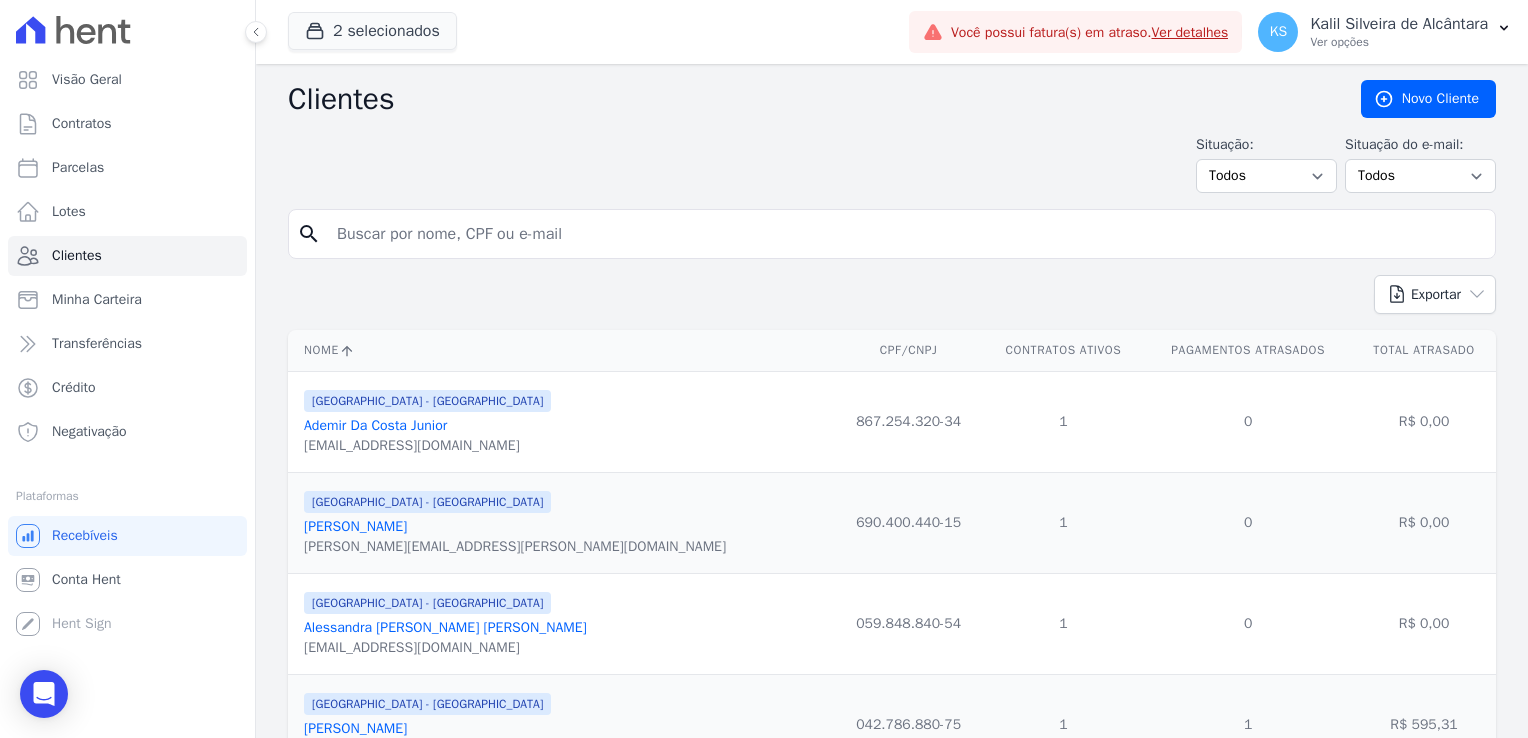 click at bounding box center (906, 234) 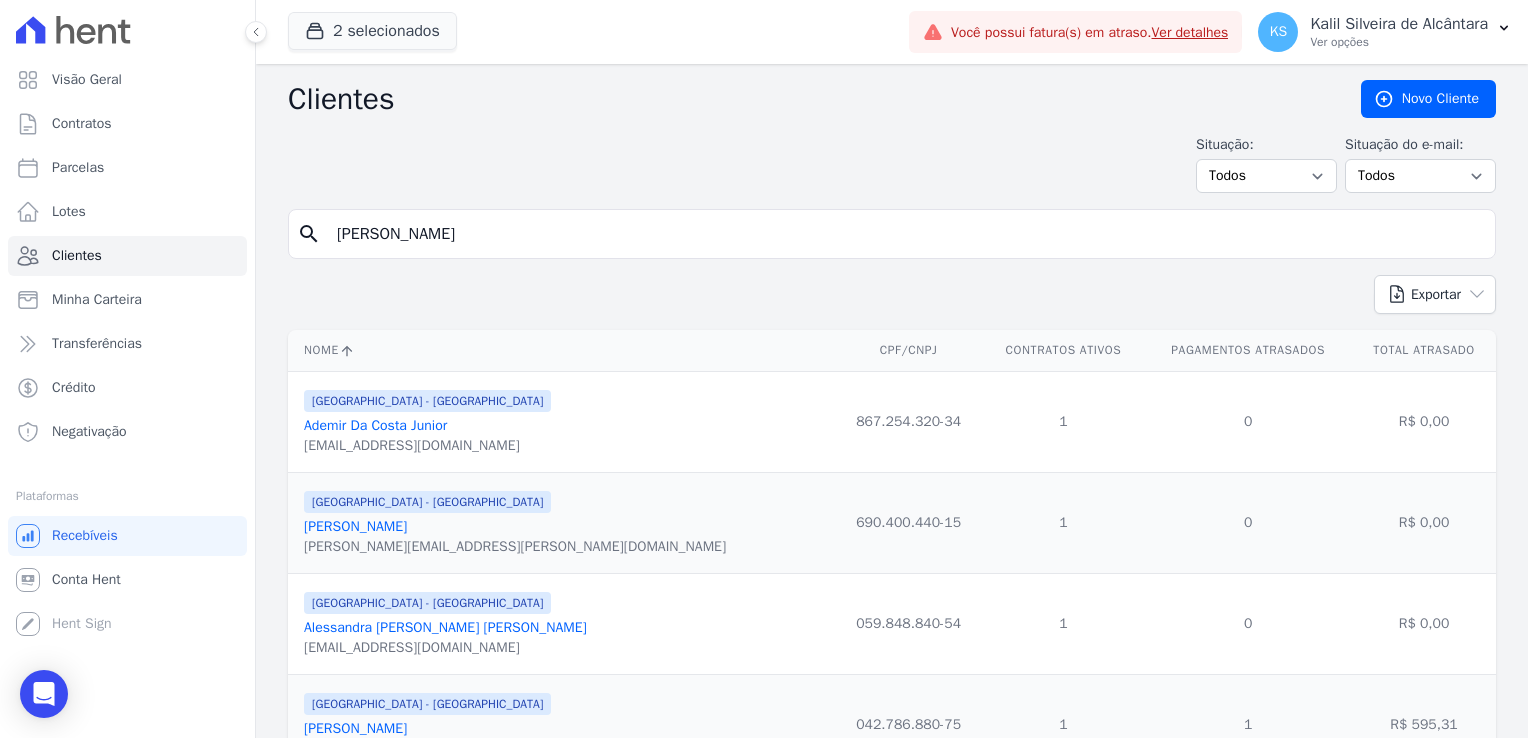 type on "Carlos henrique" 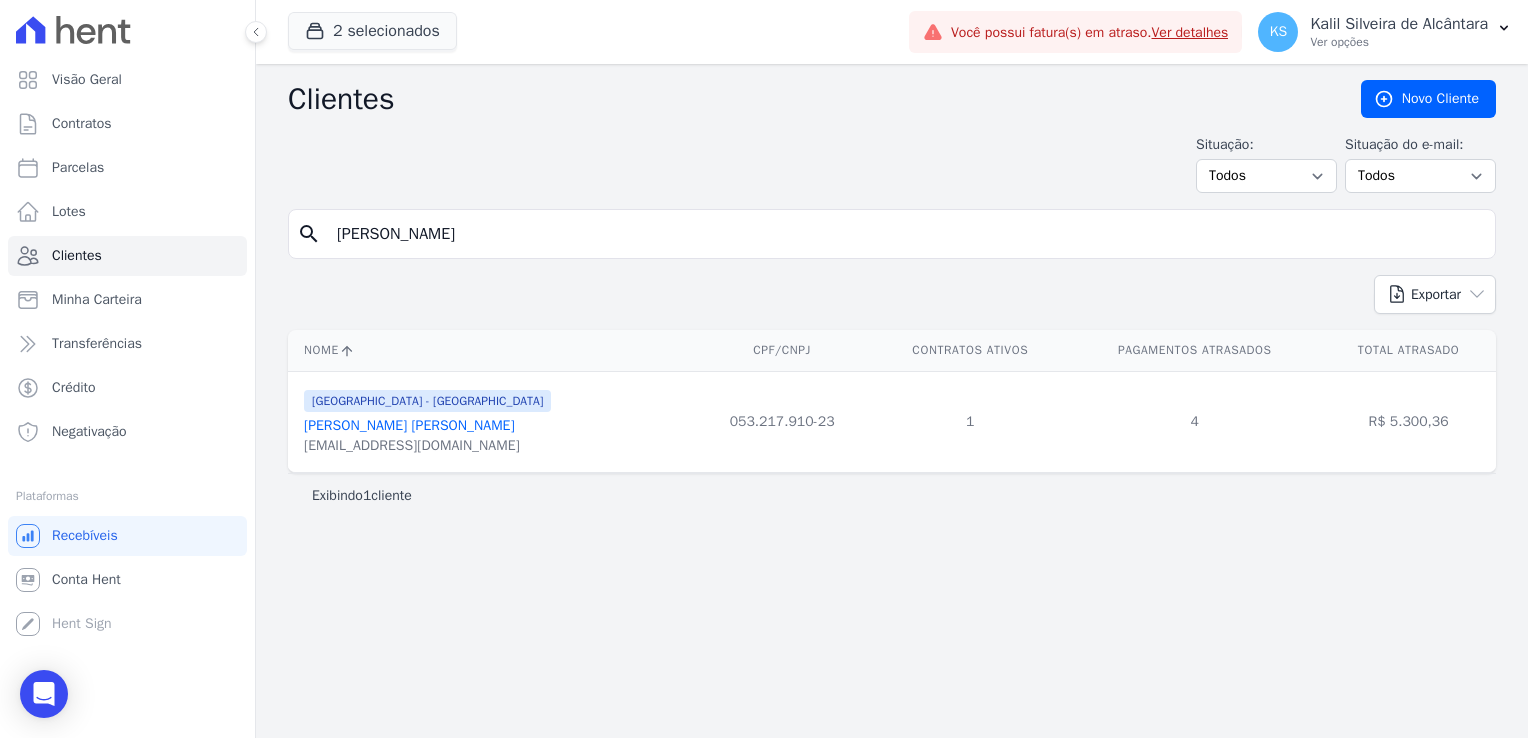click on "[PERSON_NAME]" at bounding box center [409, 425] 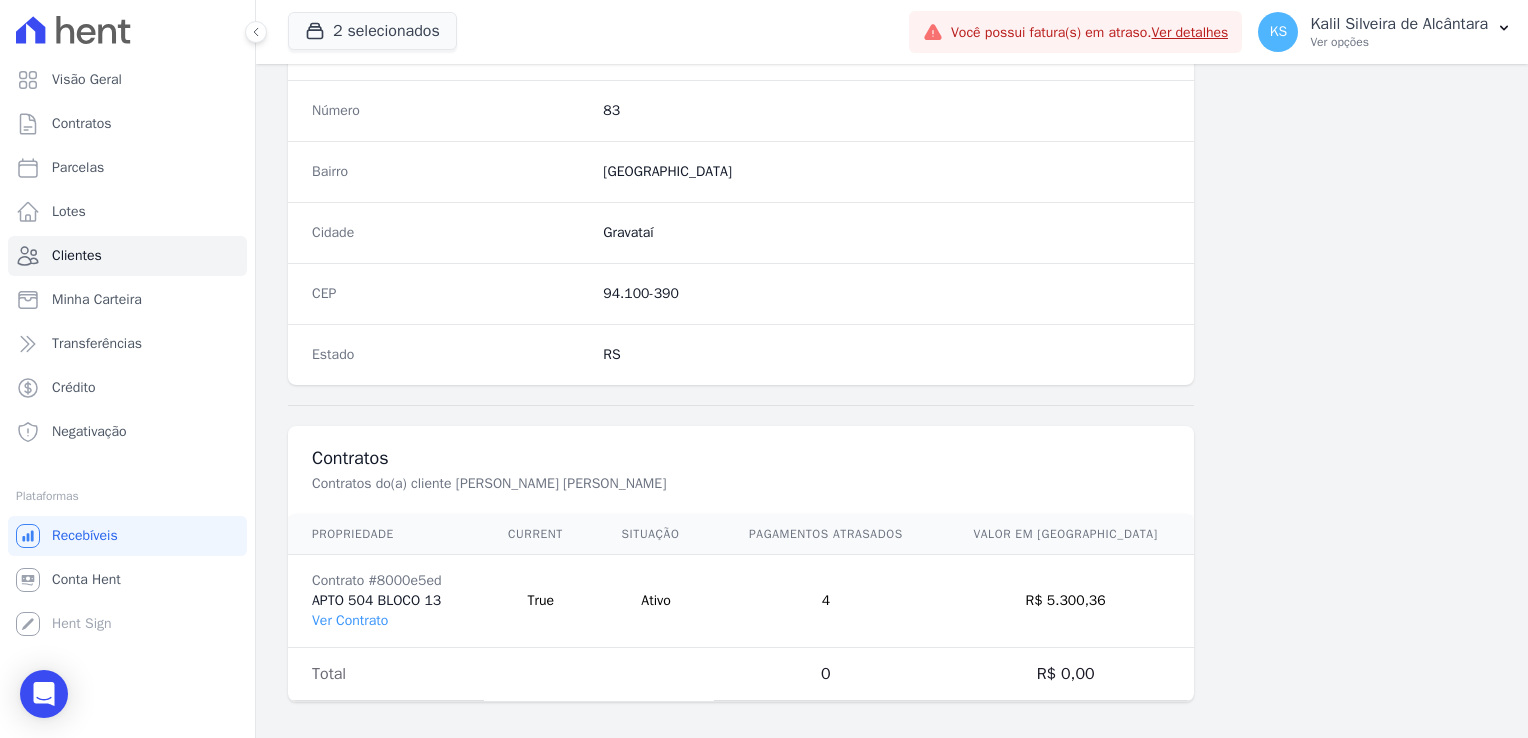 scroll, scrollTop: 1126, scrollLeft: 0, axis: vertical 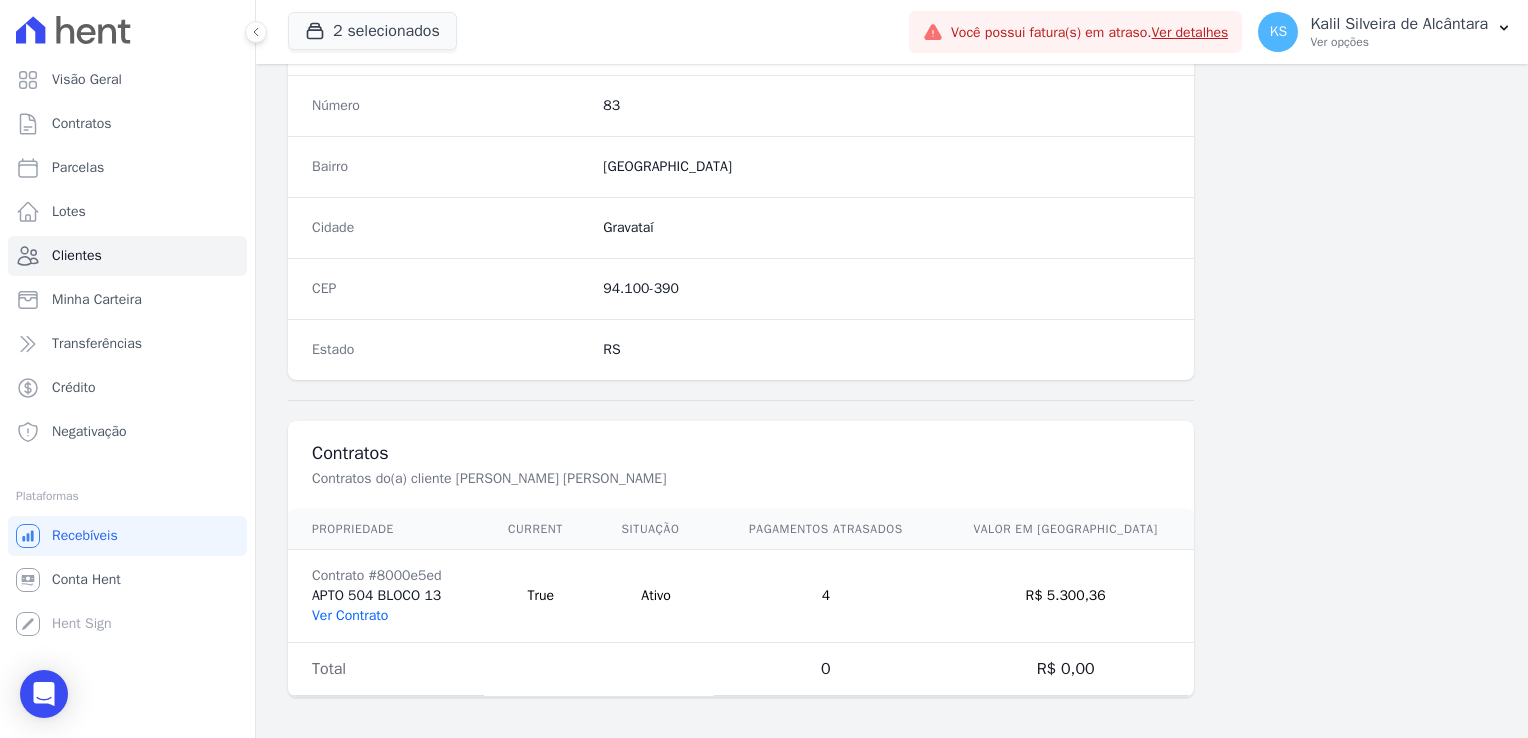 click on "Ver Contrato" at bounding box center (350, 615) 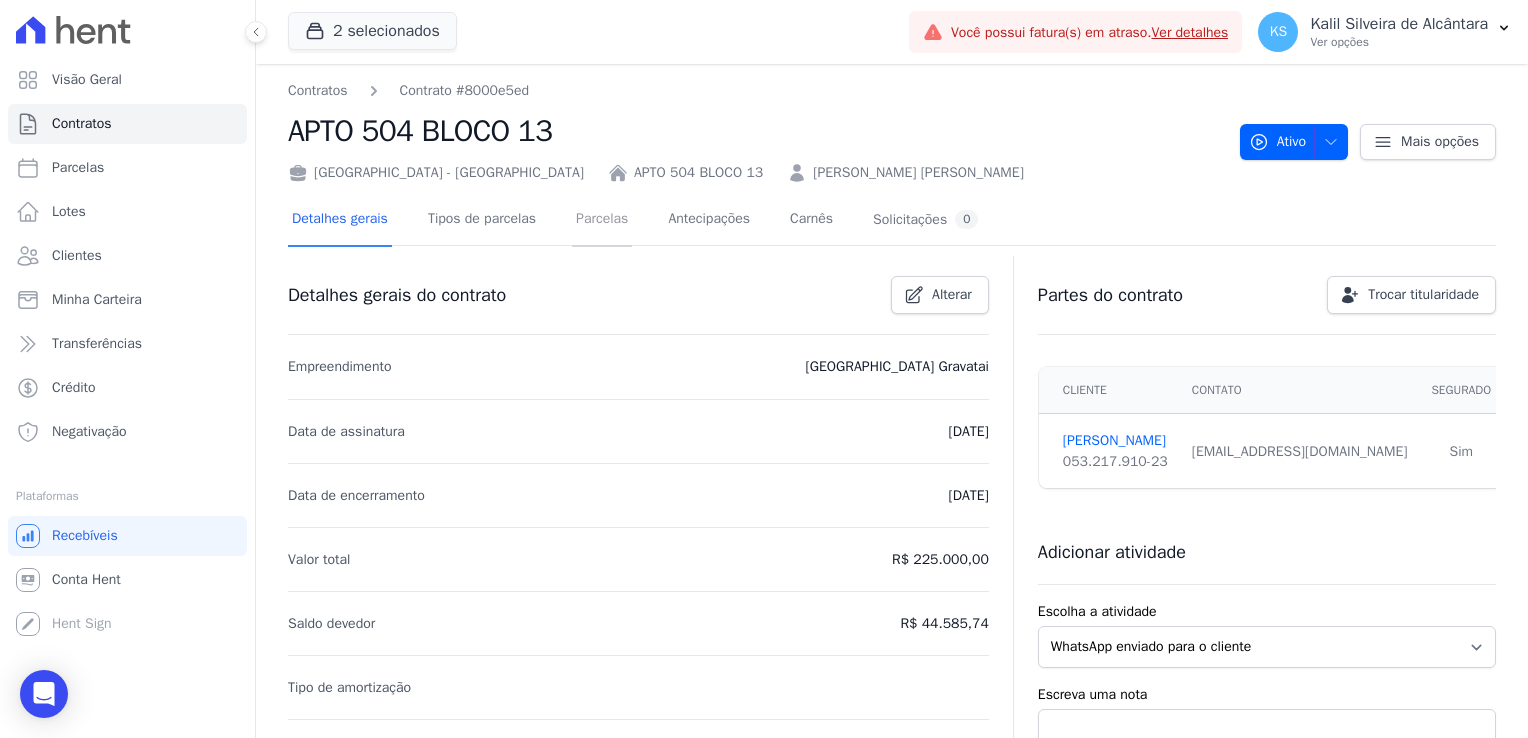 click on "Parcelas" at bounding box center (602, 220) 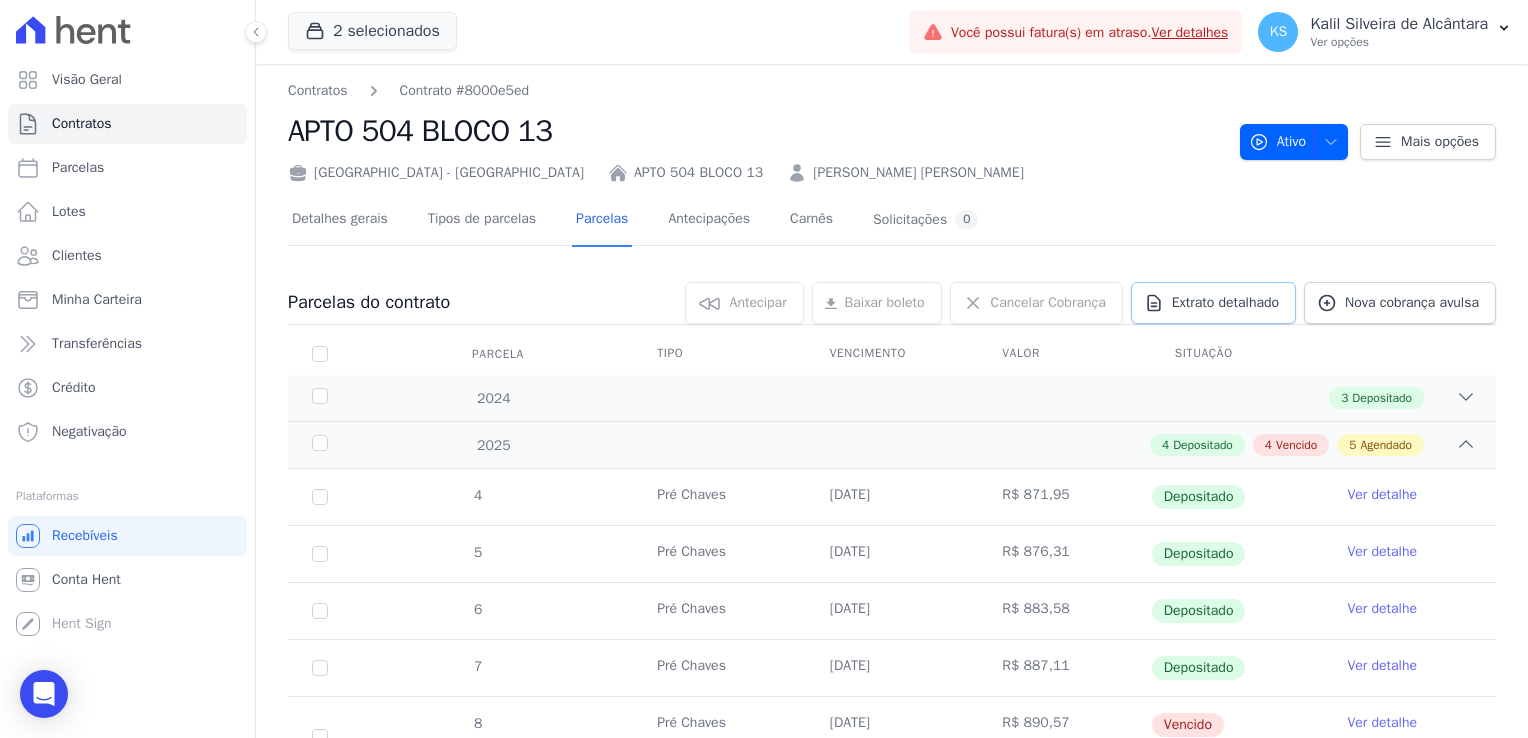 click on "Extrato detalhado" at bounding box center [1213, 303] 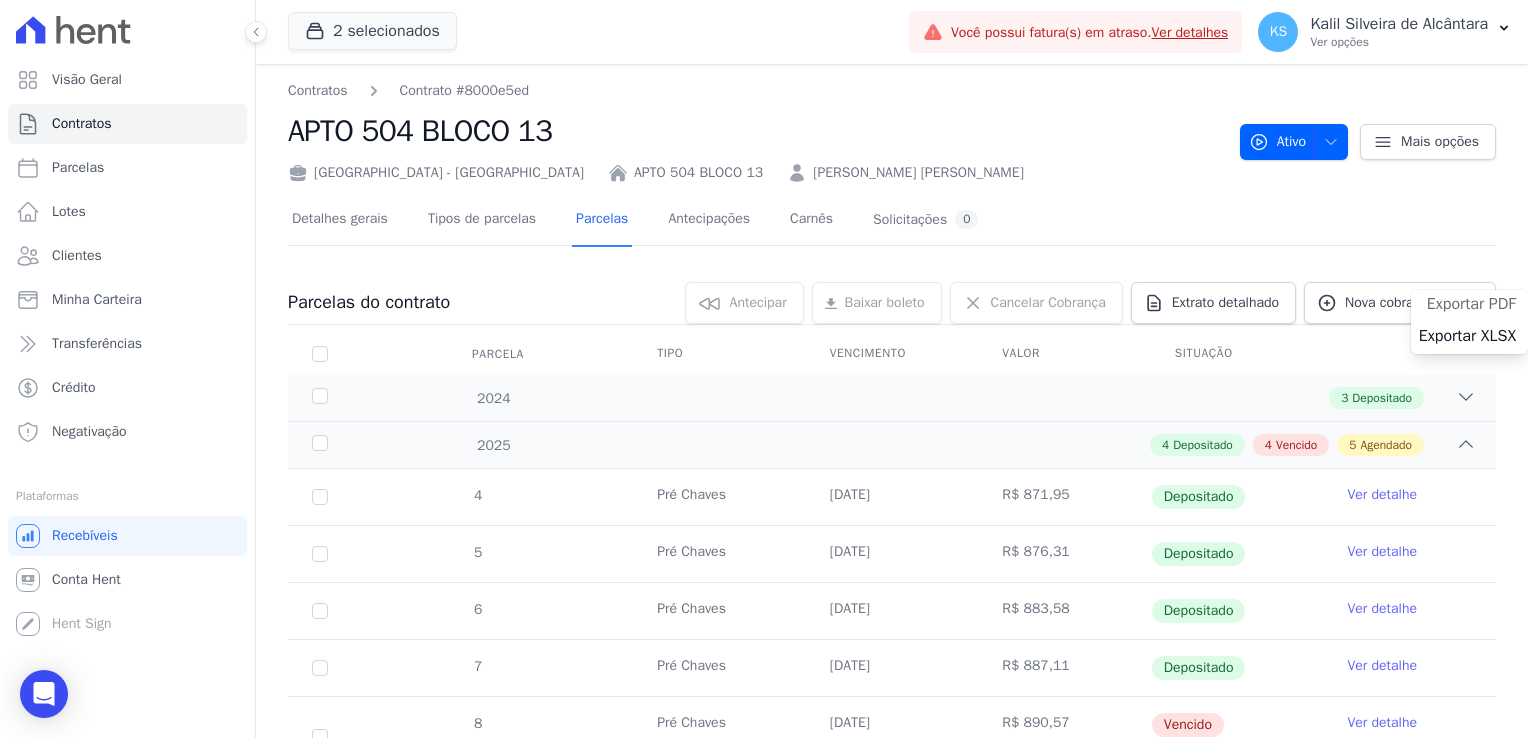 click on "Exportar PDF" at bounding box center [1471, 304] 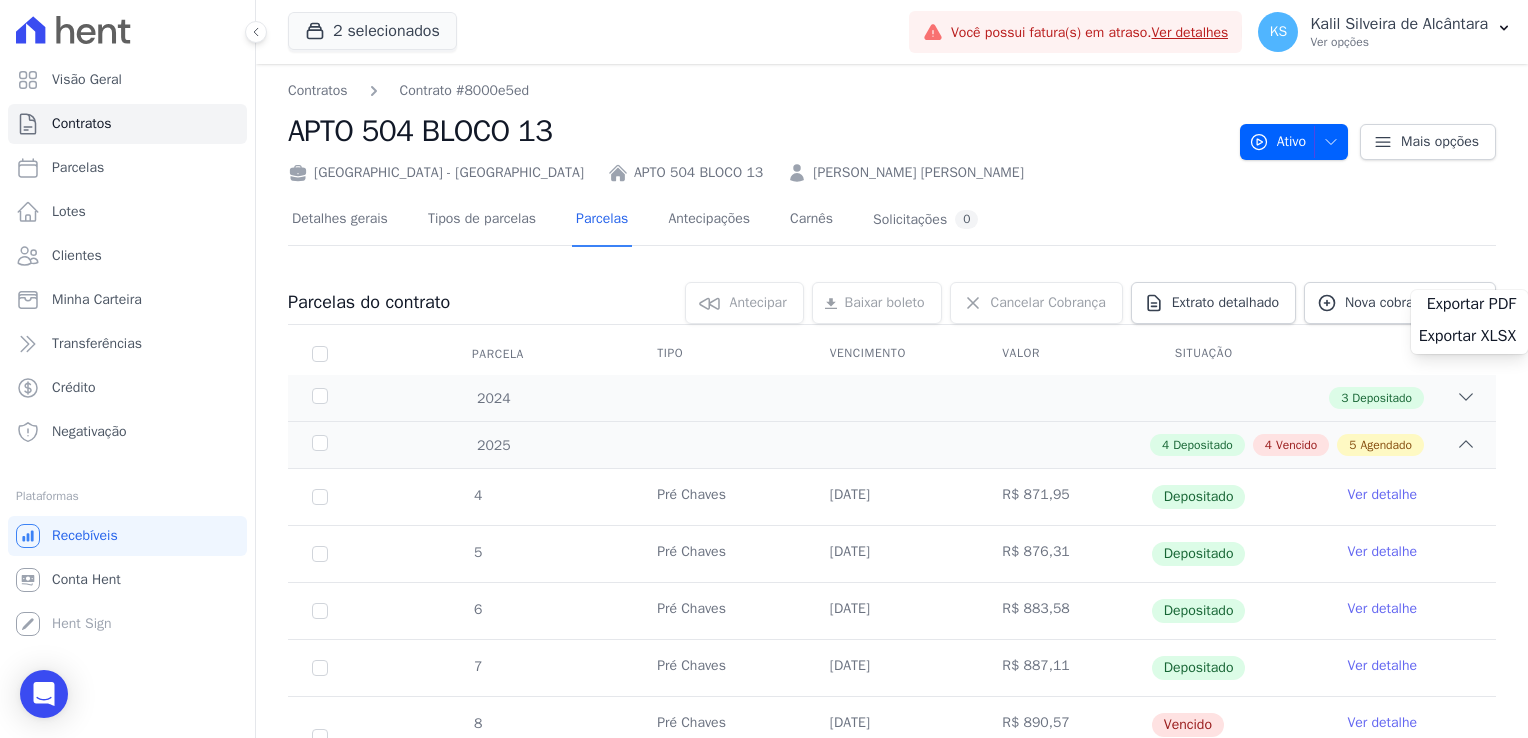 click at bounding box center [127, 30] 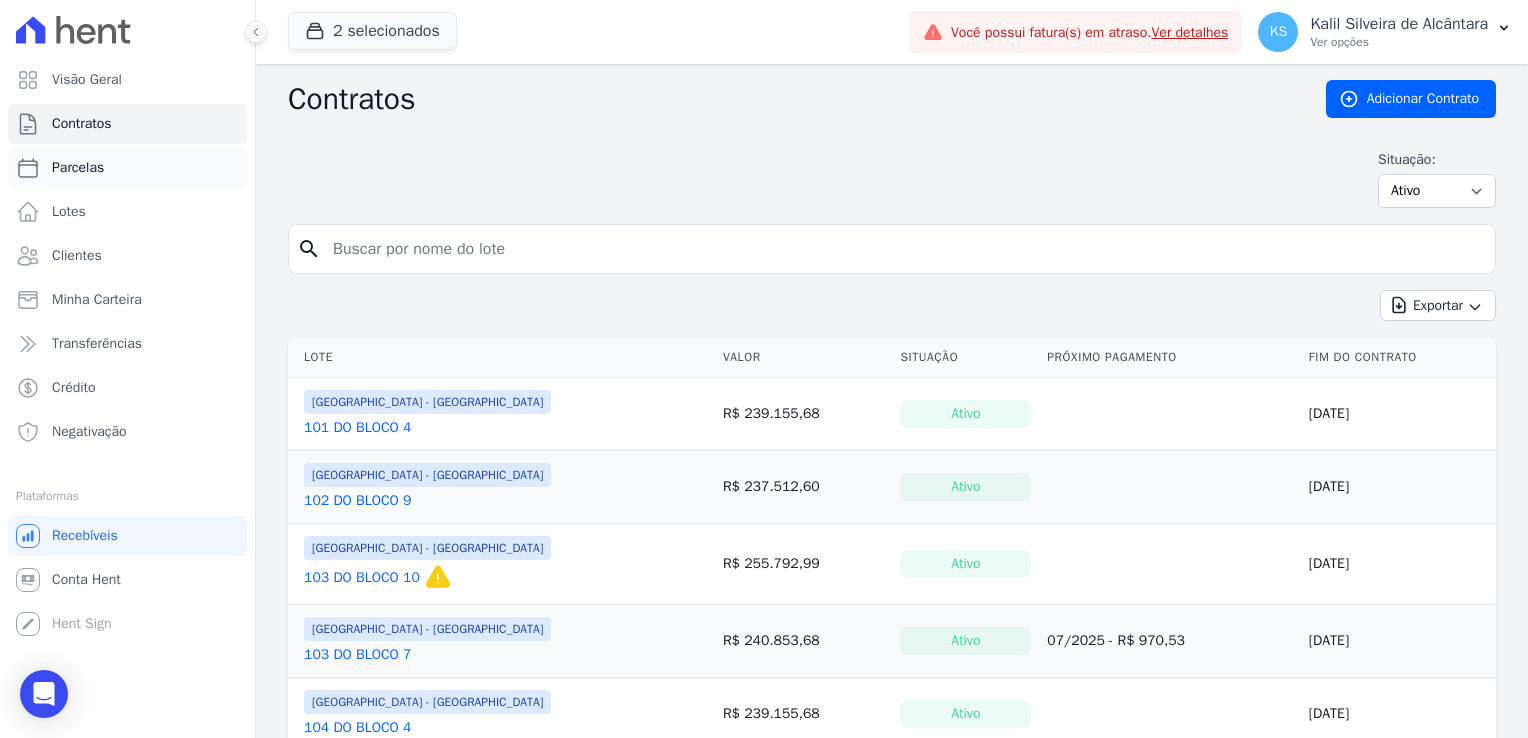 click on "Parcelas" at bounding box center [127, 168] 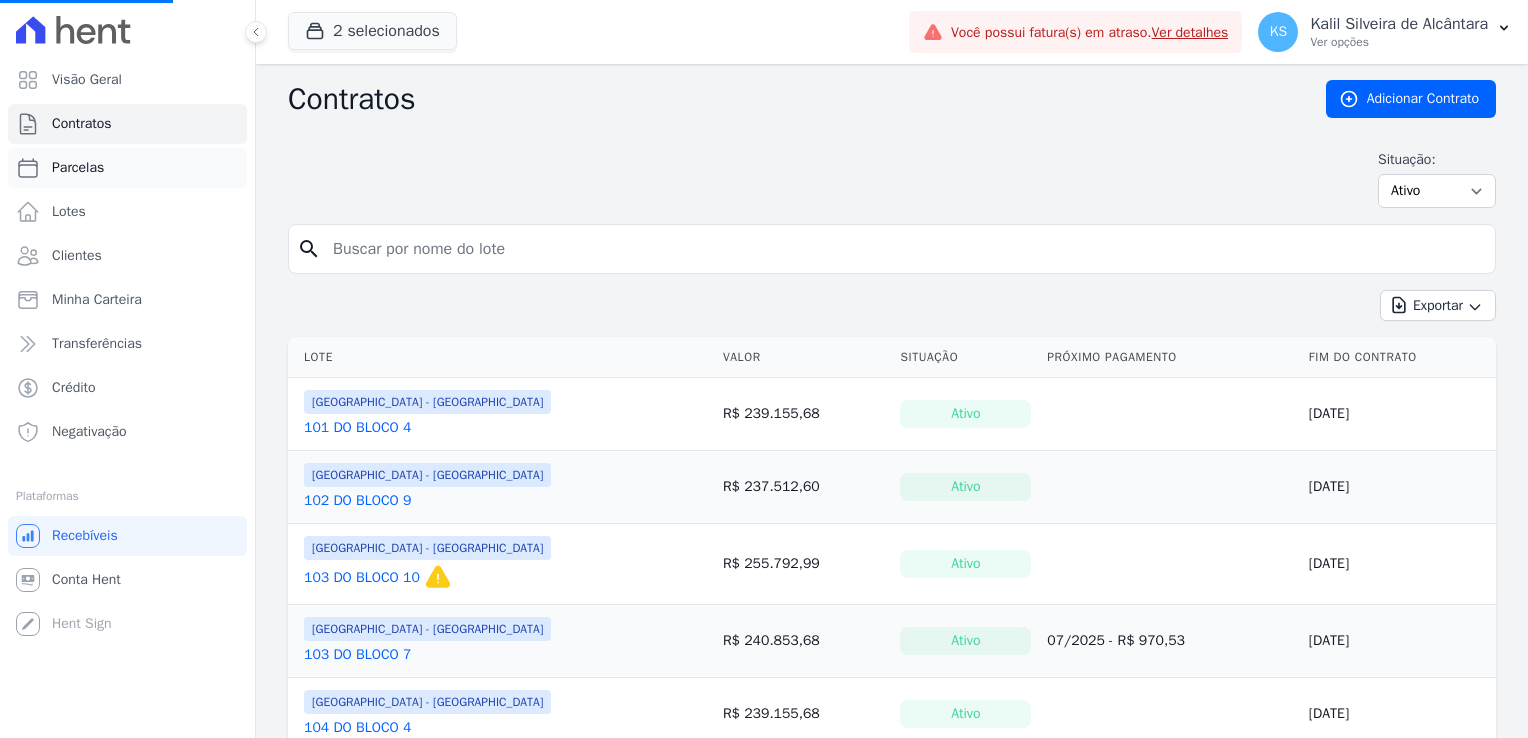 select 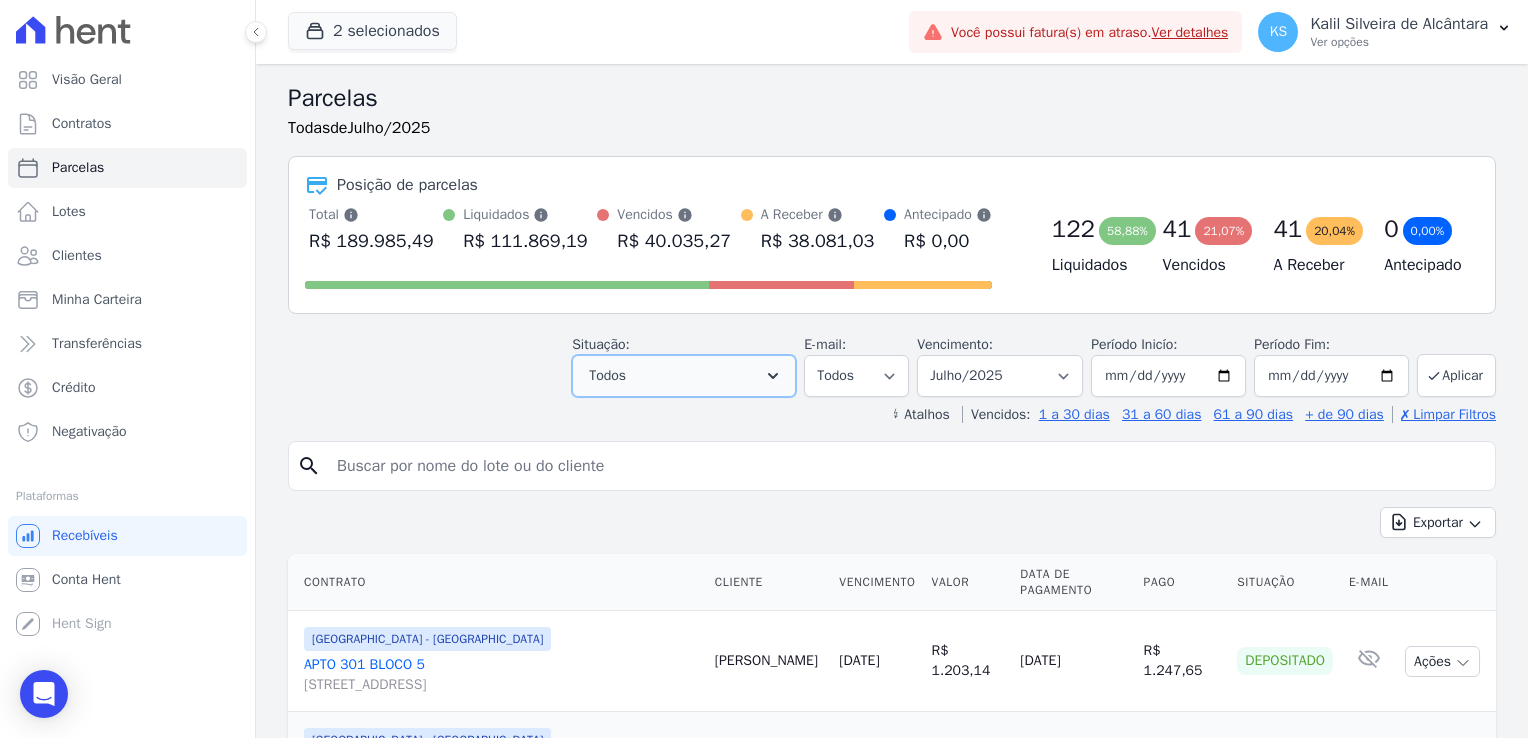 click on "Todos" at bounding box center (684, 376) 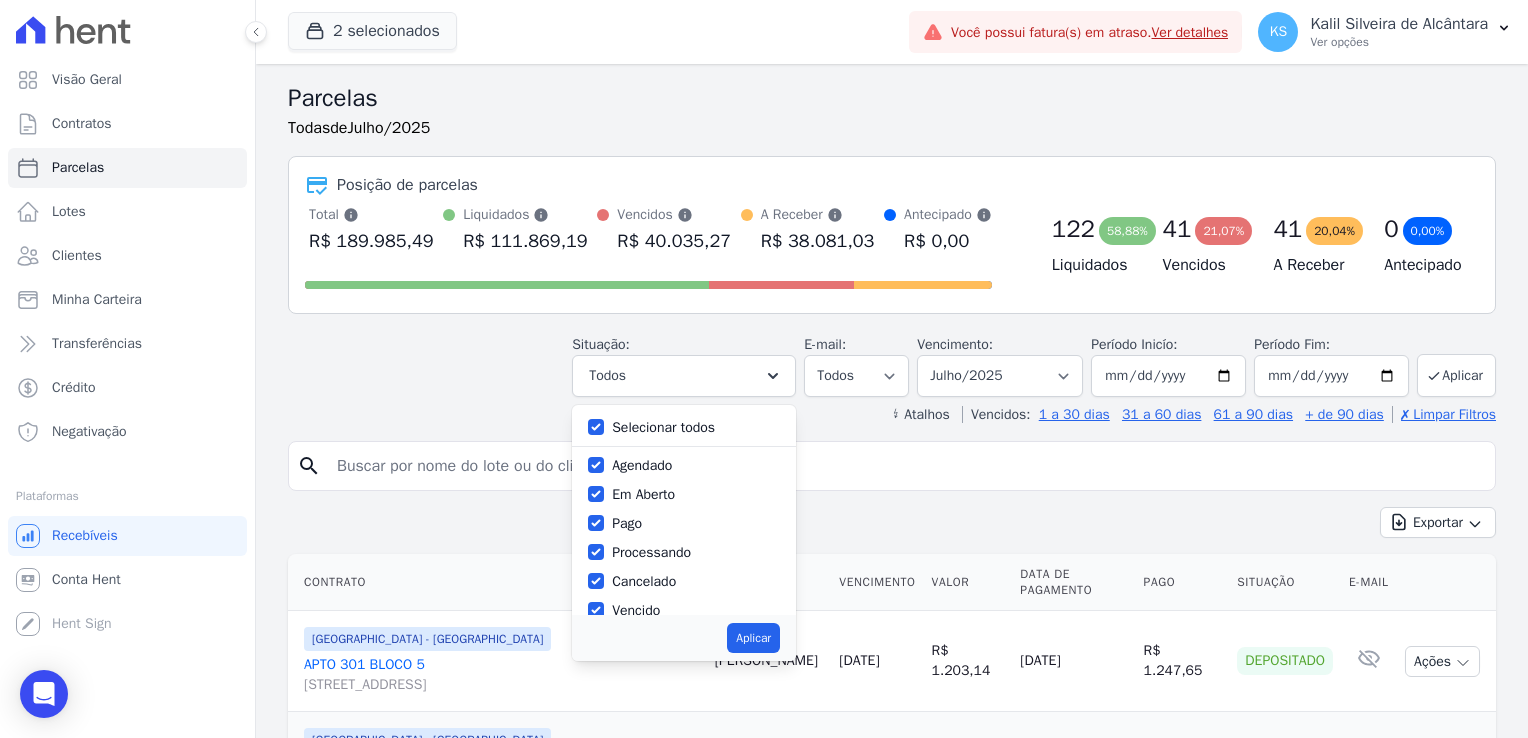click on "Selecionar todos" at bounding box center (684, 427) 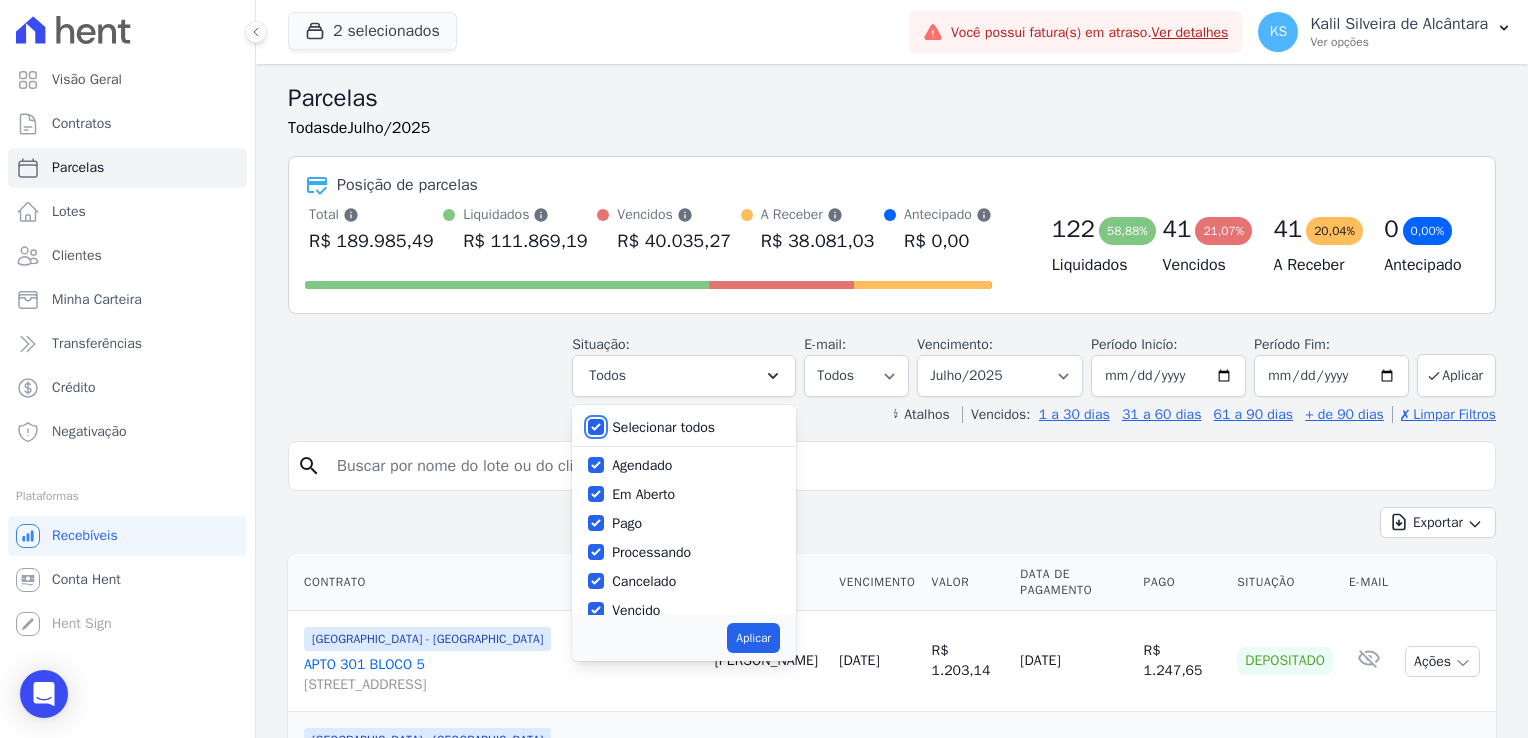 click on "Selecionar todos" at bounding box center [596, 427] 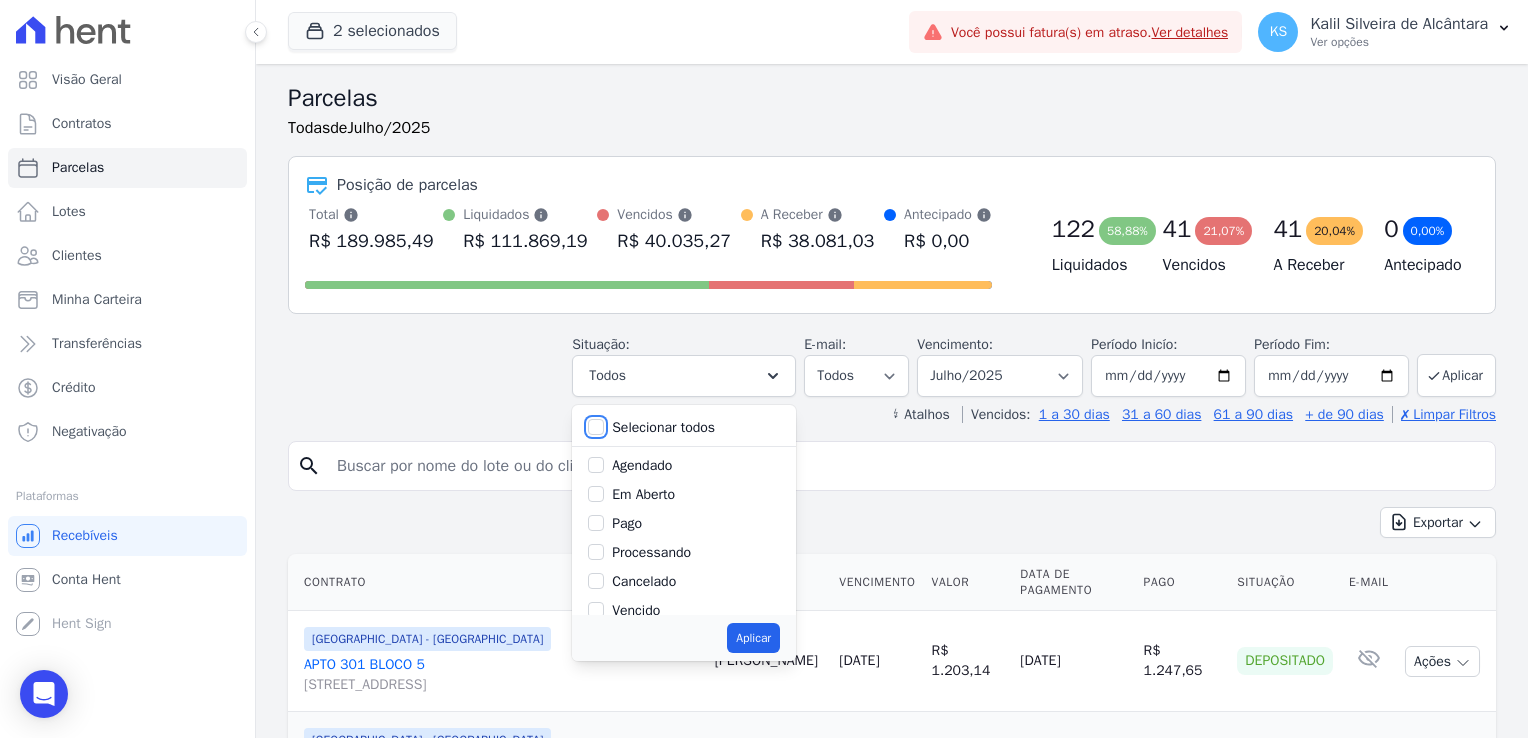 checkbox on "false" 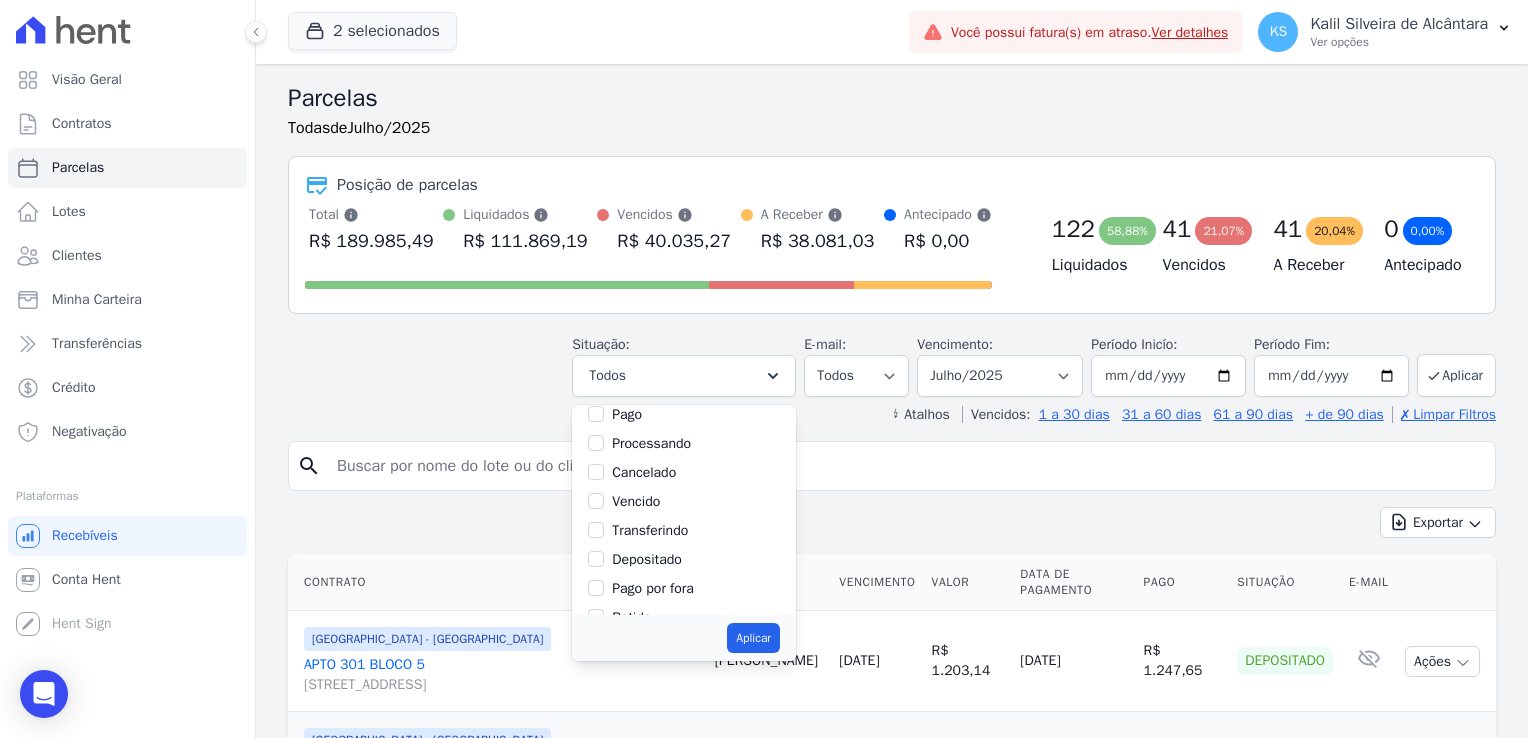 scroll, scrollTop: 133, scrollLeft: 0, axis: vertical 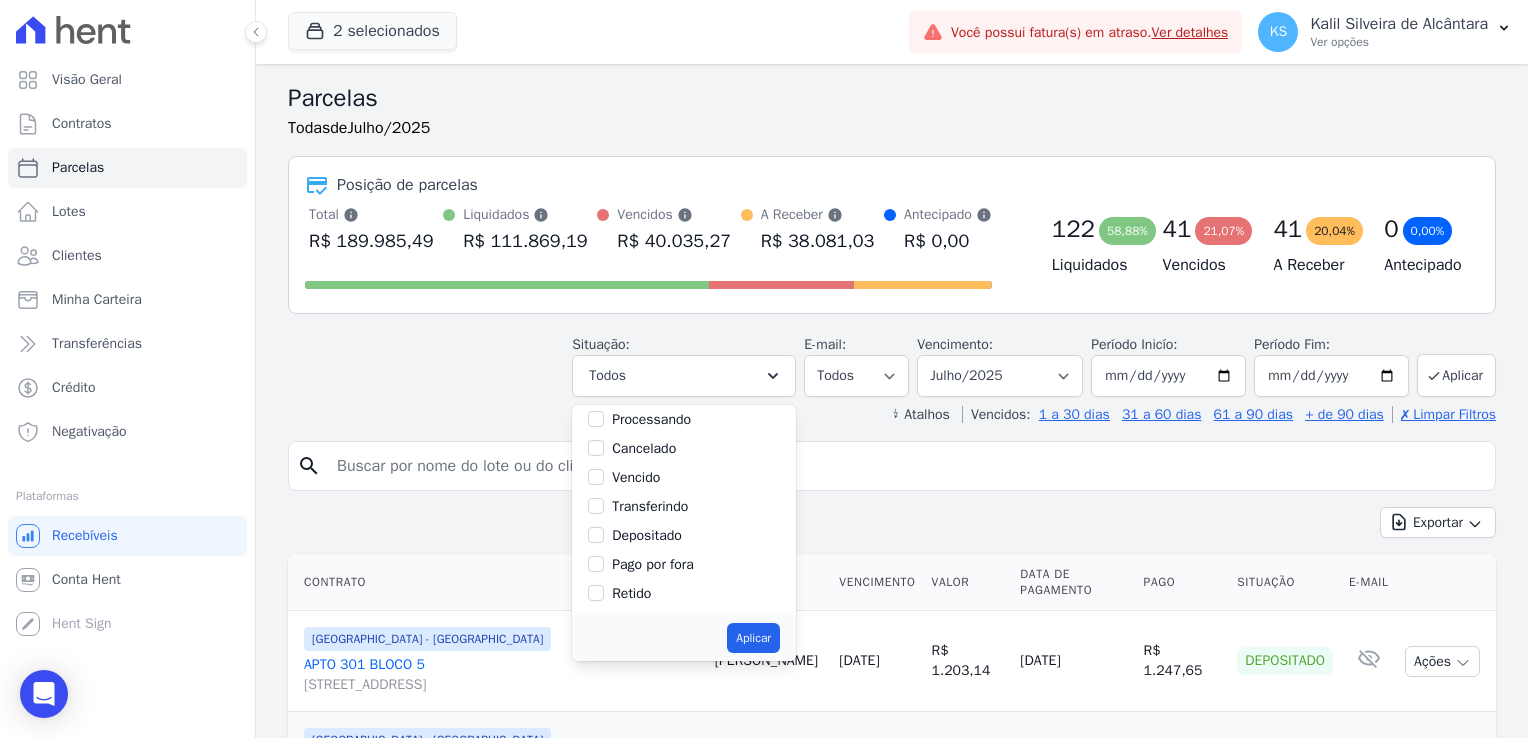 click on "Vencido" at bounding box center (636, 477) 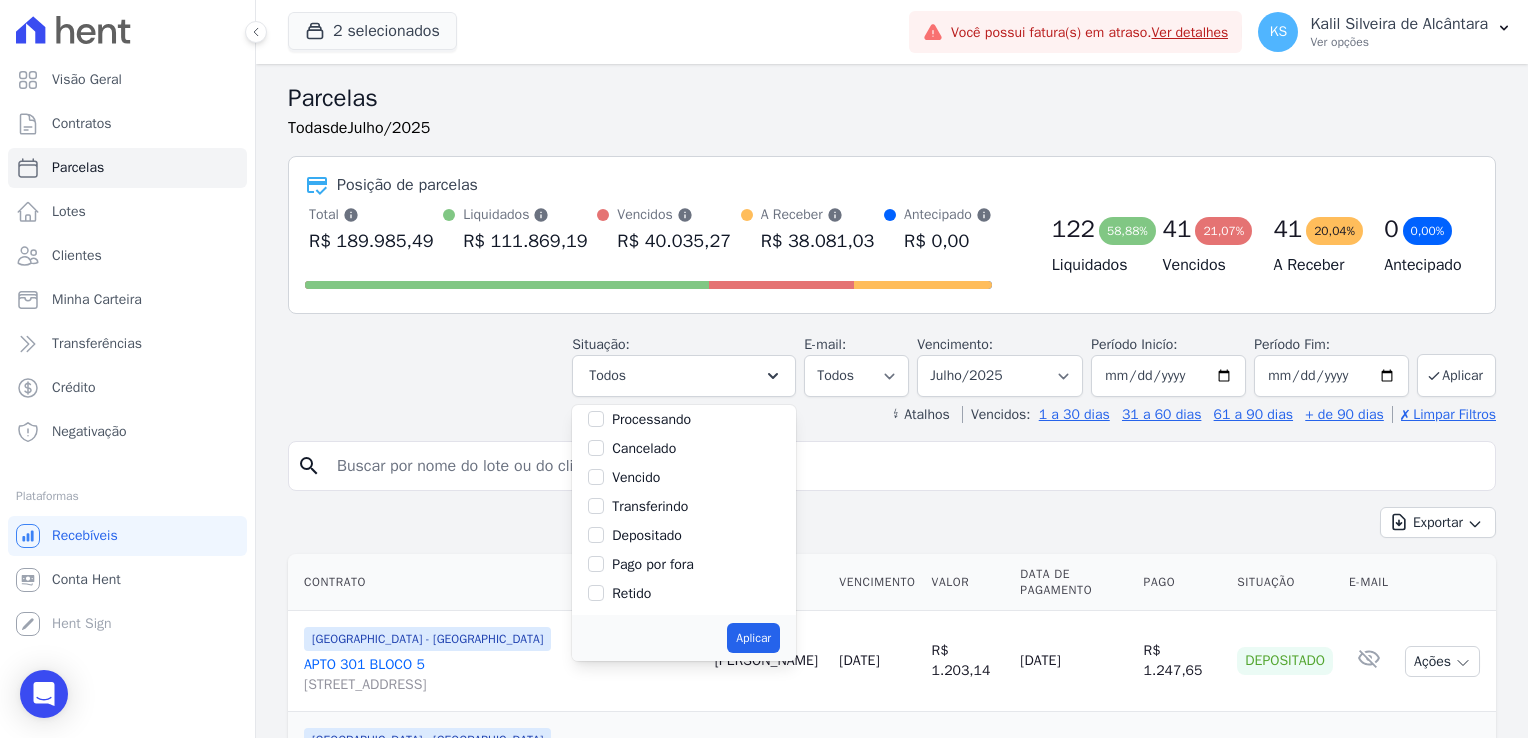 click on "Vencido" at bounding box center (596, 477) 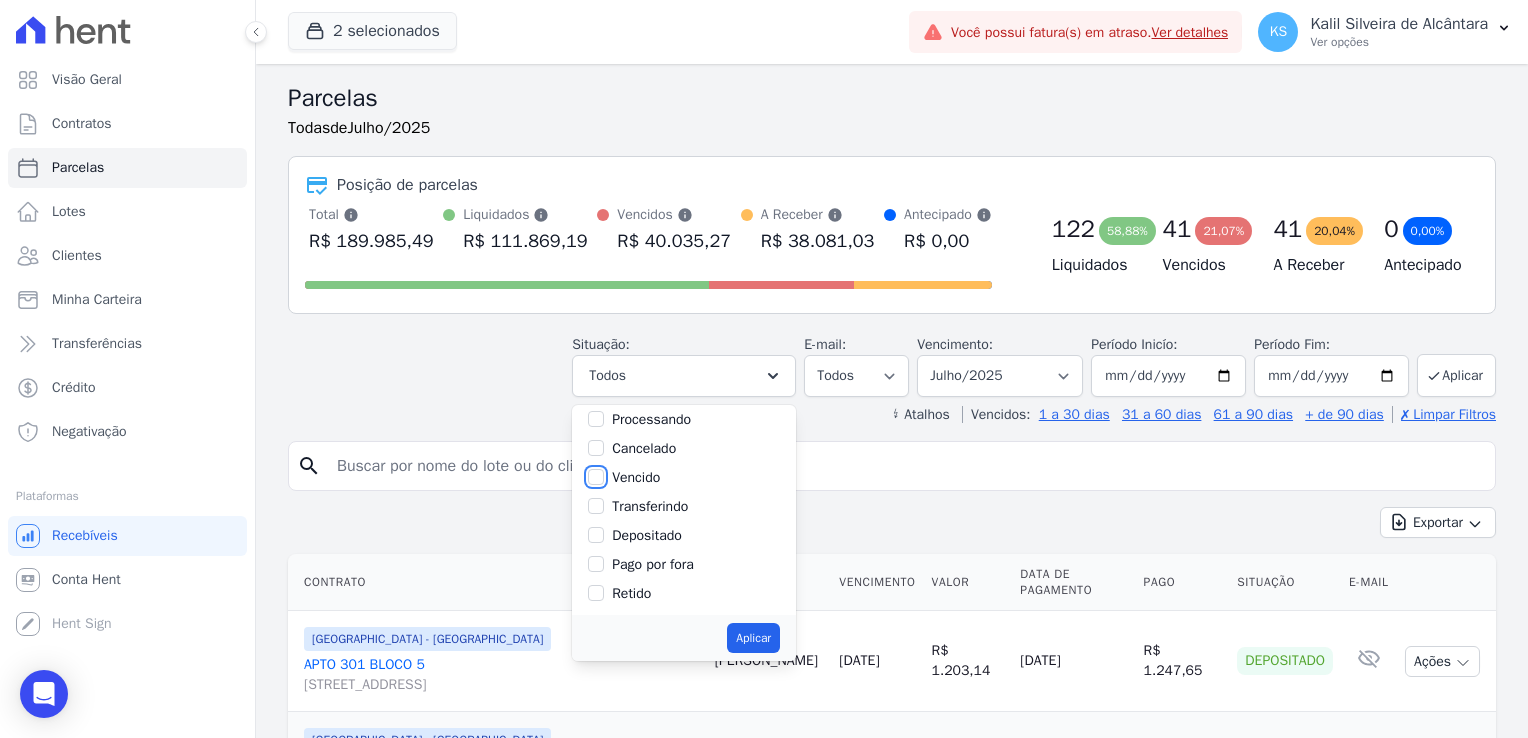checkbox on "true" 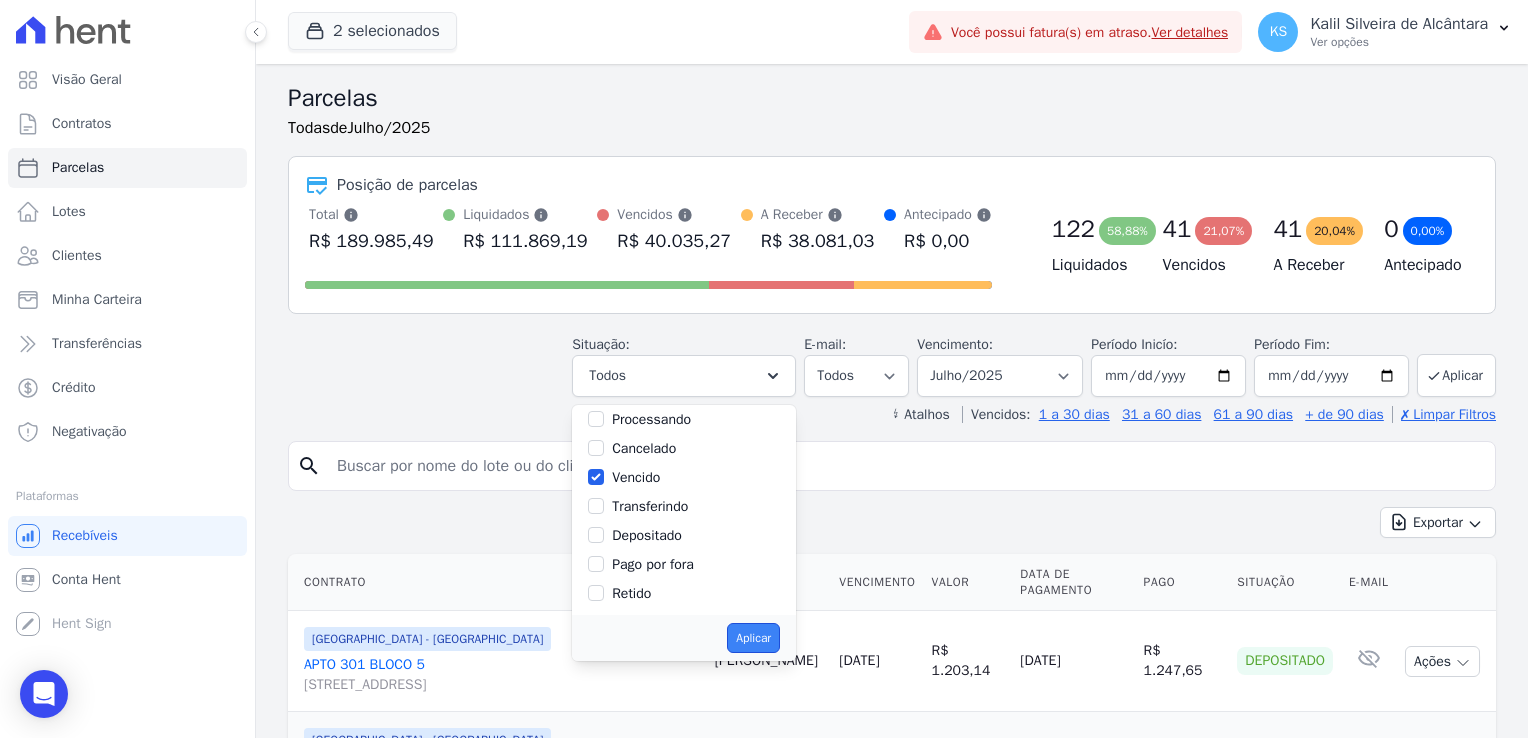 click on "Aplicar" at bounding box center [753, 638] 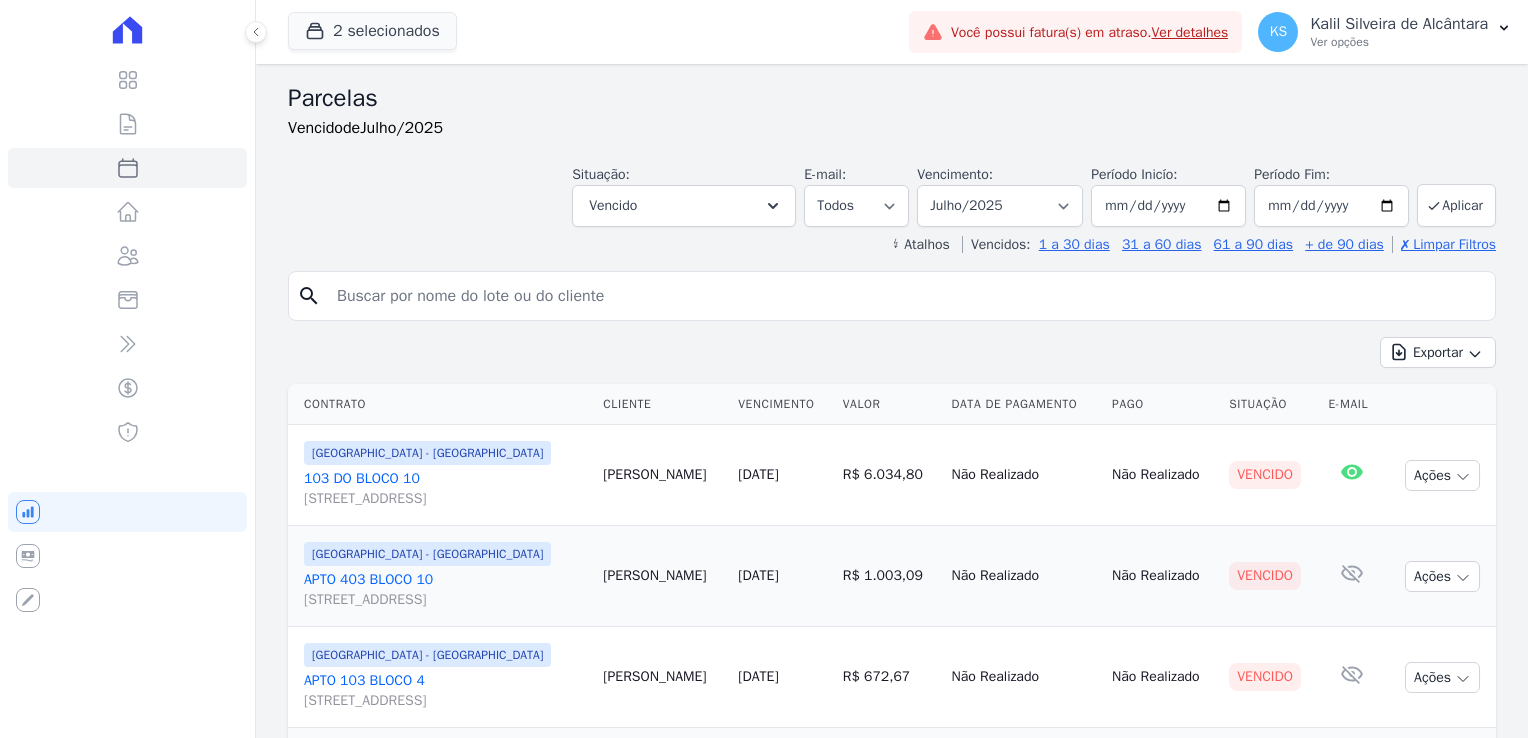 select 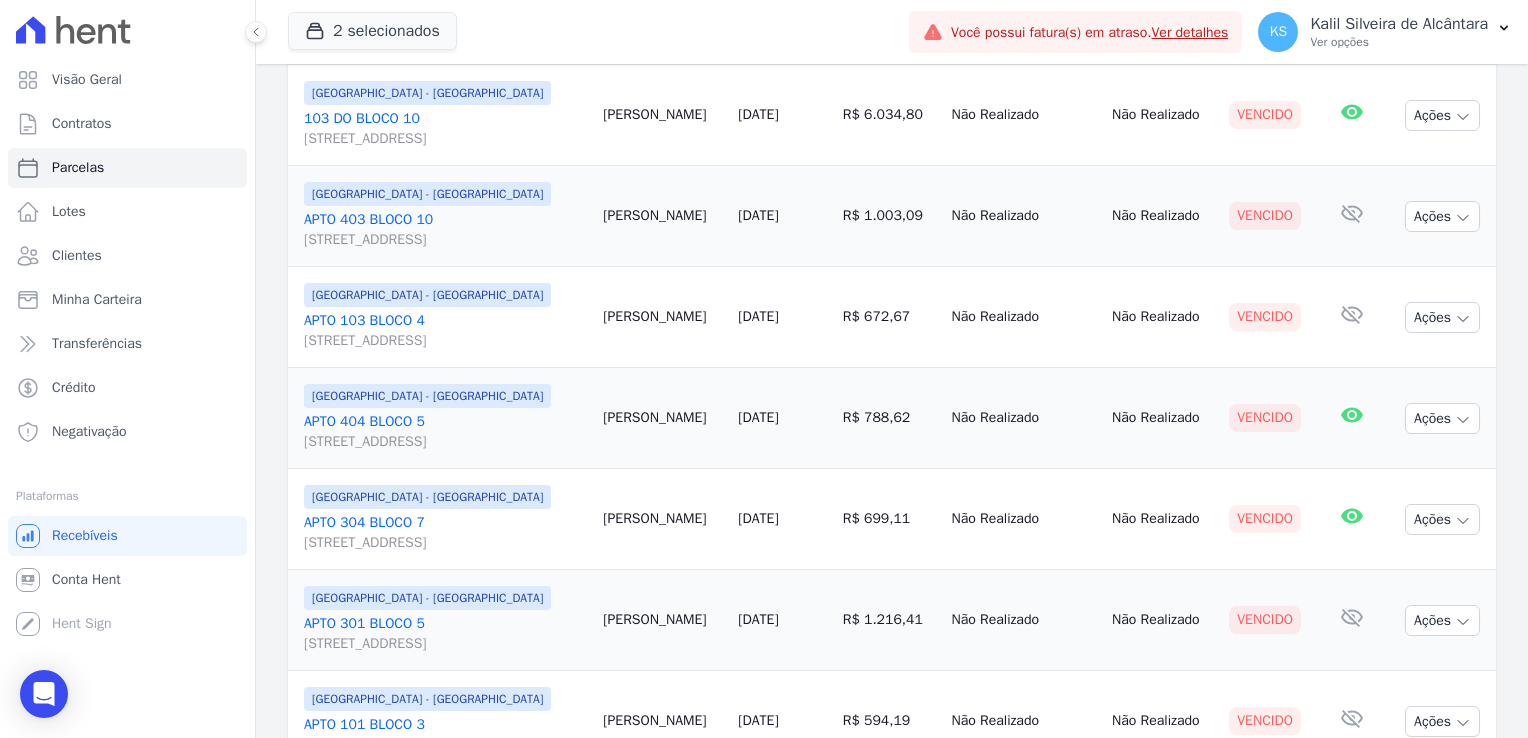 scroll, scrollTop: 364, scrollLeft: 0, axis: vertical 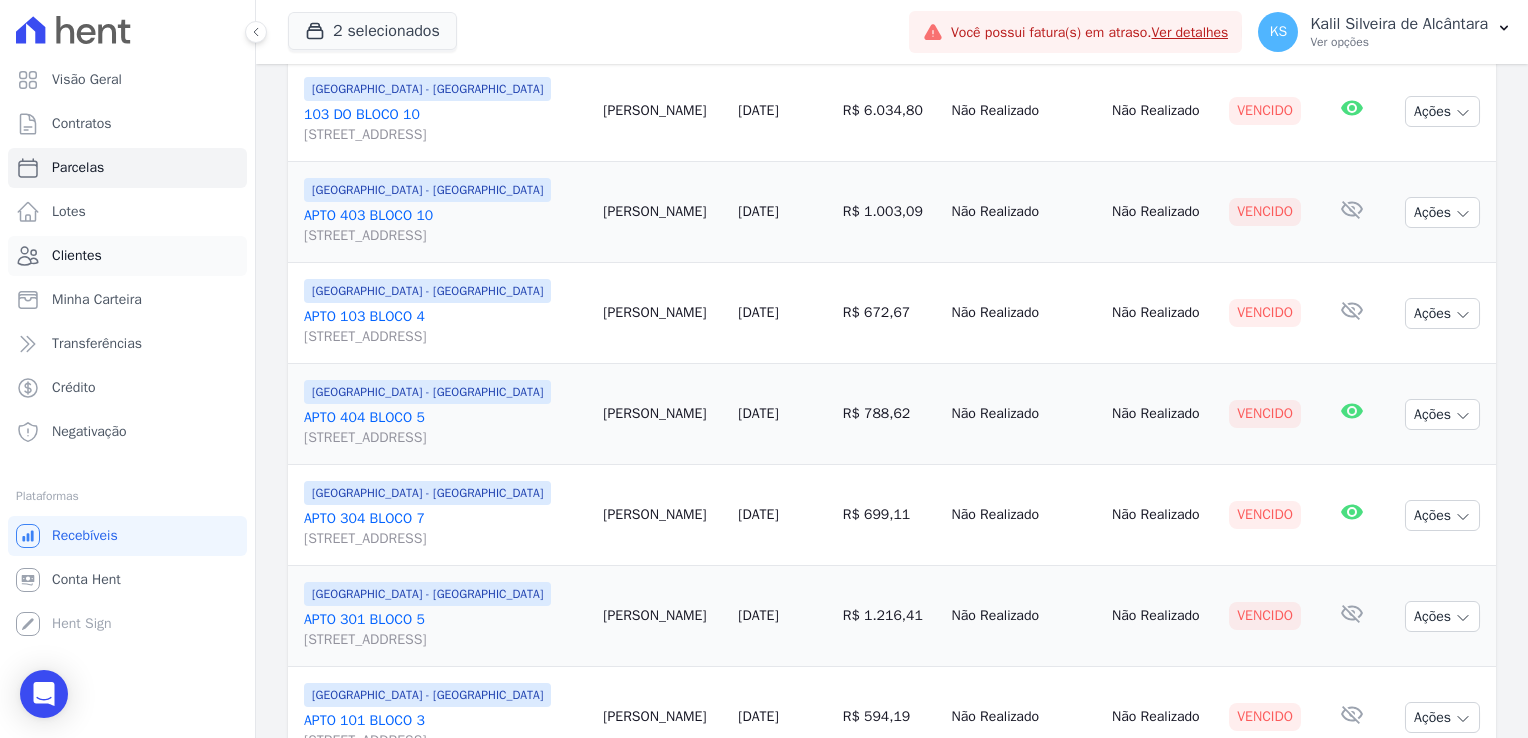 click on "Clientes" at bounding box center [77, 256] 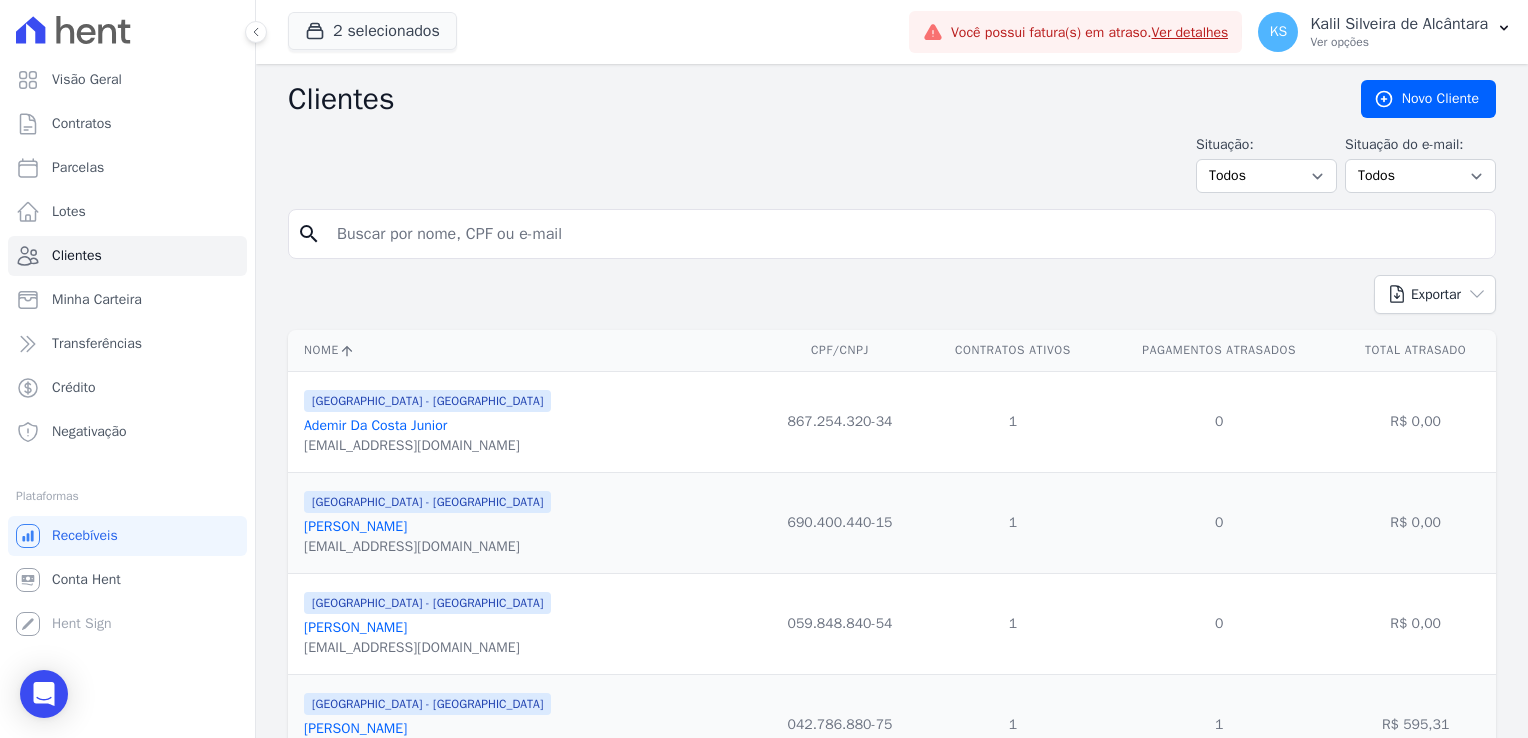 click at bounding box center [906, 234] 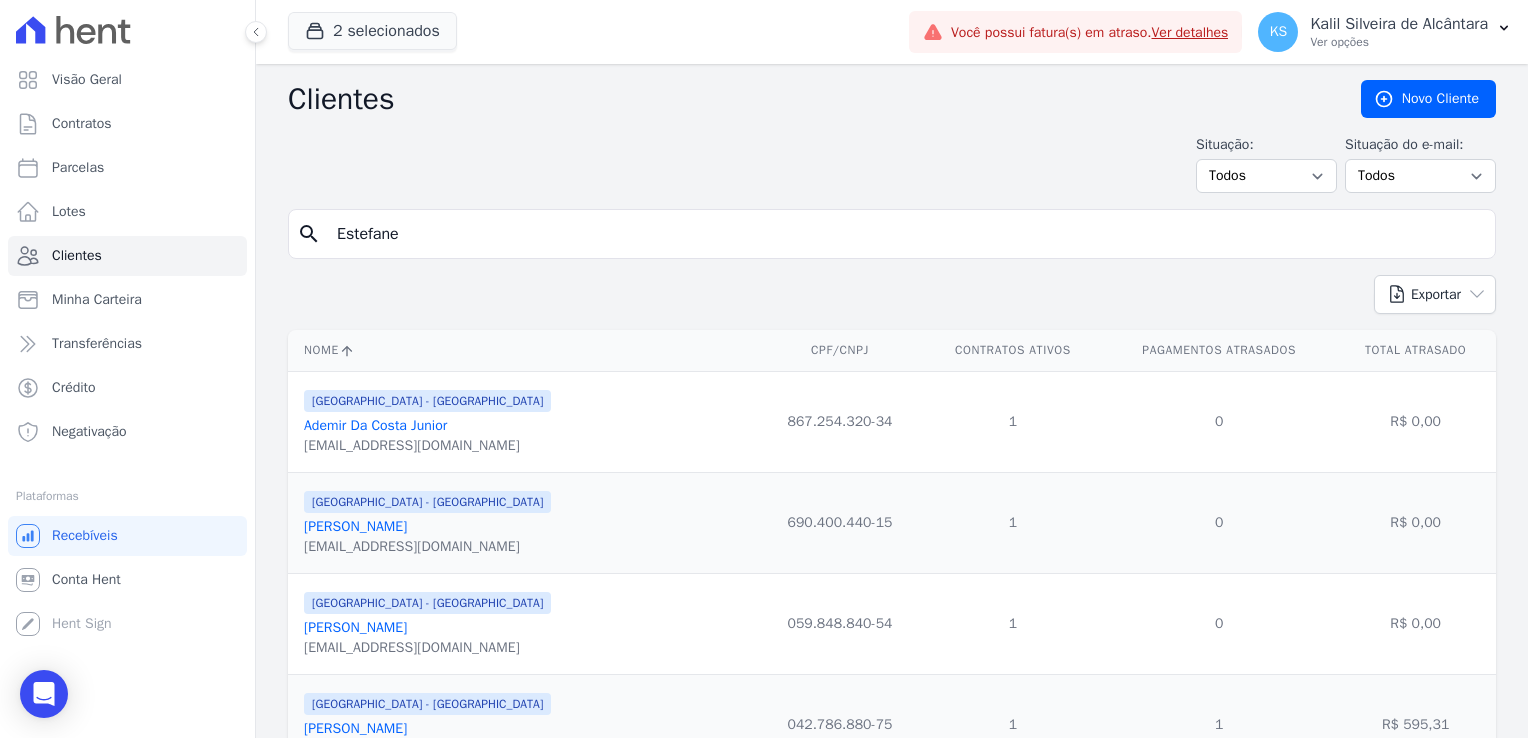 type on "Estefane" 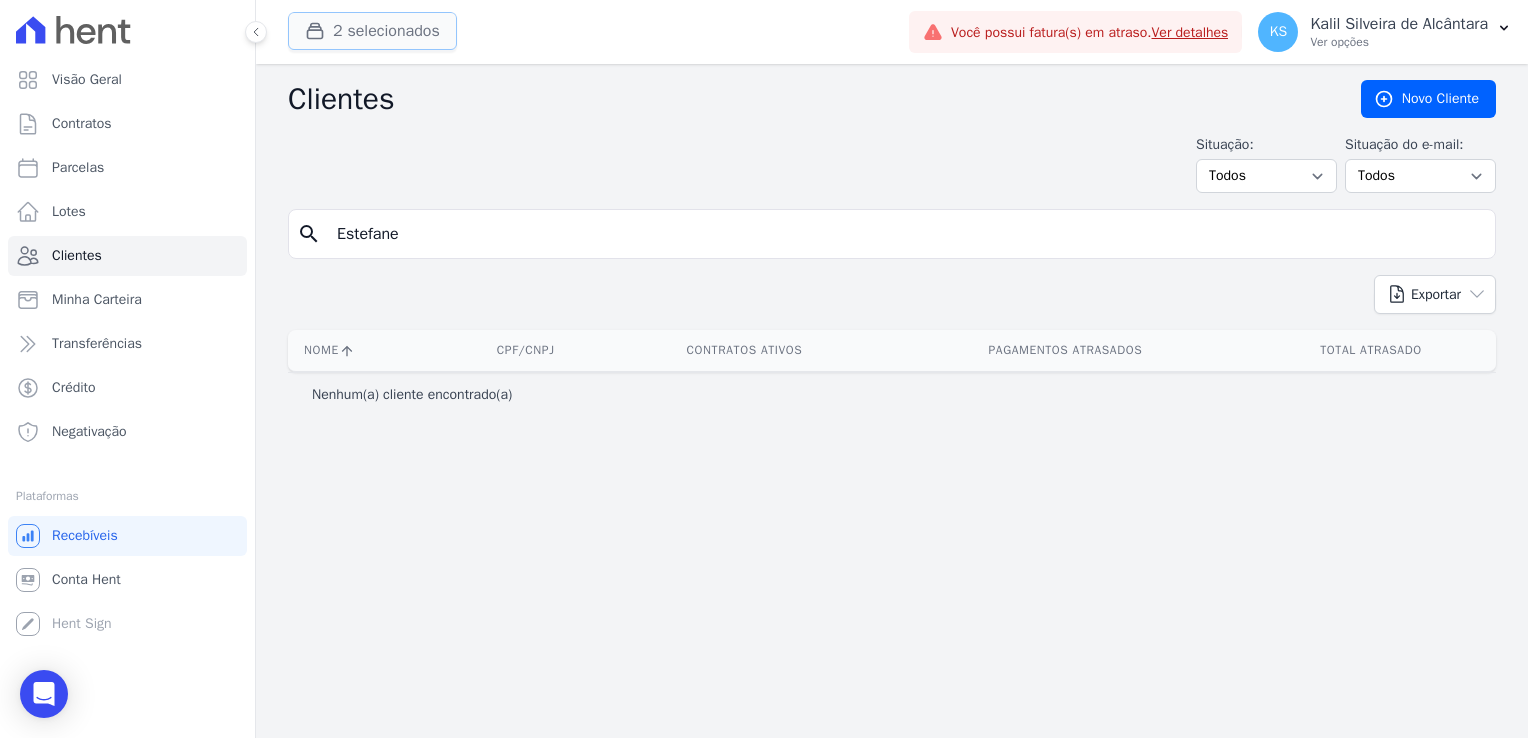 click on "2 selecionados" at bounding box center [372, 31] 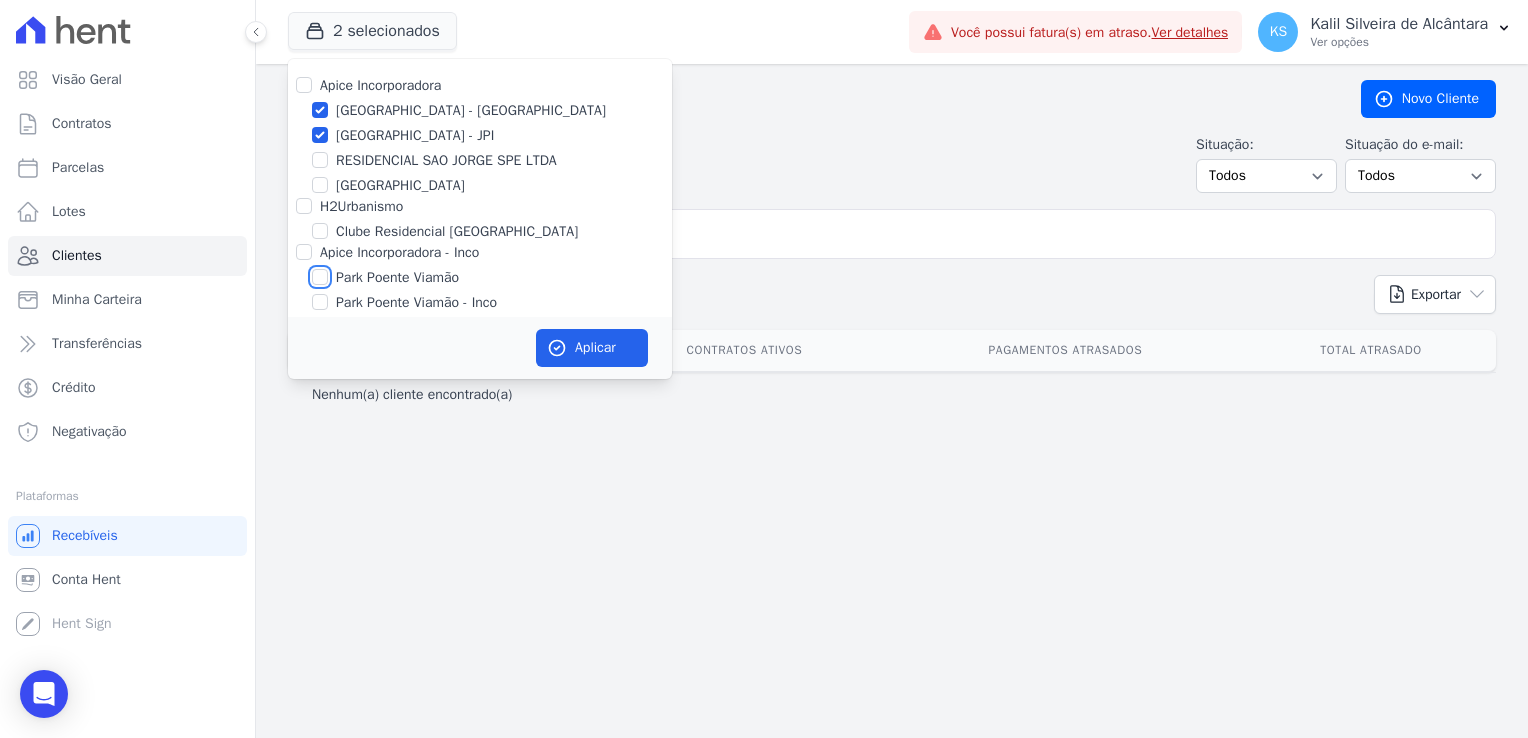 click on "Park Poente Viamão" at bounding box center (320, 277) 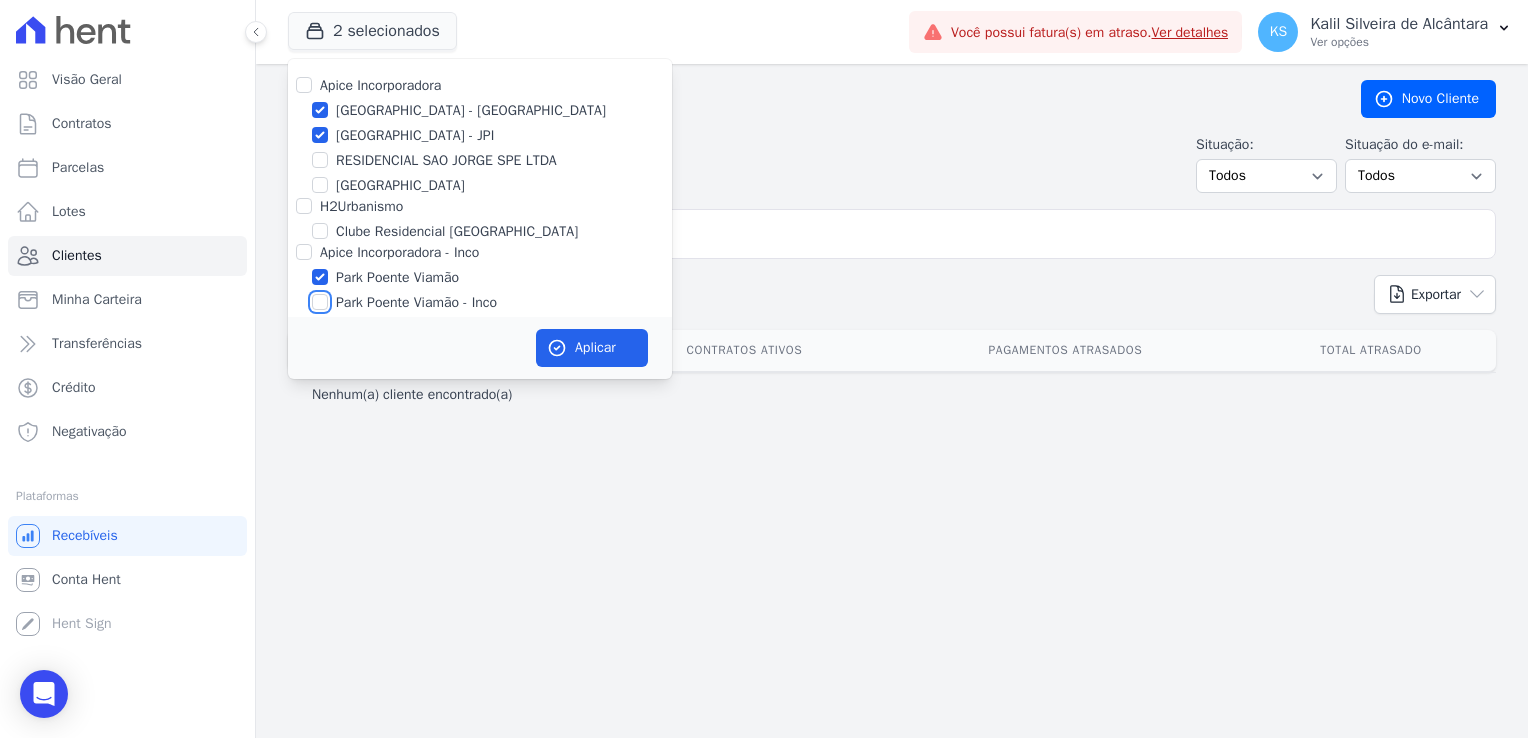 click on "Park Poente Viamão - Inco" at bounding box center [320, 302] 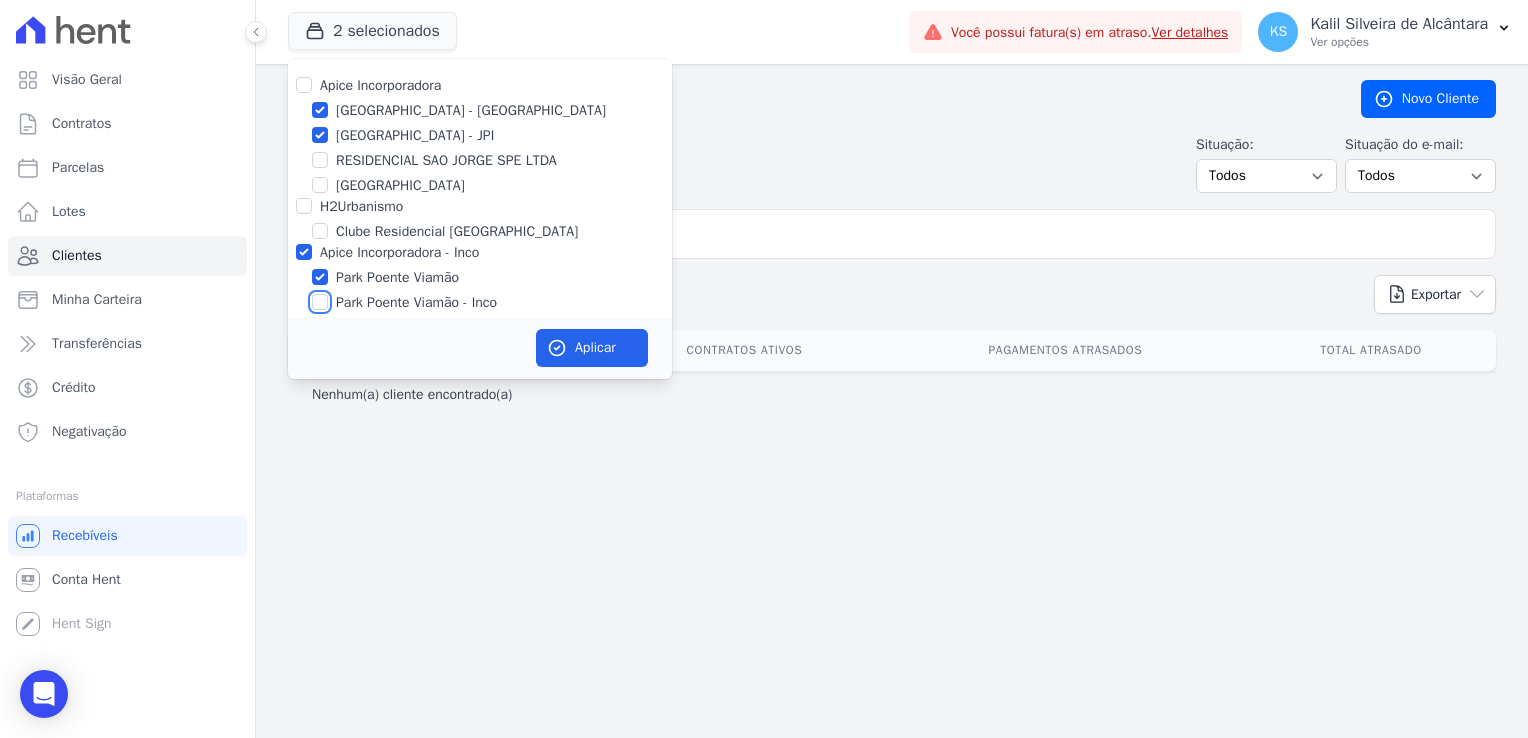 checkbox on "true" 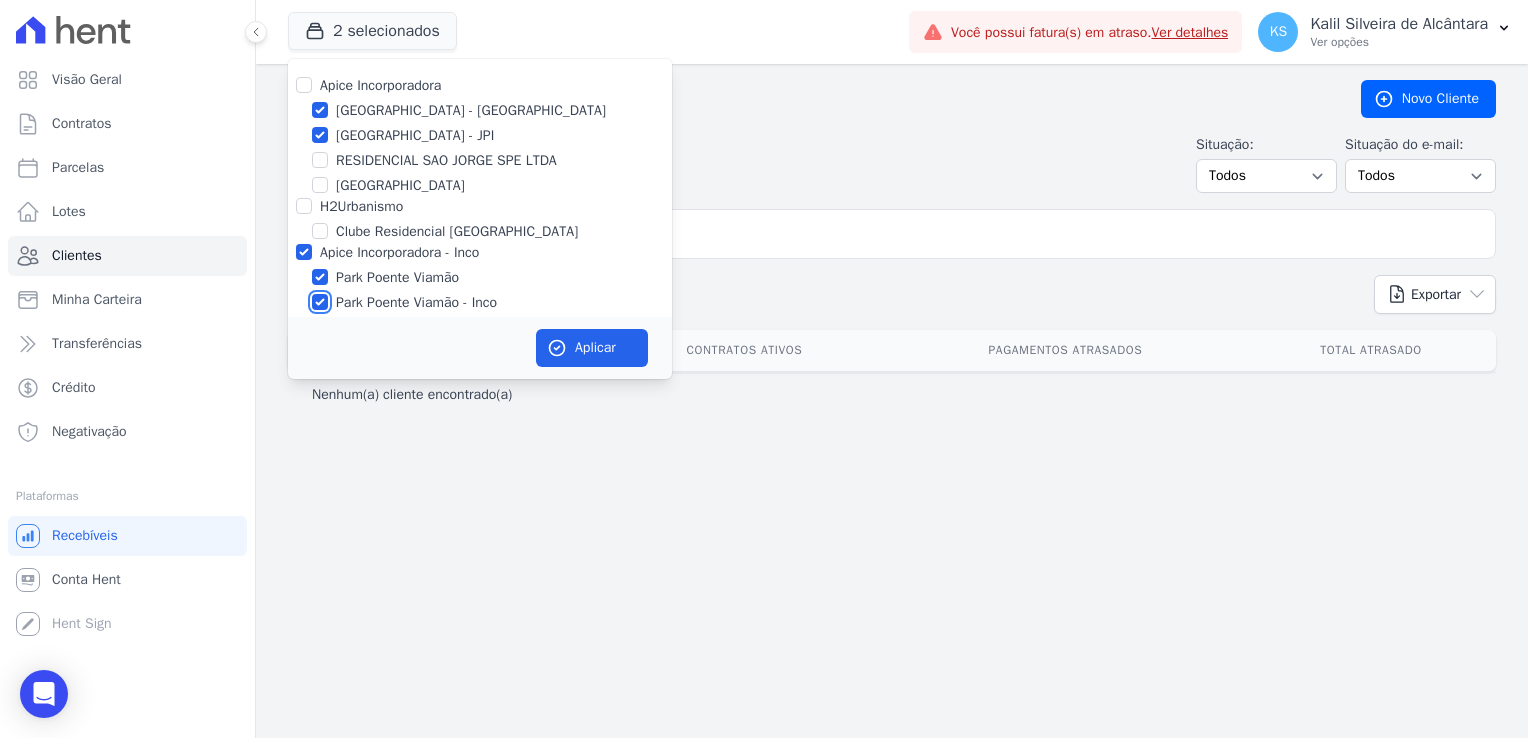 checkbox on "true" 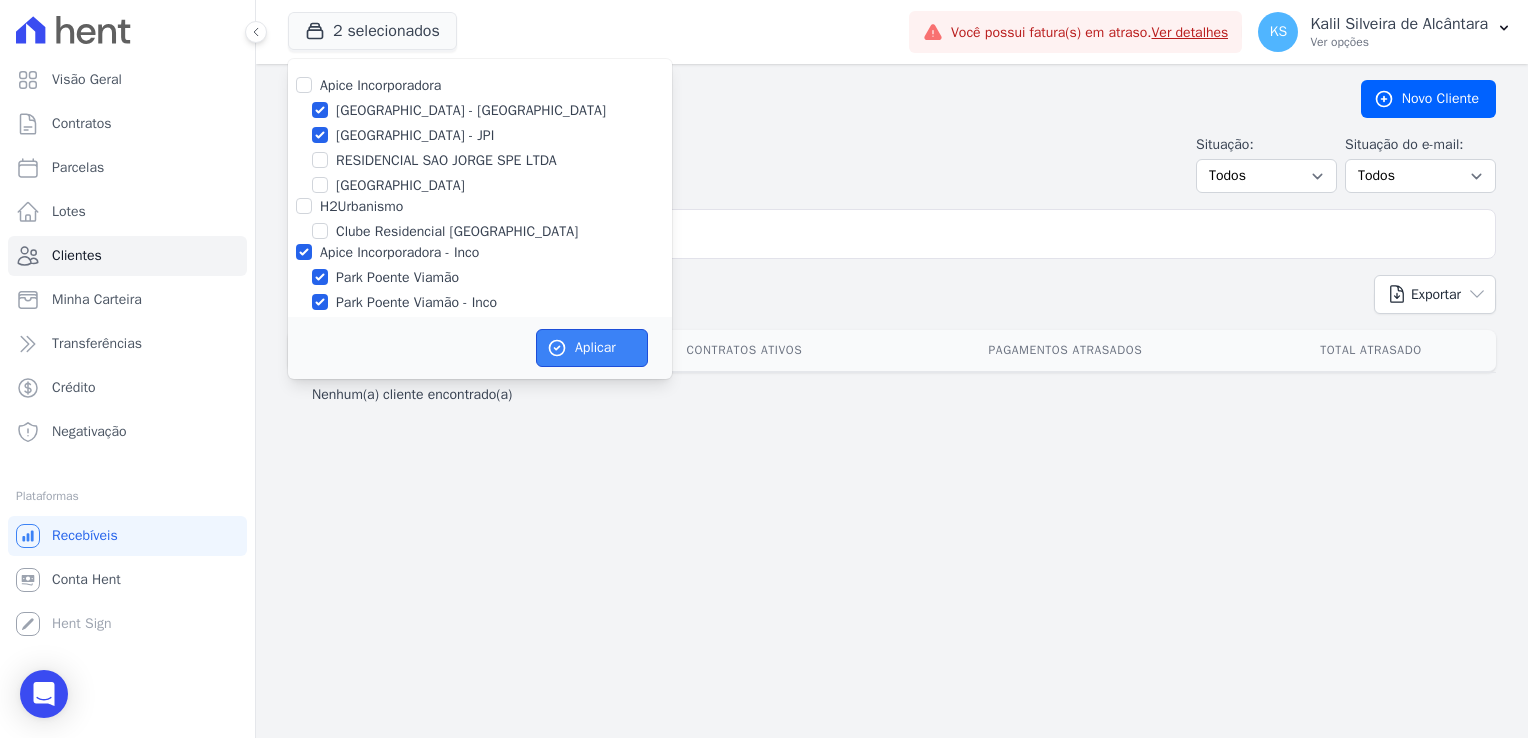 click on "Aplicar" at bounding box center [592, 348] 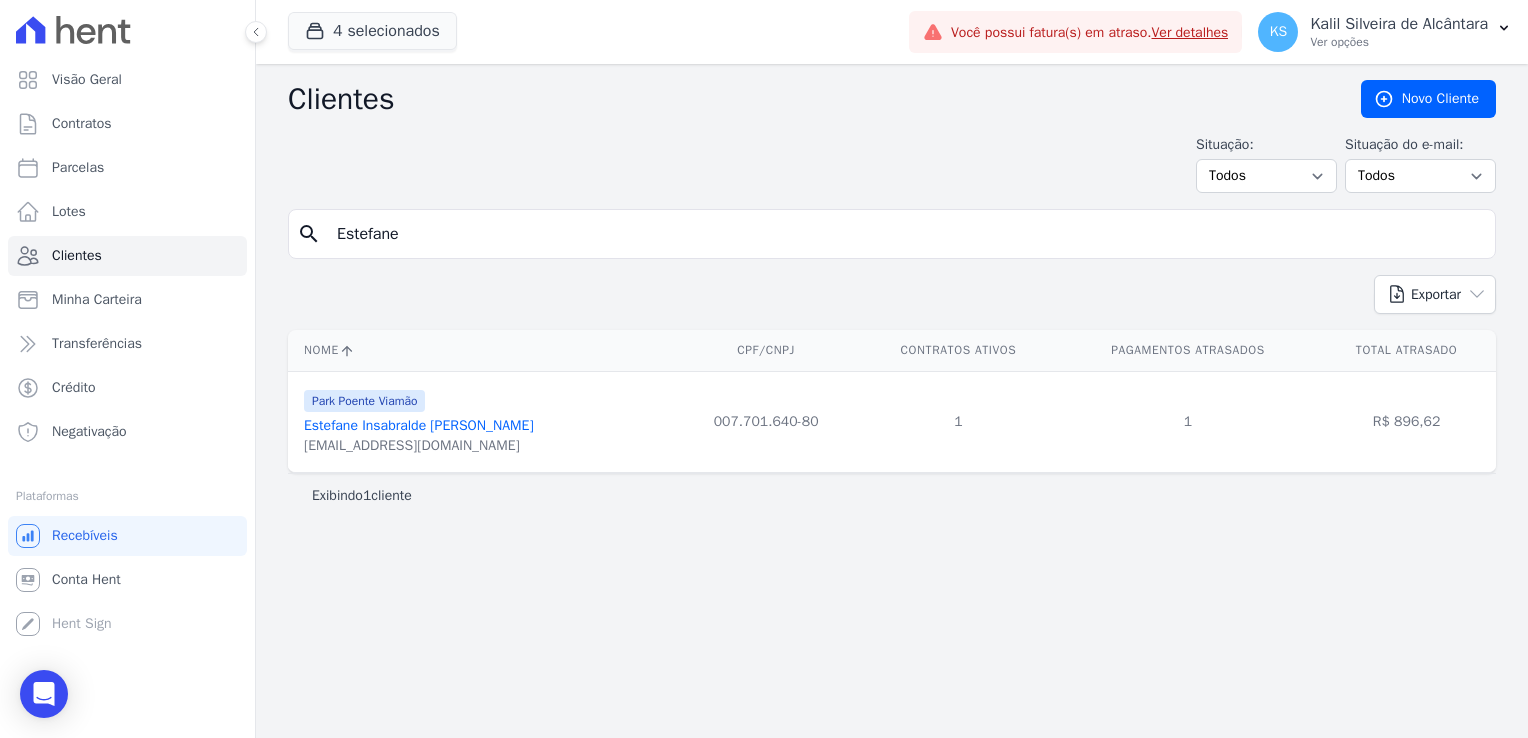 click on "Estefane Insabralde [PERSON_NAME]" at bounding box center [419, 425] 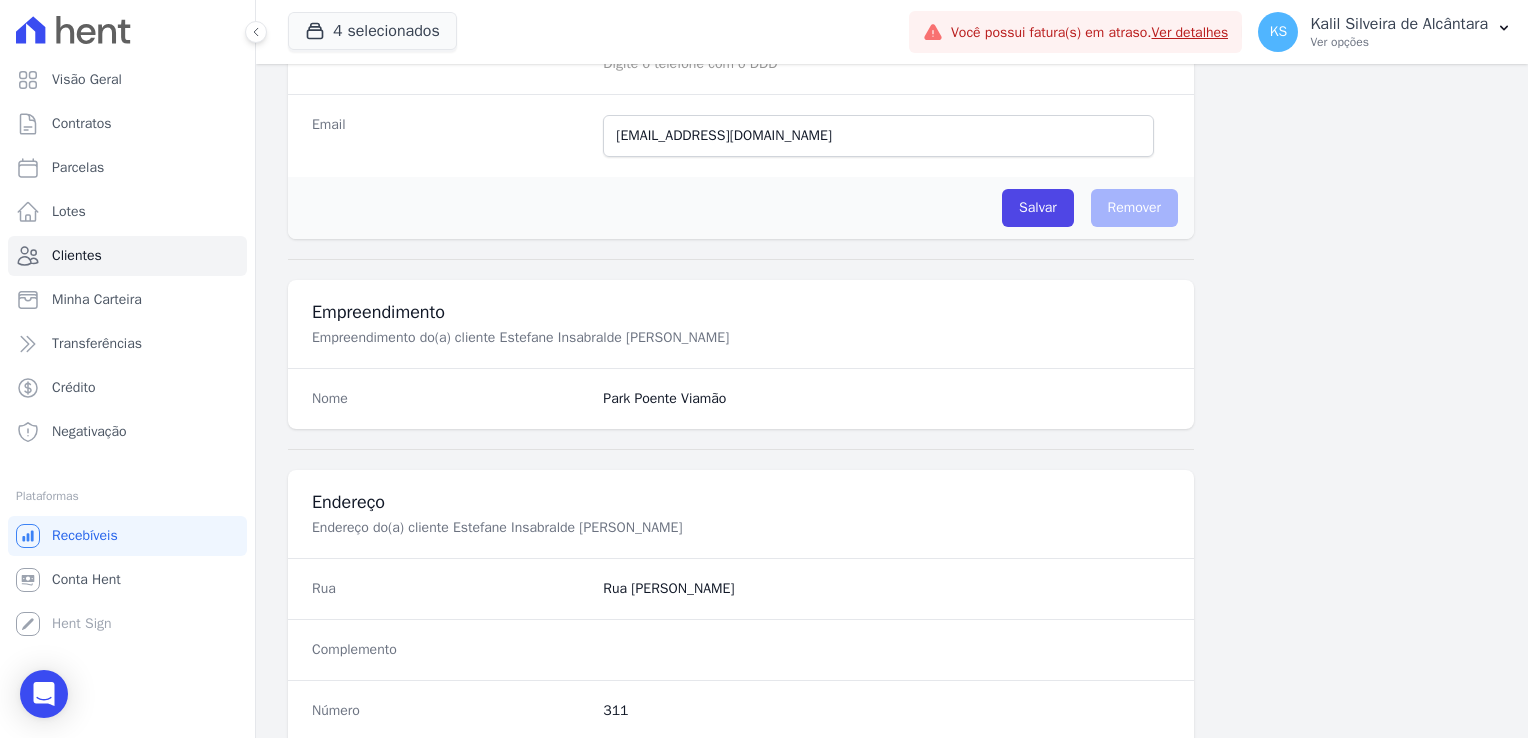 scroll, scrollTop: 533, scrollLeft: 0, axis: vertical 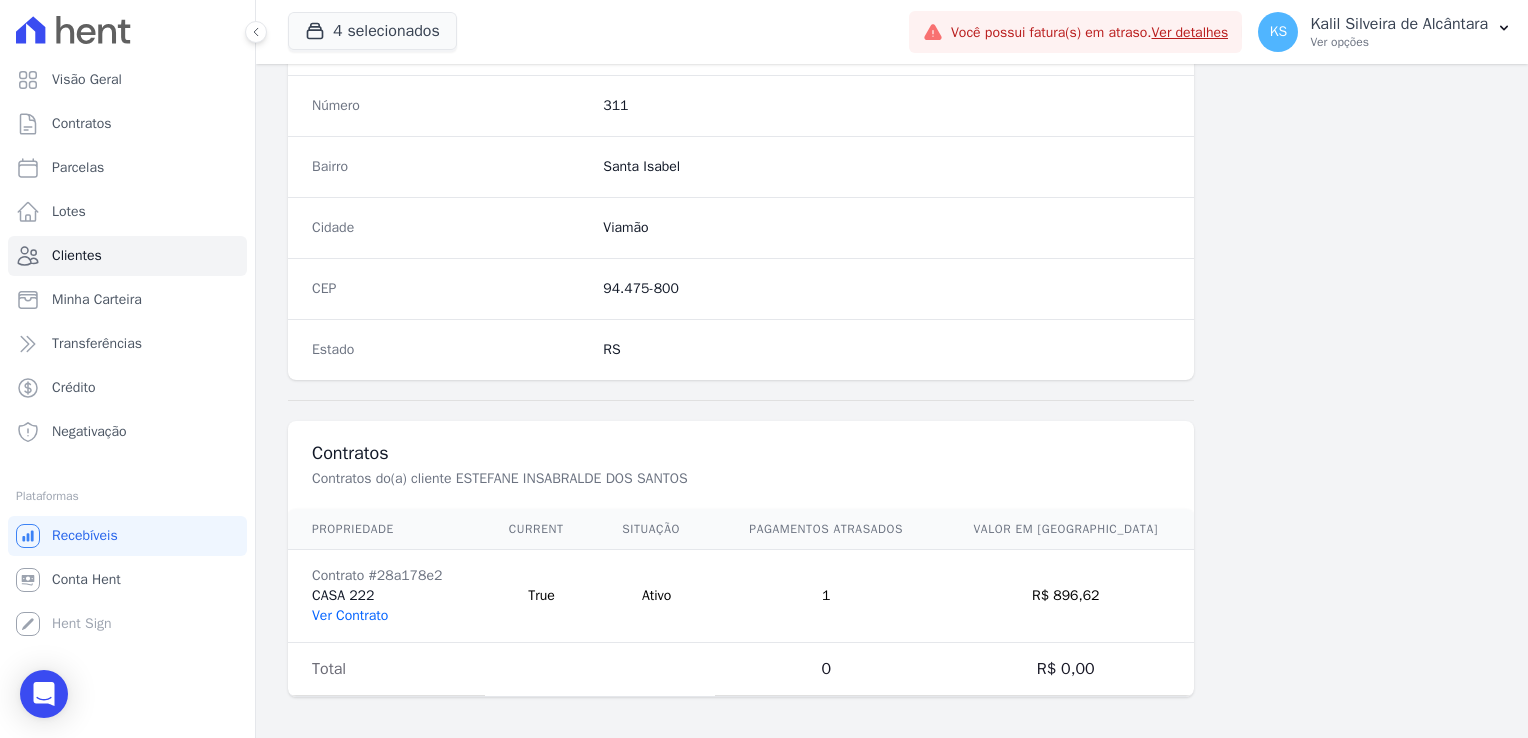 click on "Ver Contrato" at bounding box center [350, 615] 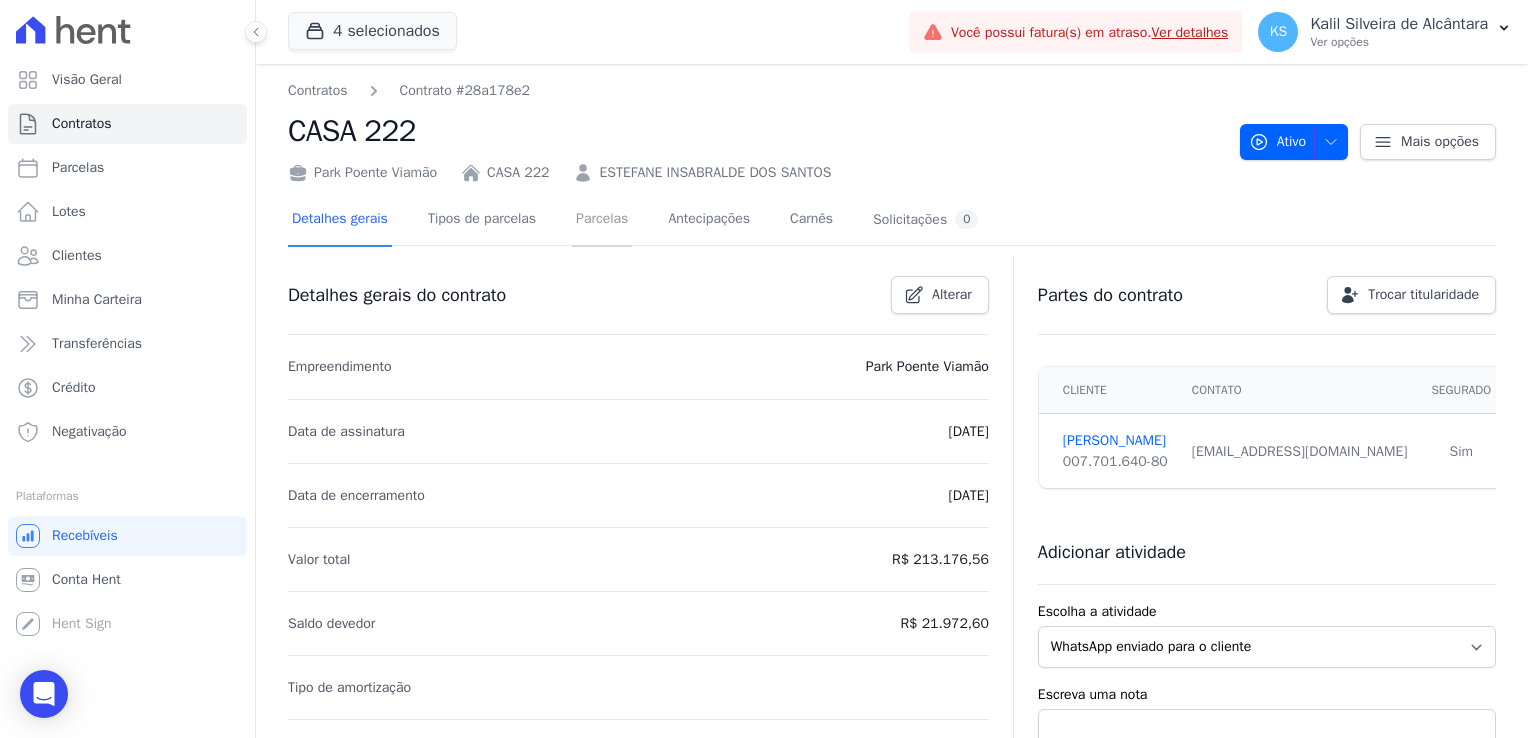 click on "Parcelas" at bounding box center (602, 220) 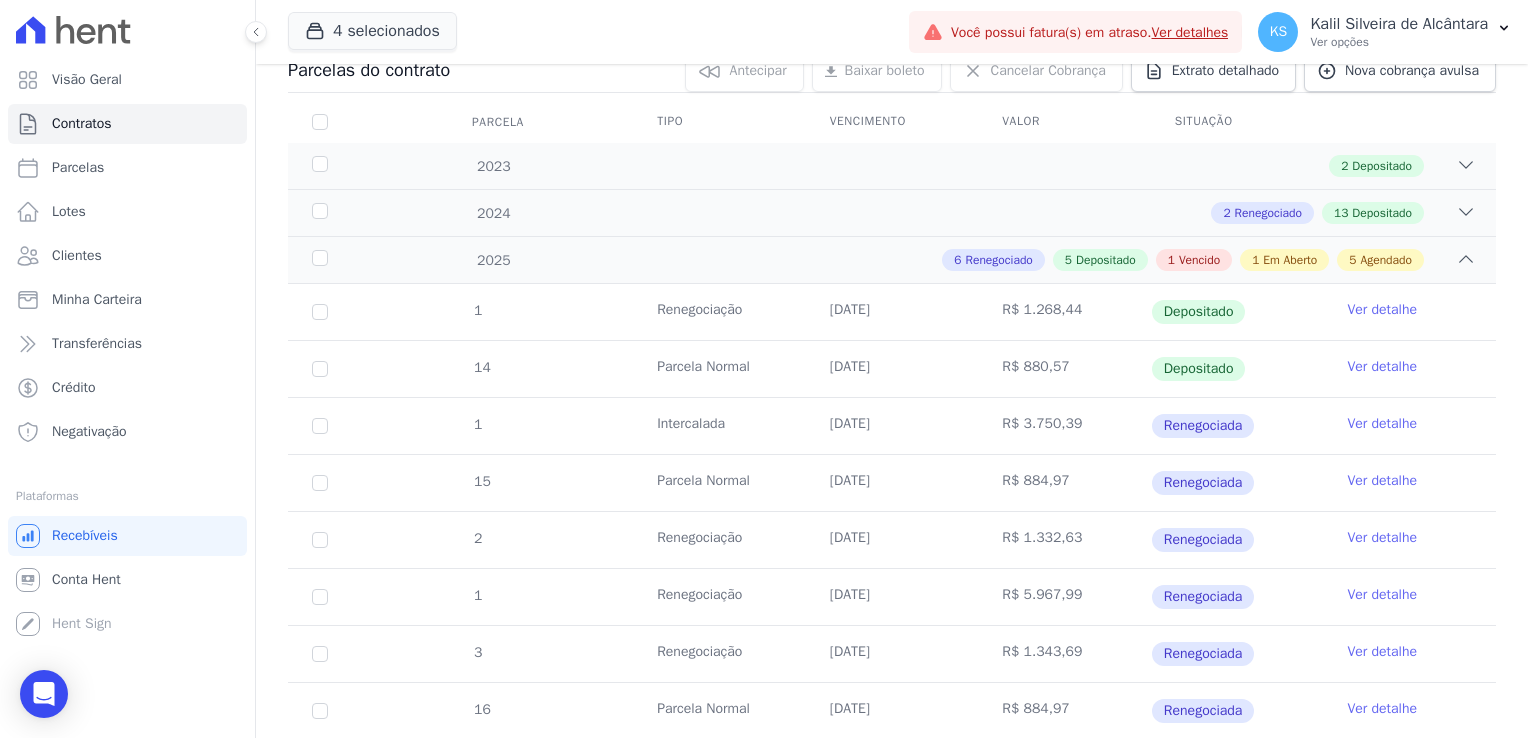 scroll, scrollTop: 225, scrollLeft: 0, axis: vertical 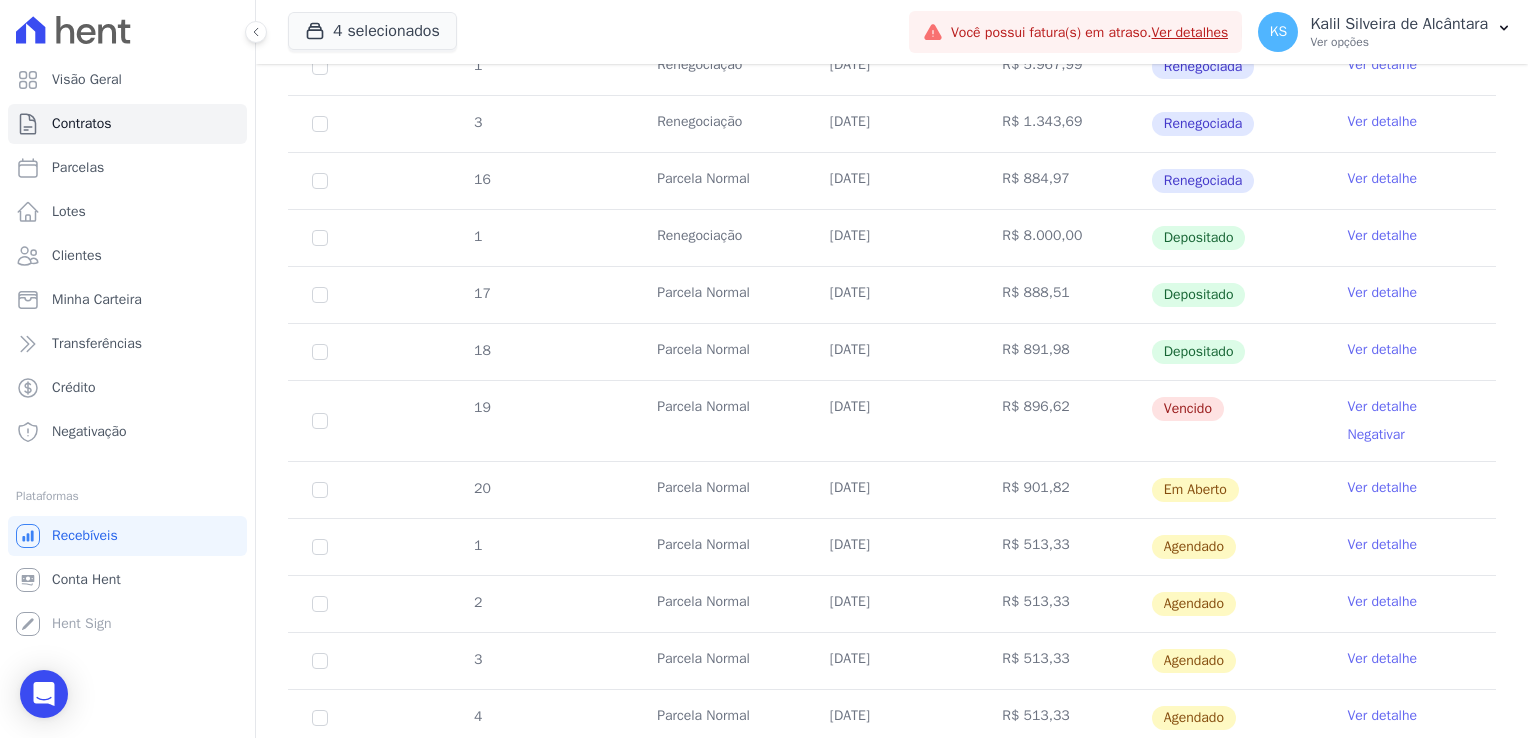 click on "19" at bounding box center [320, 421] 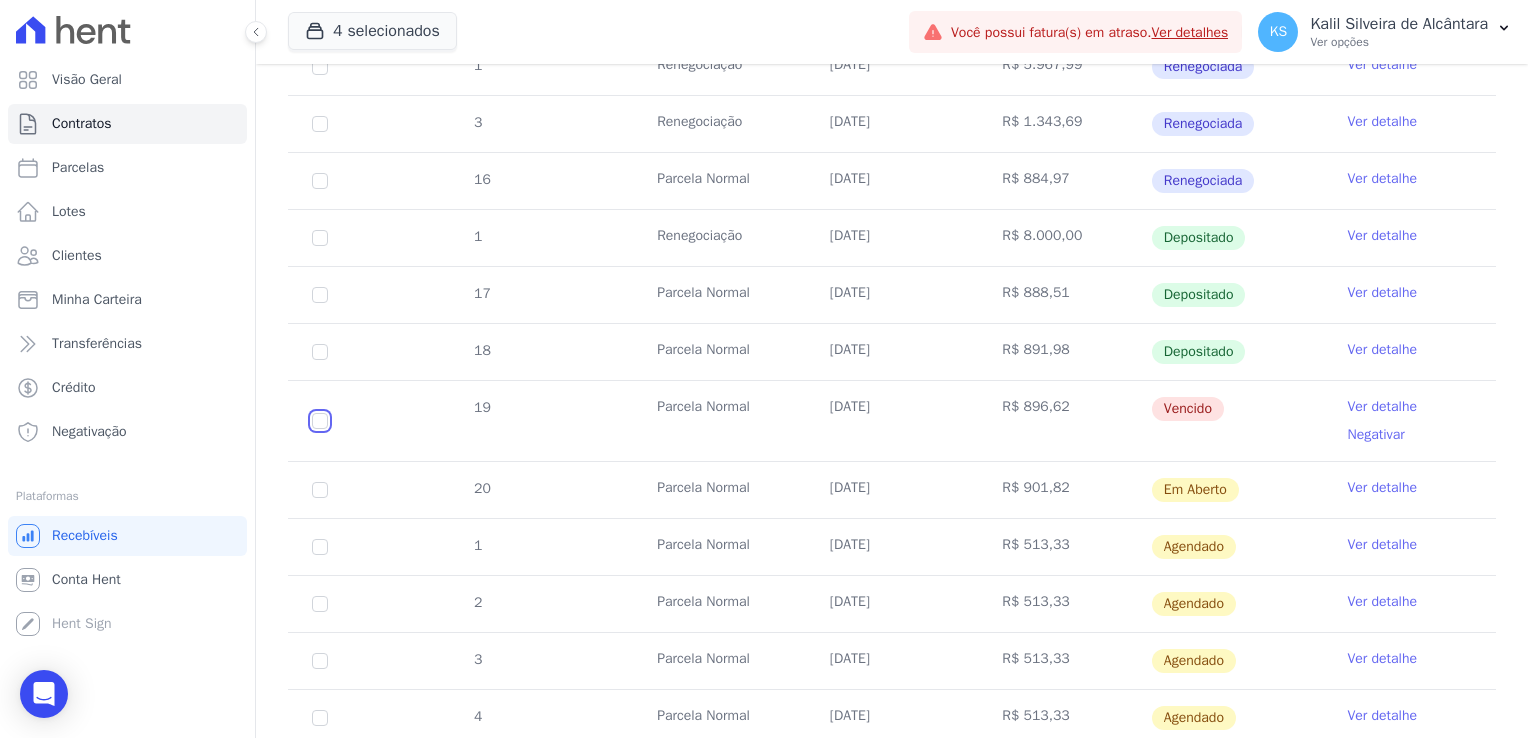 click at bounding box center (320, 421) 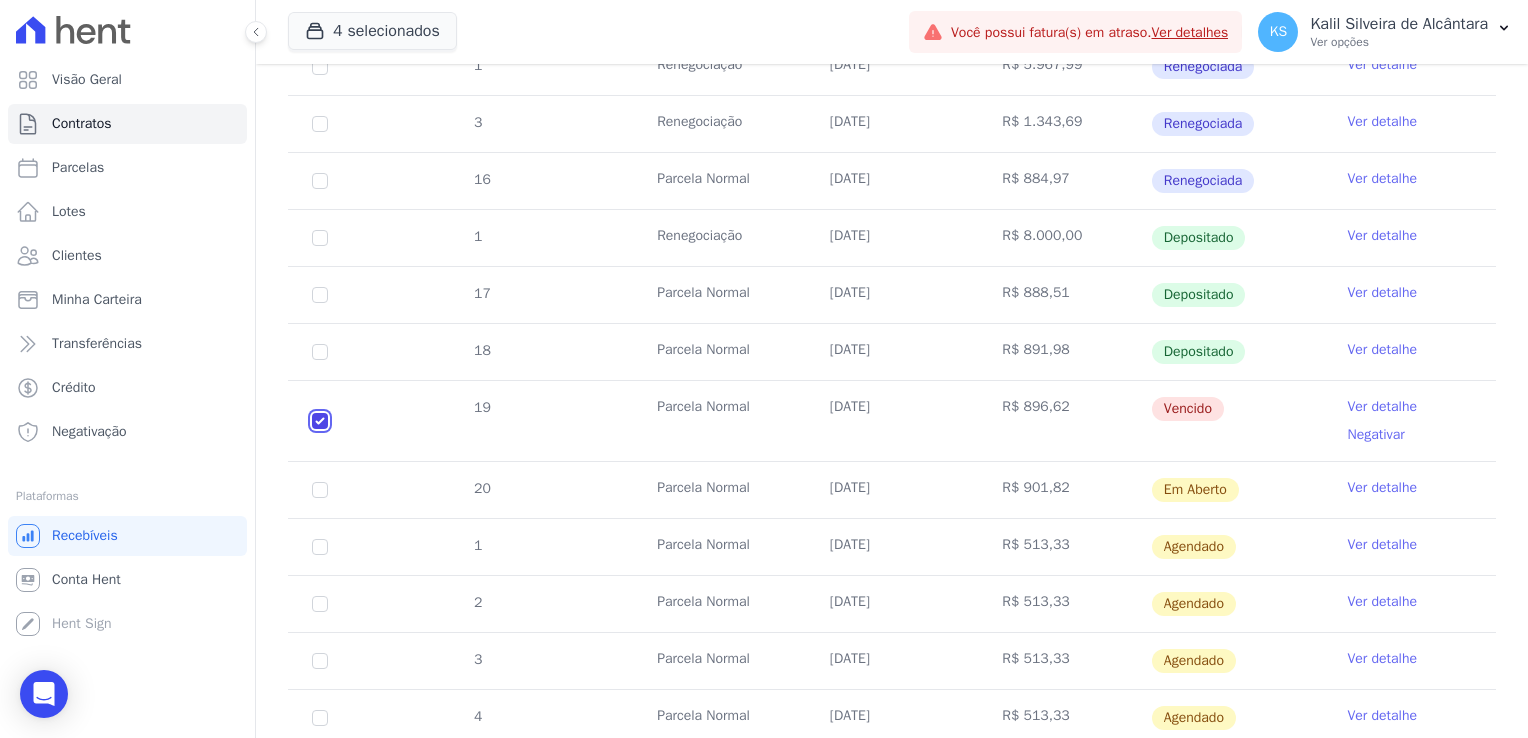 checkbox on "true" 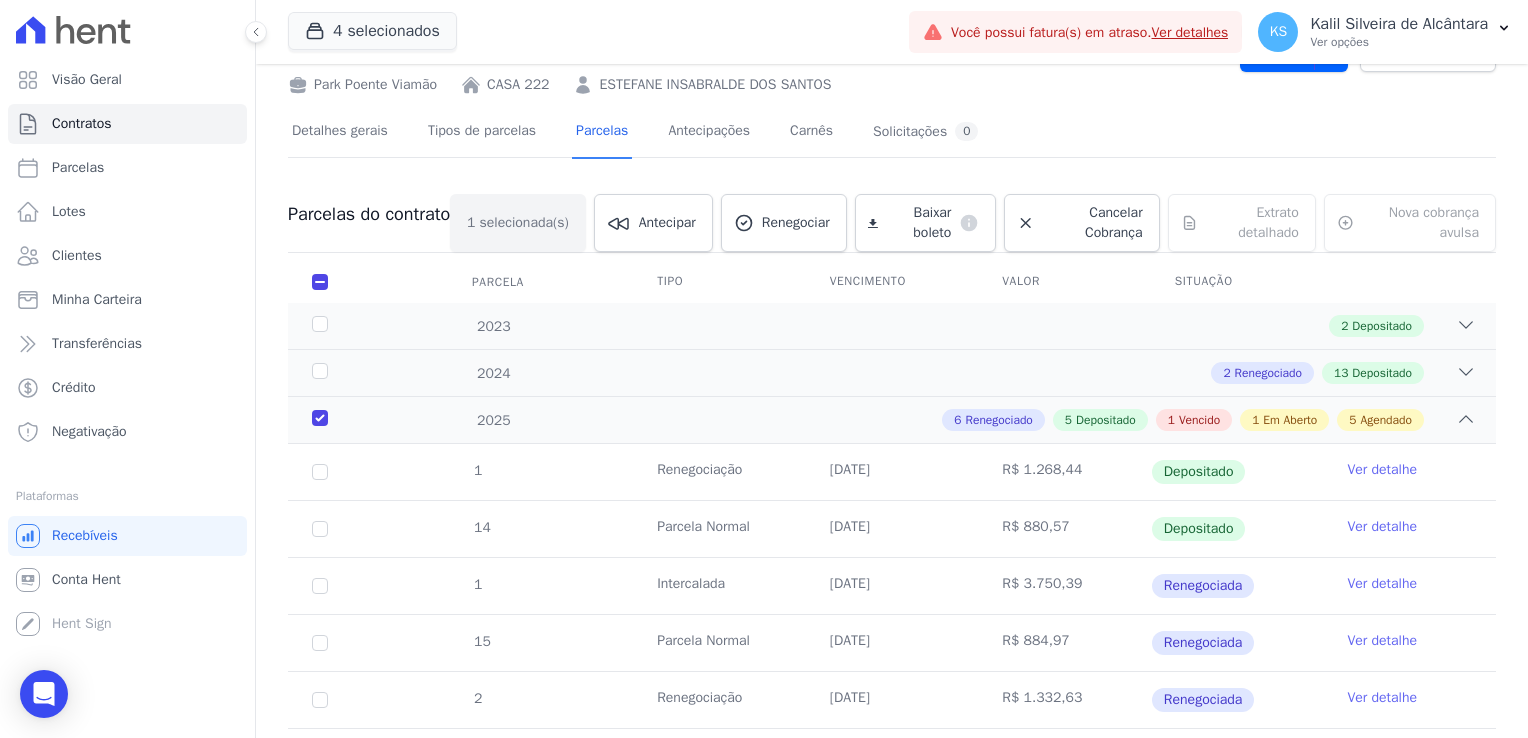 scroll, scrollTop: 49, scrollLeft: 0, axis: vertical 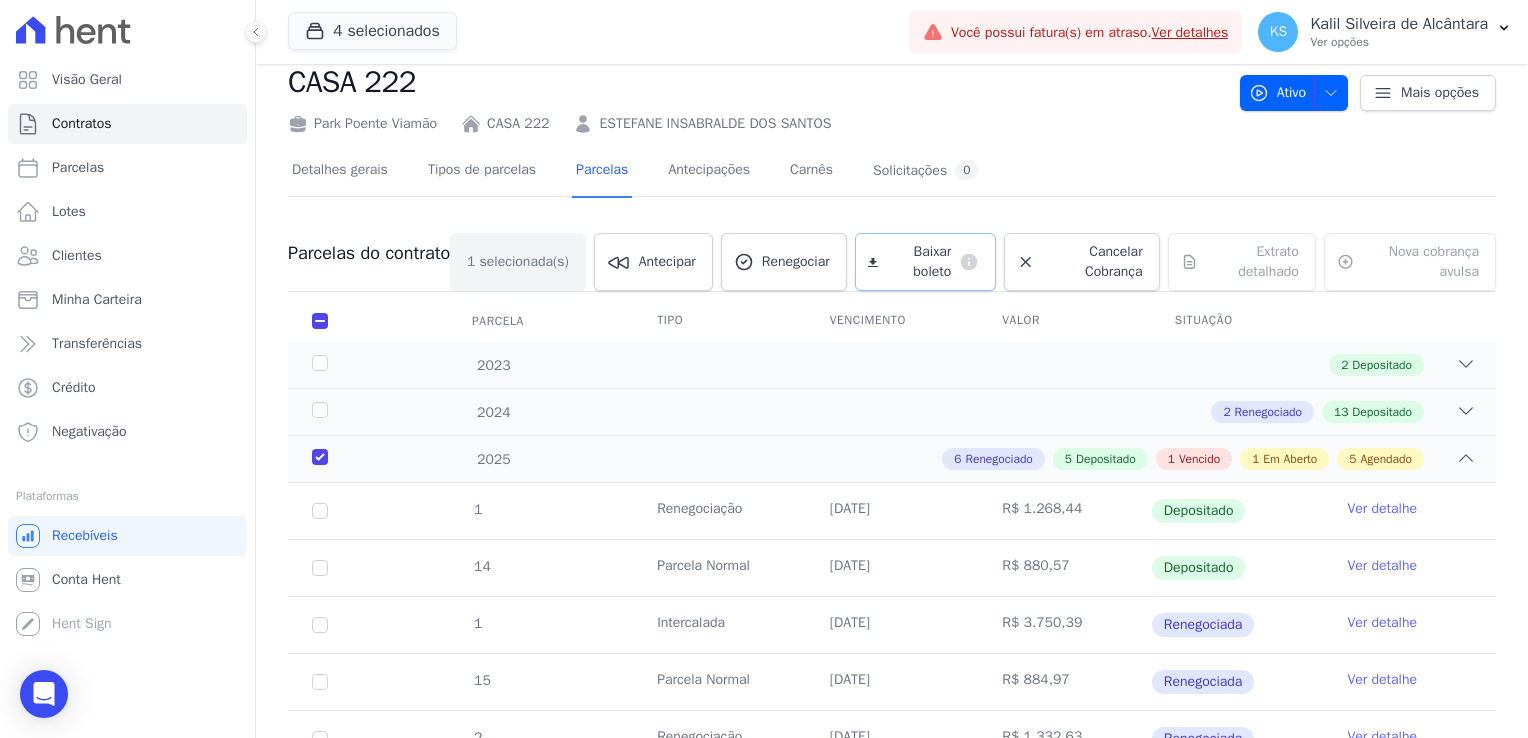 click on "Baixar boleto" at bounding box center [919, 262] 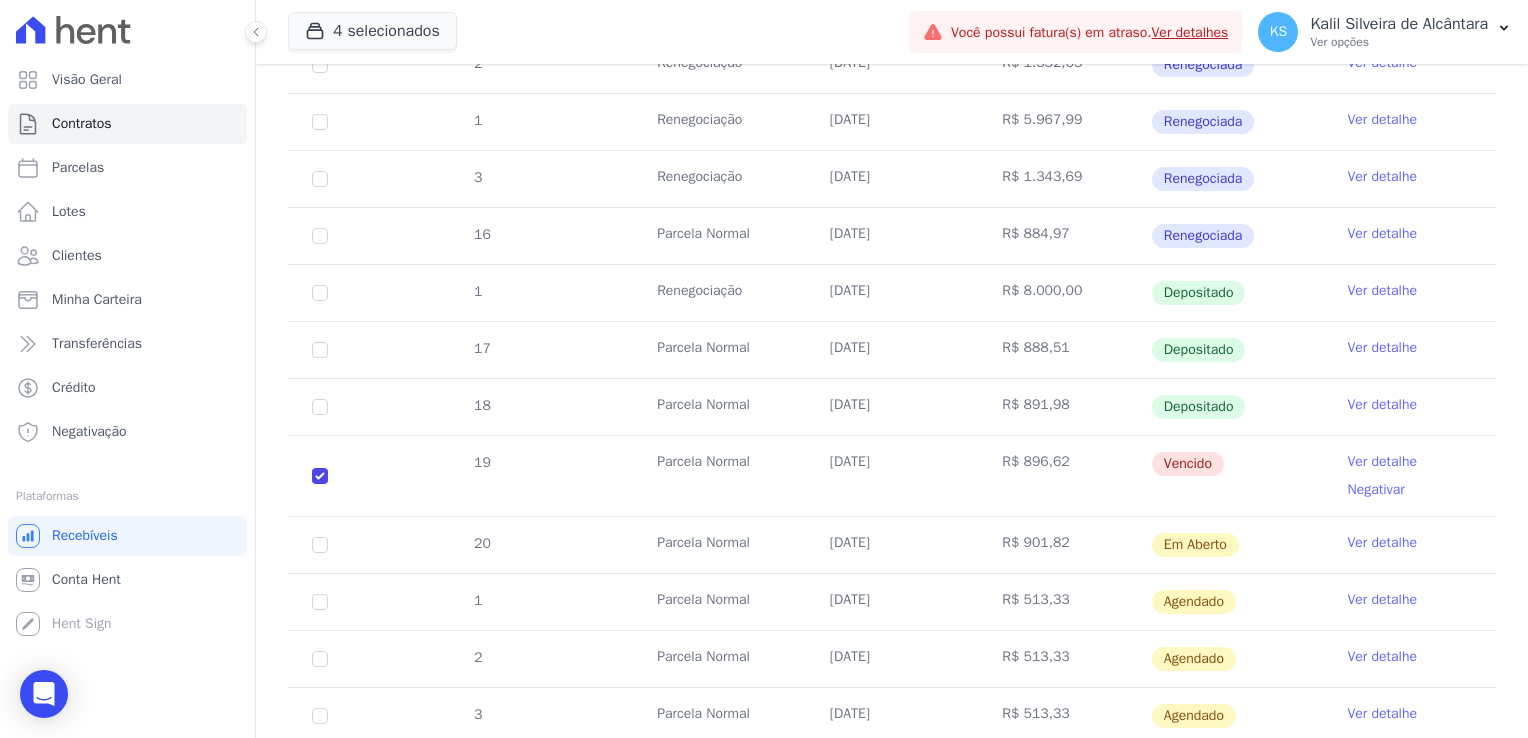 scroll, scrollTop: 729, scrollLeft: 0, axis: vertical 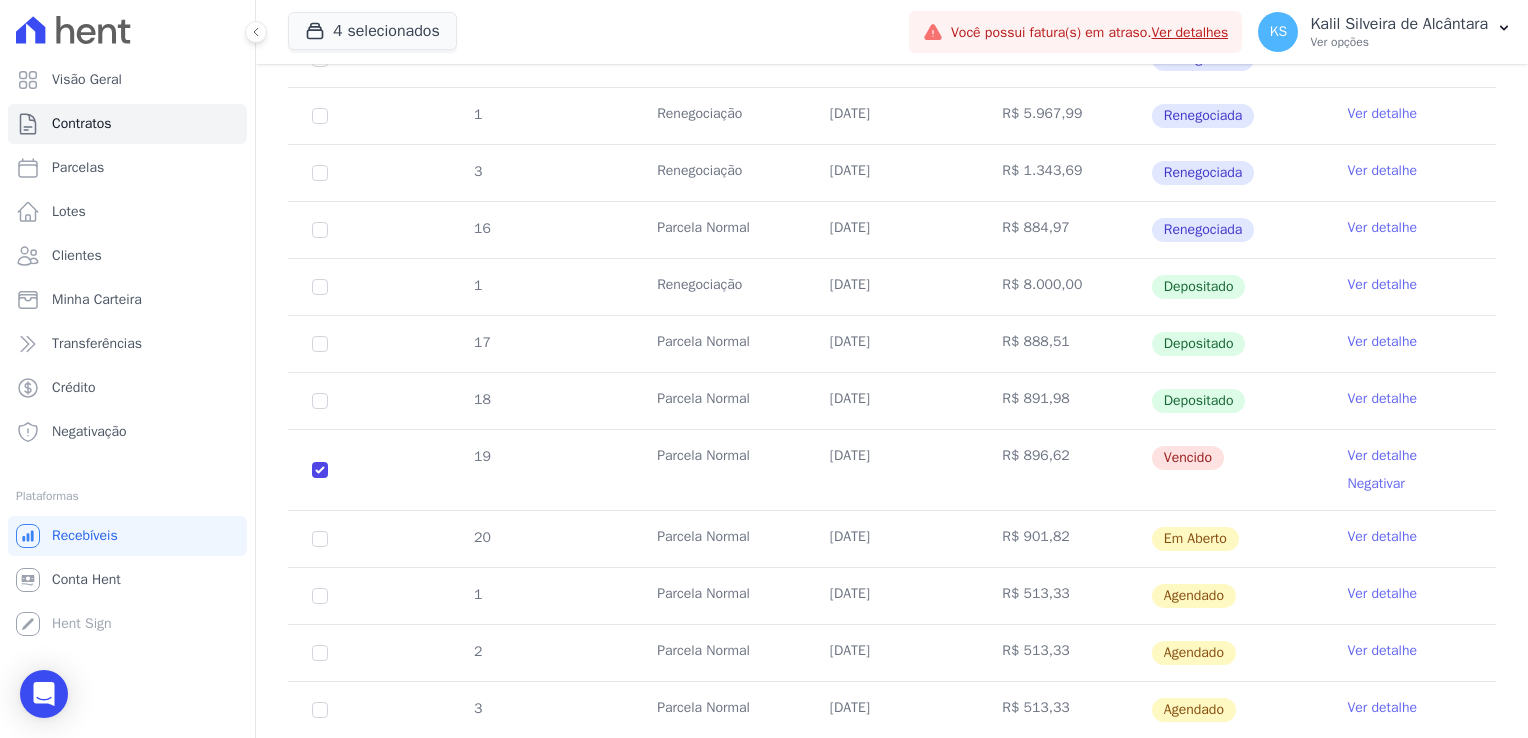 click on "Ver detalhe" at bounding box center [1382, 456] 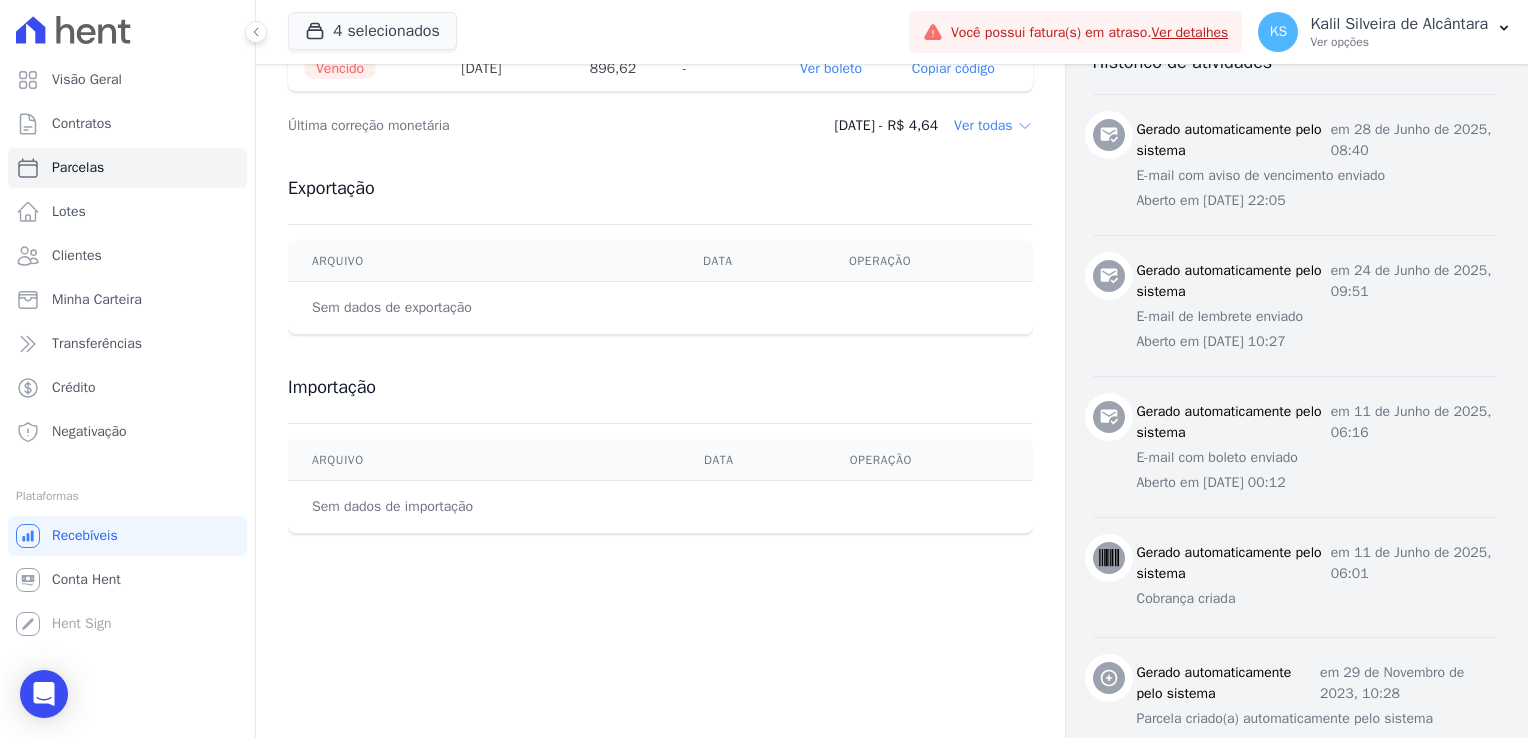 scroll, scrollTop: 828, scrollLeft: 0, axis: vertical 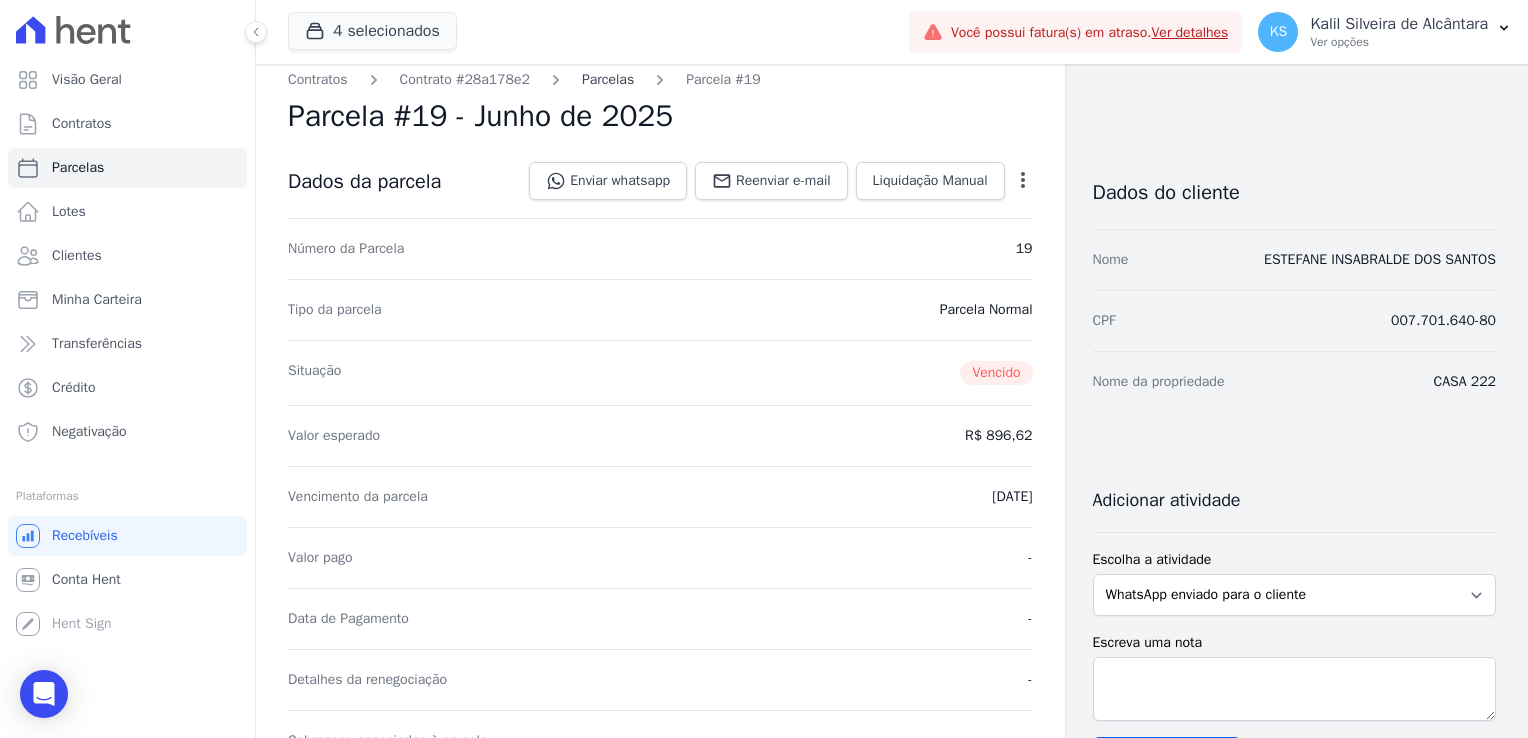 click on "Parcelas" at bounding box center [608, 79] 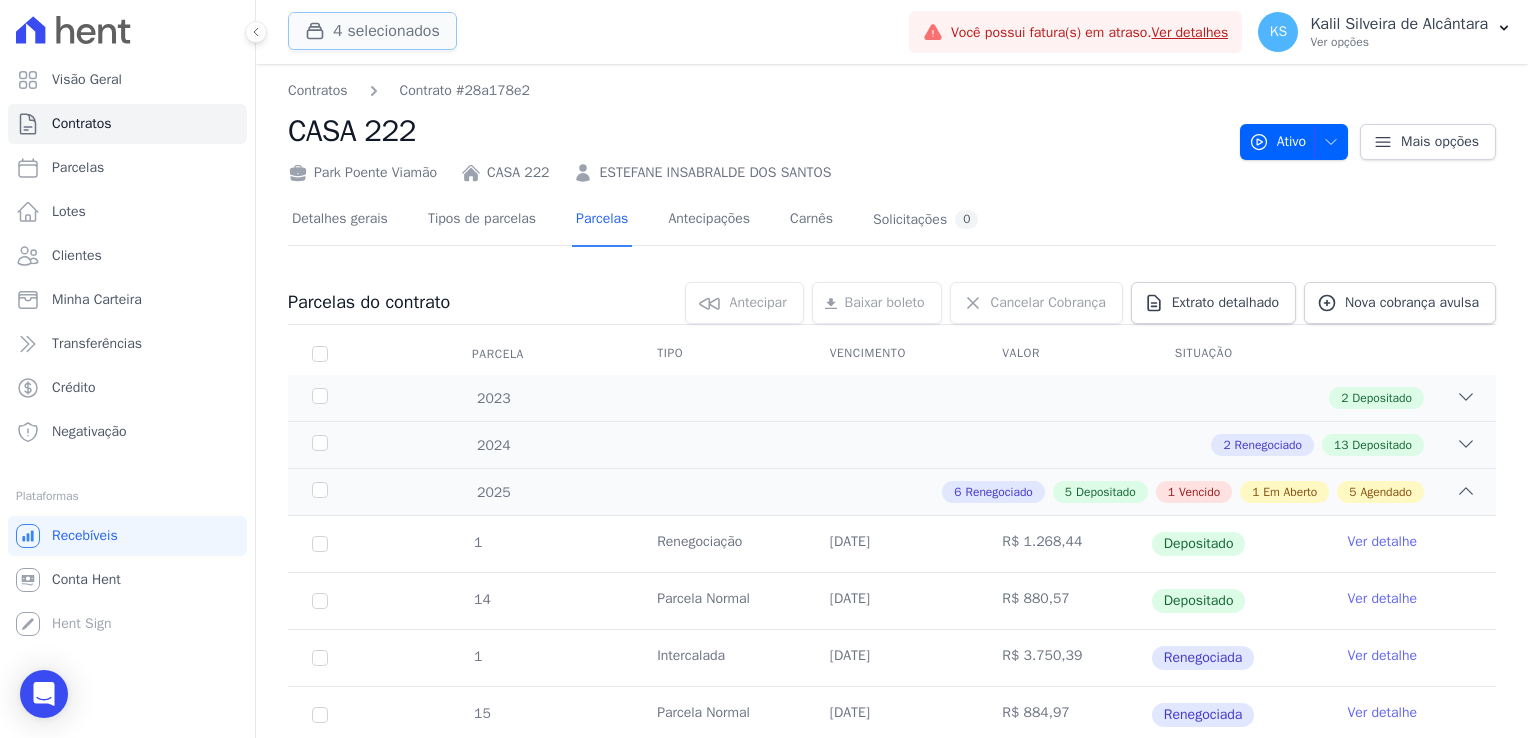 click on "4 selecionados" at bounding box center [372, 31] 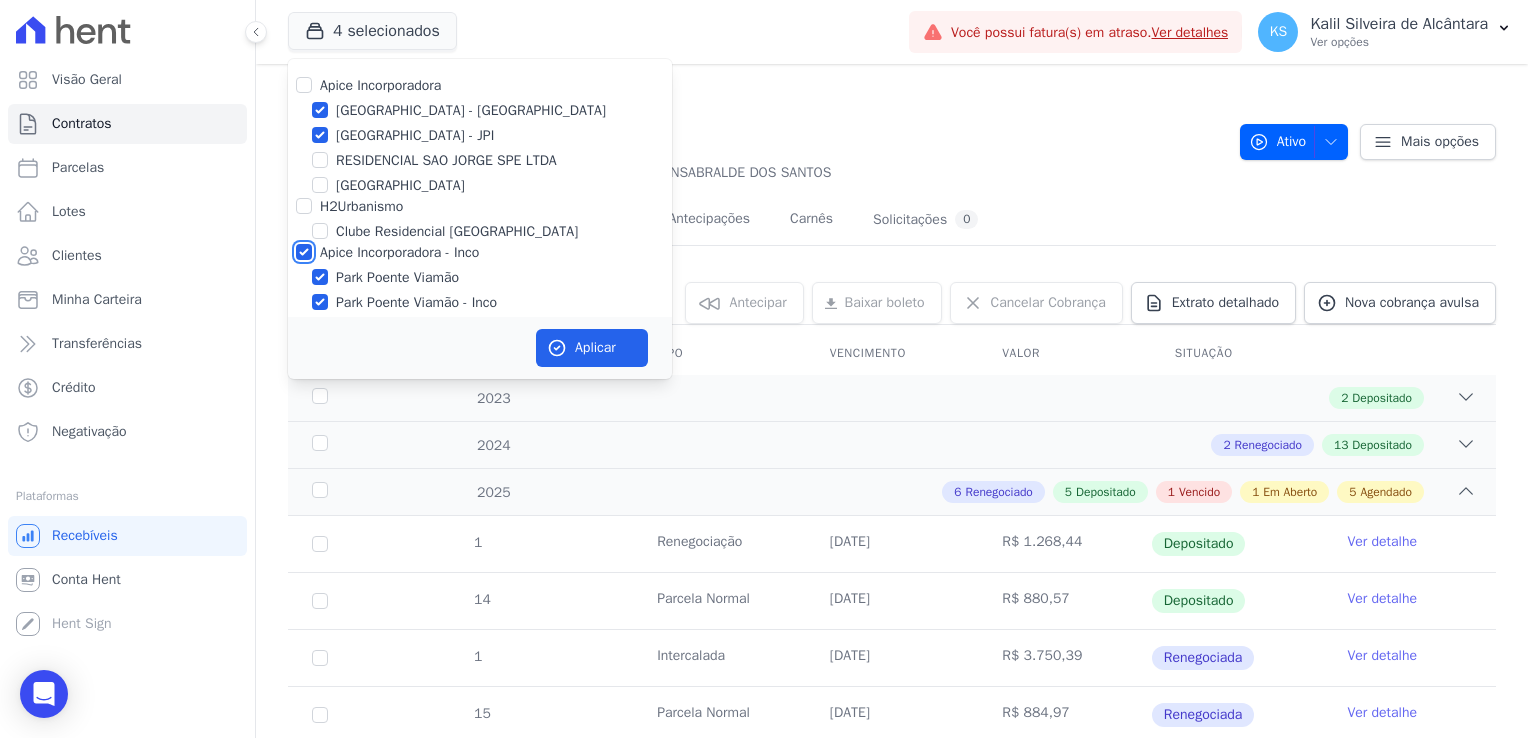 click on "Apice Incorporadora - Inco" at bounding box center [304, 252] 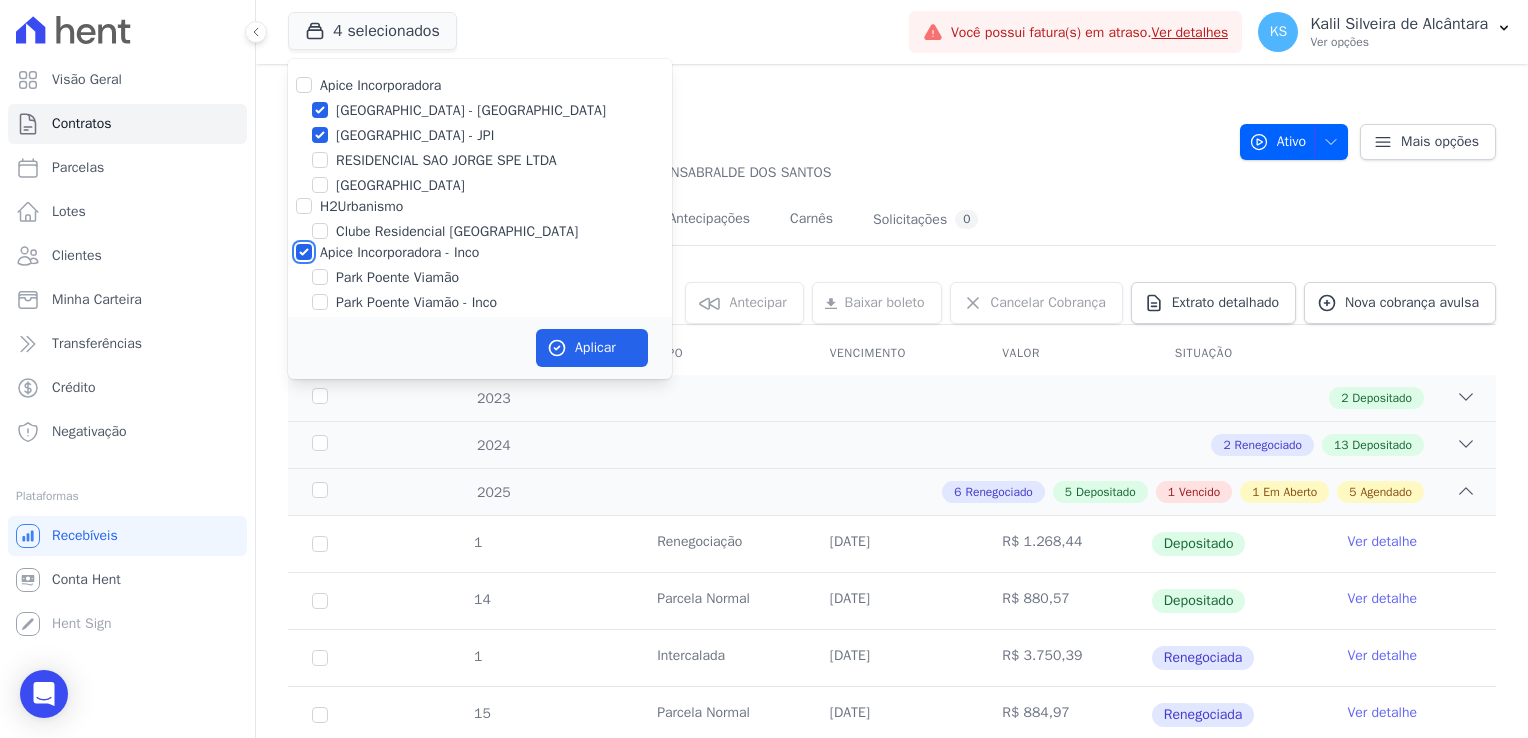 checkbox on "false" 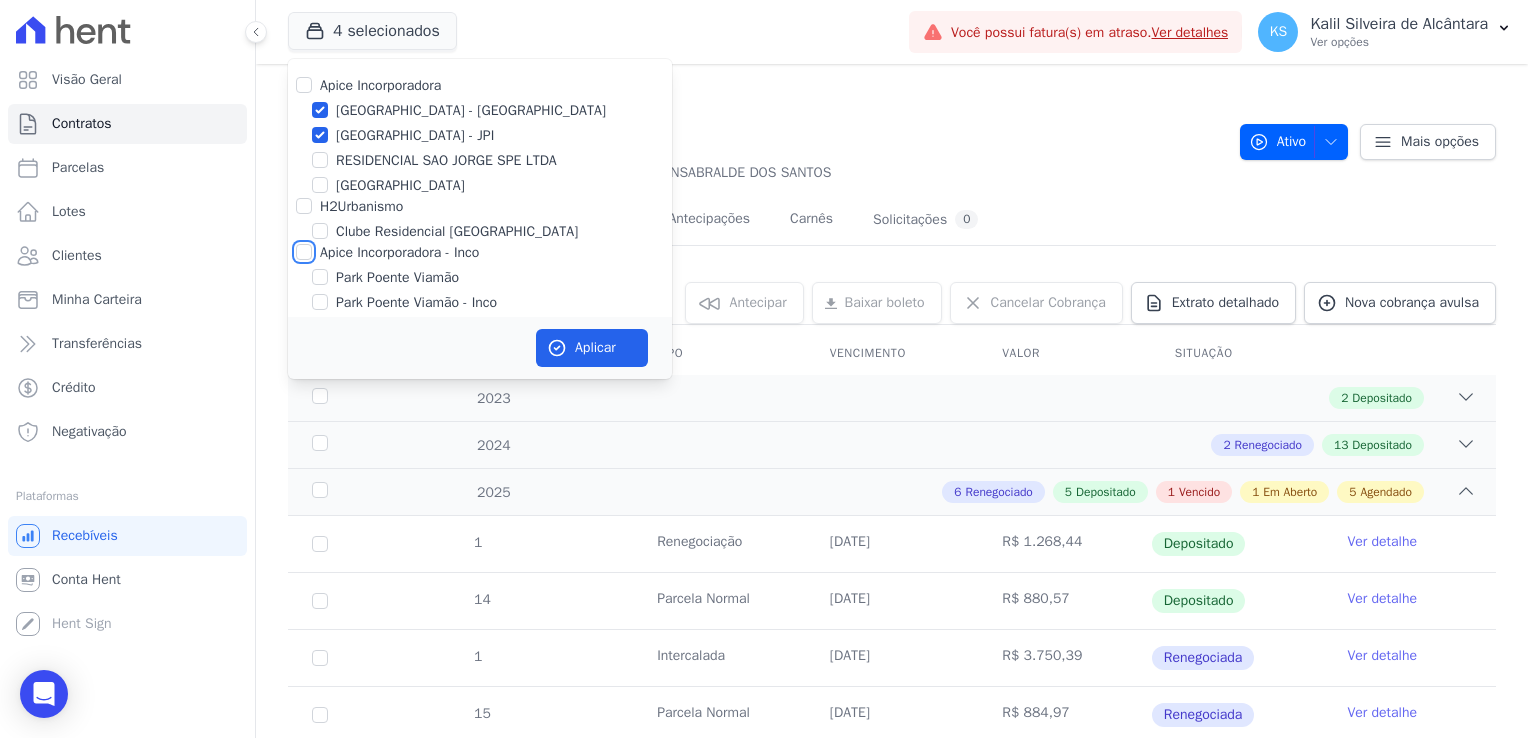 checkbox on "false" 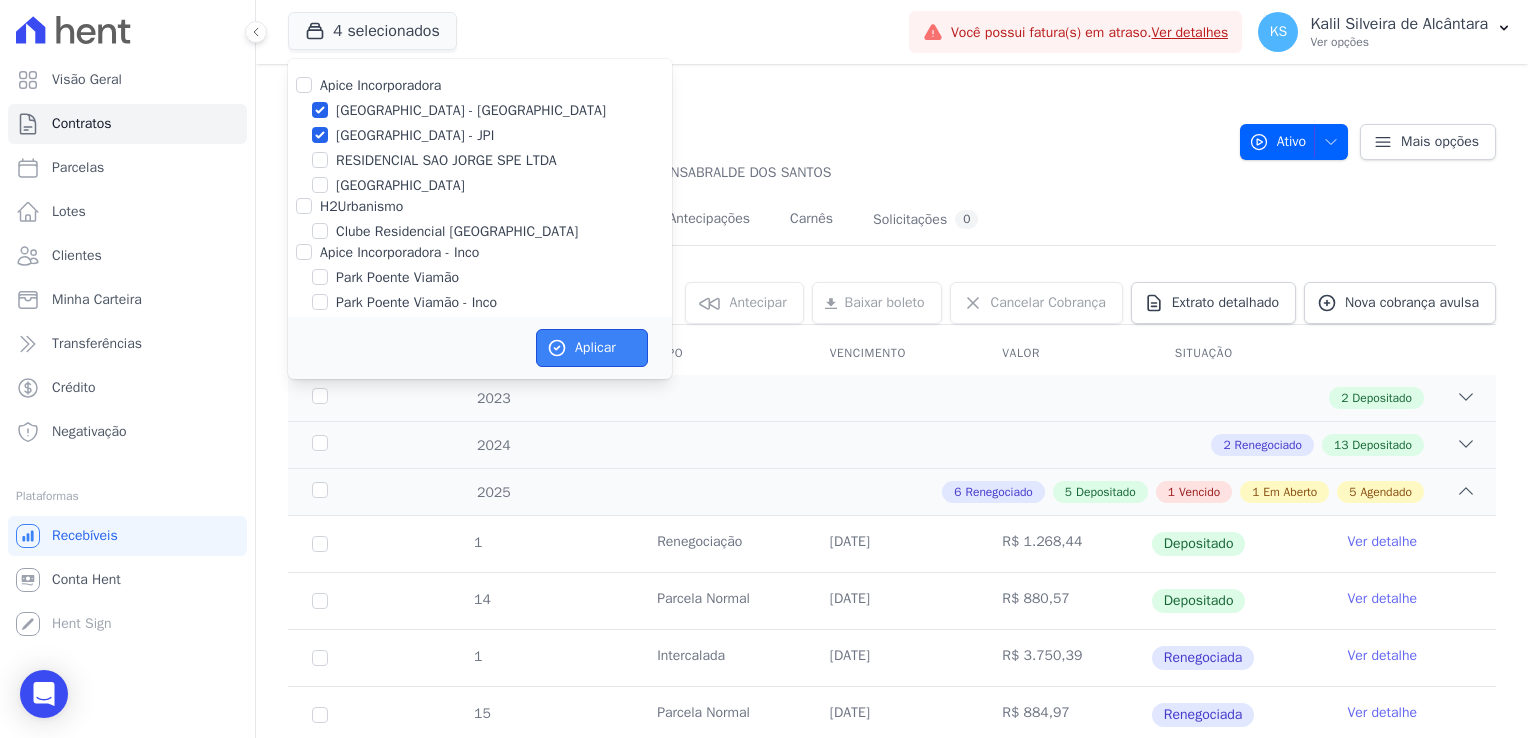 click on "Aplicar" at bounding box center (592, 348) 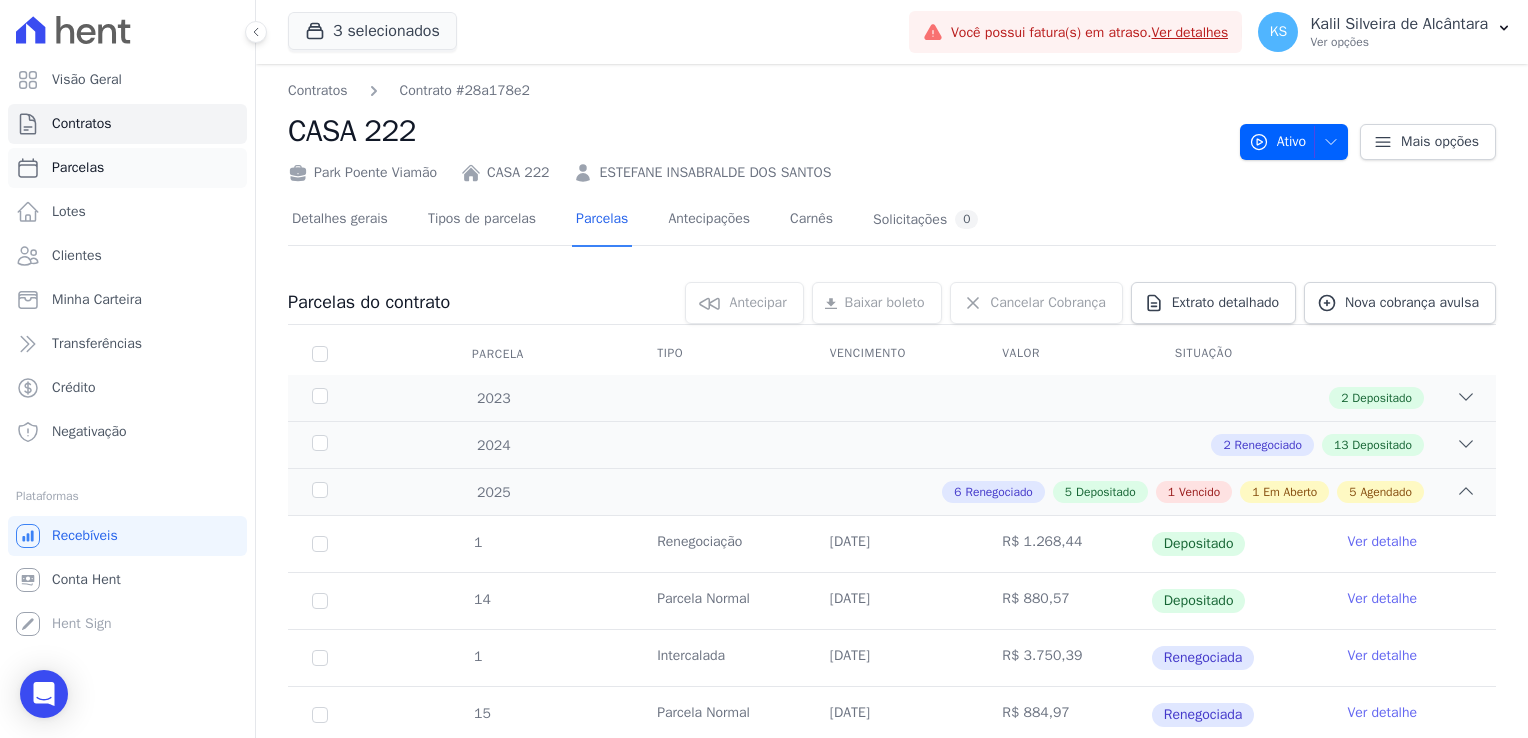 click on "Parcelas" at bounding box center (127, 168) 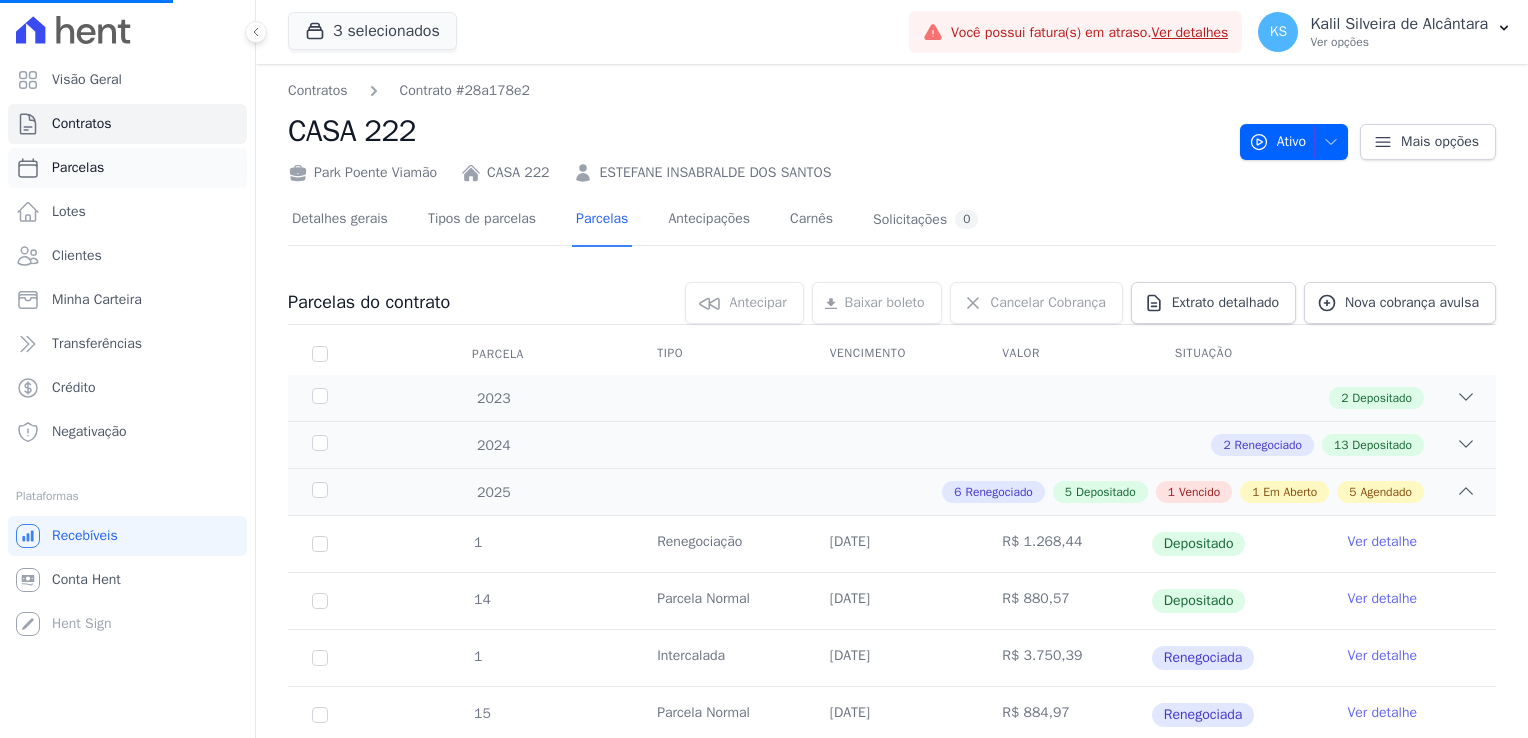 select 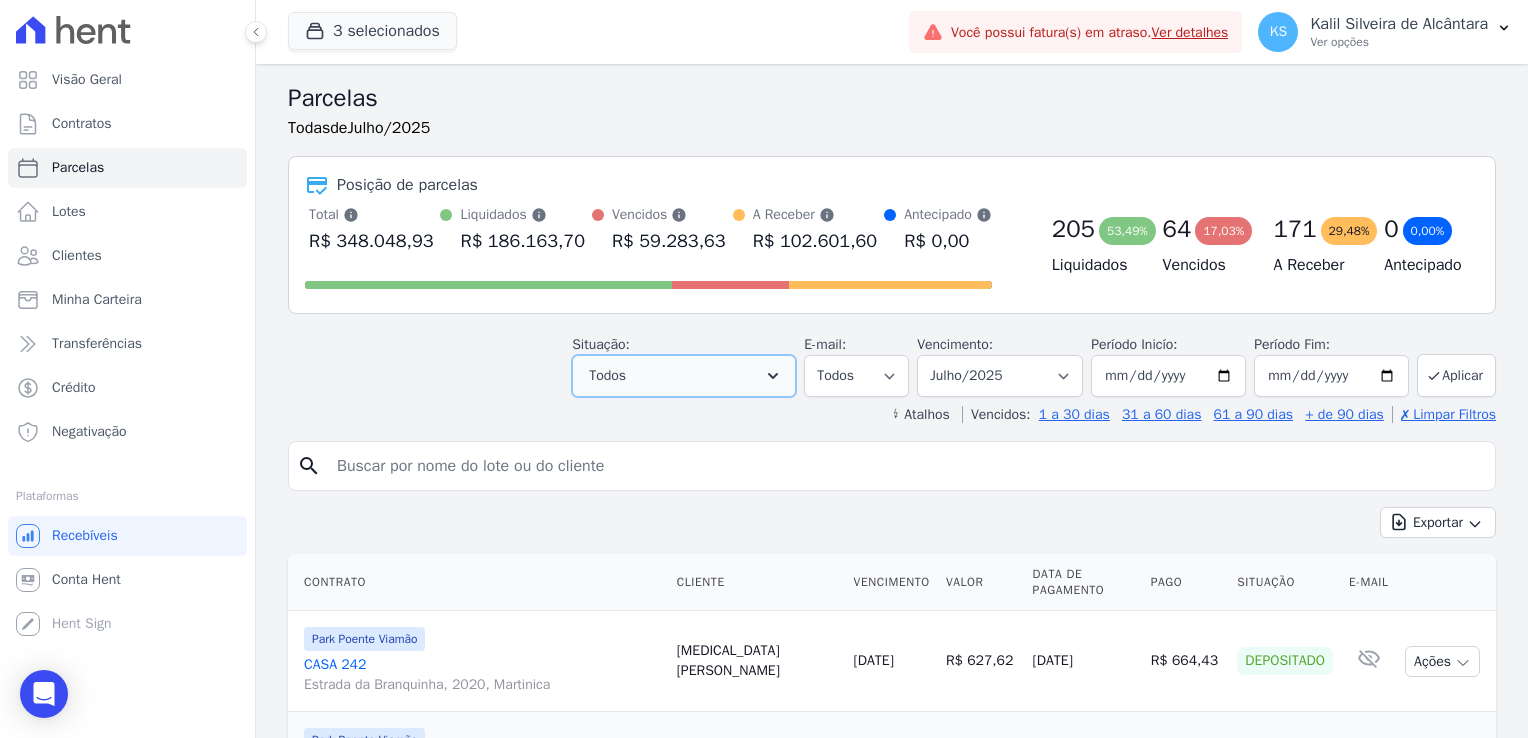 click on "Todos" at bounding box center [684, 376] 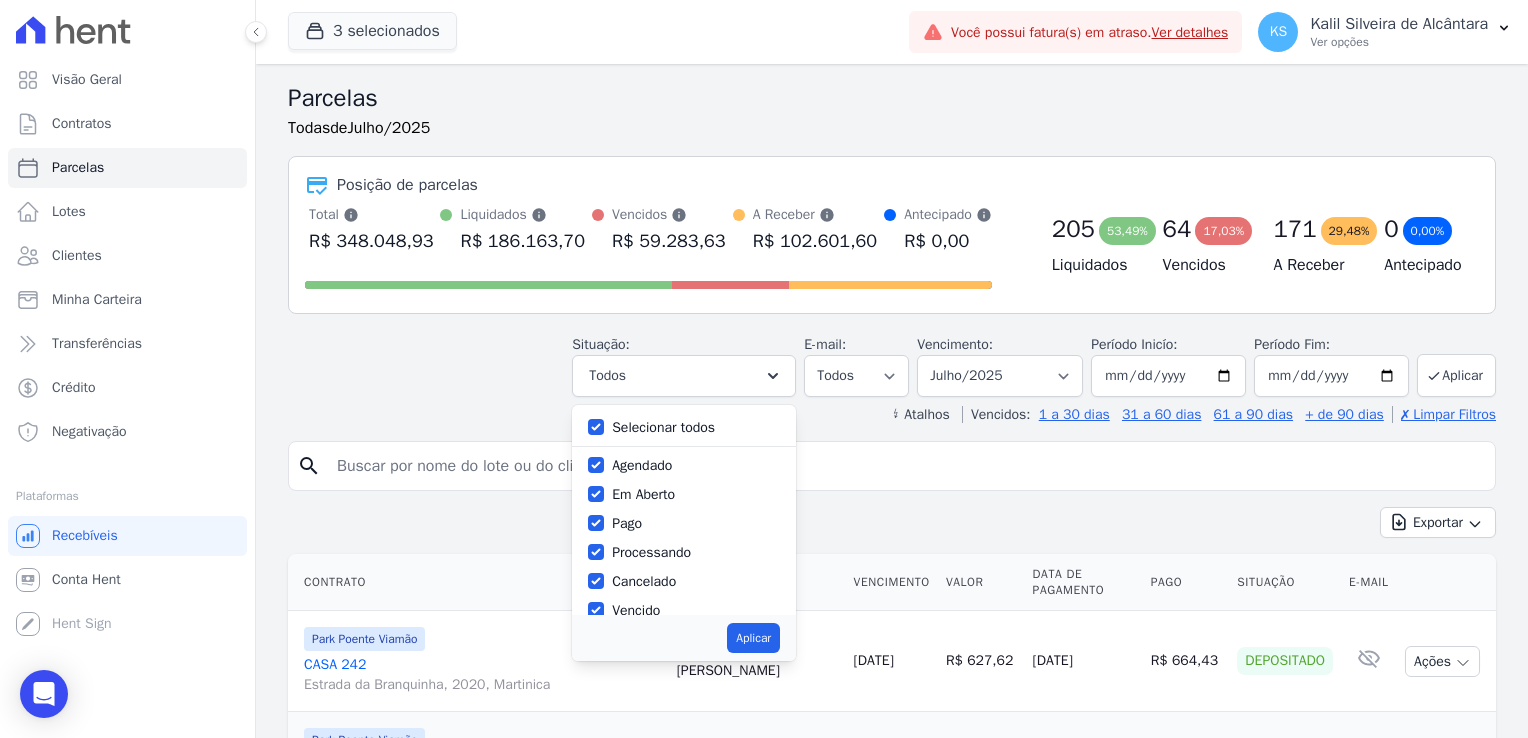 click on "Selecionar todos" at bounding box center (663, 427) 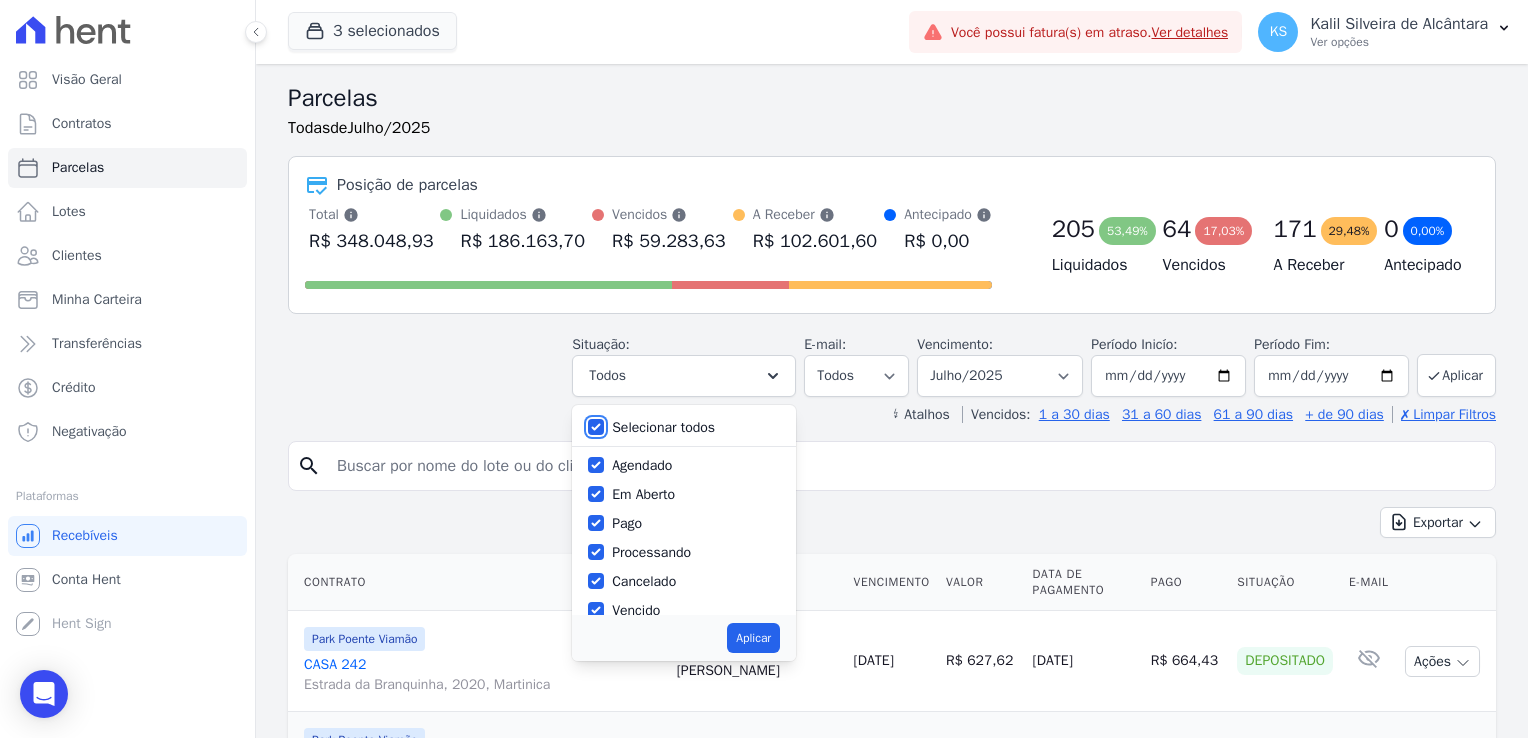 click on "Selecionar todos" at bounding box center (596, 427) 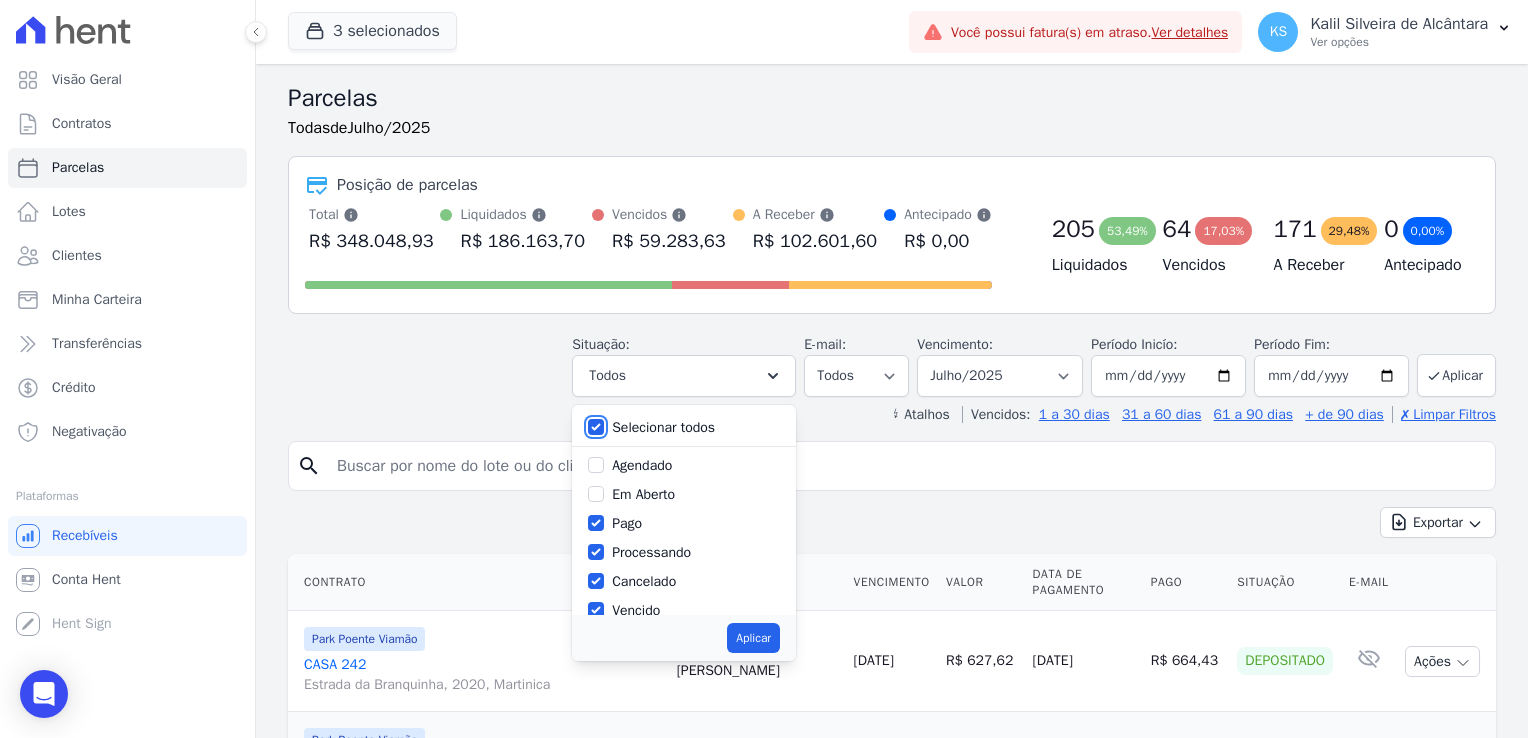 checkbox on "false" 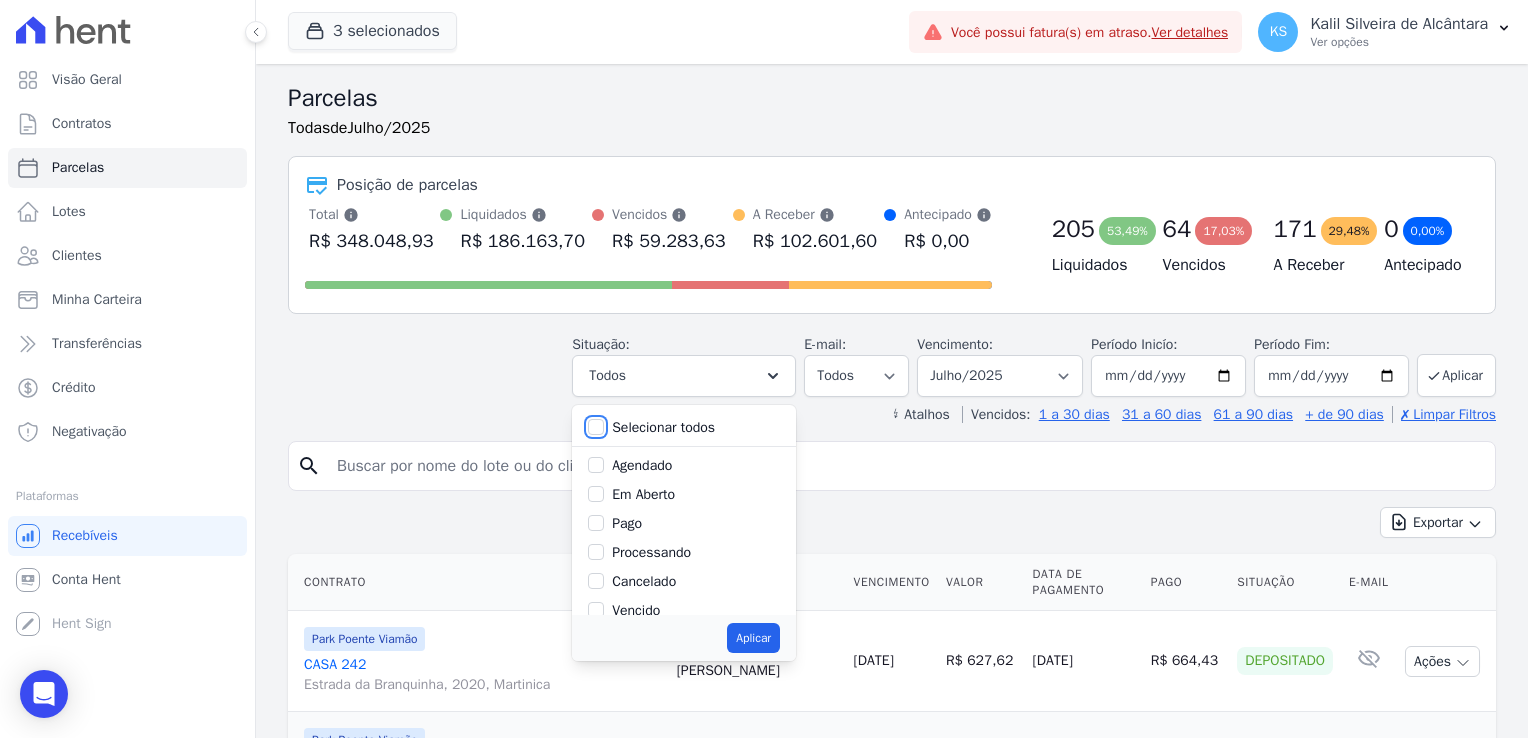 checkbox on "false" 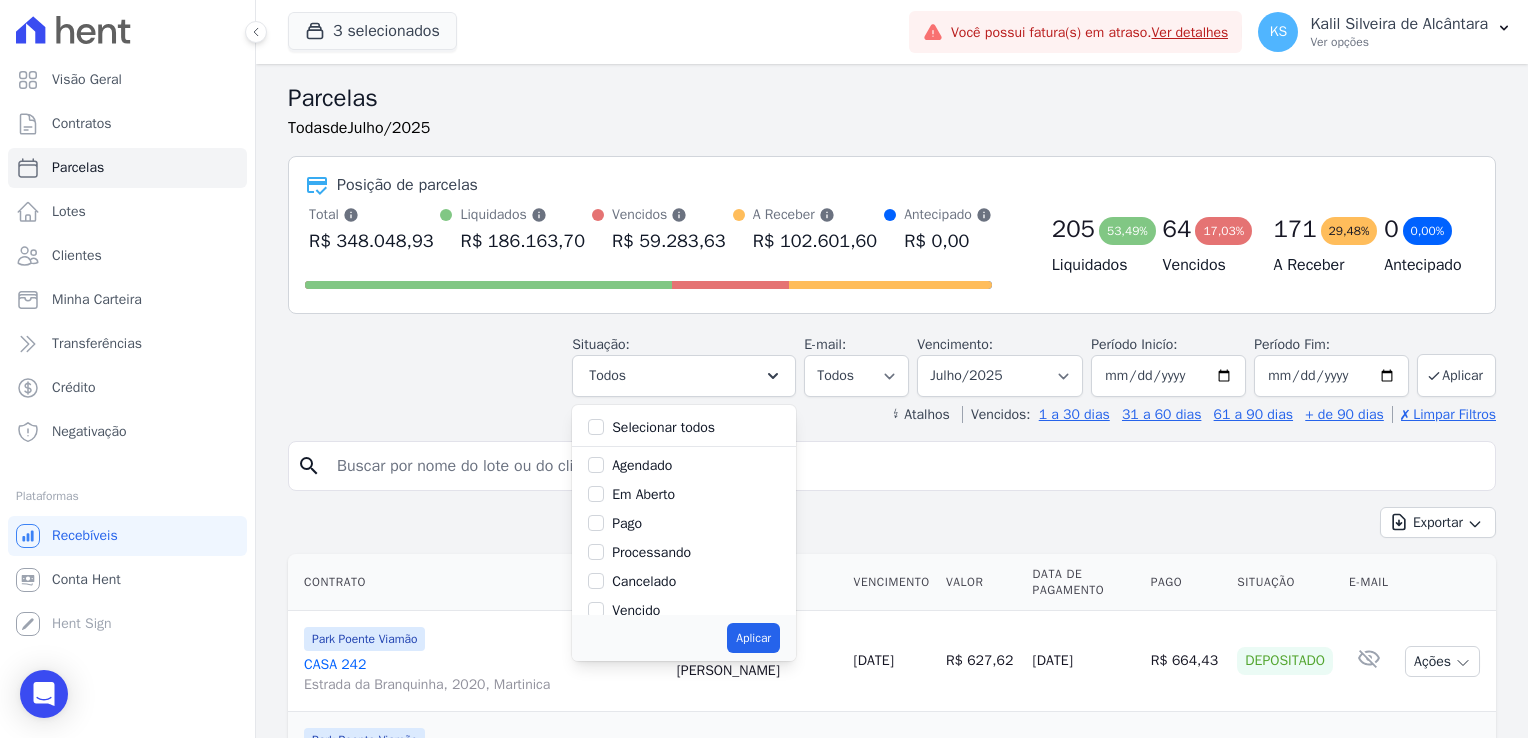 click on "Vencido" at bounding box center [636, 610] 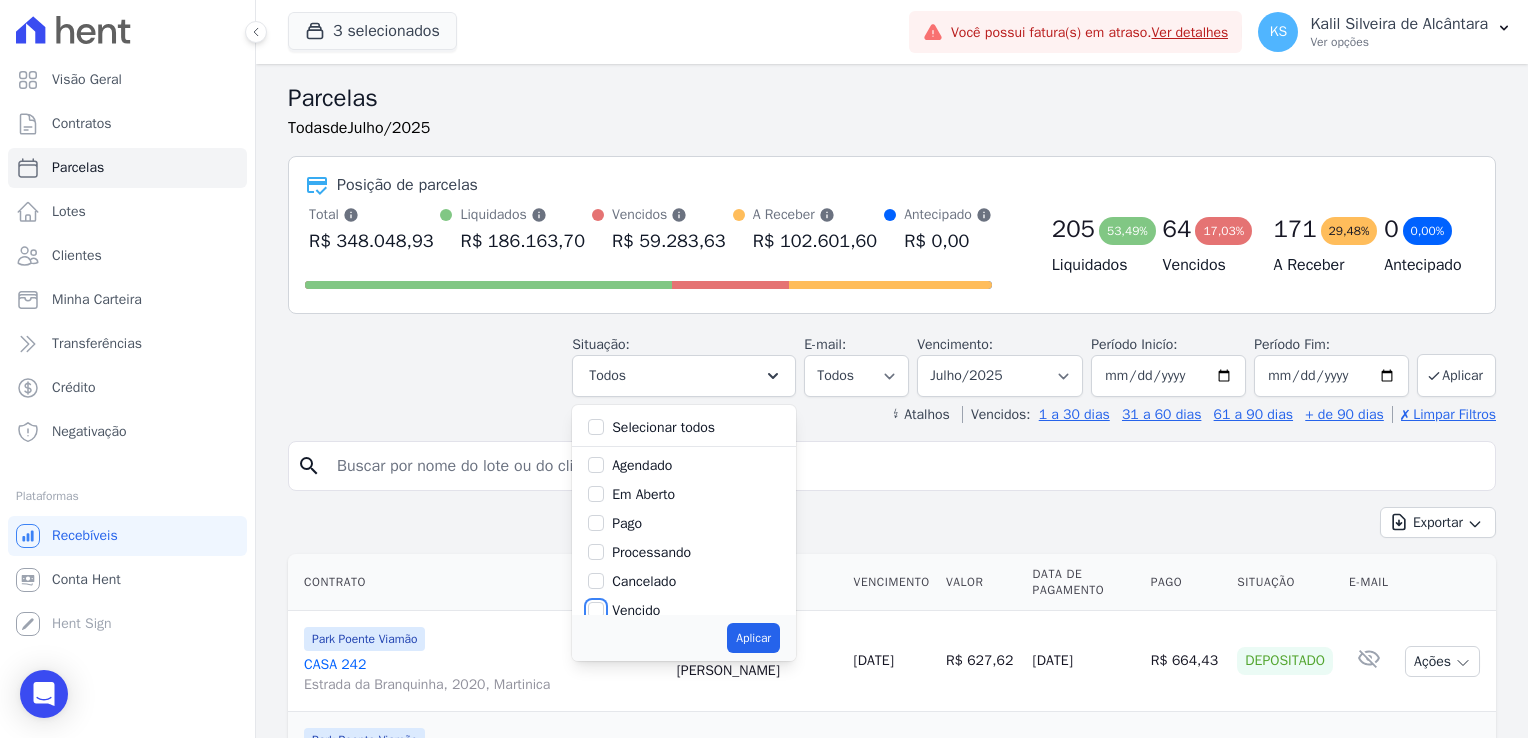 checkbox on "true" 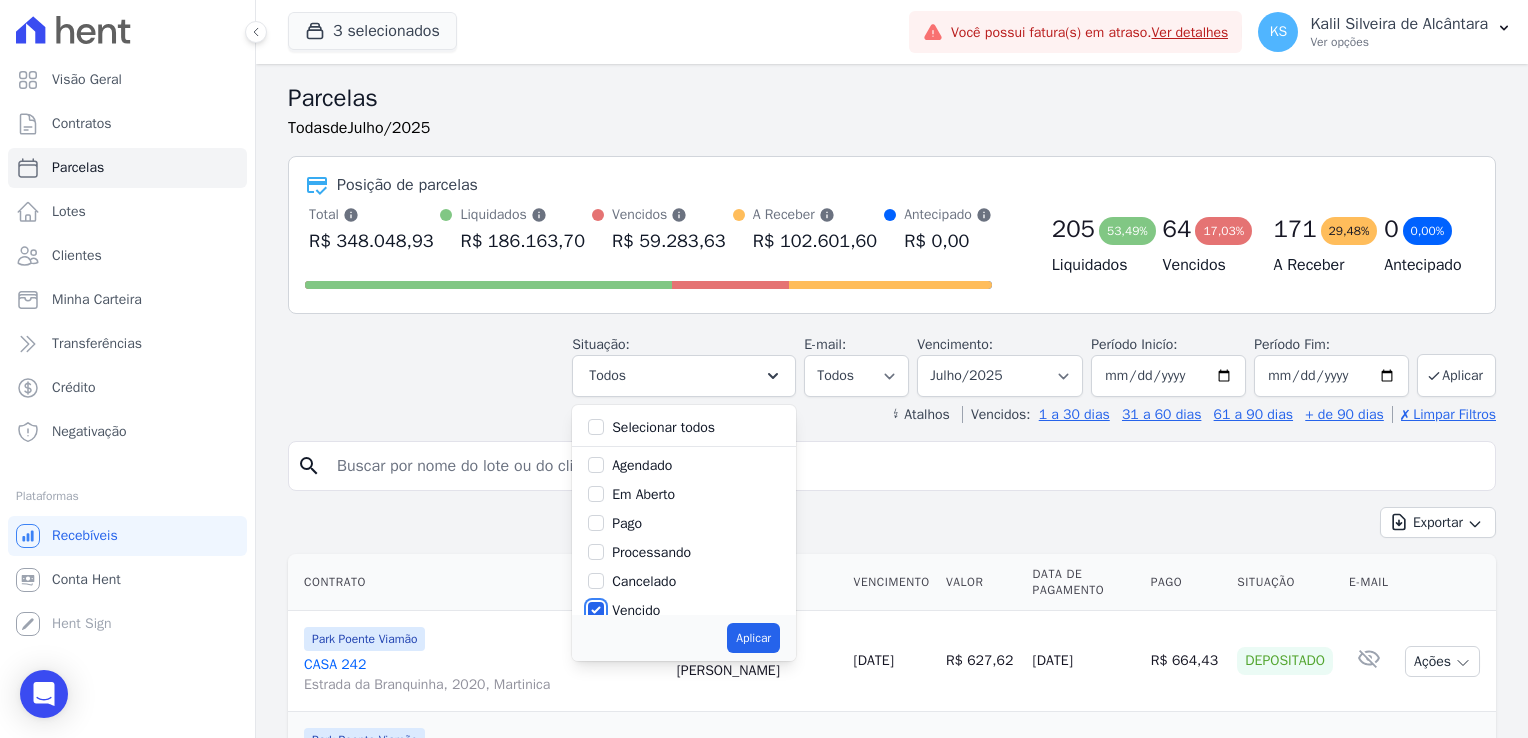 scroll, scrollTop: 2, scrollLeft: 0, axis: vertical 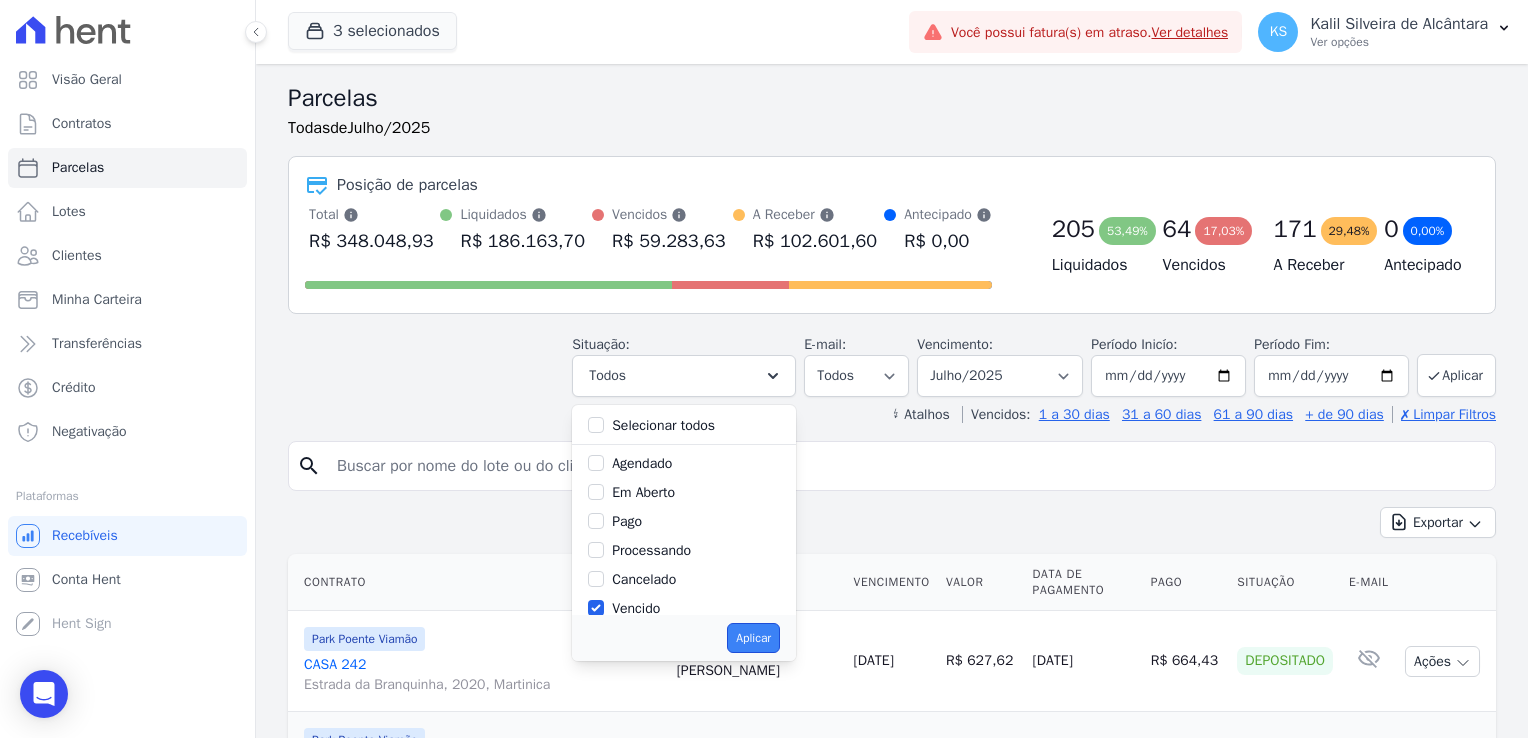 click on "Aplicar" at bounding box center [753, 638] 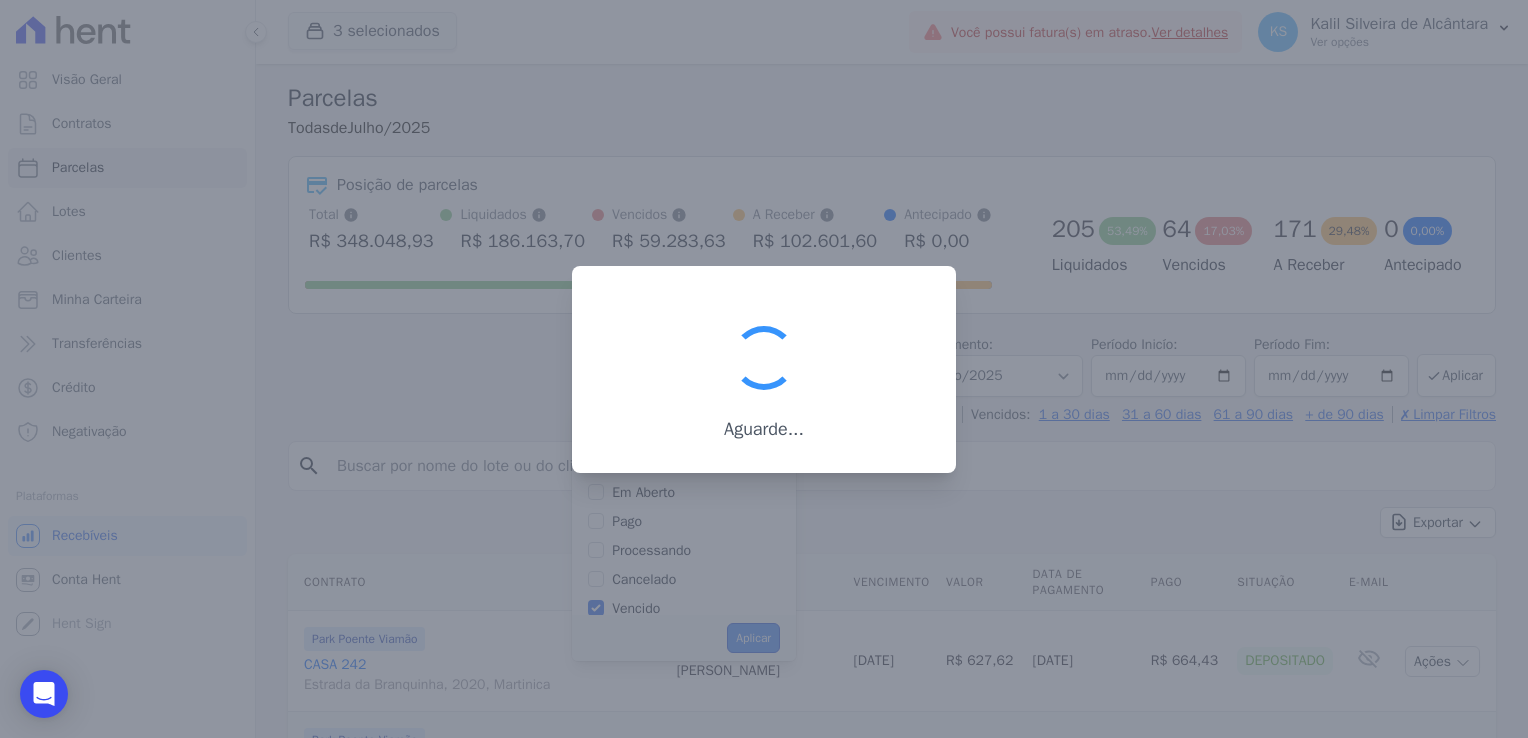 scroll, scrollTop: 37, scrollLeft: 0, axis: vertical 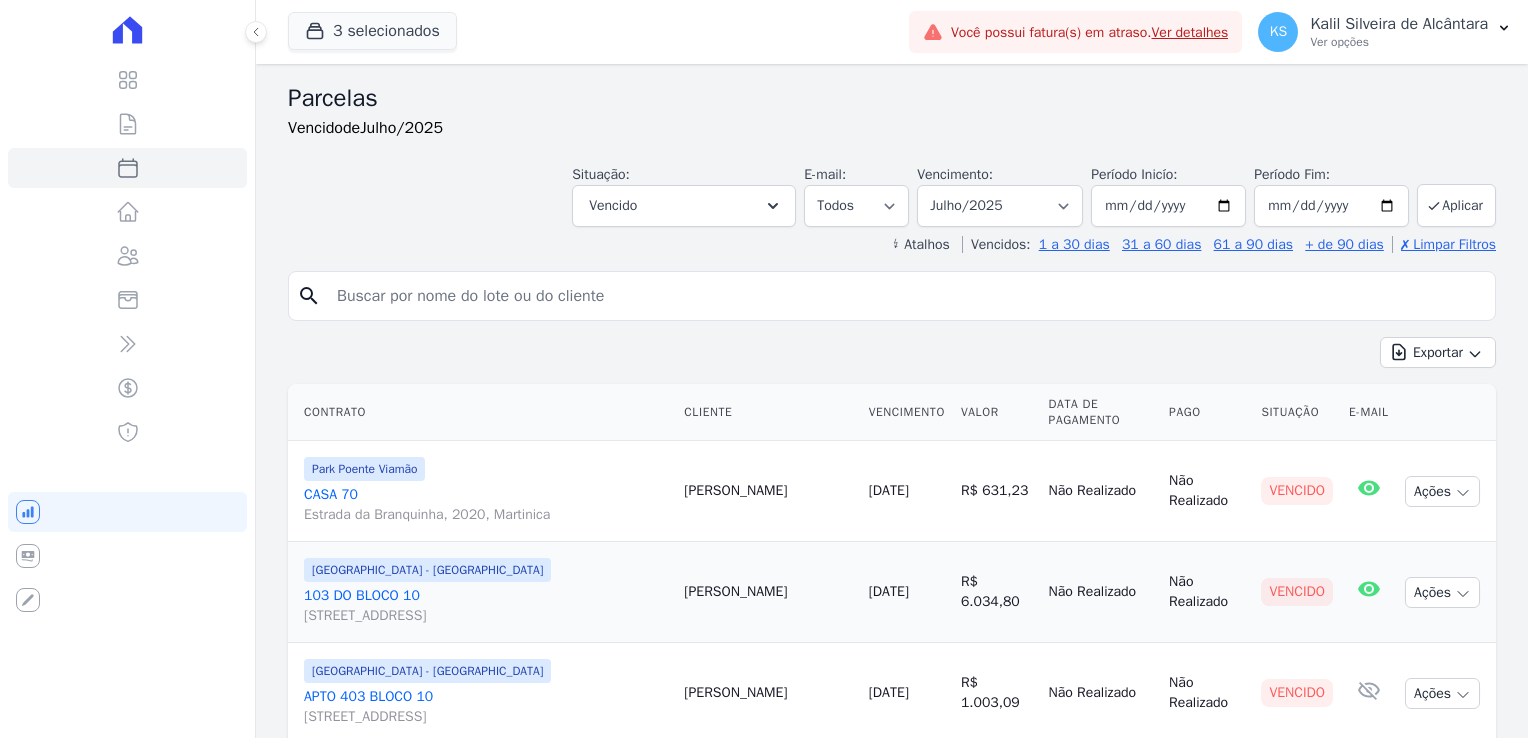 select 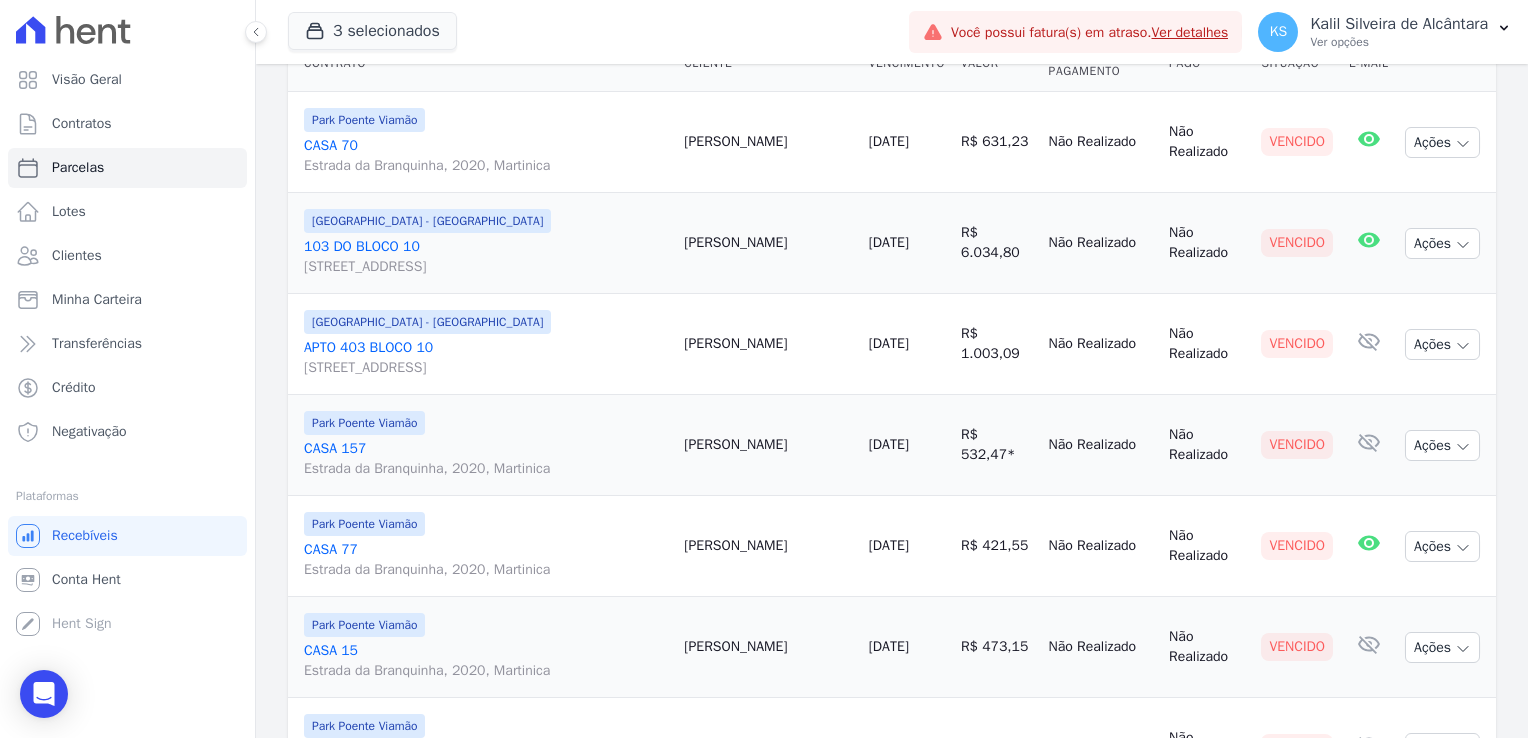 scroll, scrollTop: 353, scrollLeft: 0, axis: vertical 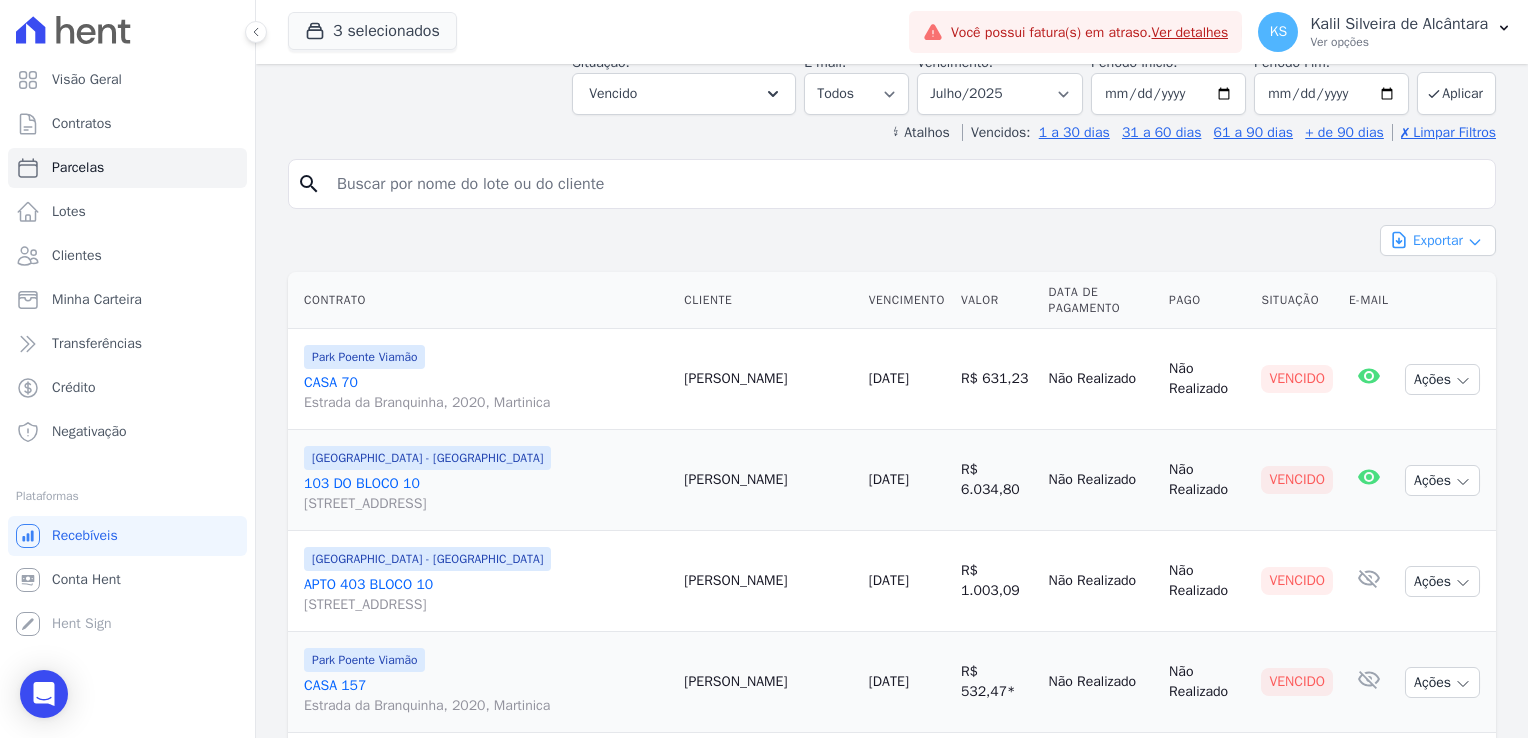 click on "Exportar" at bounding box center [1438, 240] 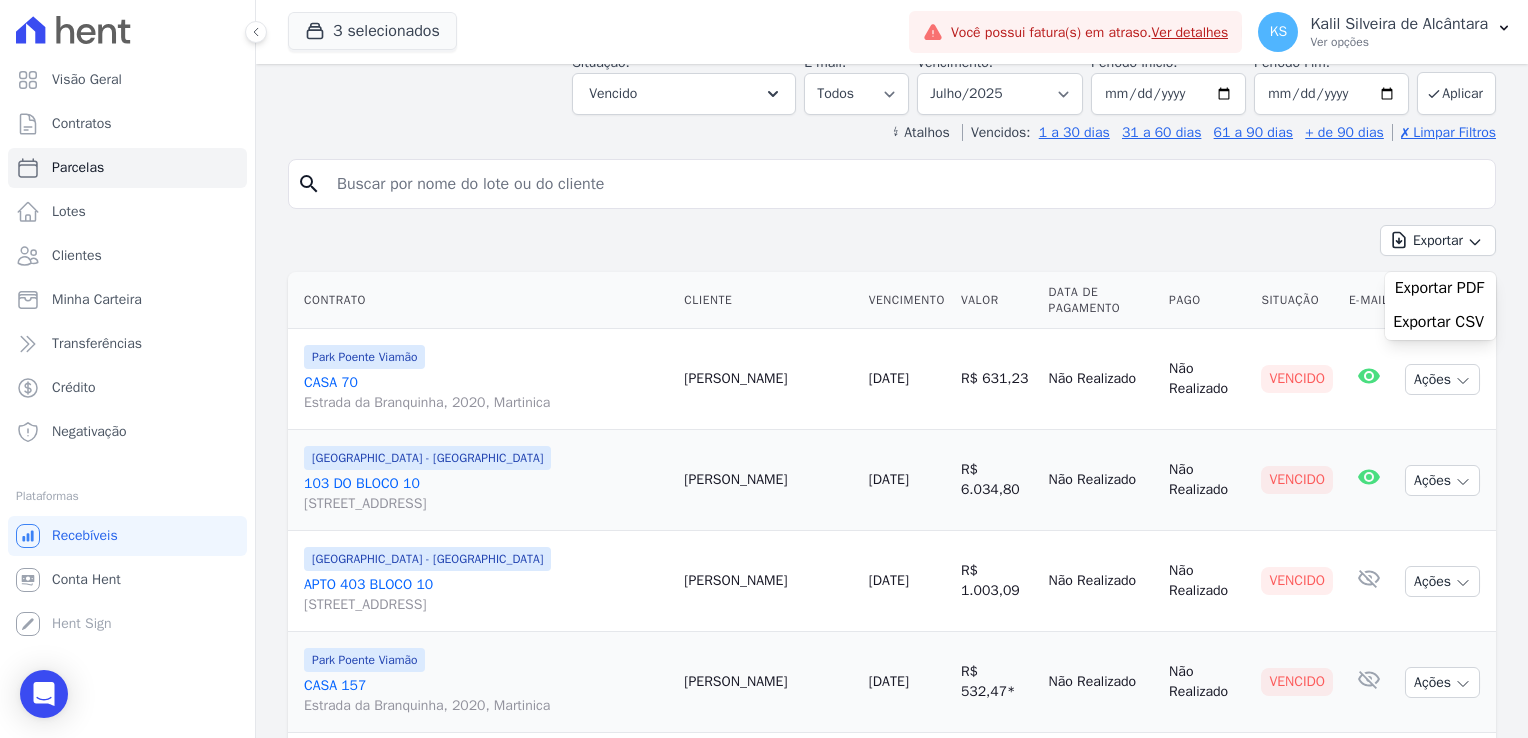 click on "Parcelas
Vencido
de  Julho/2025
Situação:
Agendado
Em Aberto
Pago
Processando
Cancelado
Vencido
Transferindo
Depositado
Pago por fora
Retido
Vencido
Selecionar todos
Agendado
Em Aberto
Pago" at bounding box center [892, 1456] 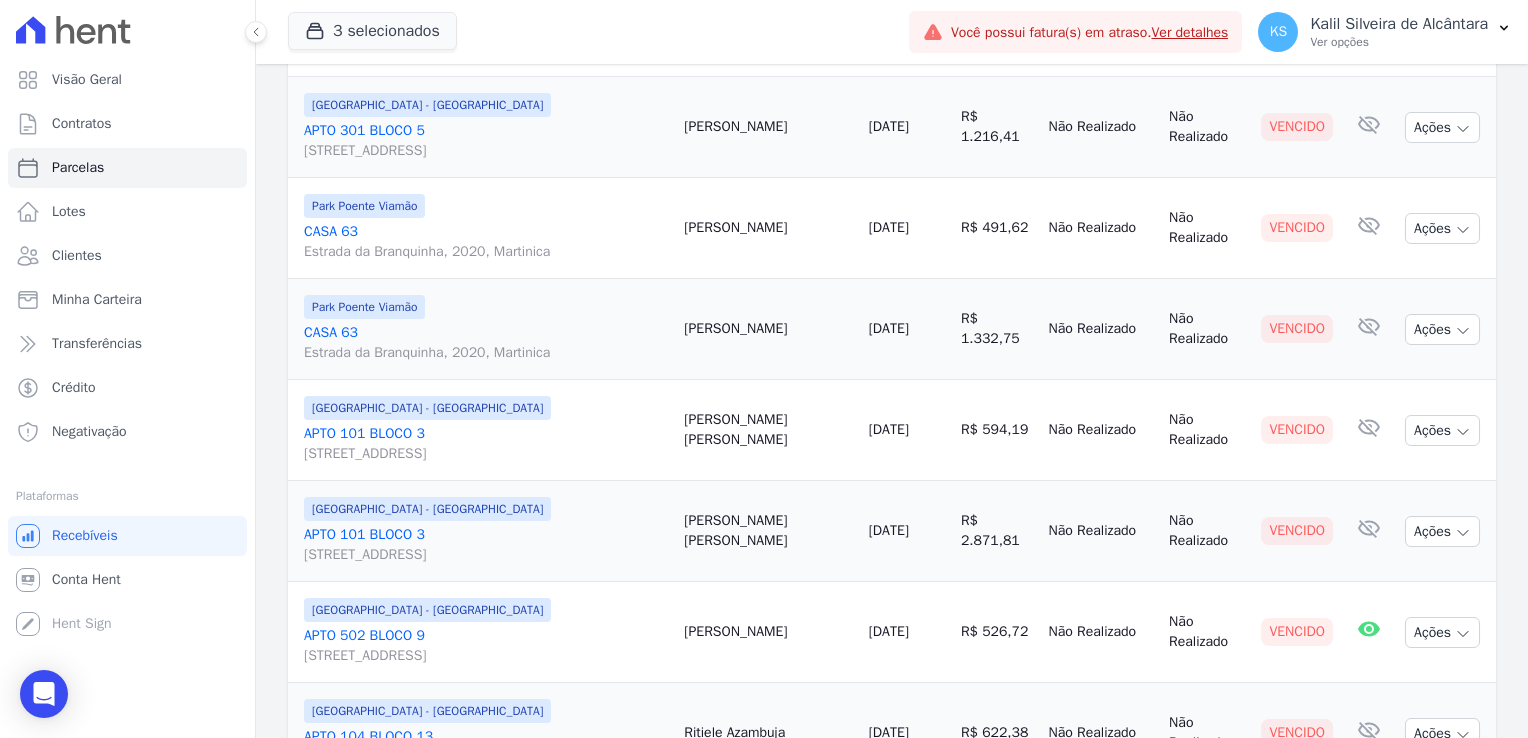 scroll, scrollTop: 1678, scrollLeft: 0, axis: vertical 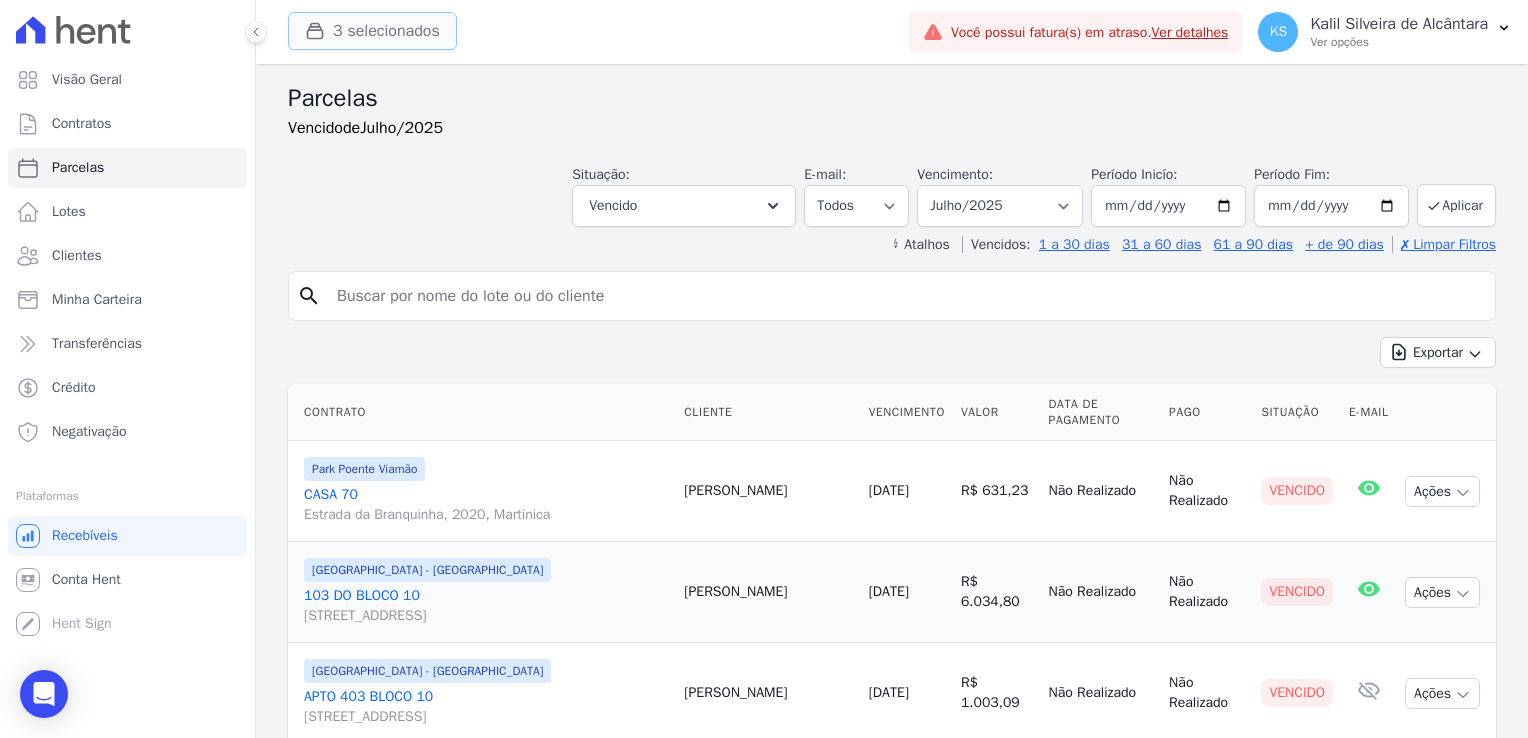click on "3 selecionados" at bounding box center [372, 31] 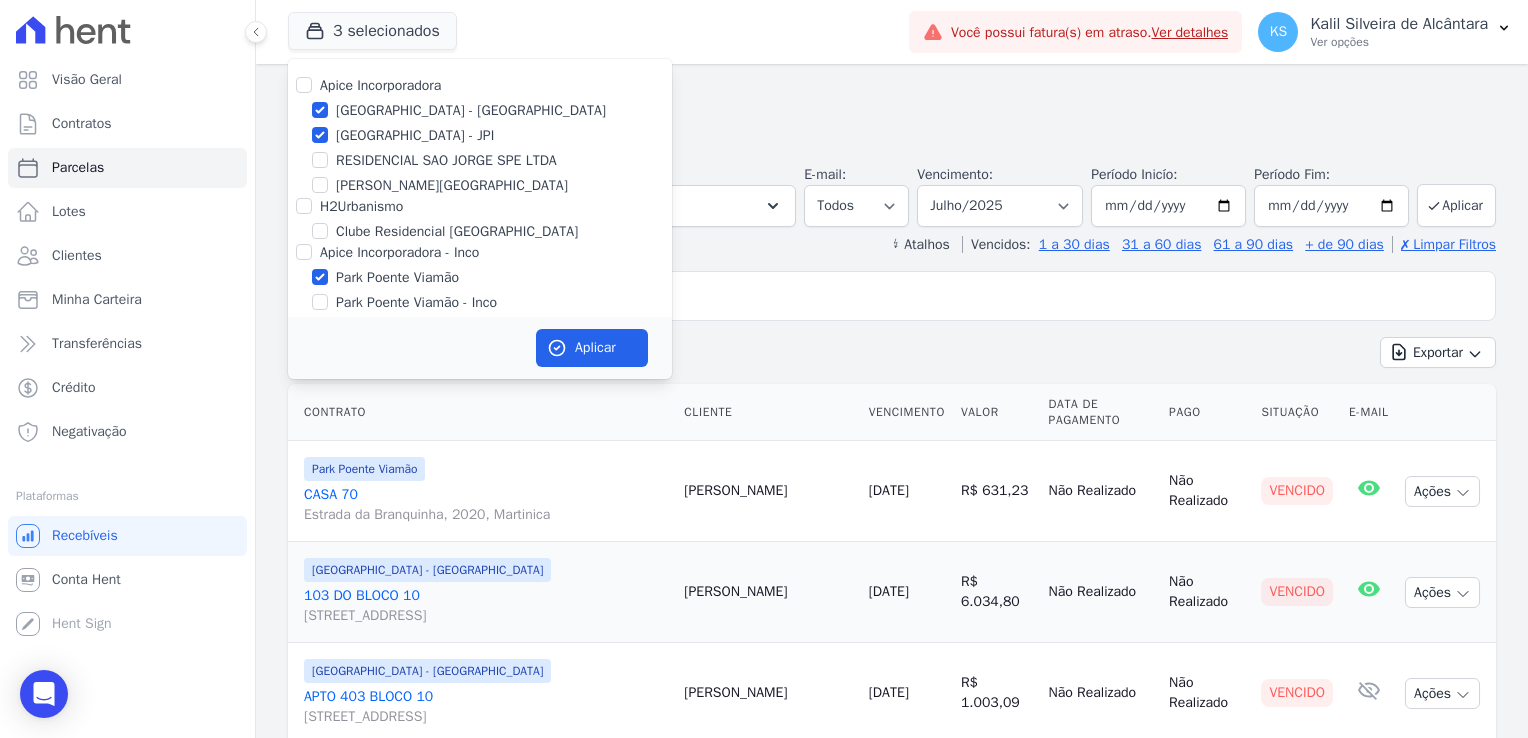 click on "Park Poente Viamão" at bounding box center [480, 277] 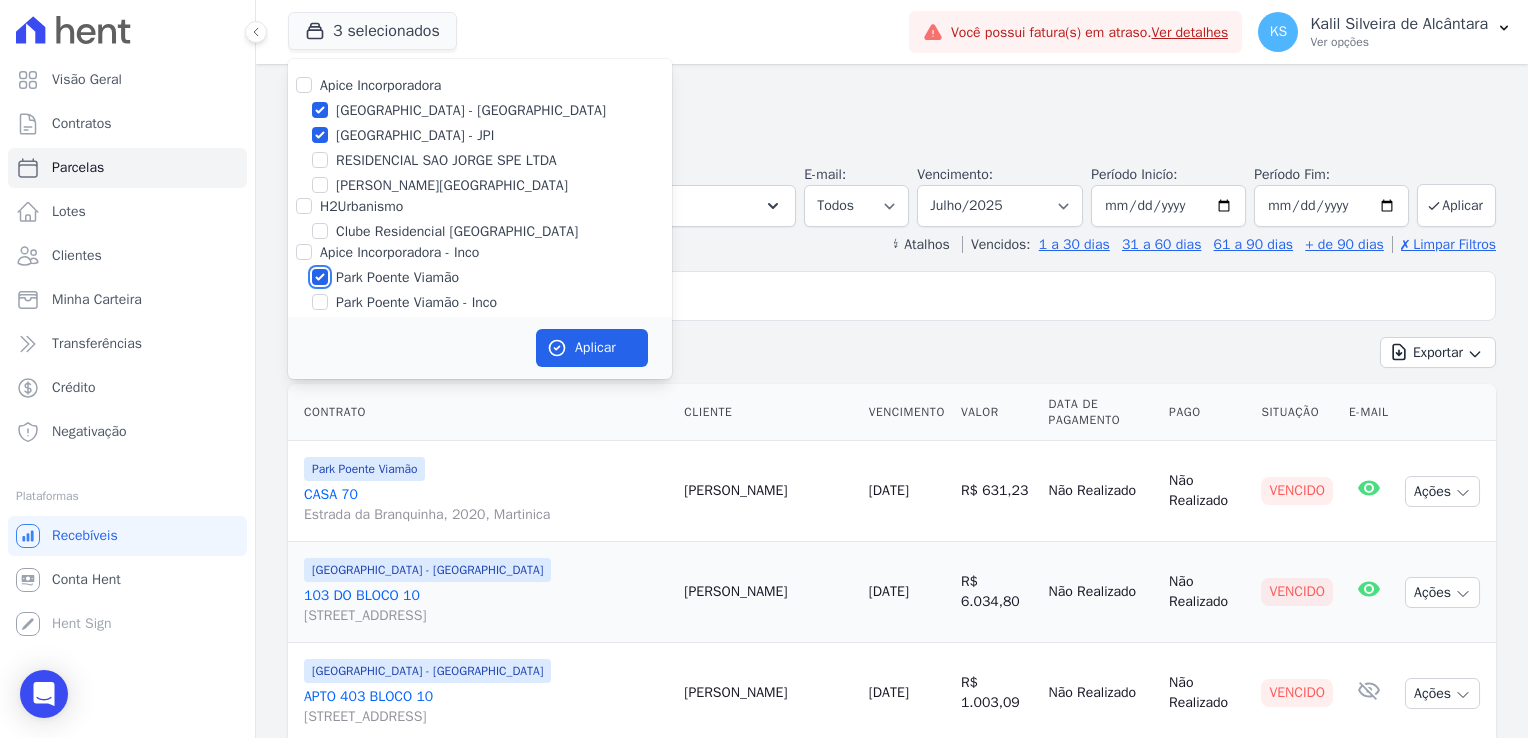 click on "Park Poente Viamão" at bounding box center (320, 277) 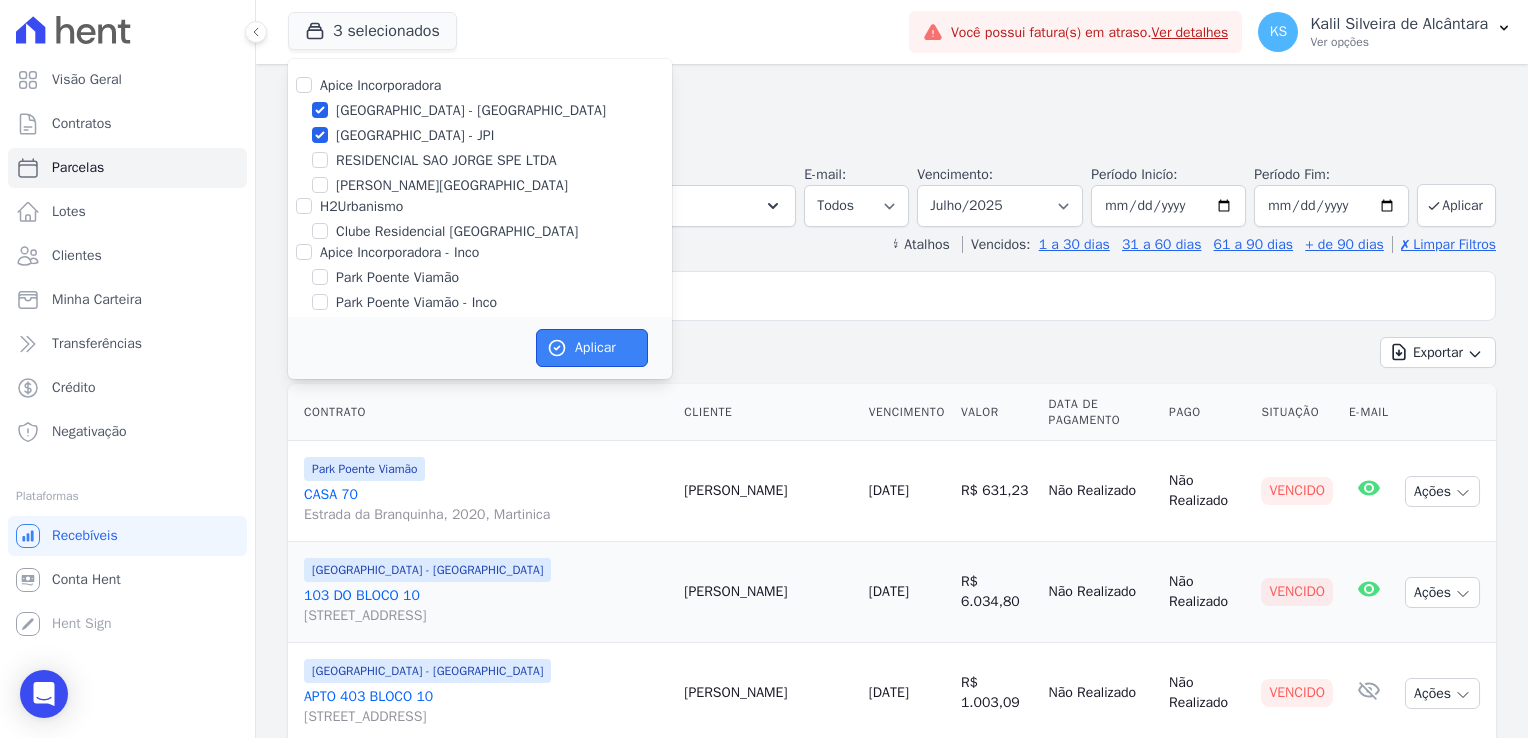 click on "Aplicar" at bounding box center (592, 348) 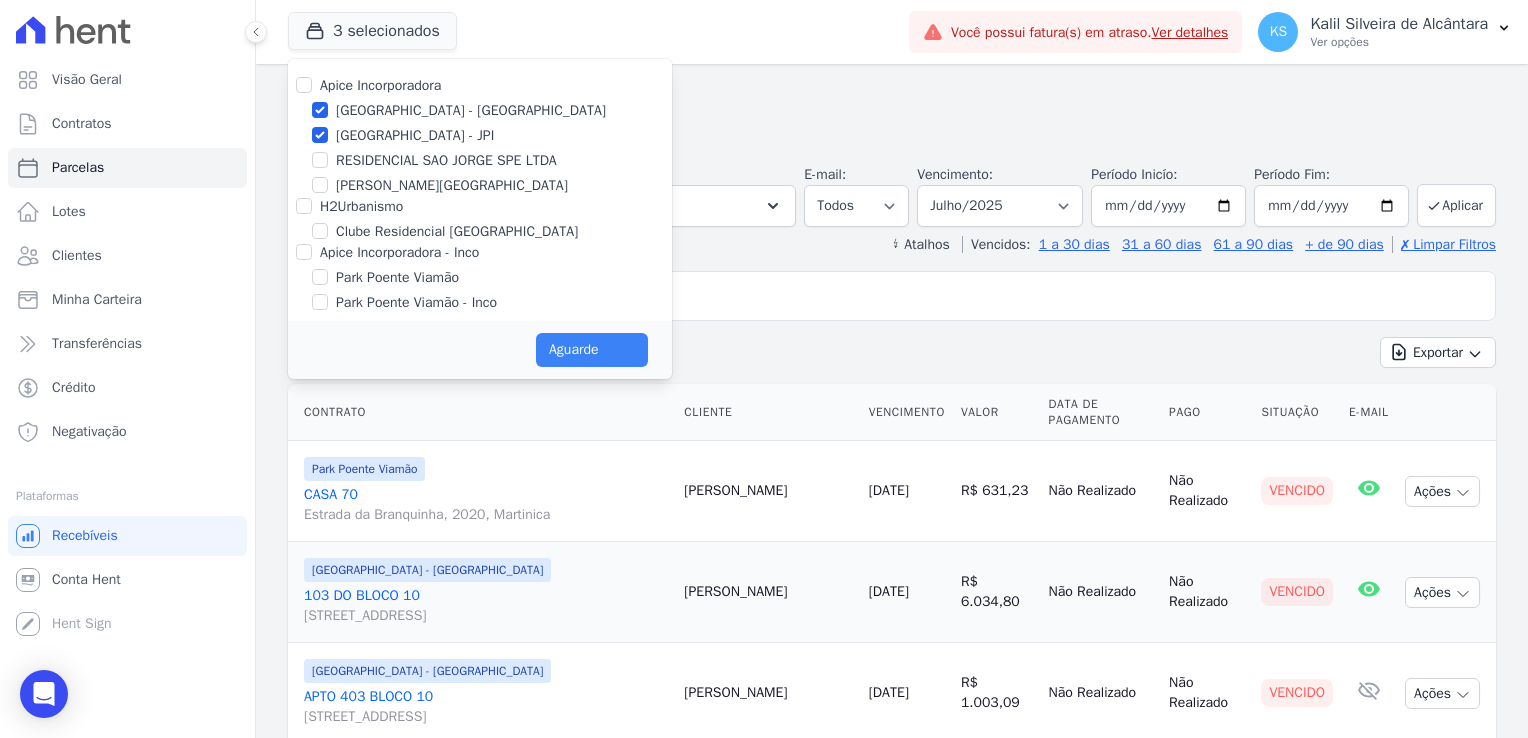 select 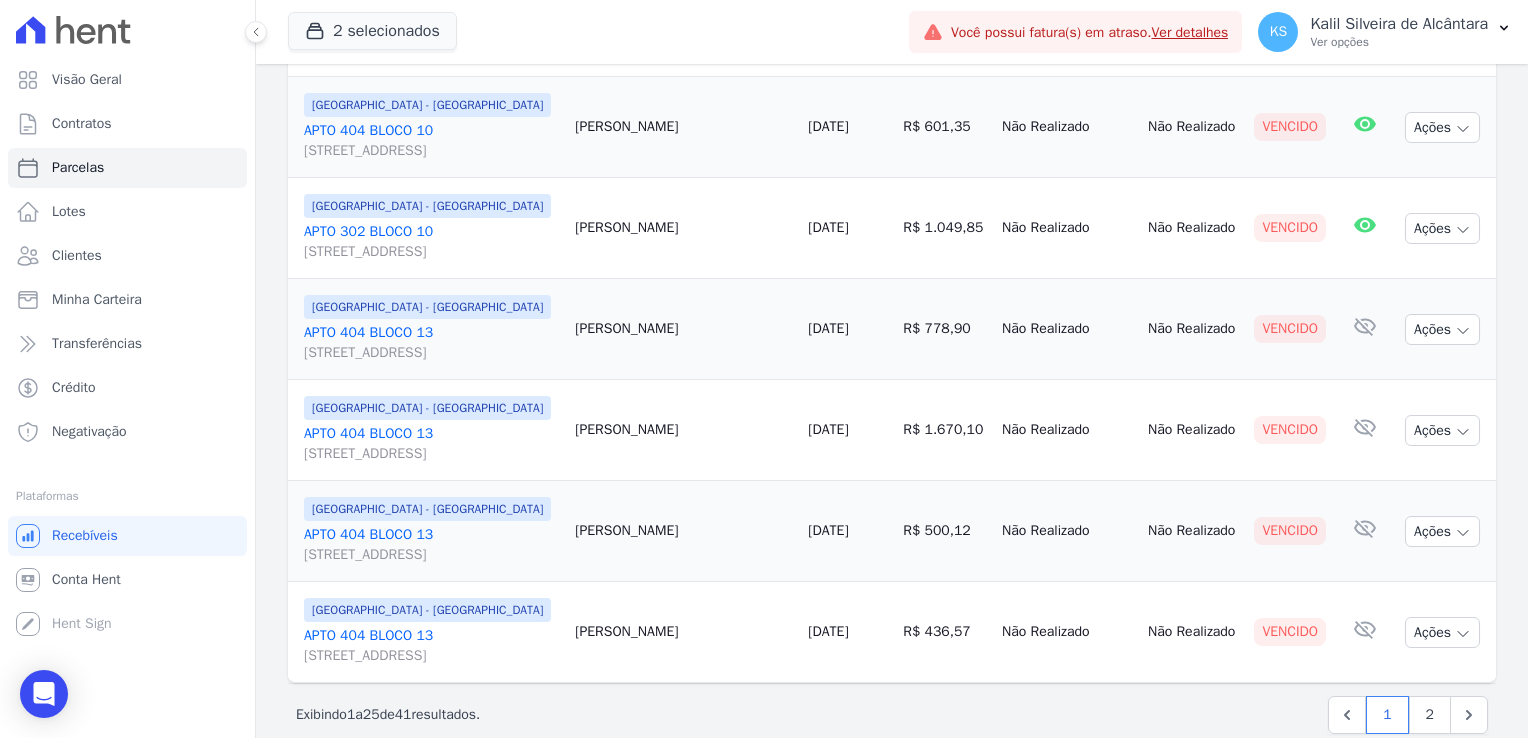 scroll, scrollTop: 2292, scrollLeft: 0, axis: vertical 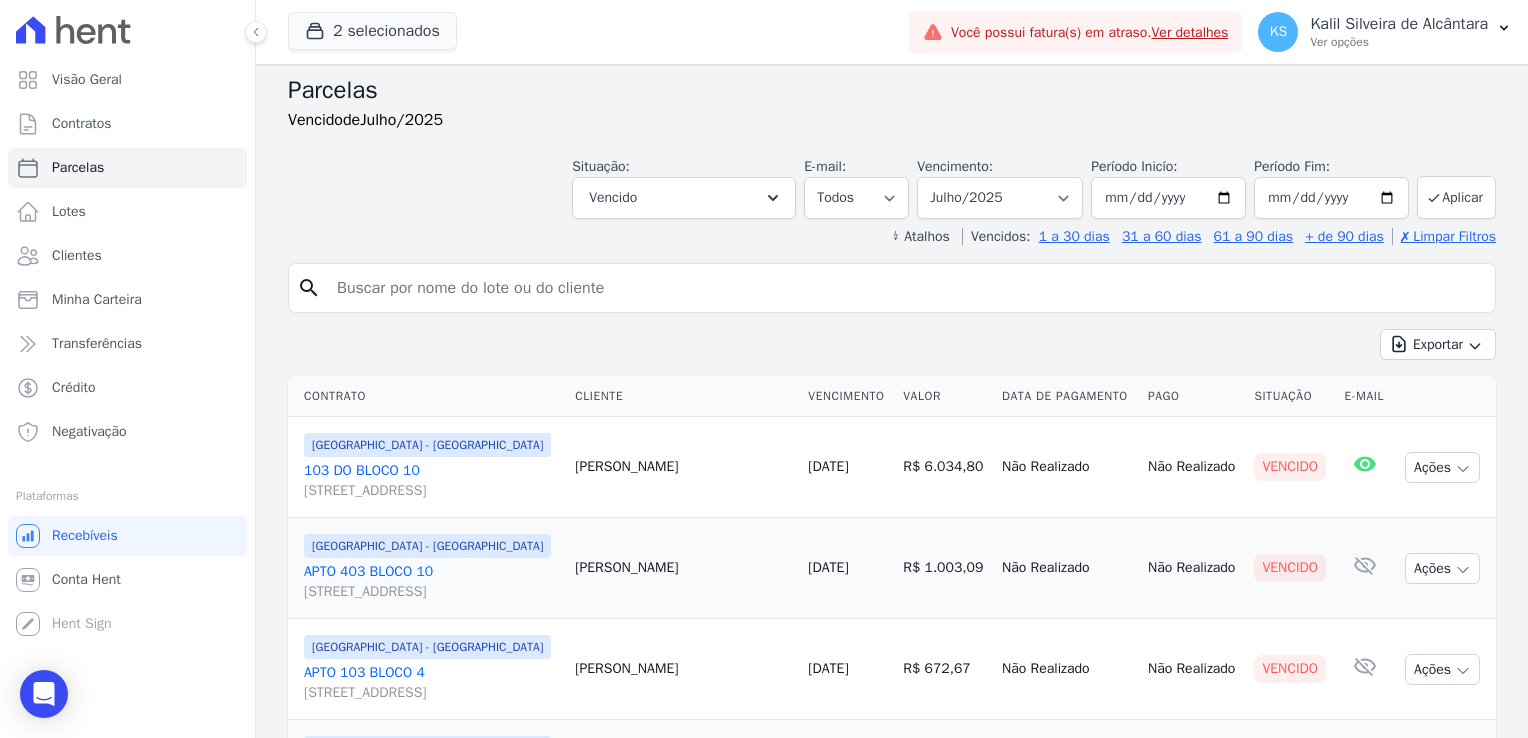 click on "Arty Park - Gravatai
103 DO BLOCO 10
Rua Nova York, 120, Passo das Pedras" at bounding box center [427, 467] 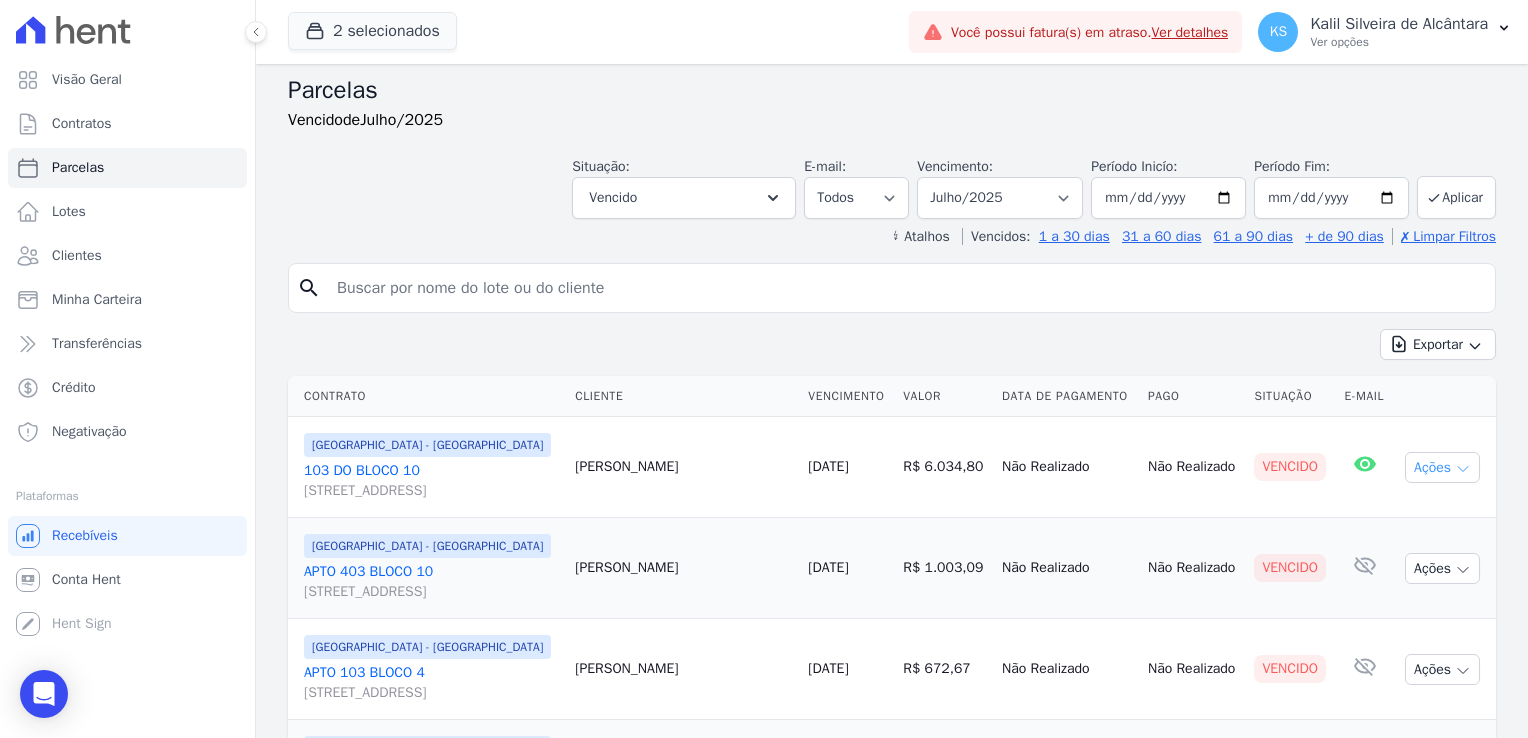 click on "Ações" at bounding box center (1442, 467) 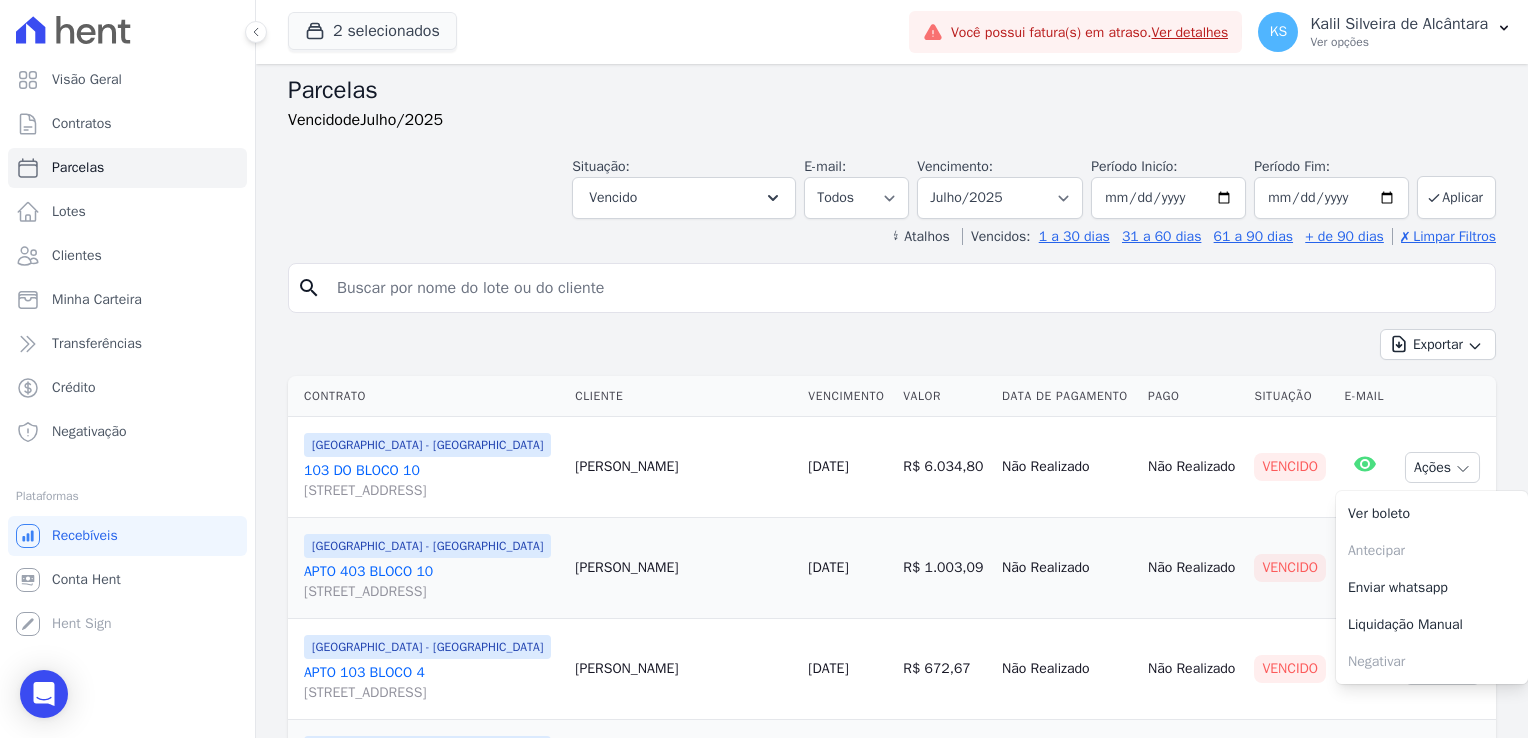 drag, startPoint x: 374, startPoint y: 438, endPoint x: 377, endPoint y: 472, distance: 34.132095 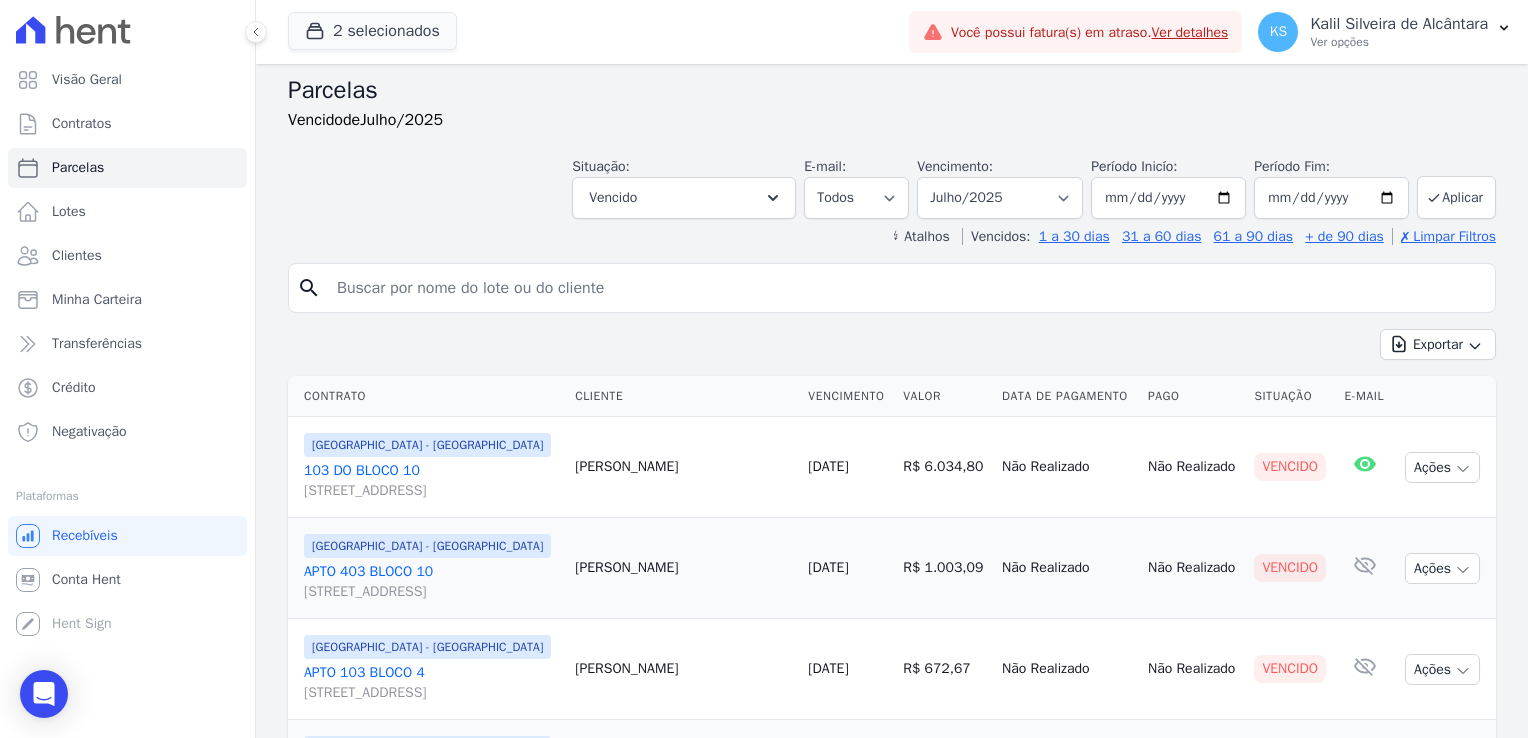 click on "103 DO BLOCO 10
Rua Nova York, 120, Passo das Pedras" at bounding box center [431, 481] 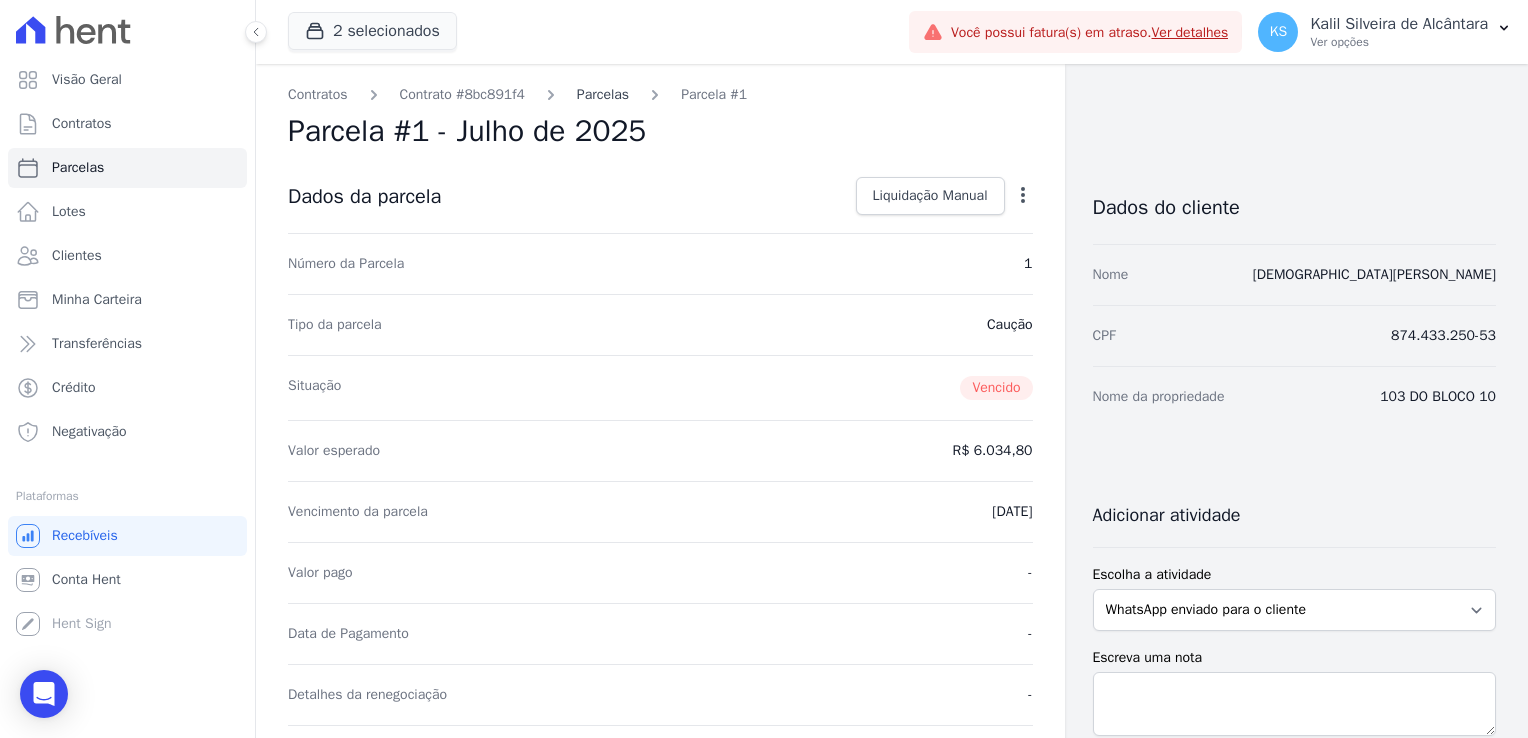 click on "Parcelas" at bounding box center (603, 94) 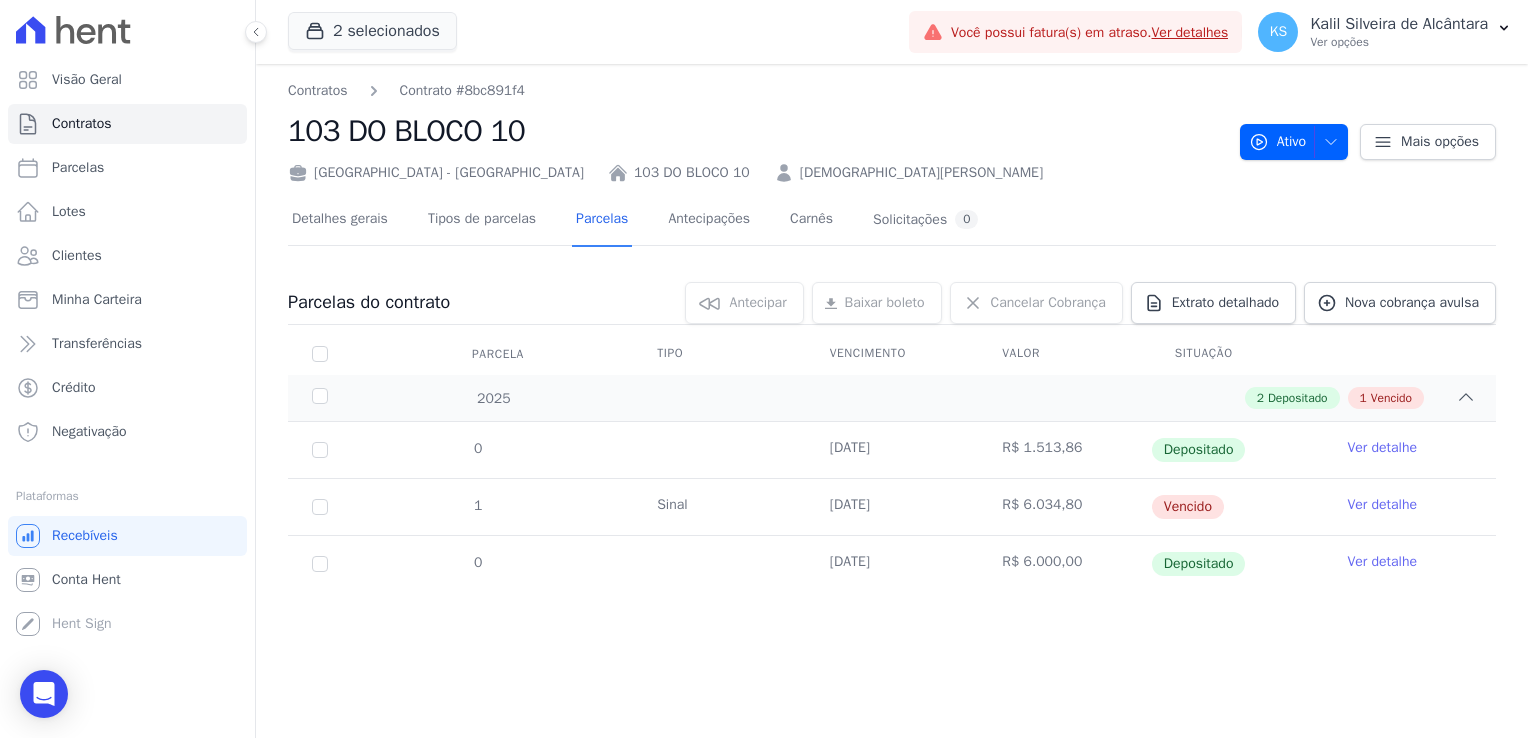 click on "Contratos
Contrato
#8bc891f4
103 DO BLOCO 10
Arty Park - Gravatai
103 DO BLOCO 10
KATHERLIN BUENO FREITAS
Ativo
Ativo
Pausado
Cobranças não serão geradas e você pode retomar o contrato no futuro." at bounding box center (892, 401) 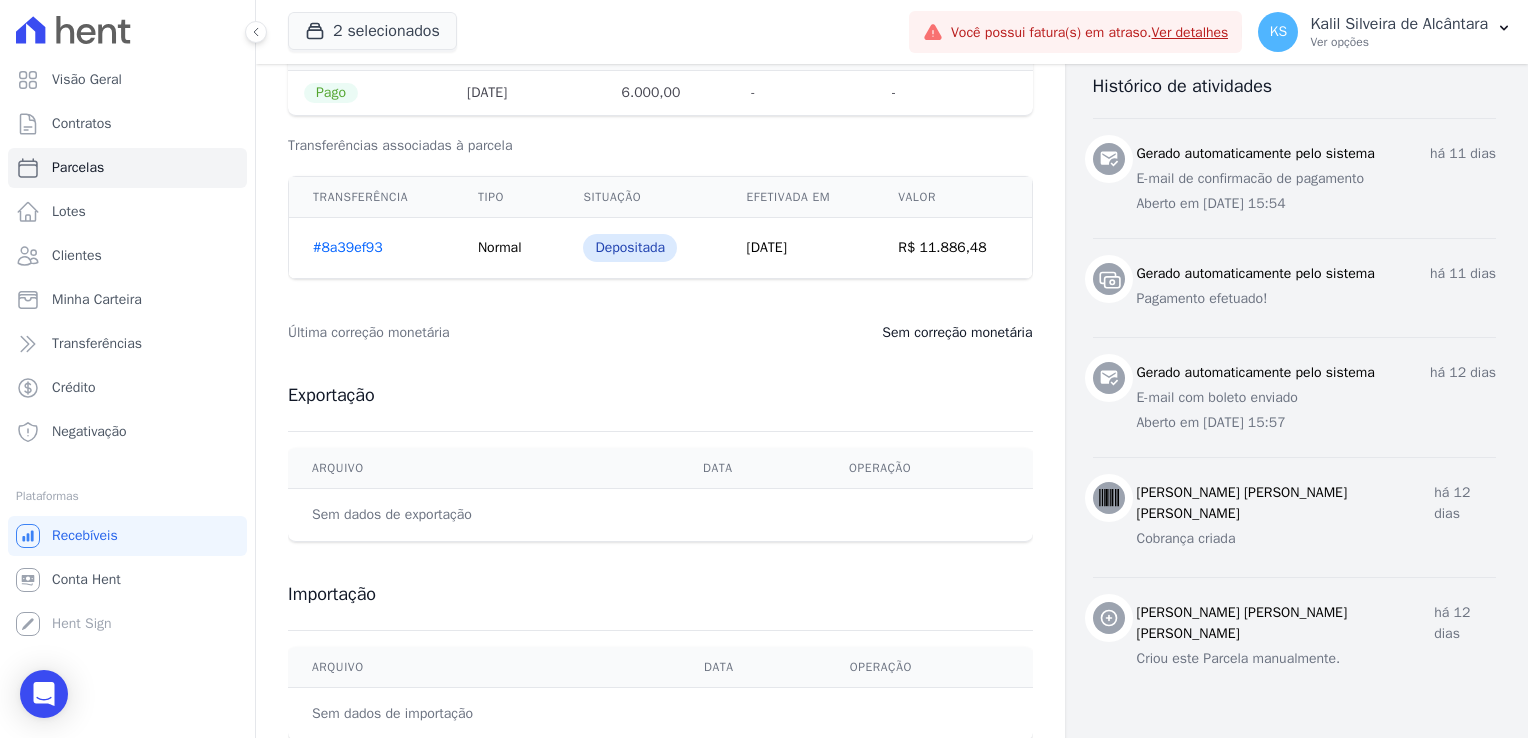 scroll, scrollTop: 810, scrollLeft: 0, axis: vertical 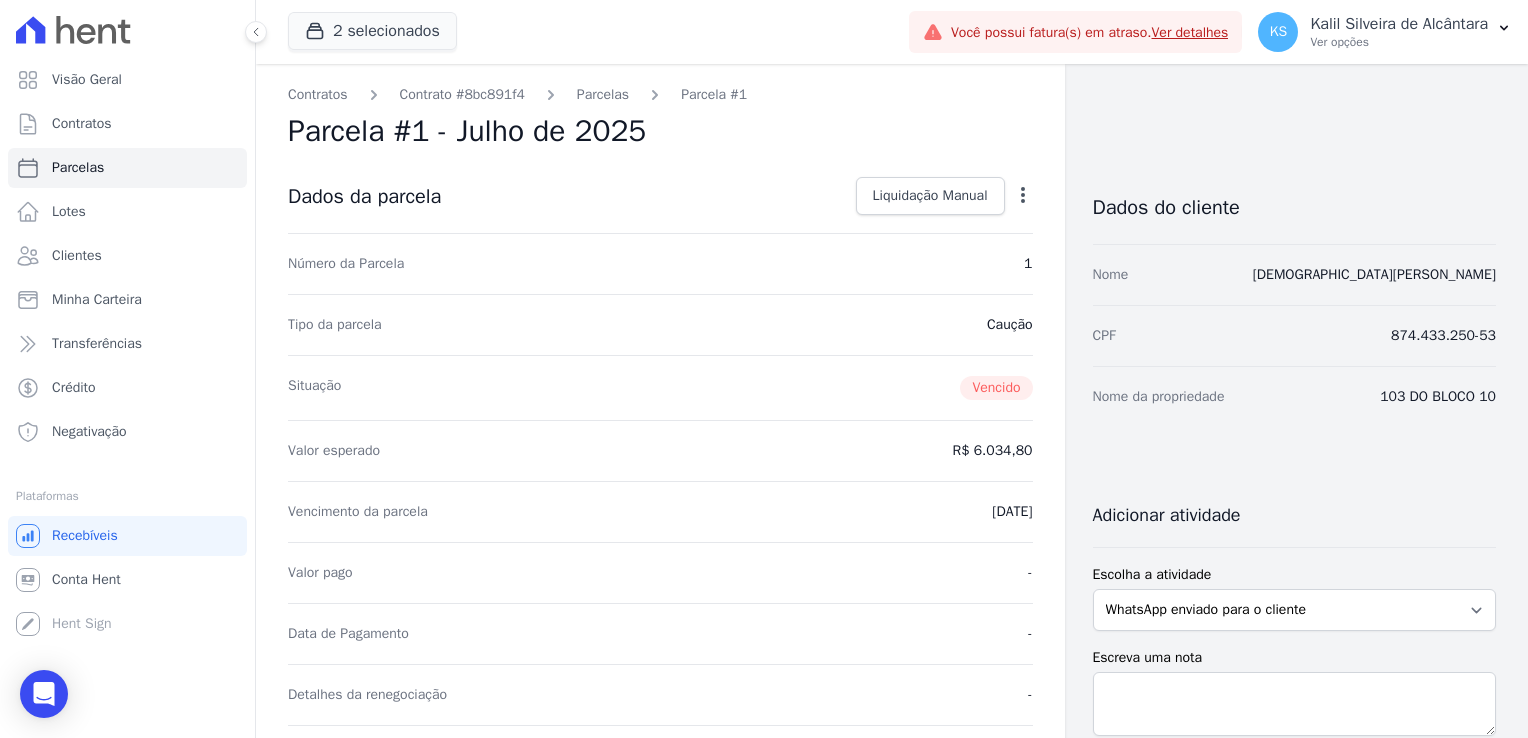 select 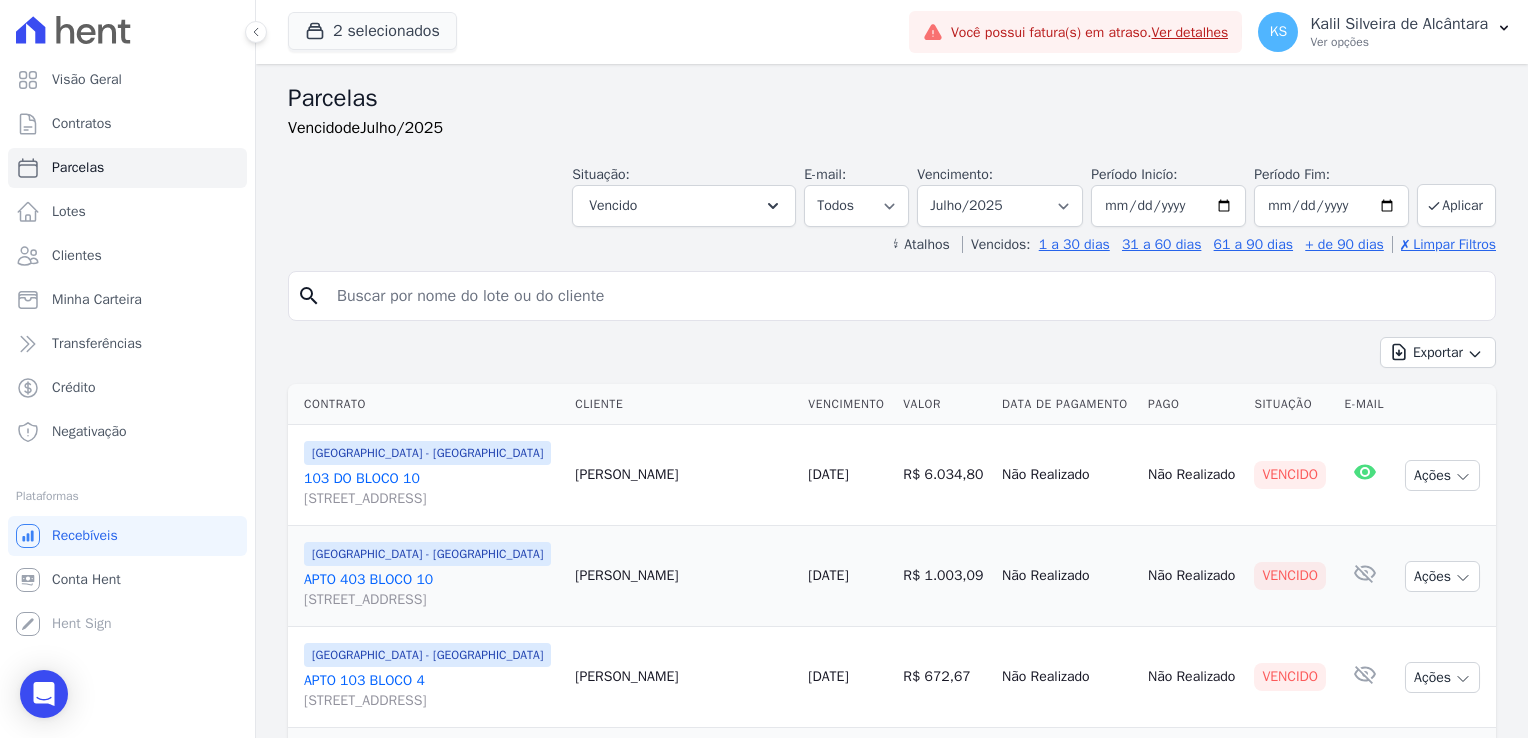 click at bounding box center (906, 296) 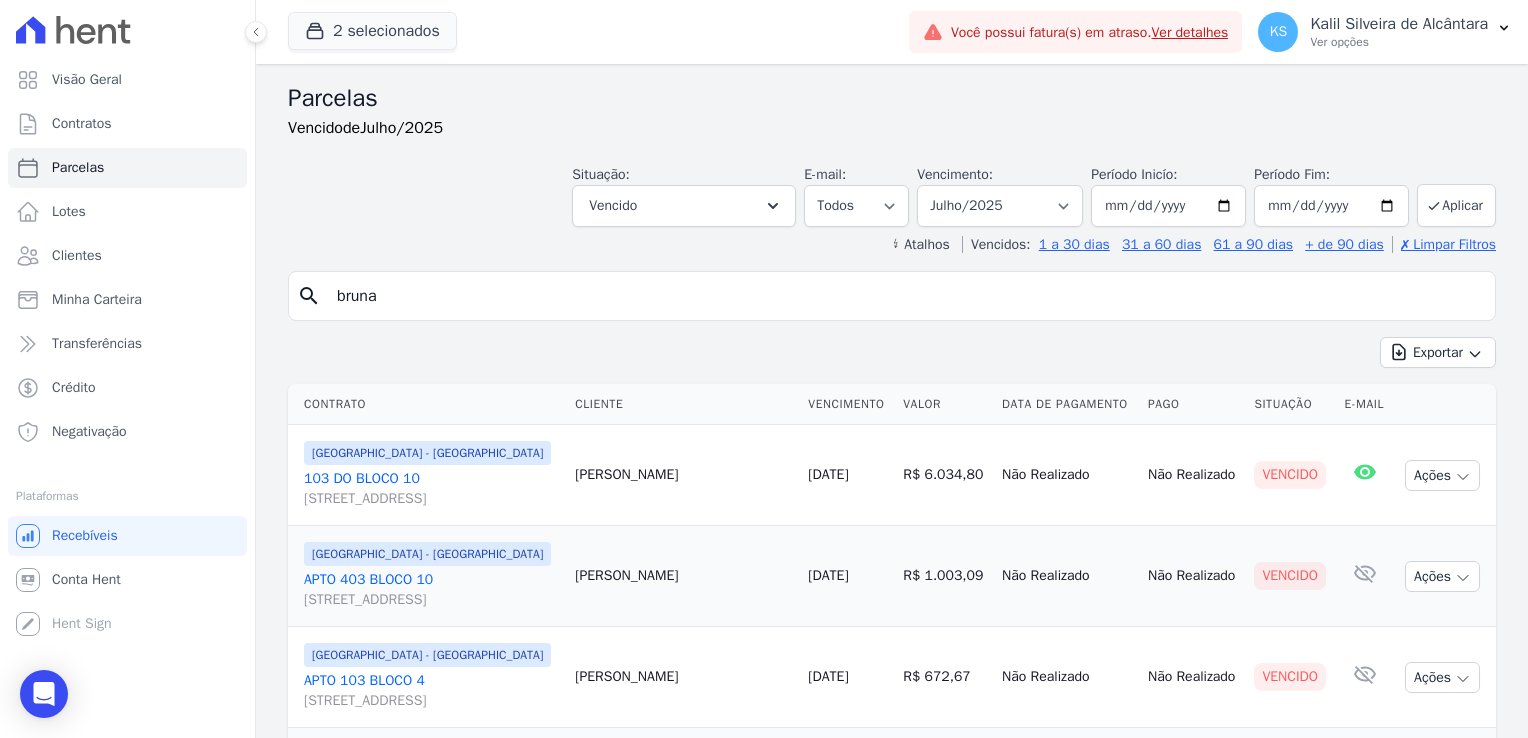 click on "search
bruna" at bounding box center [892, 296] 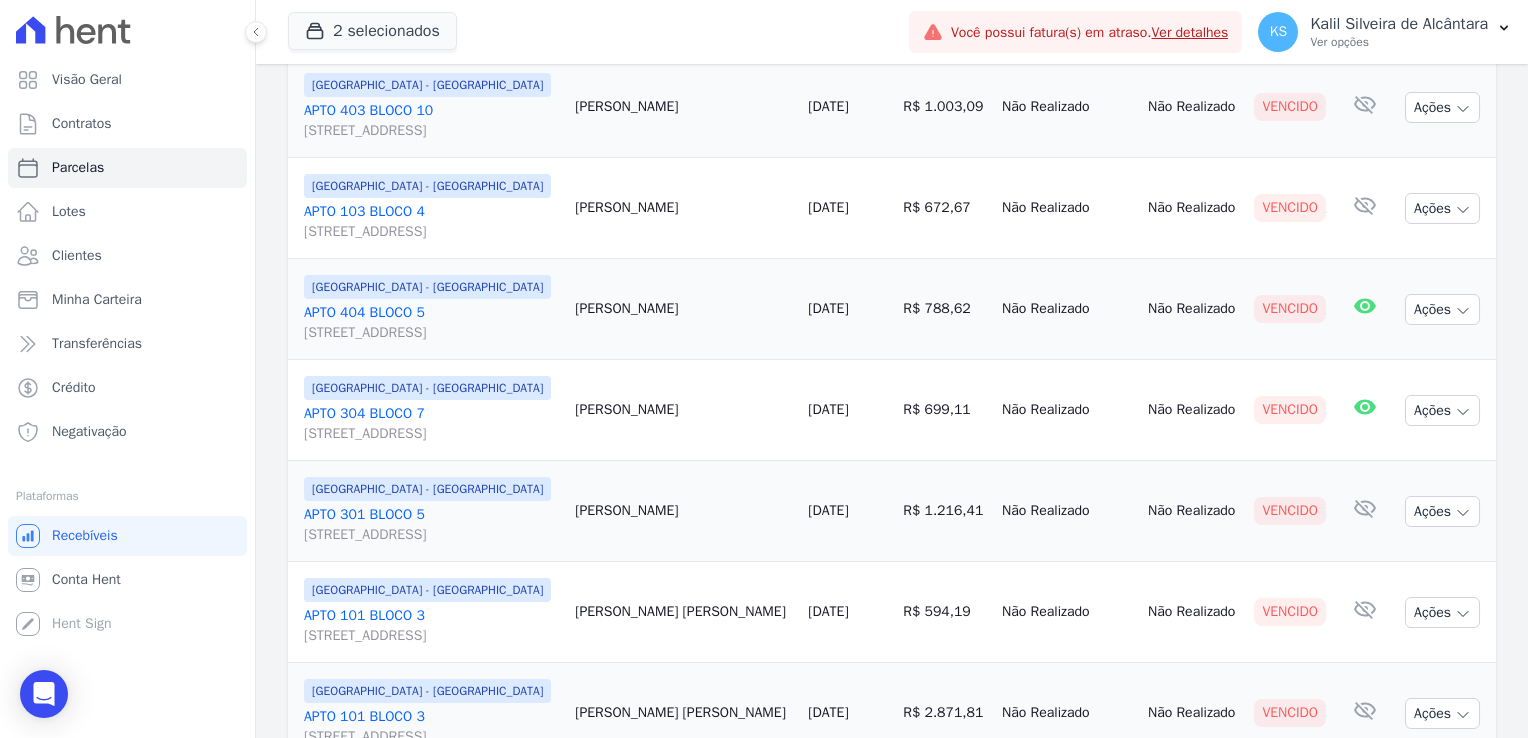 scroll, scrollTop: 589, scrollLeft: 0, axis: vertical 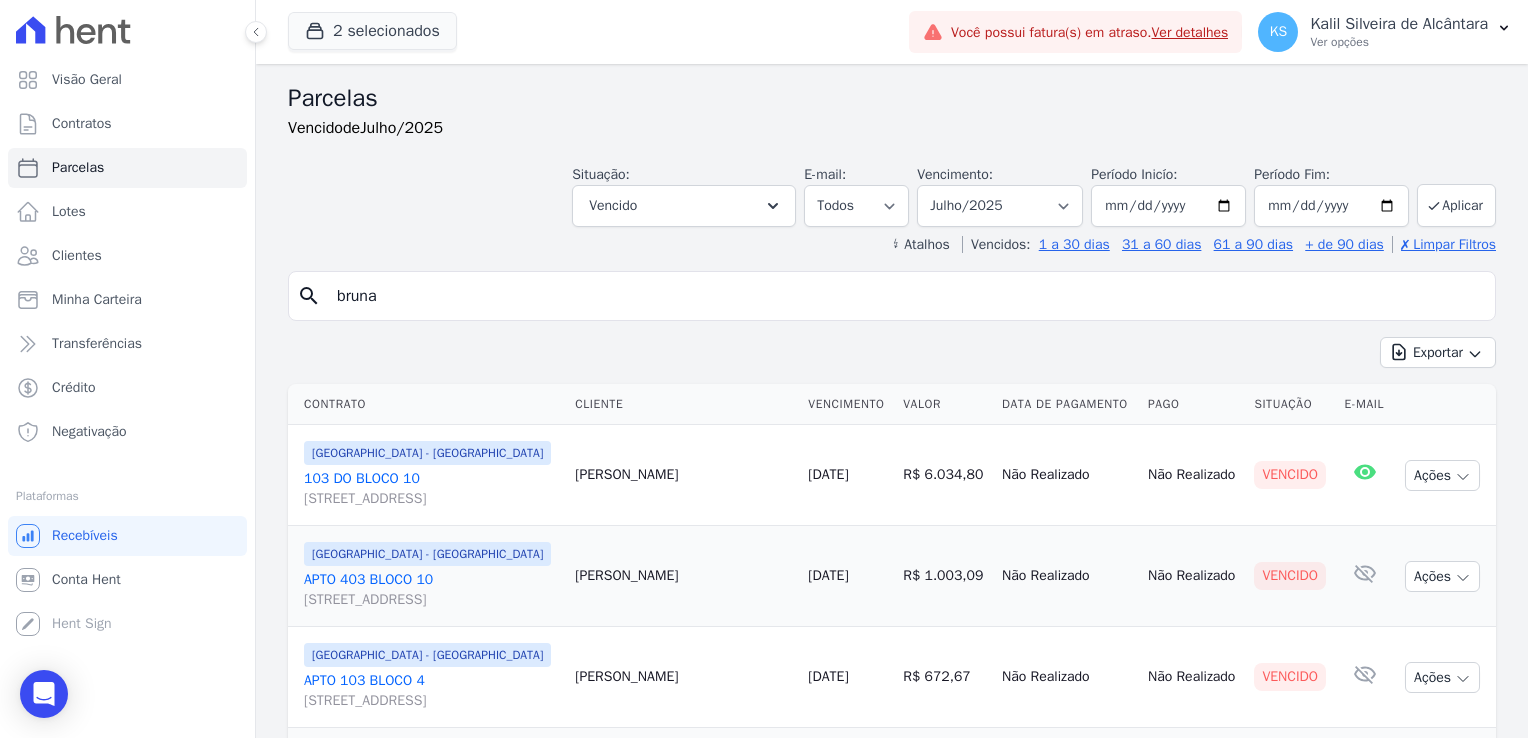 click on "bruna" at bounding box center [906, 296] 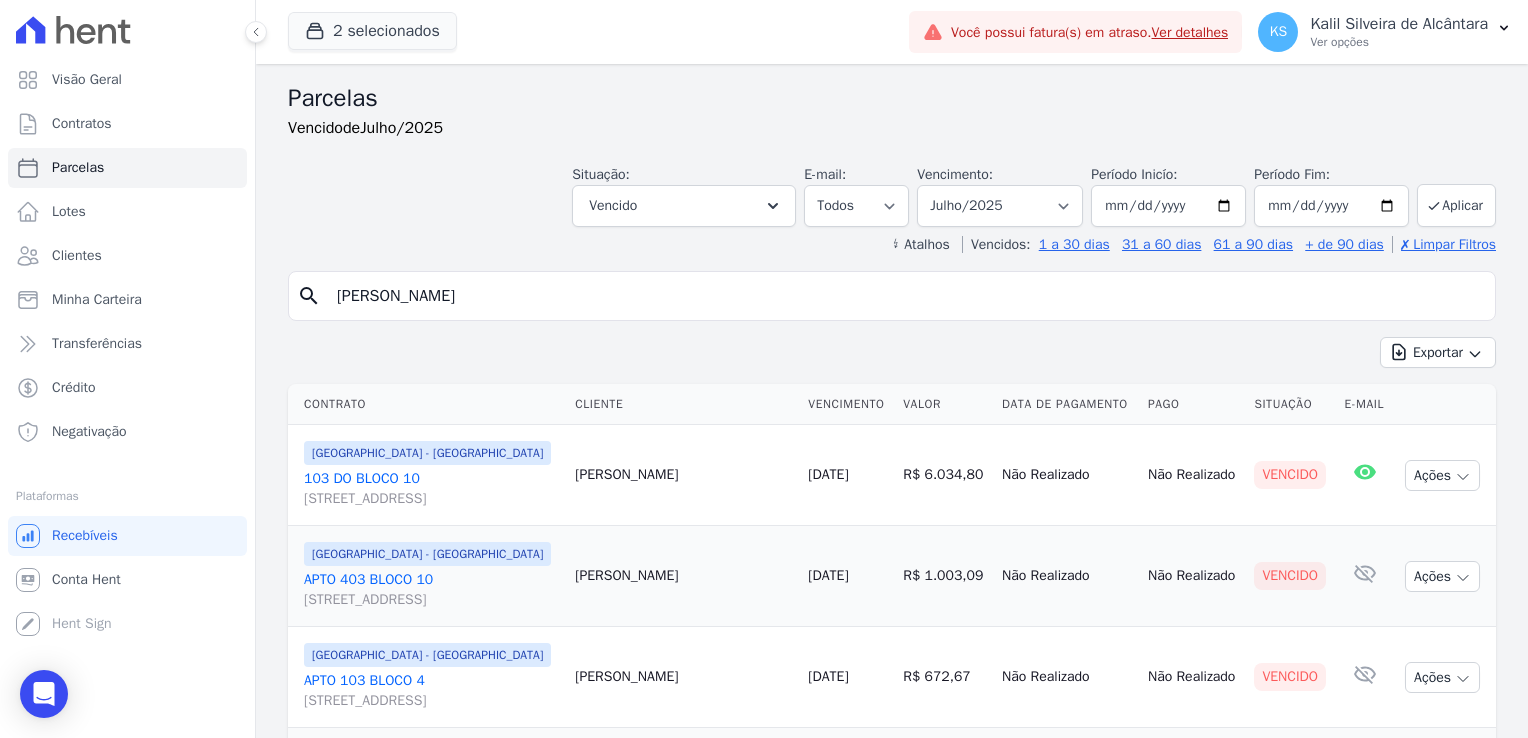 type on "bruna chaves" 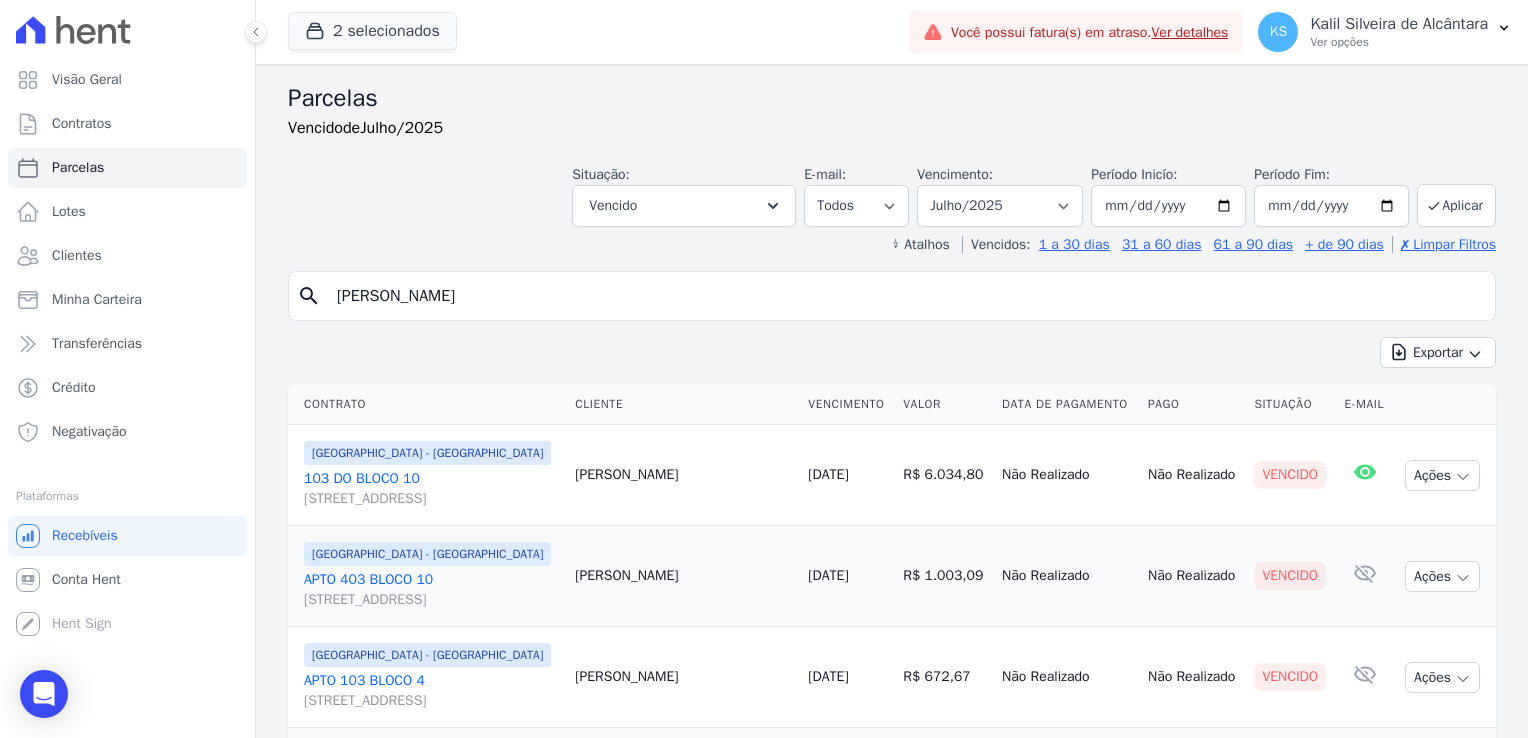 select 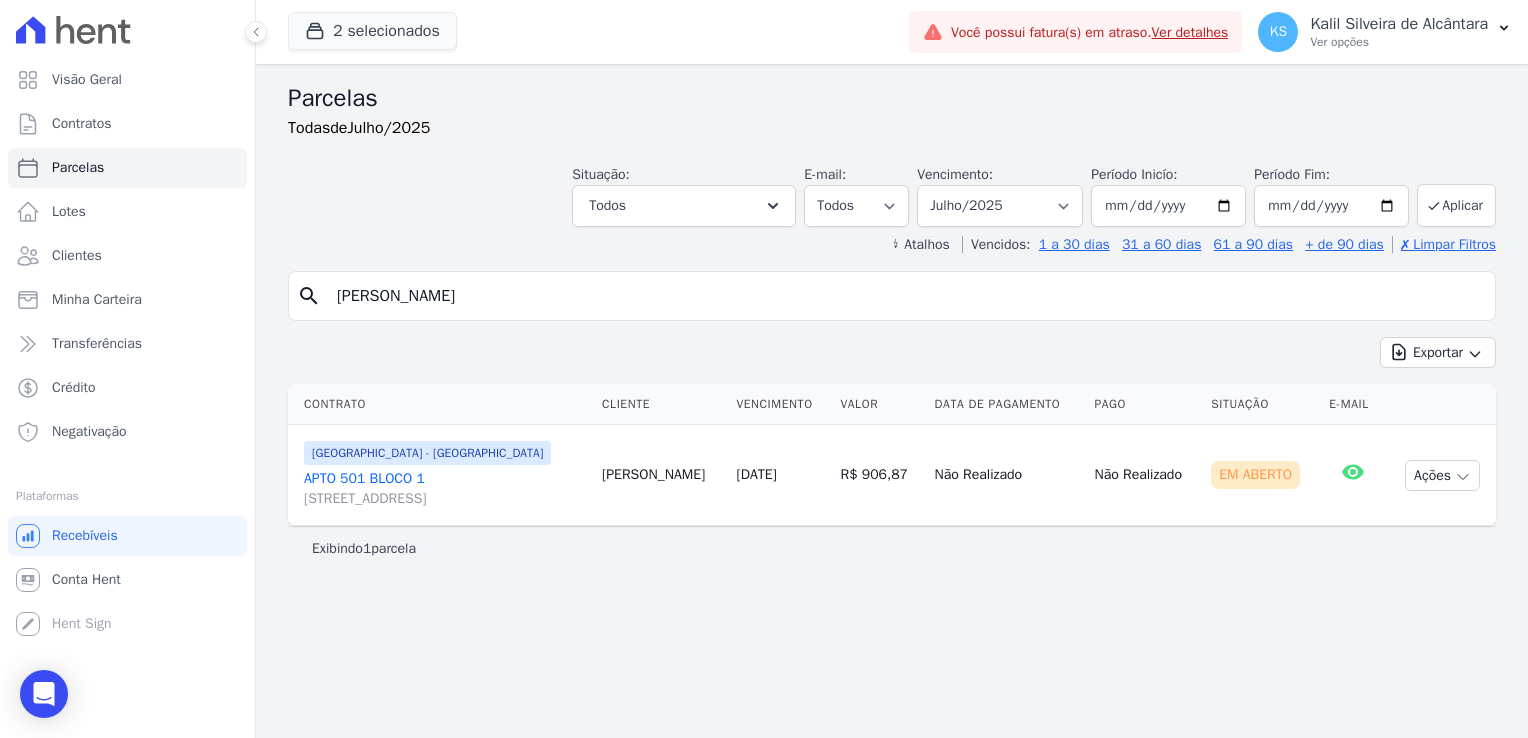 click on "search
bruna chaves
Exportar
Exportar PDF
Exportar CSV
Contrato
Cliente
Vencimento
Valor
Data de Pagamento
Pago
Situação
E-mail" at bounding box center (892, 421) 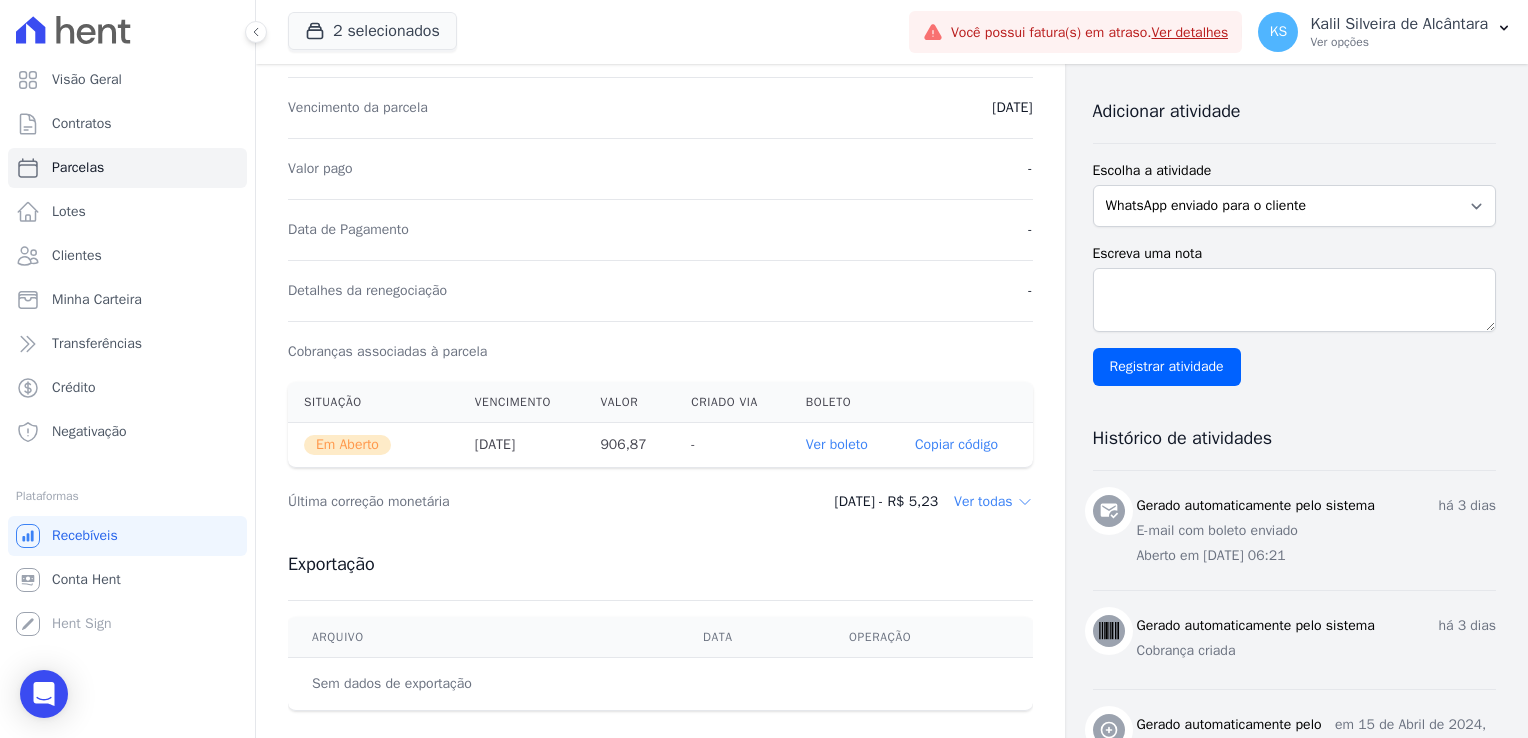 scroll, scrollTop: 0, scrollLeft: 0, axis: both 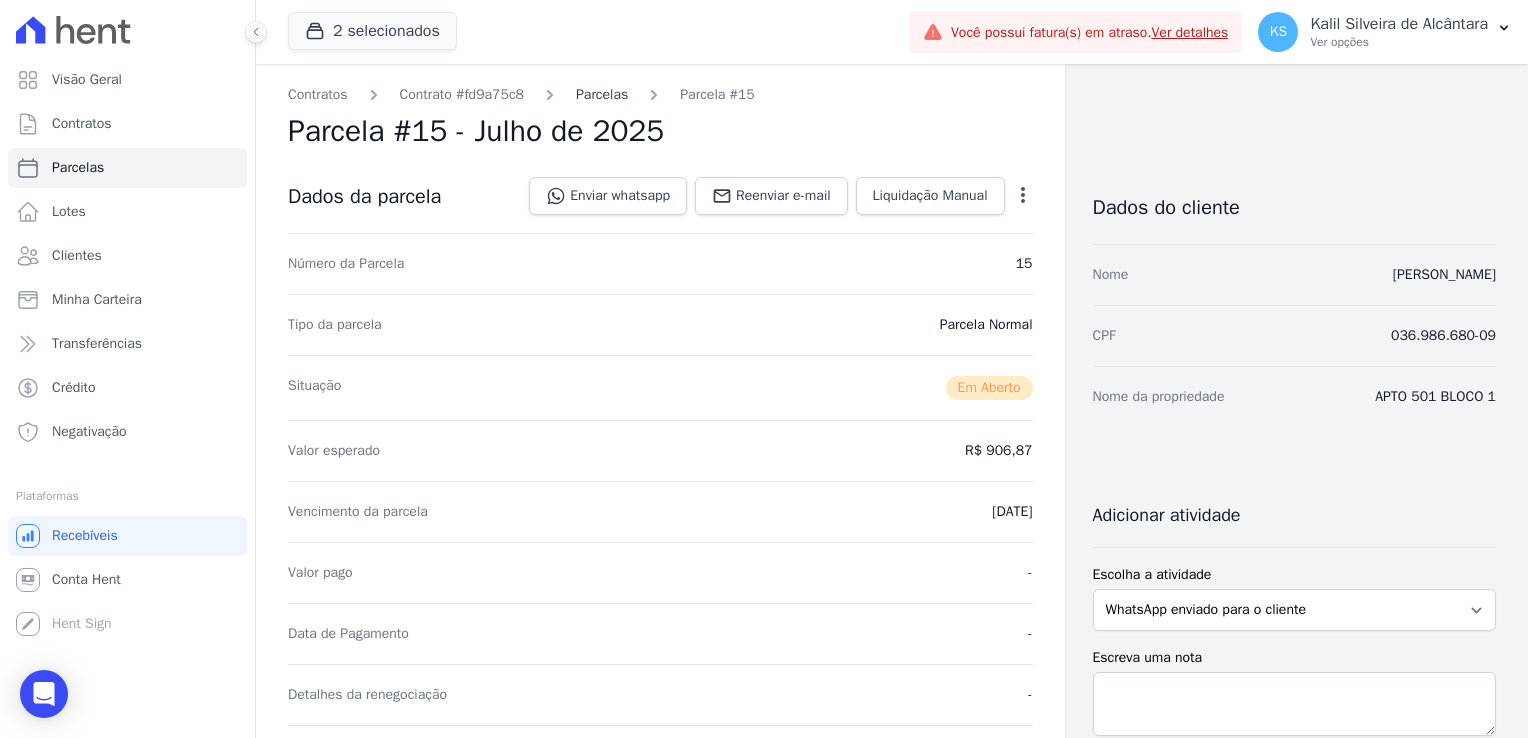 click on "Parcelas" at bounding box center [602, 94] 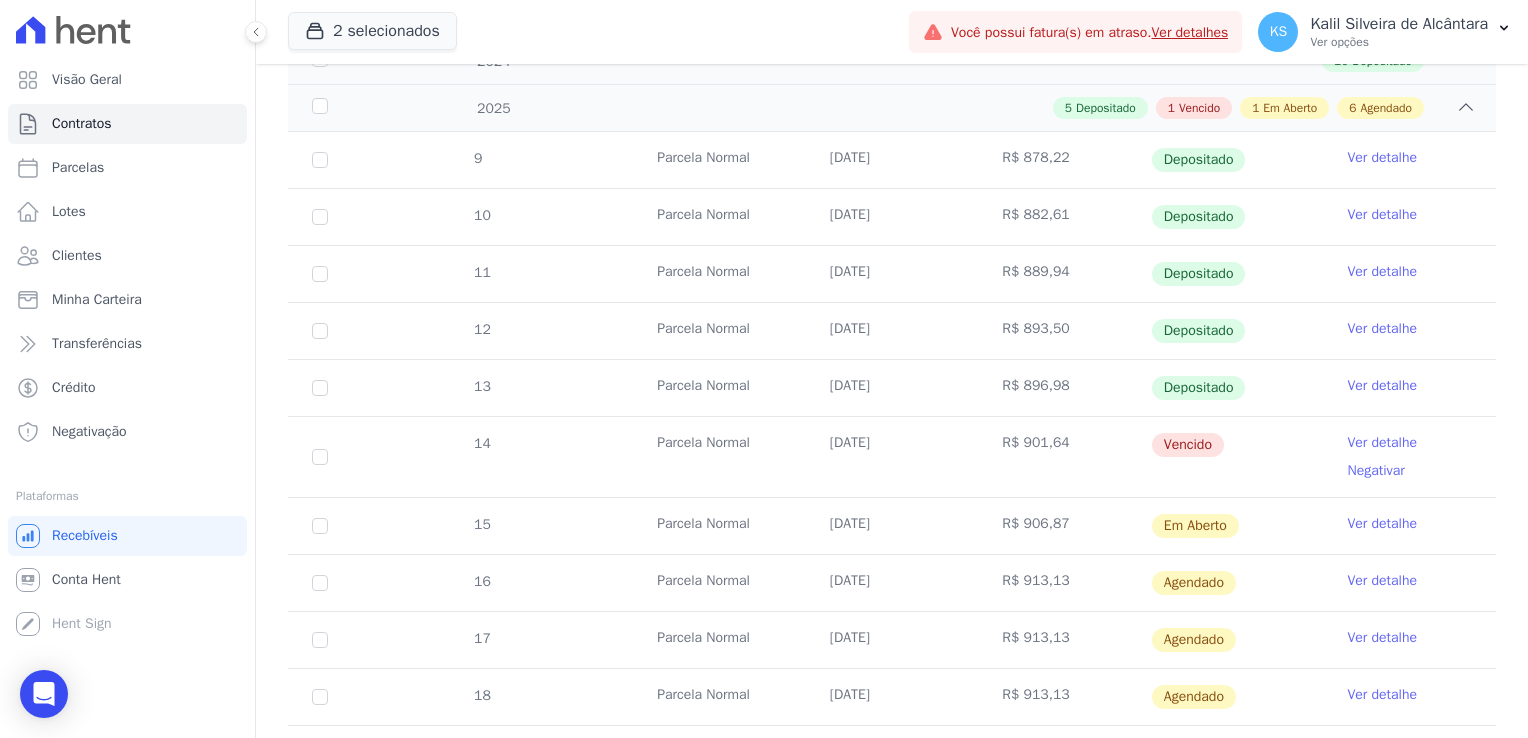 scroll, scrollTop: 339, scrollLeft: 0, axis: vertical 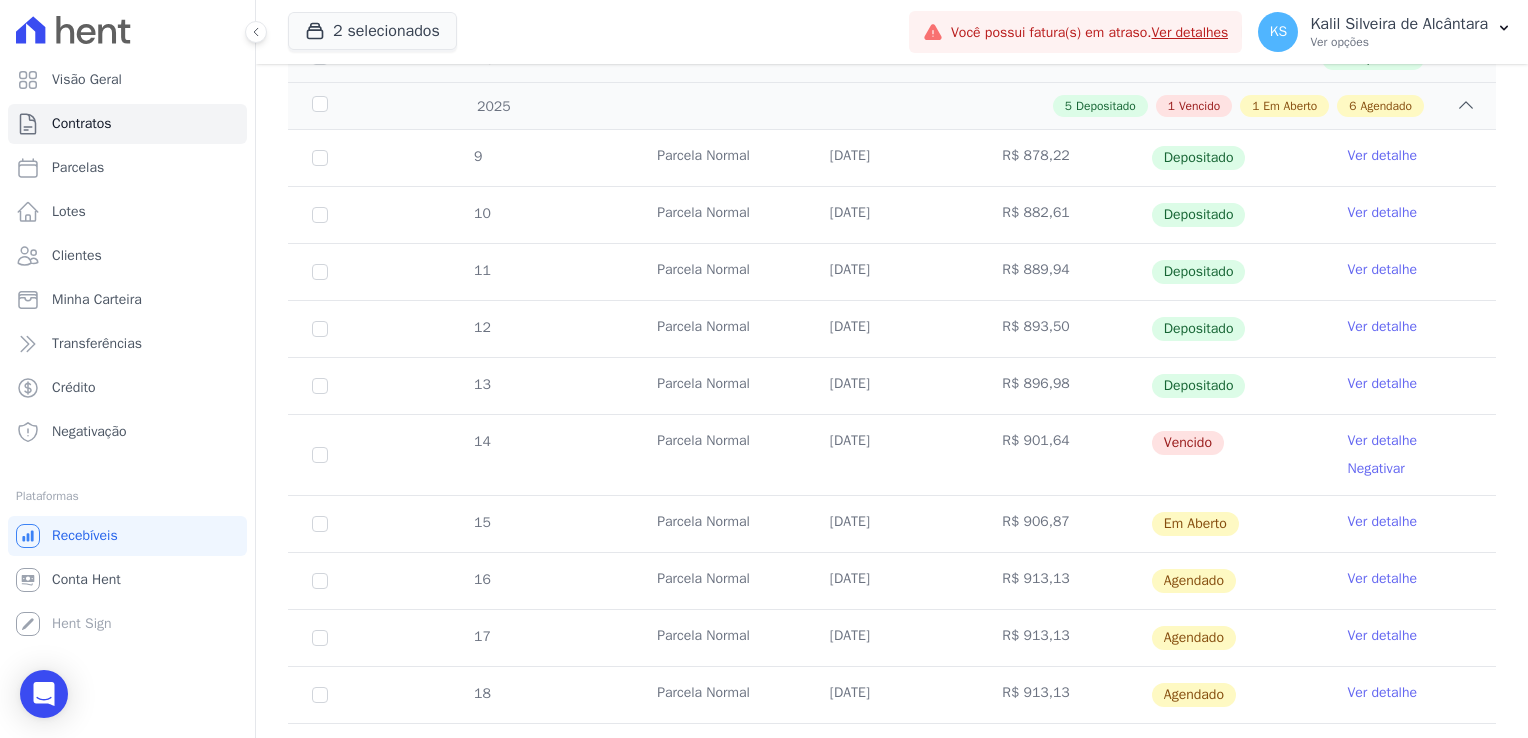 click on "9
Parcela Normal
25/01/2025
R$ 878,22
Depositado
Ver detalhe
10
Parcela Normal
25/02/2025
R$ 882,61" at bounding box center (892, 512) 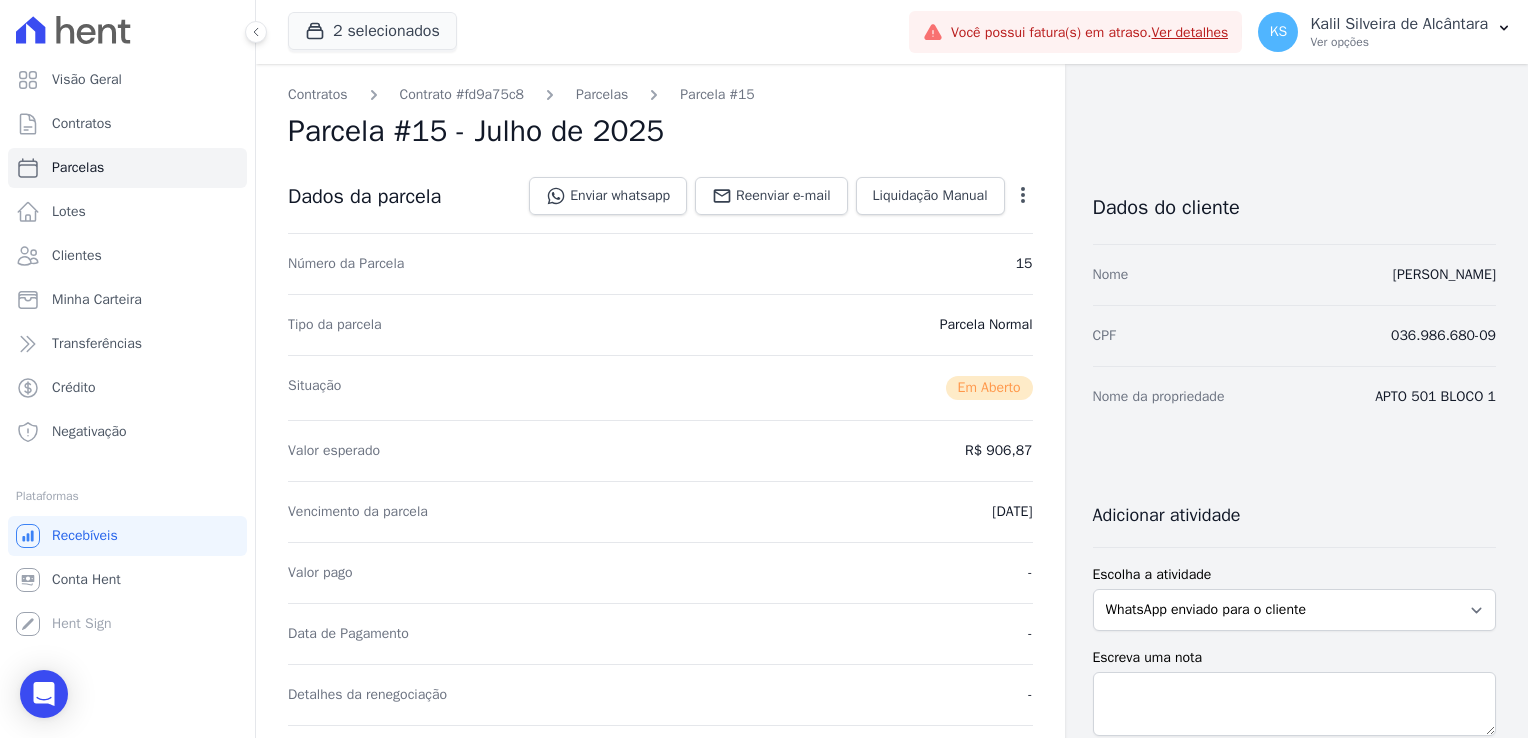 select 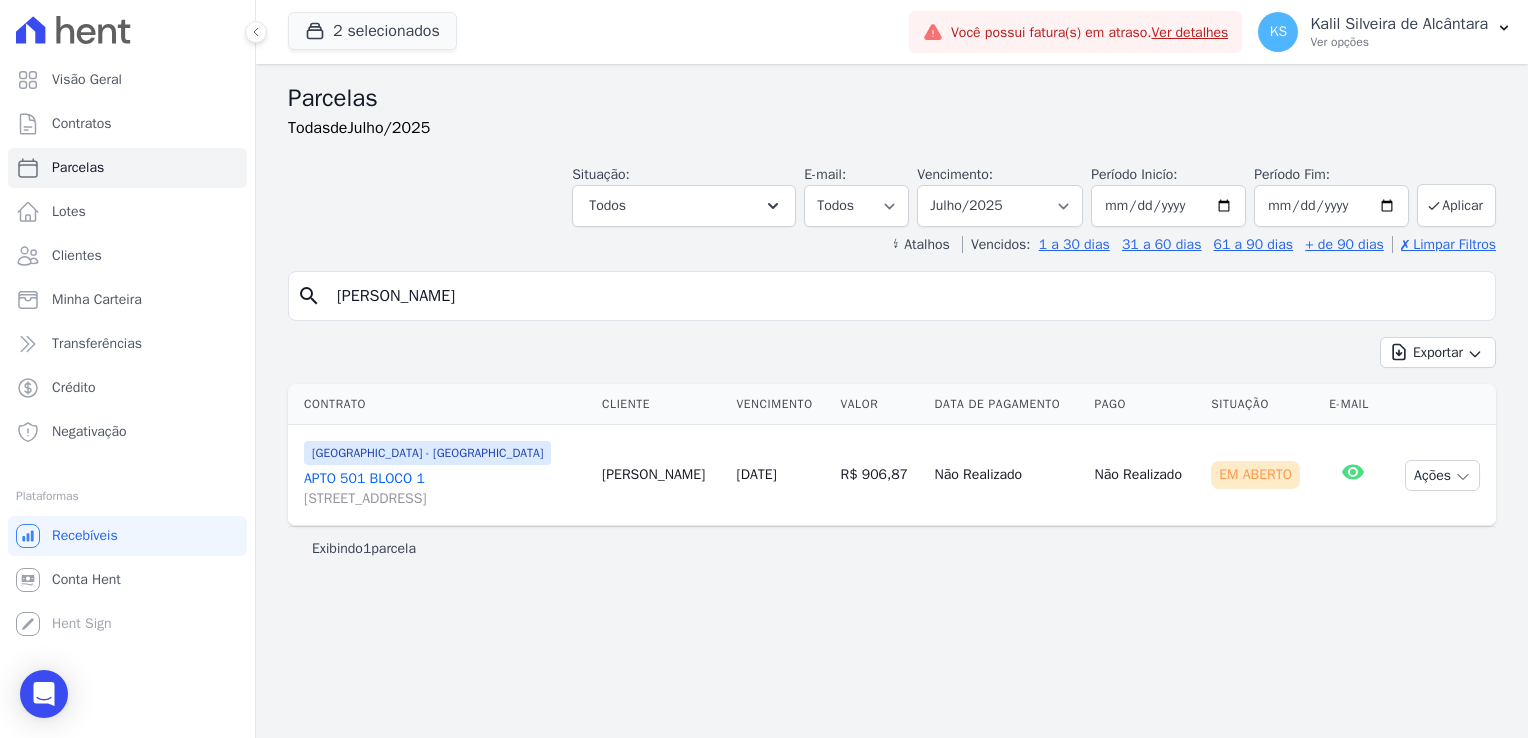 click on "bruna chaves" at bounding box center (906, 296) 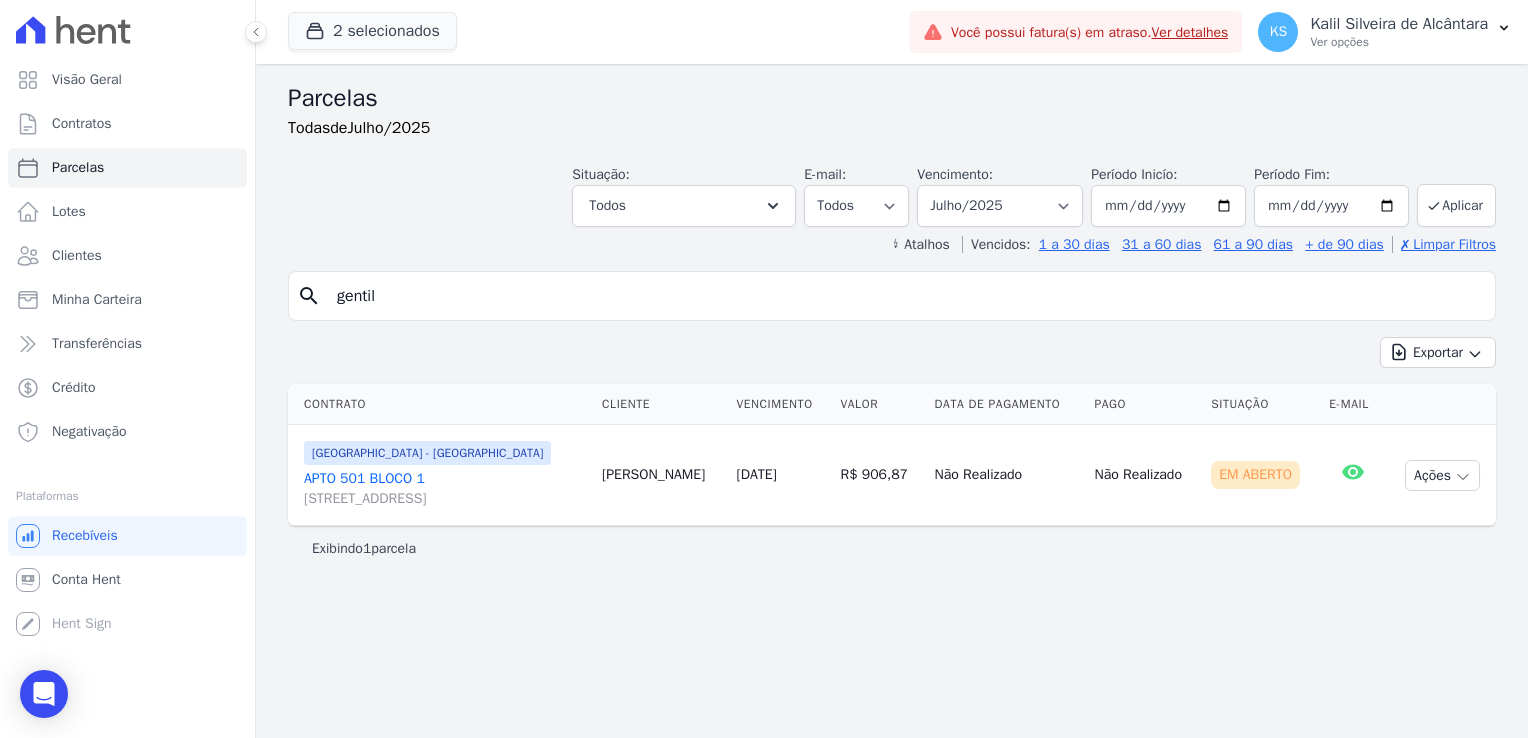 type on "gentil" 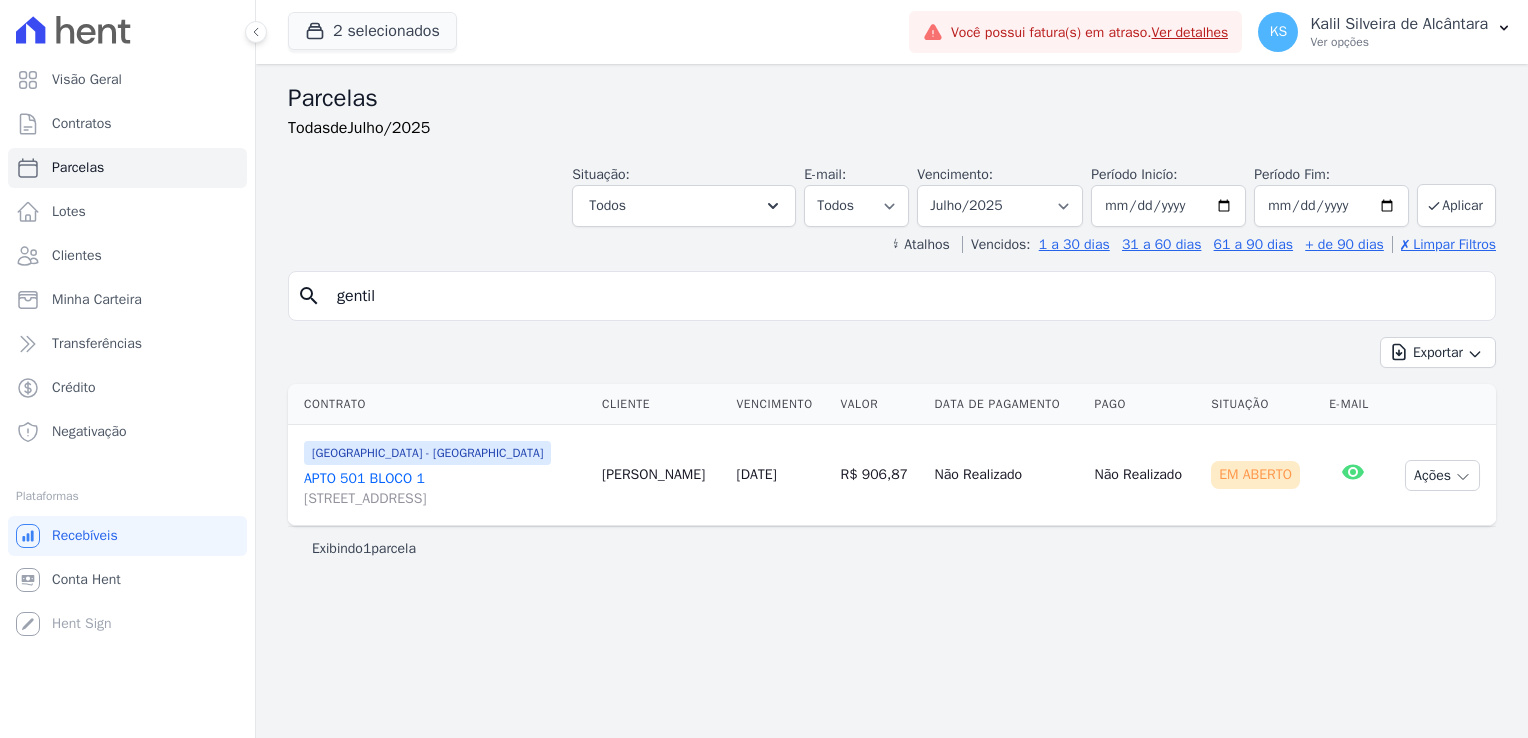 select 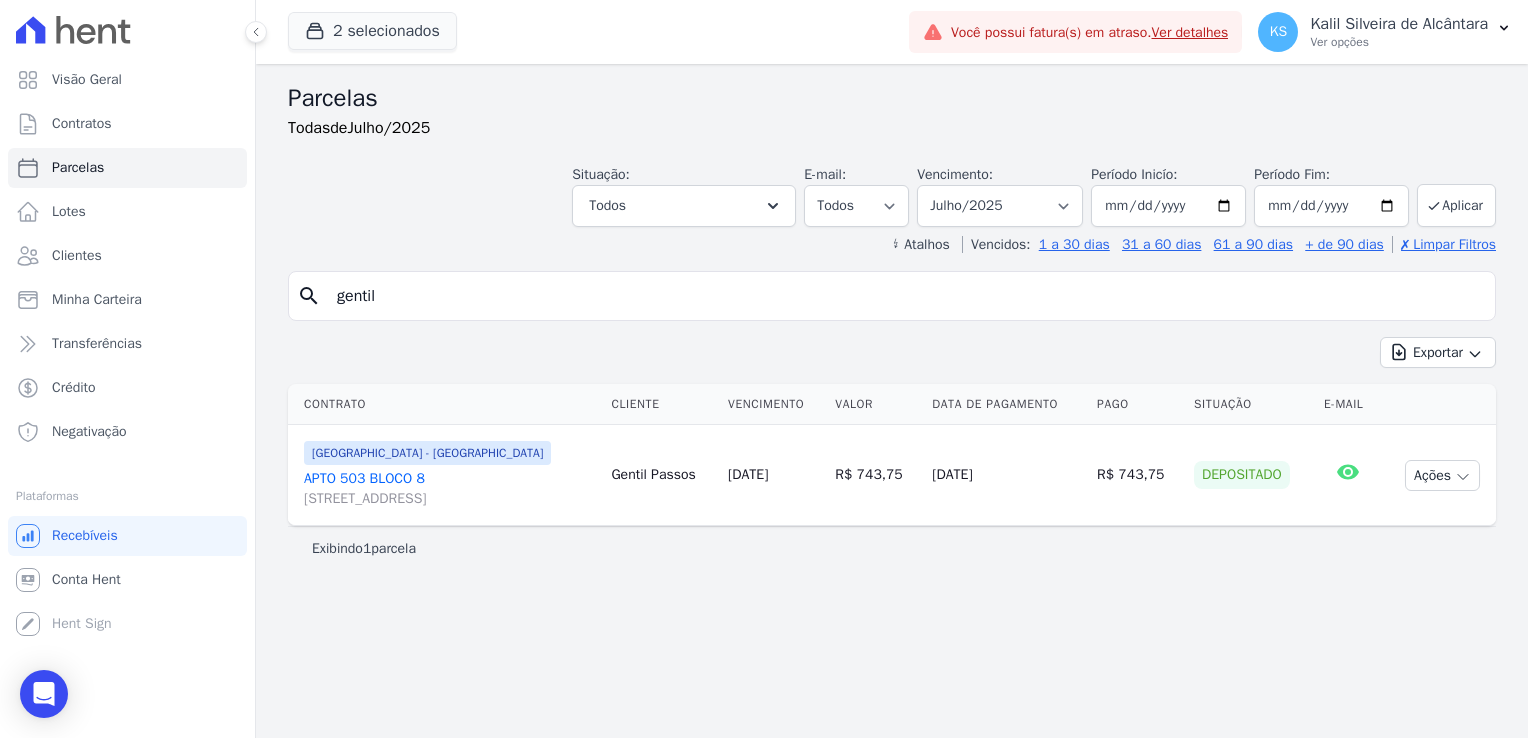 click on "APTO 503 BLOCO 8
Rua Nova York, 120, Passo das Pedras" at bounding box center (449, 489) 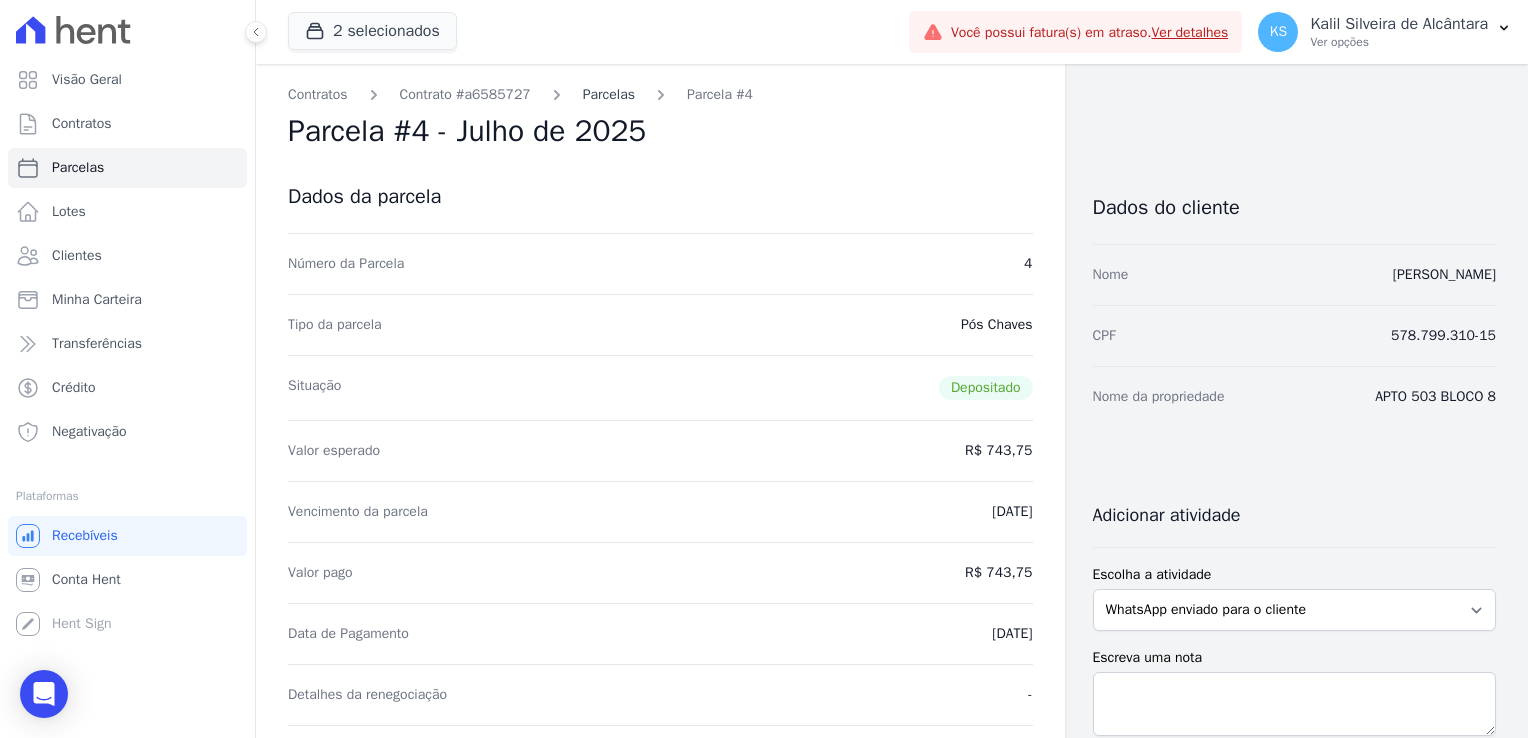 click on "Parcelas" at bounding box center (609, 94) 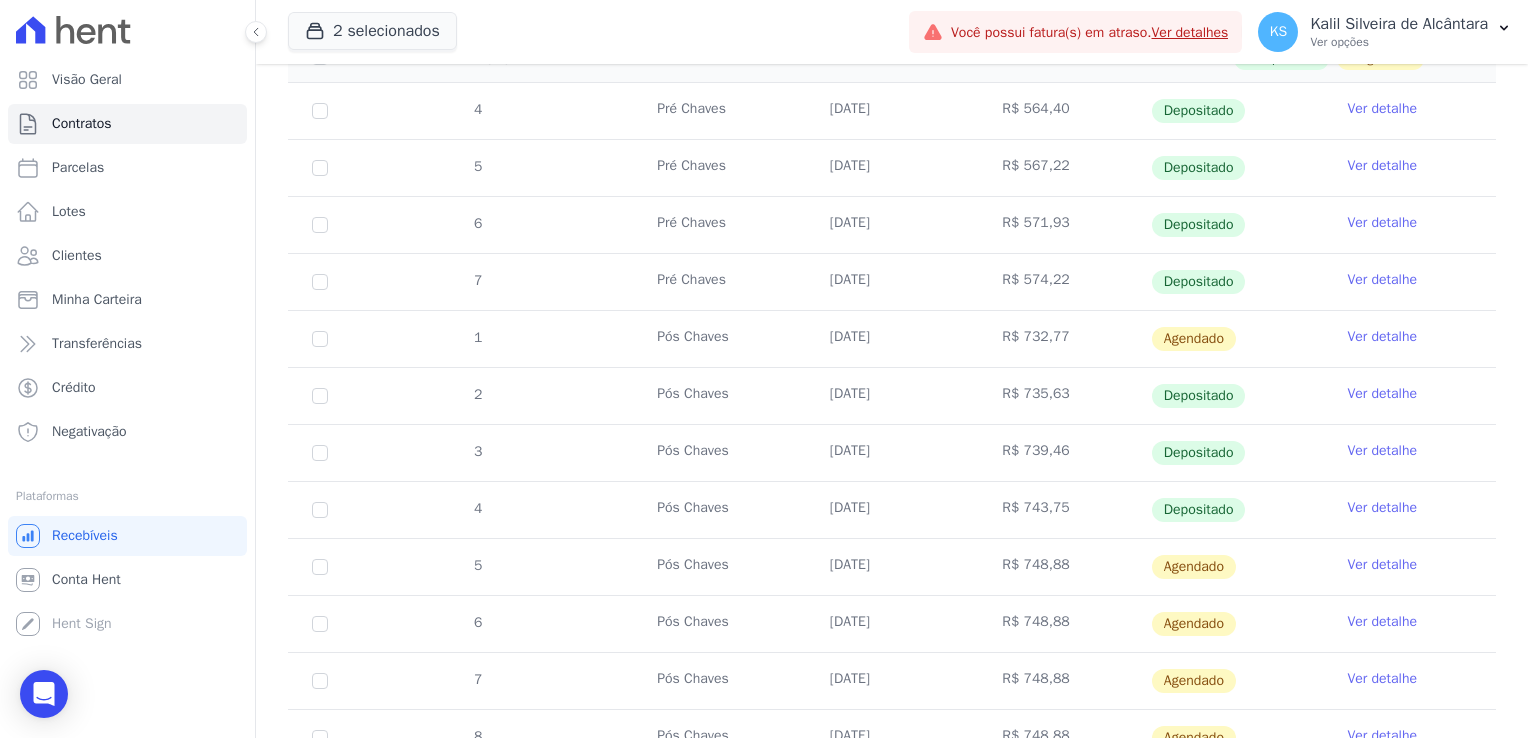 scroll, scrollTop: 423, scrollLeft: 0, axis: vertical 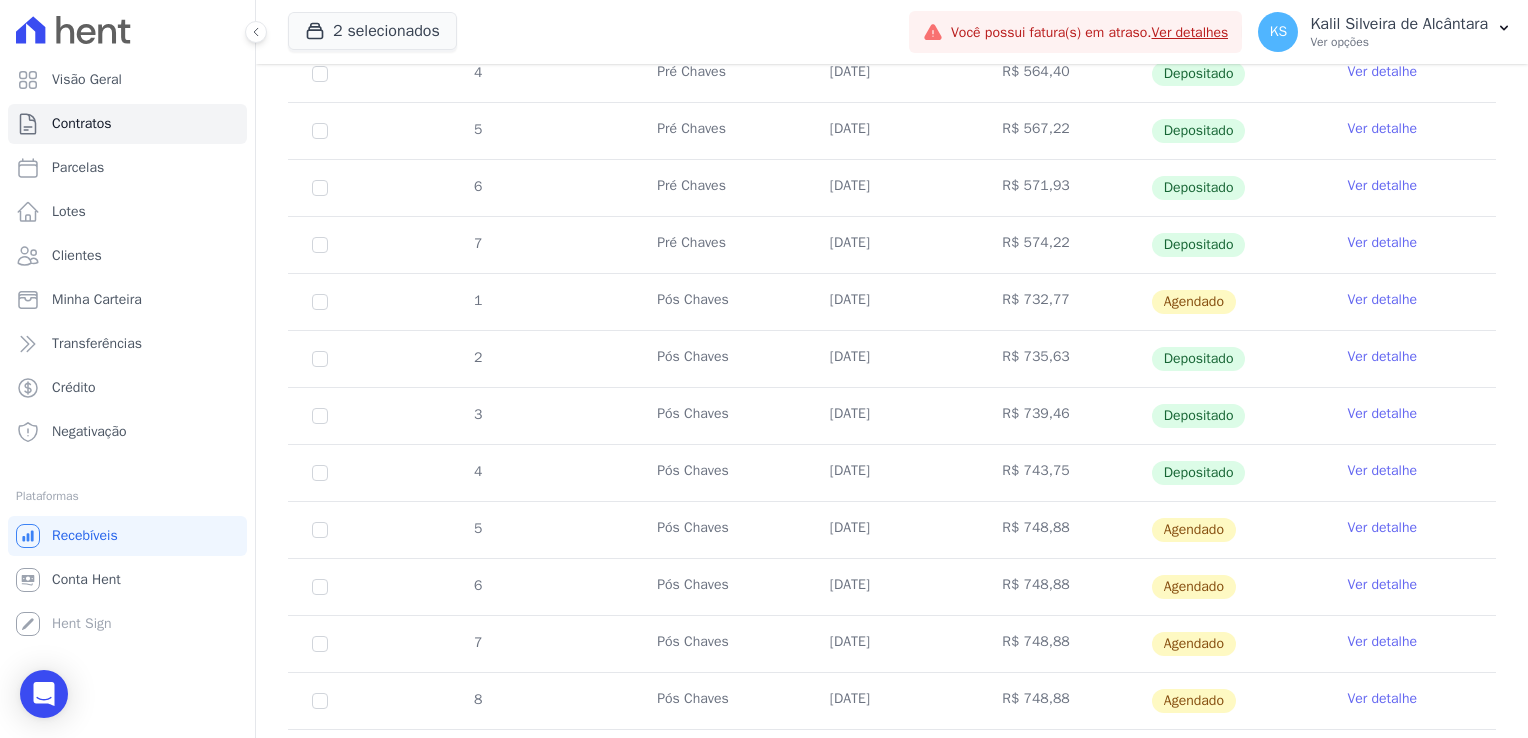 click on "Ver detalhe" at bounding box center [1382, 300] 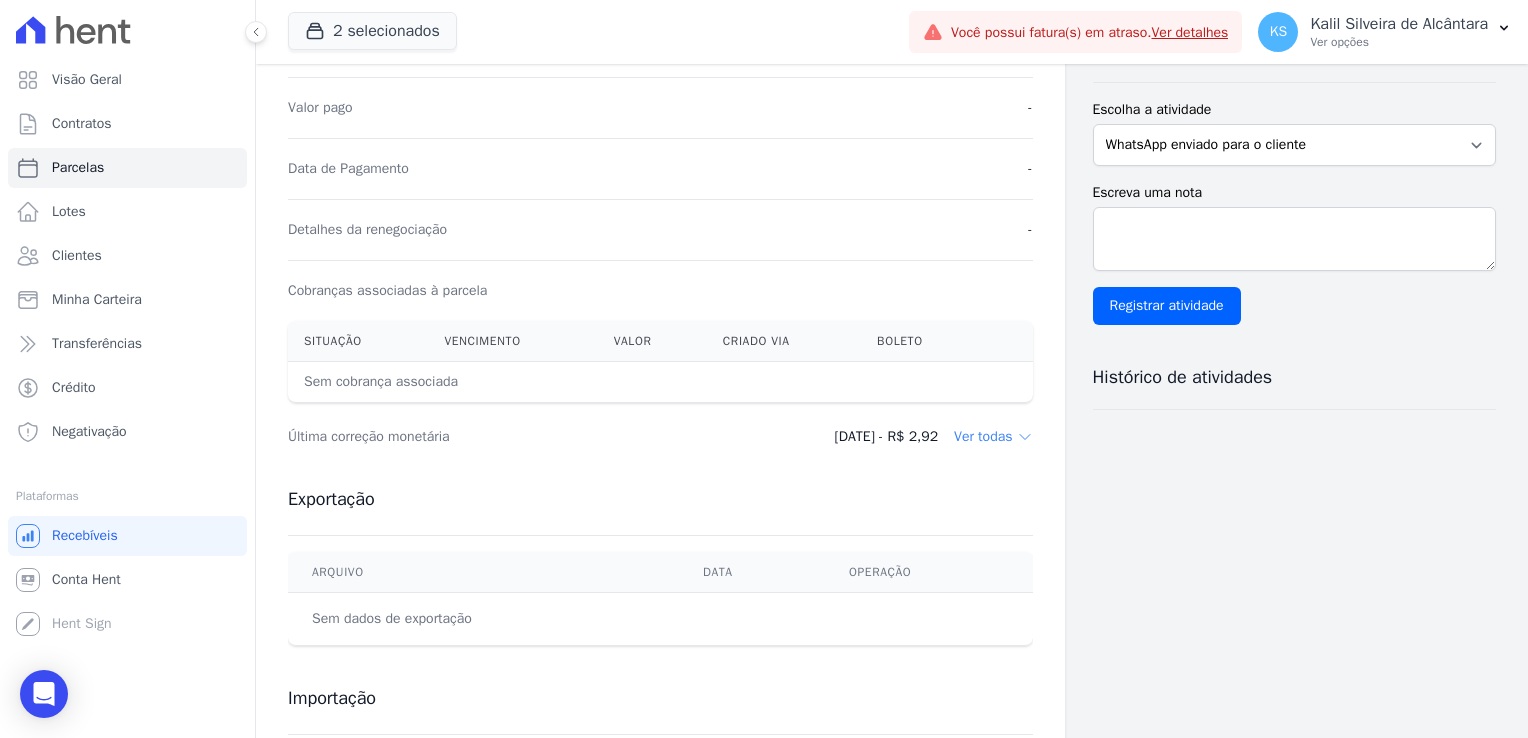 scroll, scrollTop: 624, scrollLeft: 0, axis: vertical 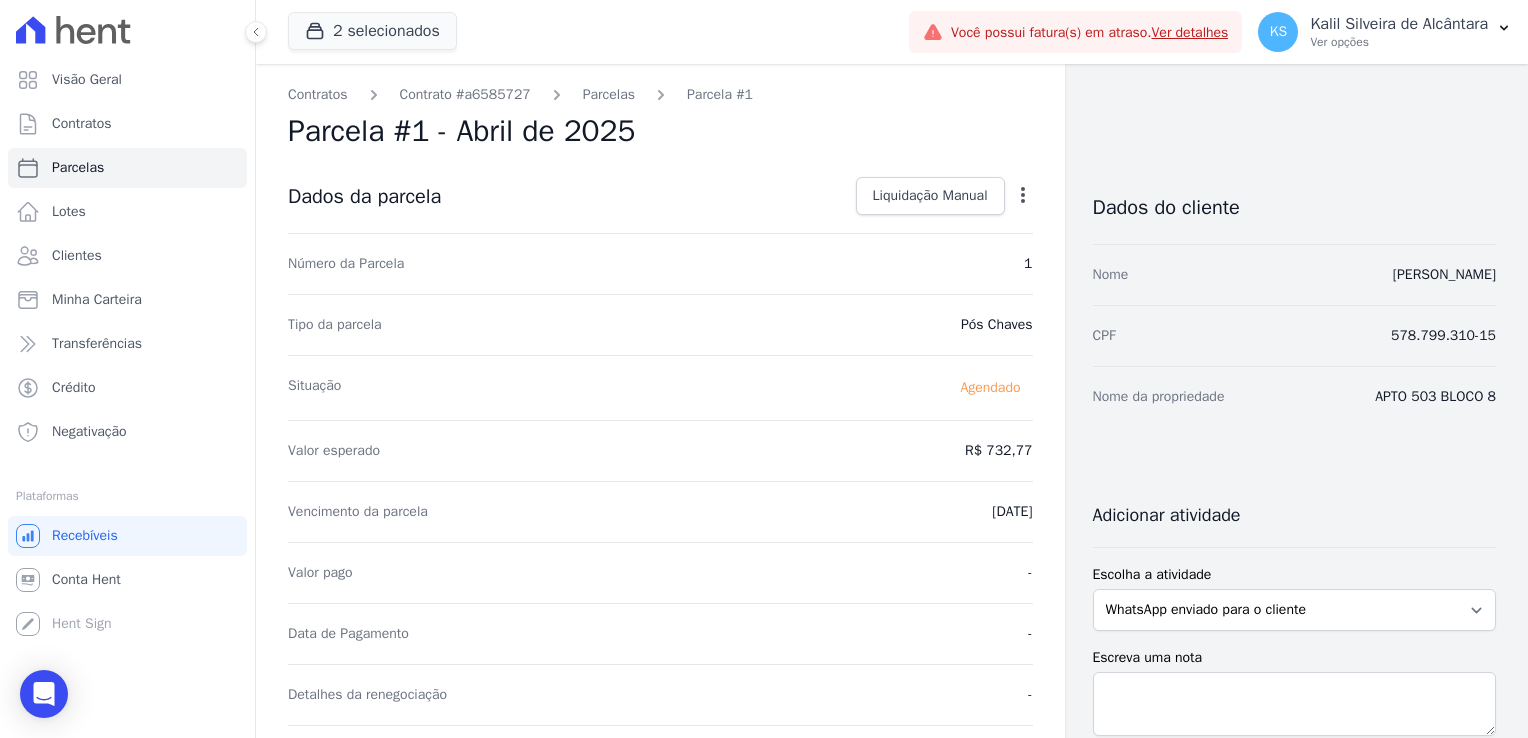 click on "Contratos
Contrato
#a6585727
Parcelas
Parcela
#1
Parcela #1 - Abril de 2025
Dados da parcela
Liquidação Manual
Liquidação Manual
Data de Pagamento
2025-07-14
Valor pago
R$
732.77" at bounding box center (660, 707) 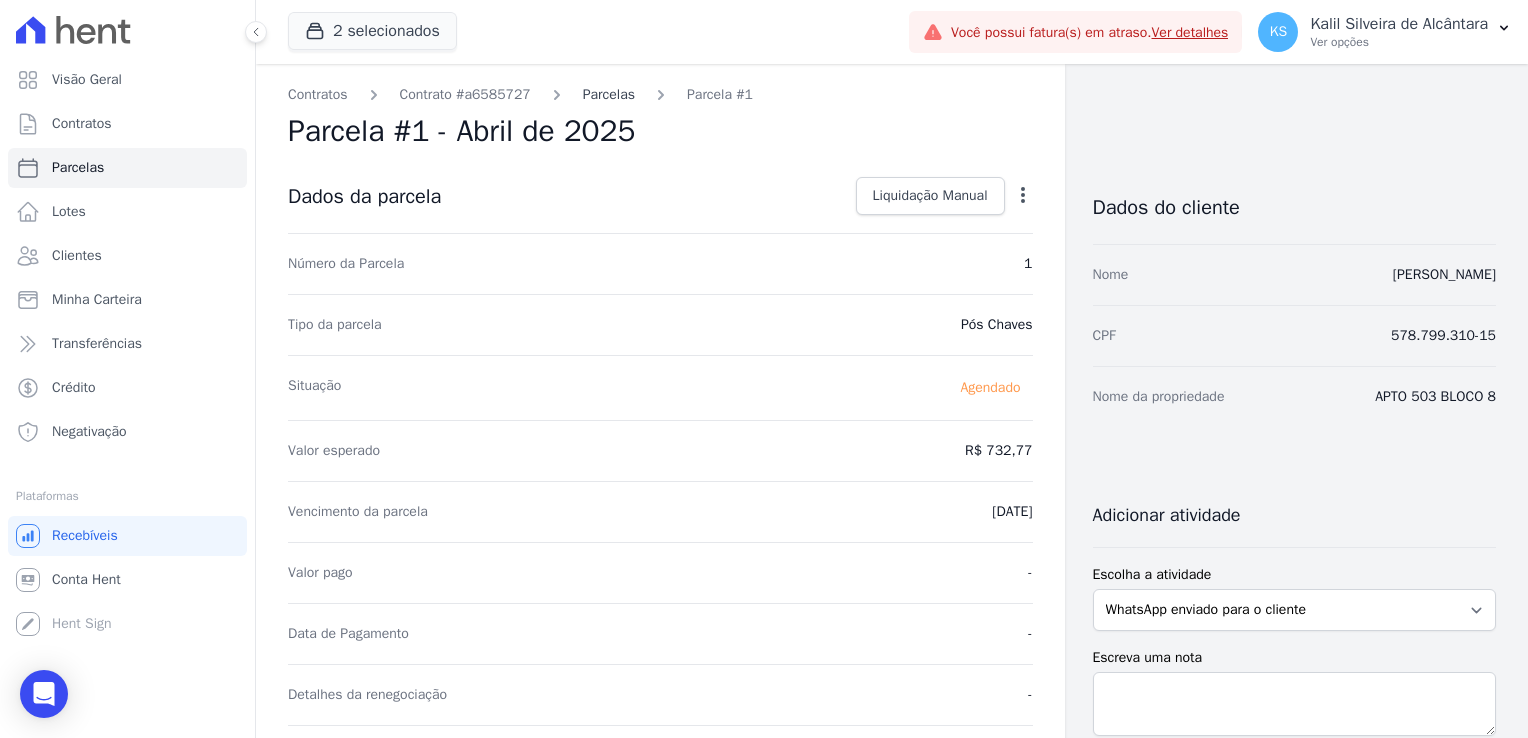click on "Parcelas" at bounding box center [609, 94] 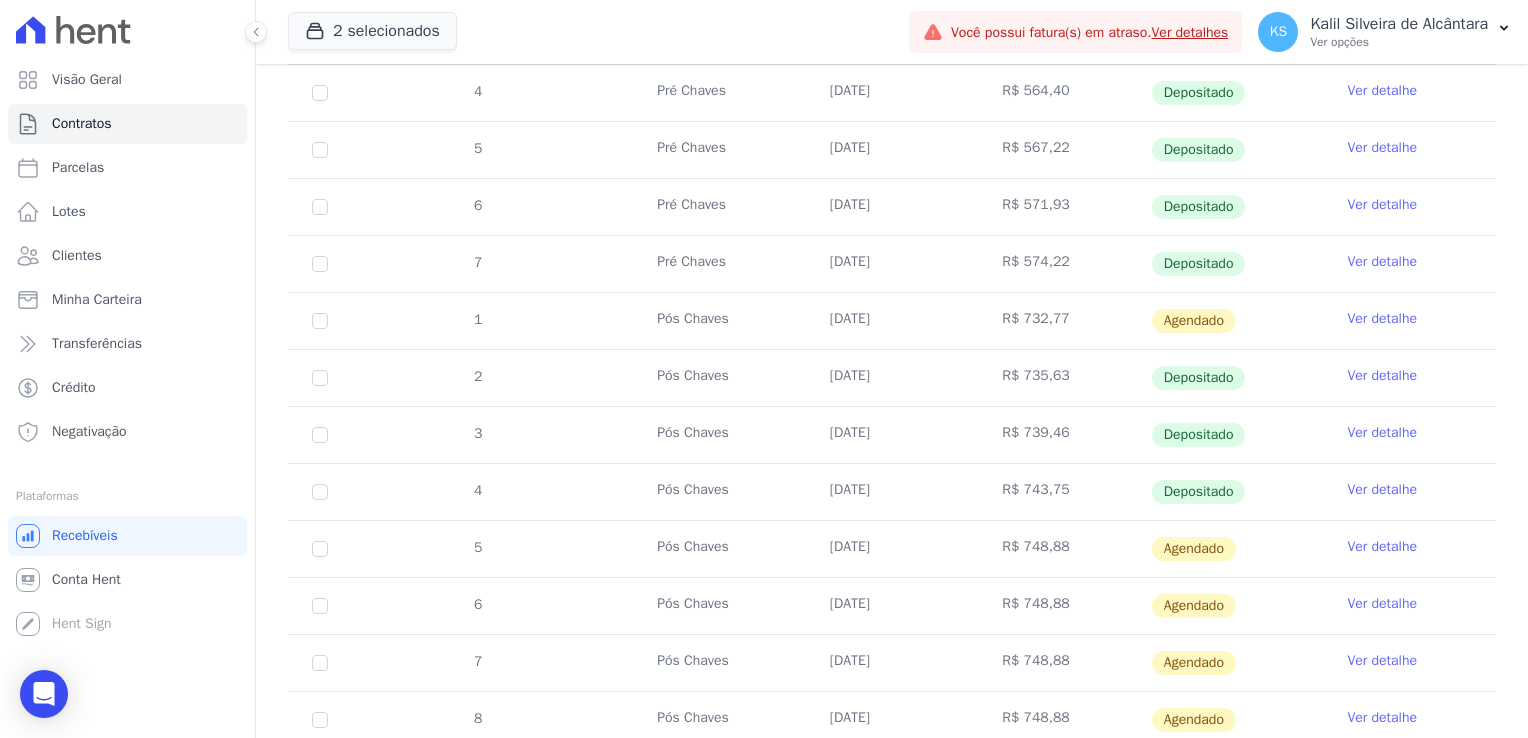 scroll, scrollTop: 410, scrollLeft: 0, axis: vertical 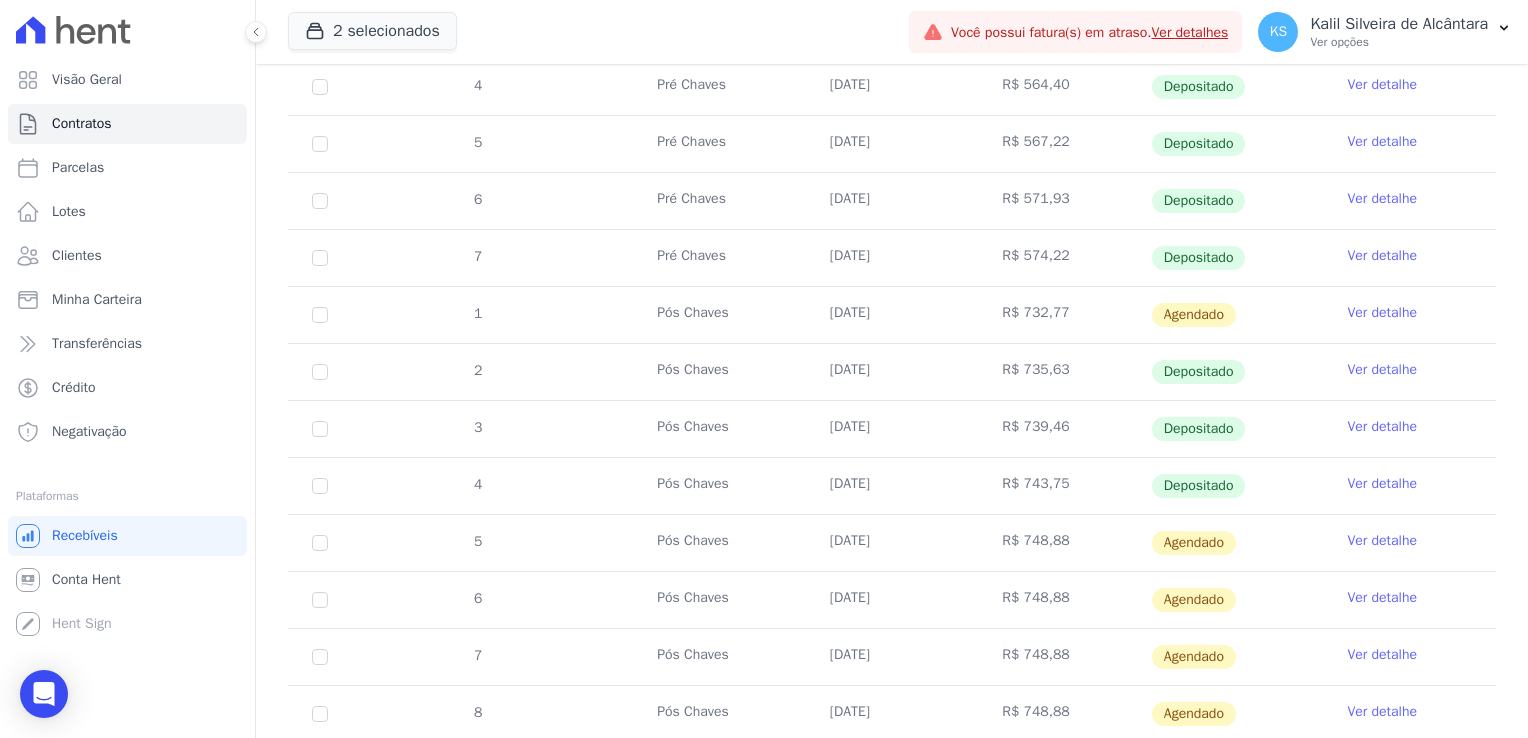 click on "Ver detalhe" at bounding box center [1382, 313] 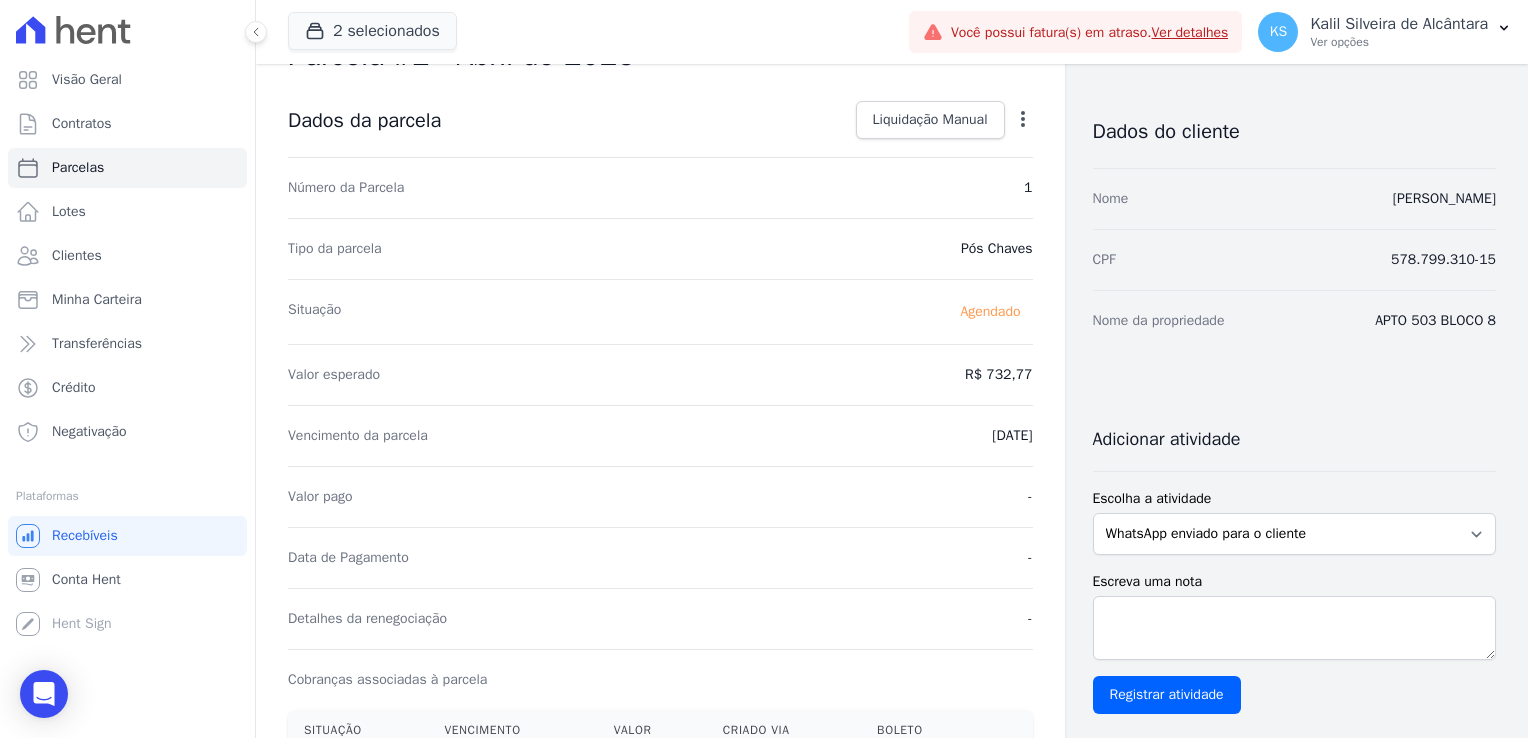 scroll, scrollTop: 0, scrollLeft: 0, axis: both 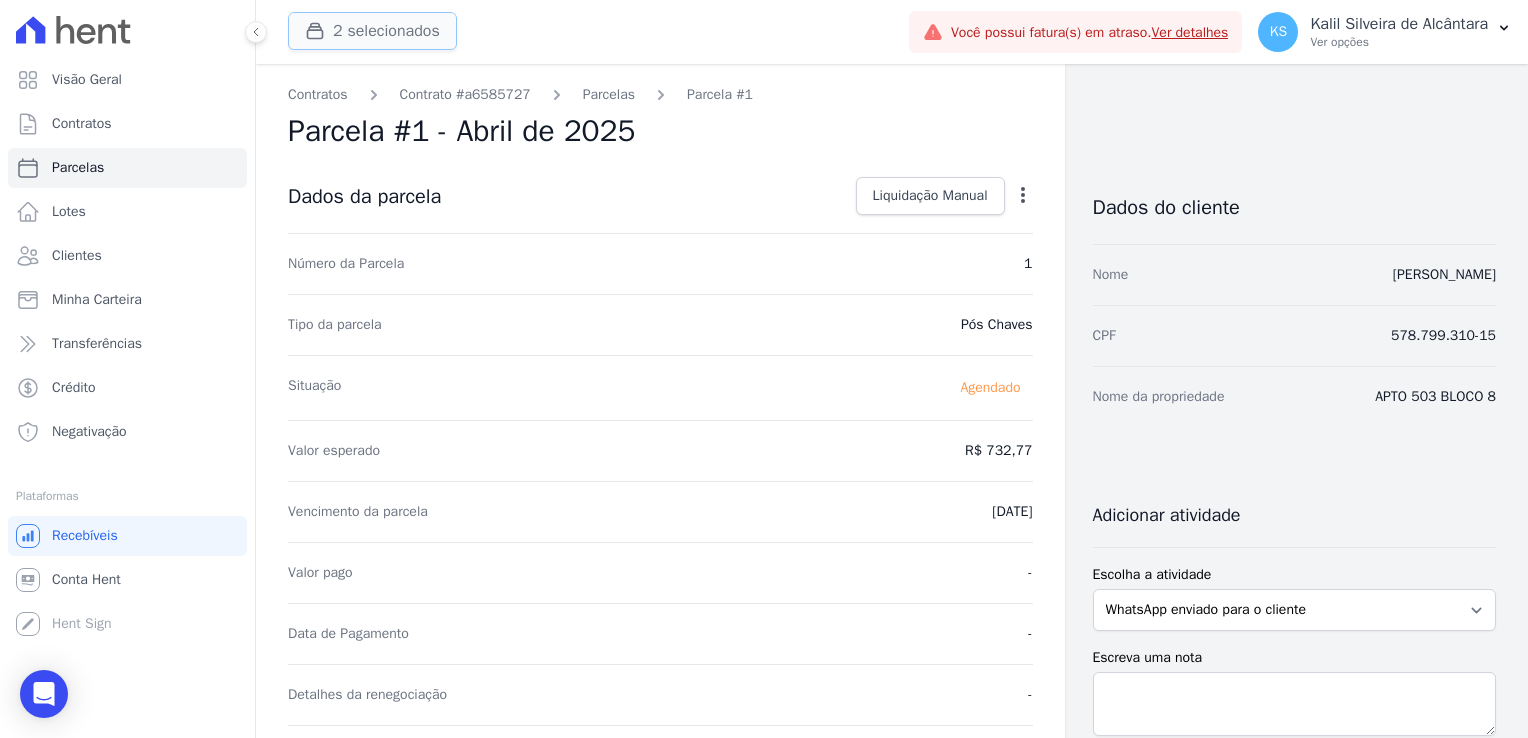 click on "2 selecionados" at bounding box center (372, 31) 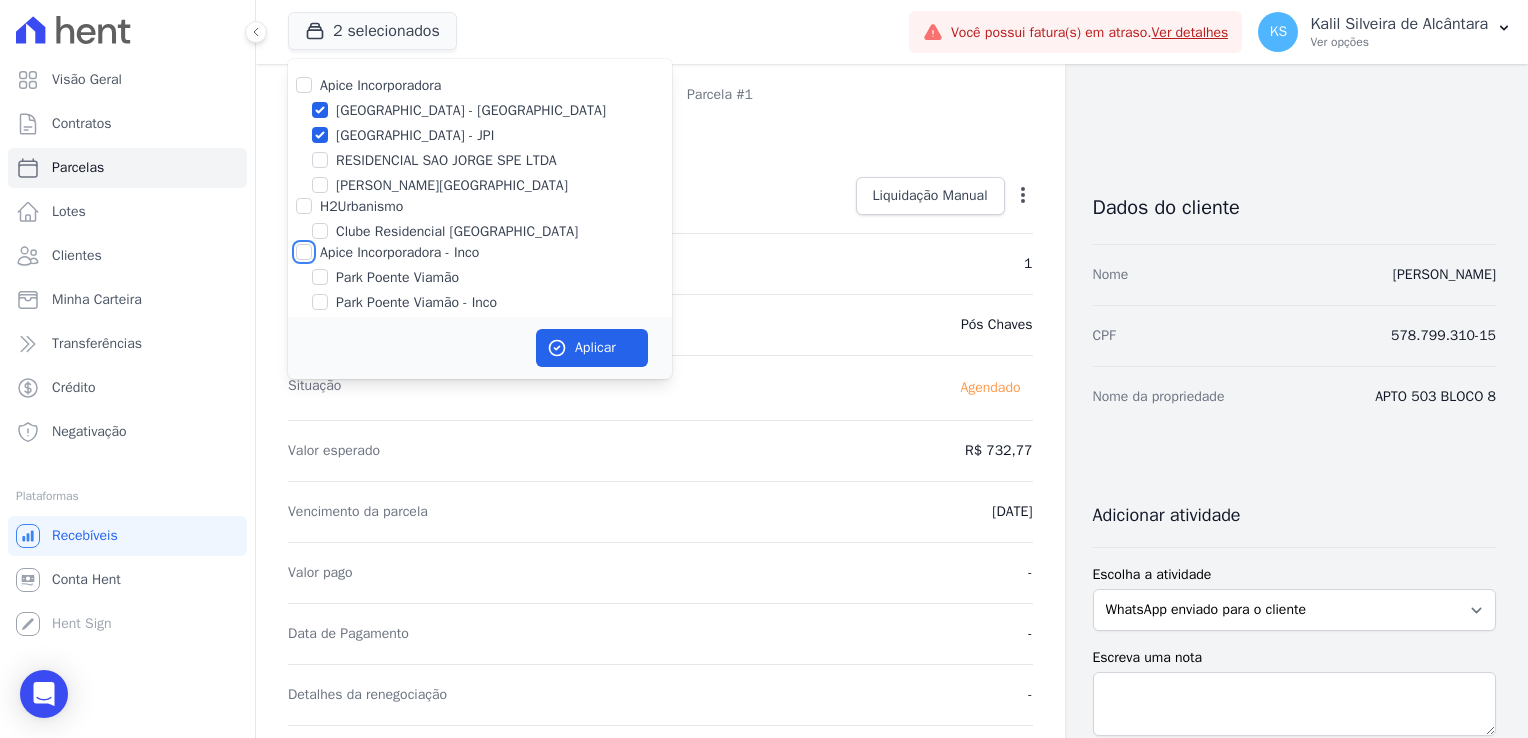click on "Apice Incorporadora - Inco" at bounding box center (304, 252) 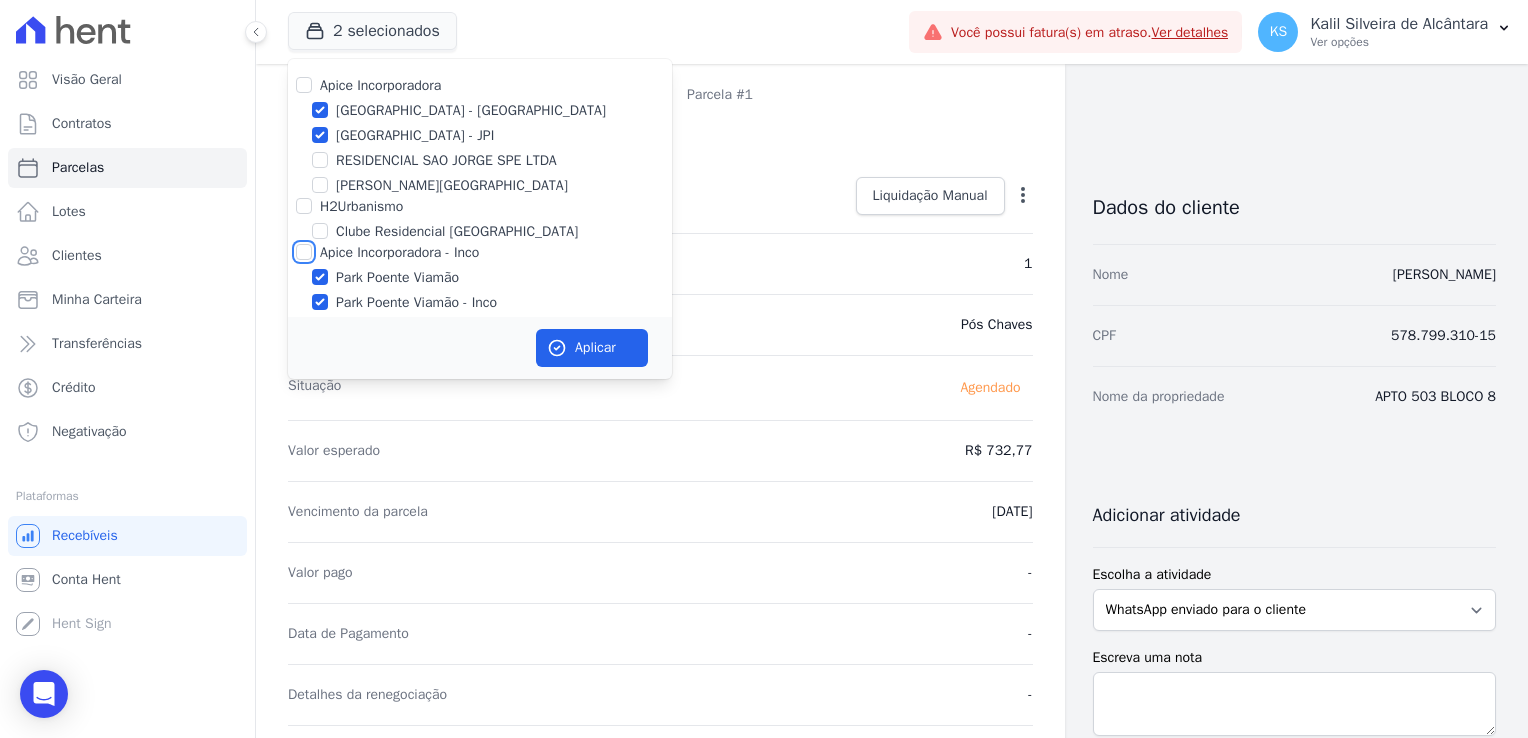 checkbox on "true" 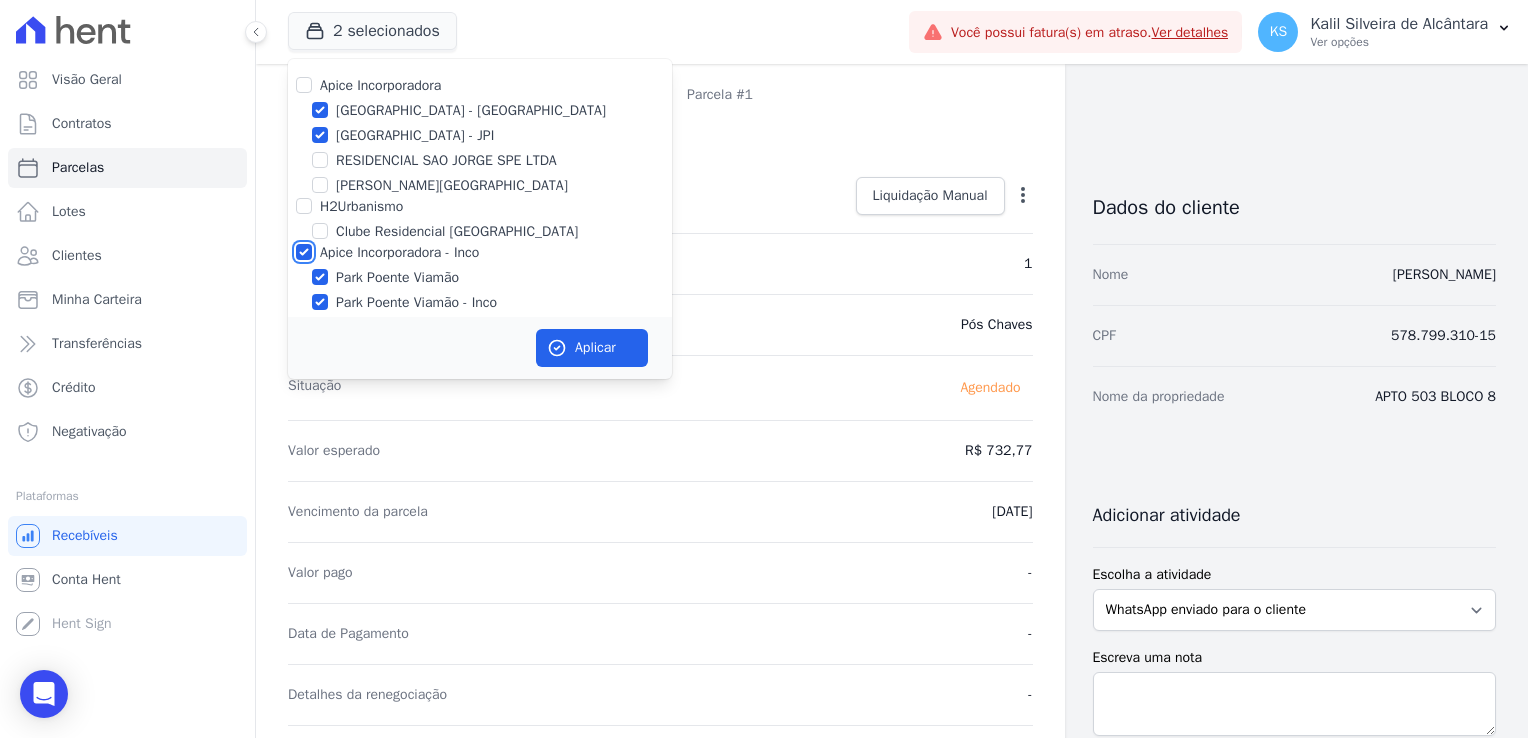 checkbox on "true" 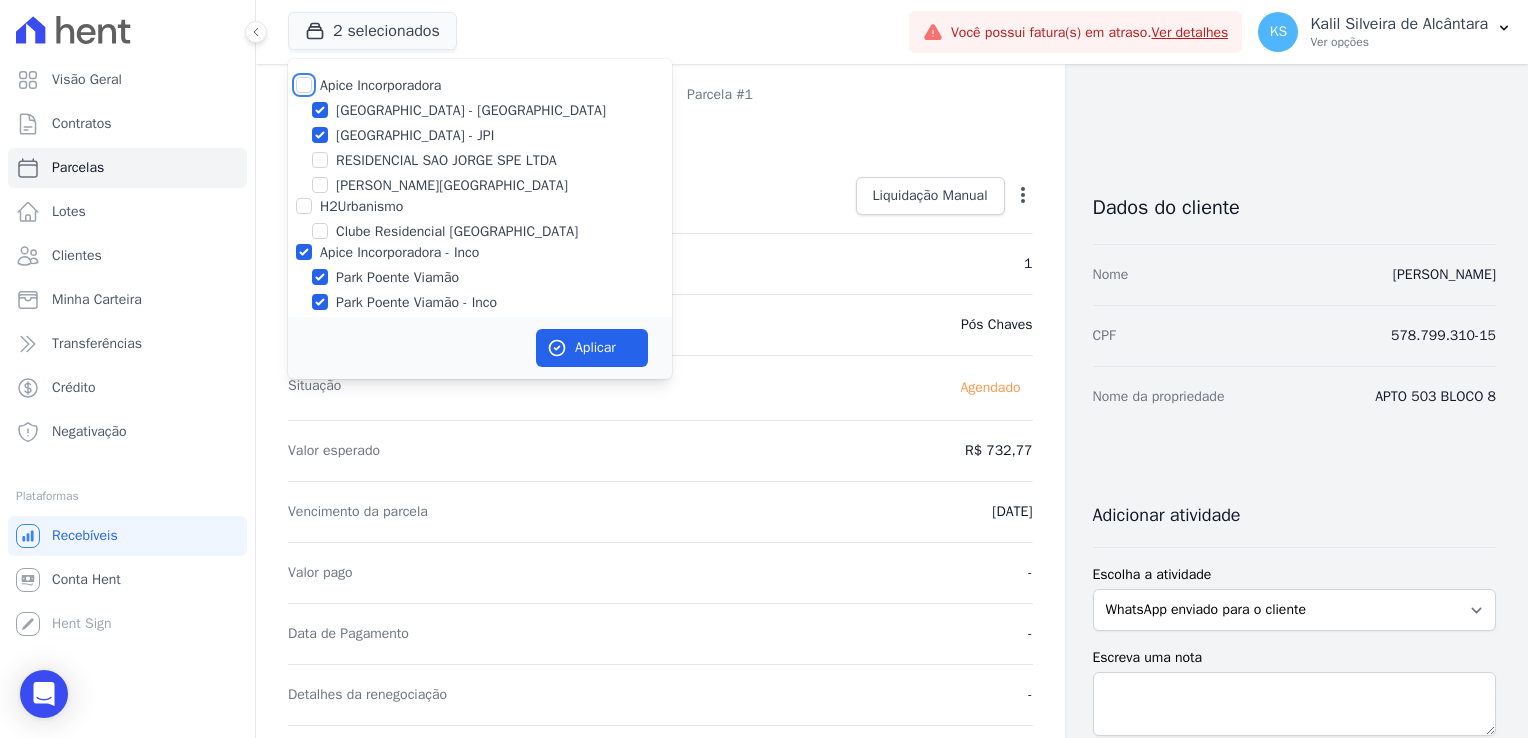 click on "Apice Incorporadora" at bounding box center [304, 85] 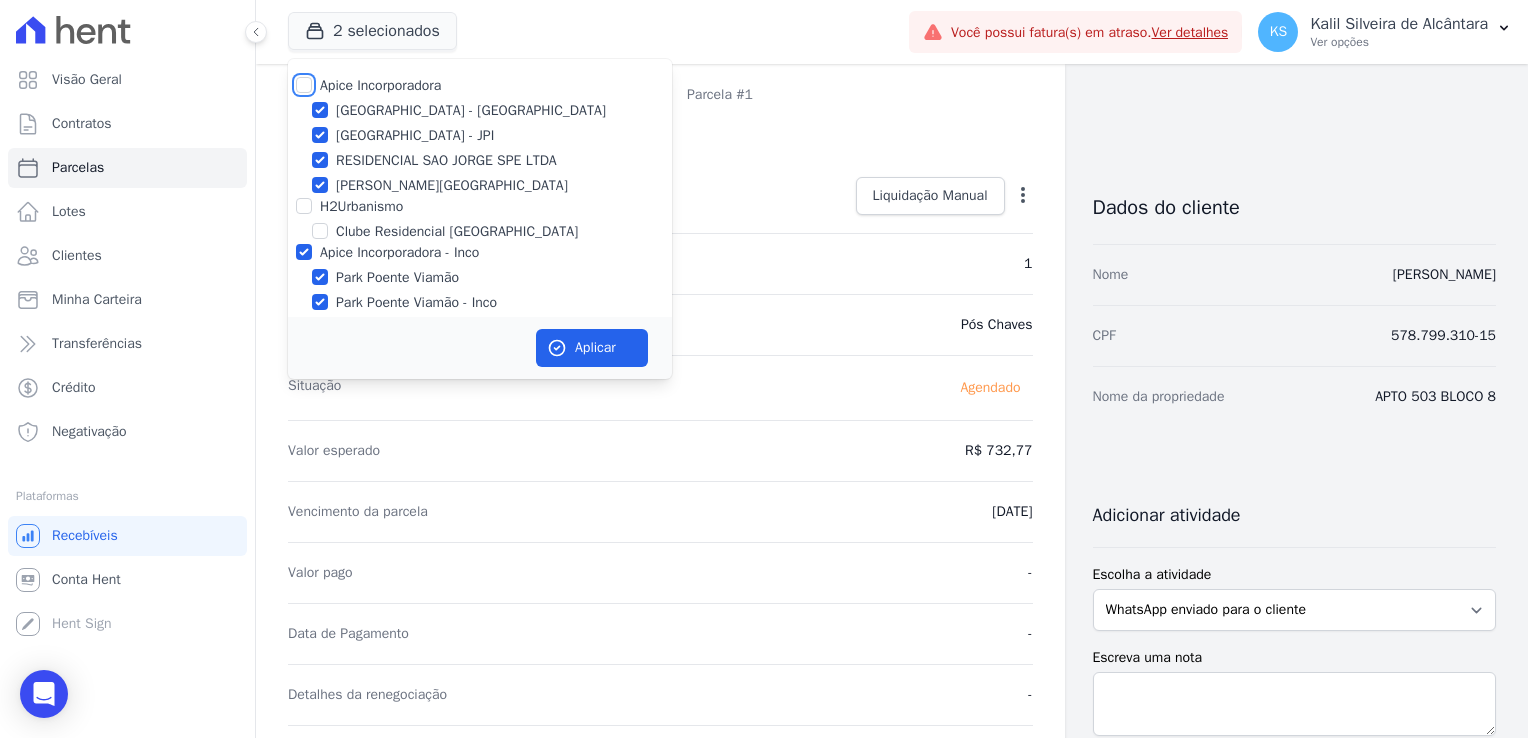 checkbox on "true" 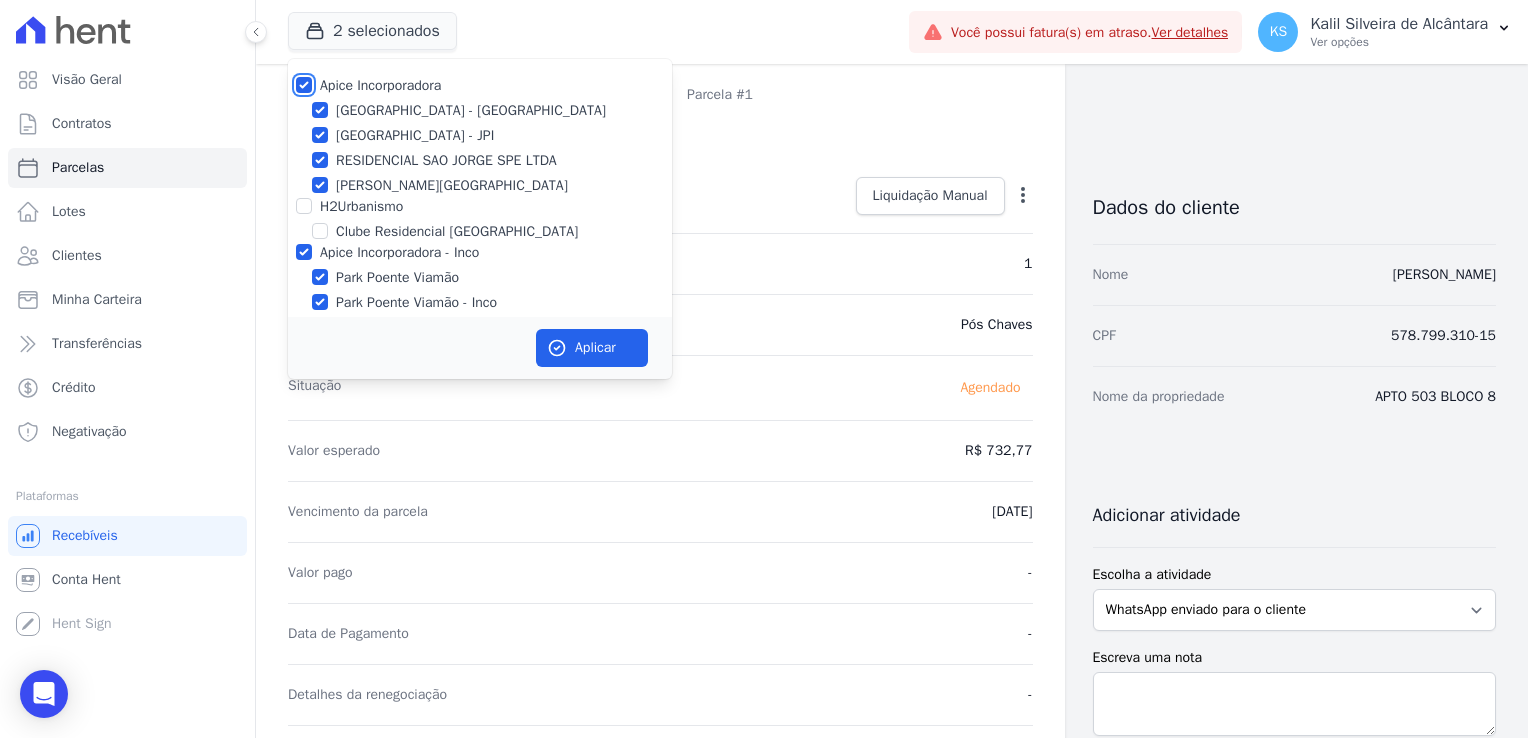 checkbox on "true" 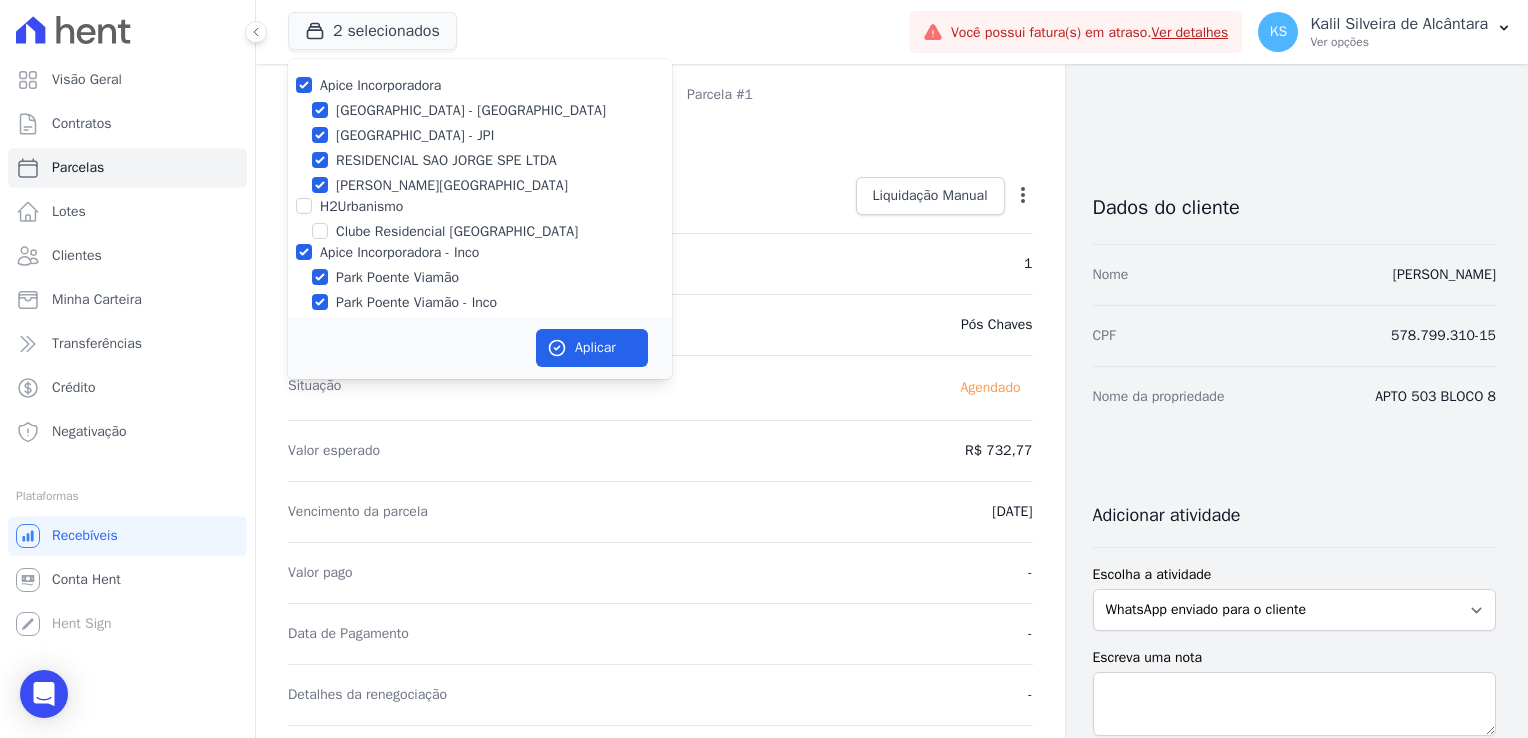 drag, startPoint x: 307, startPoint y: 89, endPoint x: 824, endPoint y: 130, distance: 518.62317 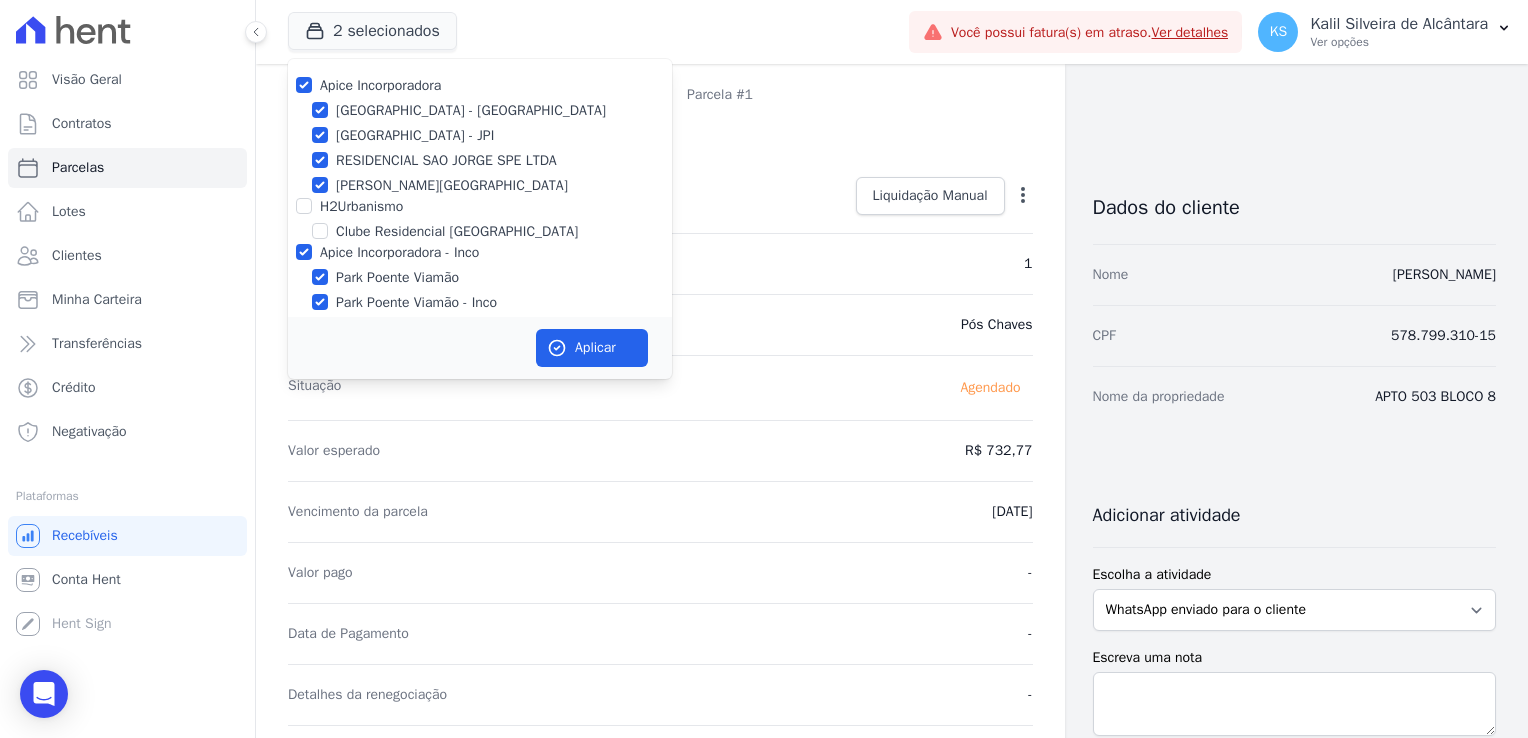 click on "Parcela #1 - Abril de 2025" at bounding box center [660, 131] 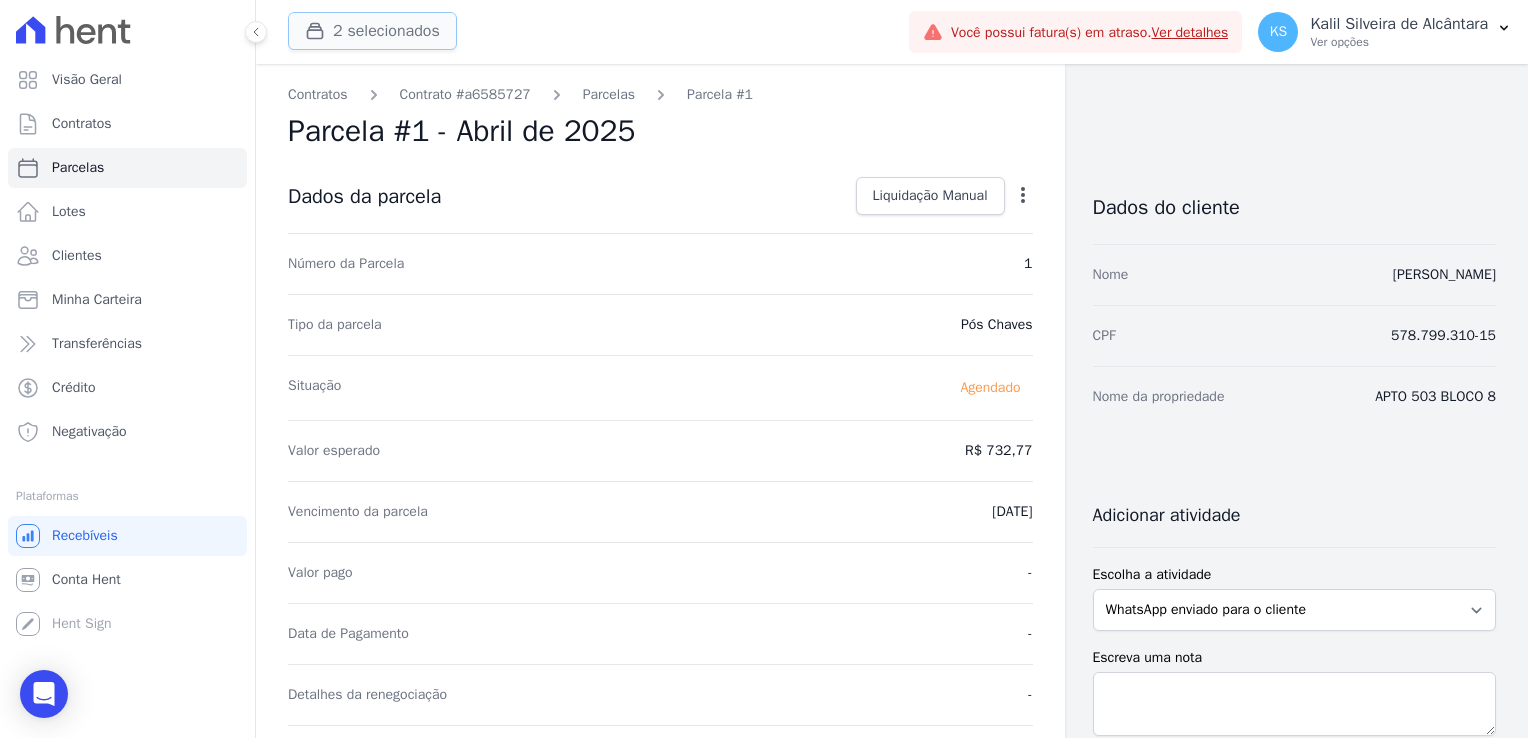click on "2 selecionados" at bounding box center (372, 31) 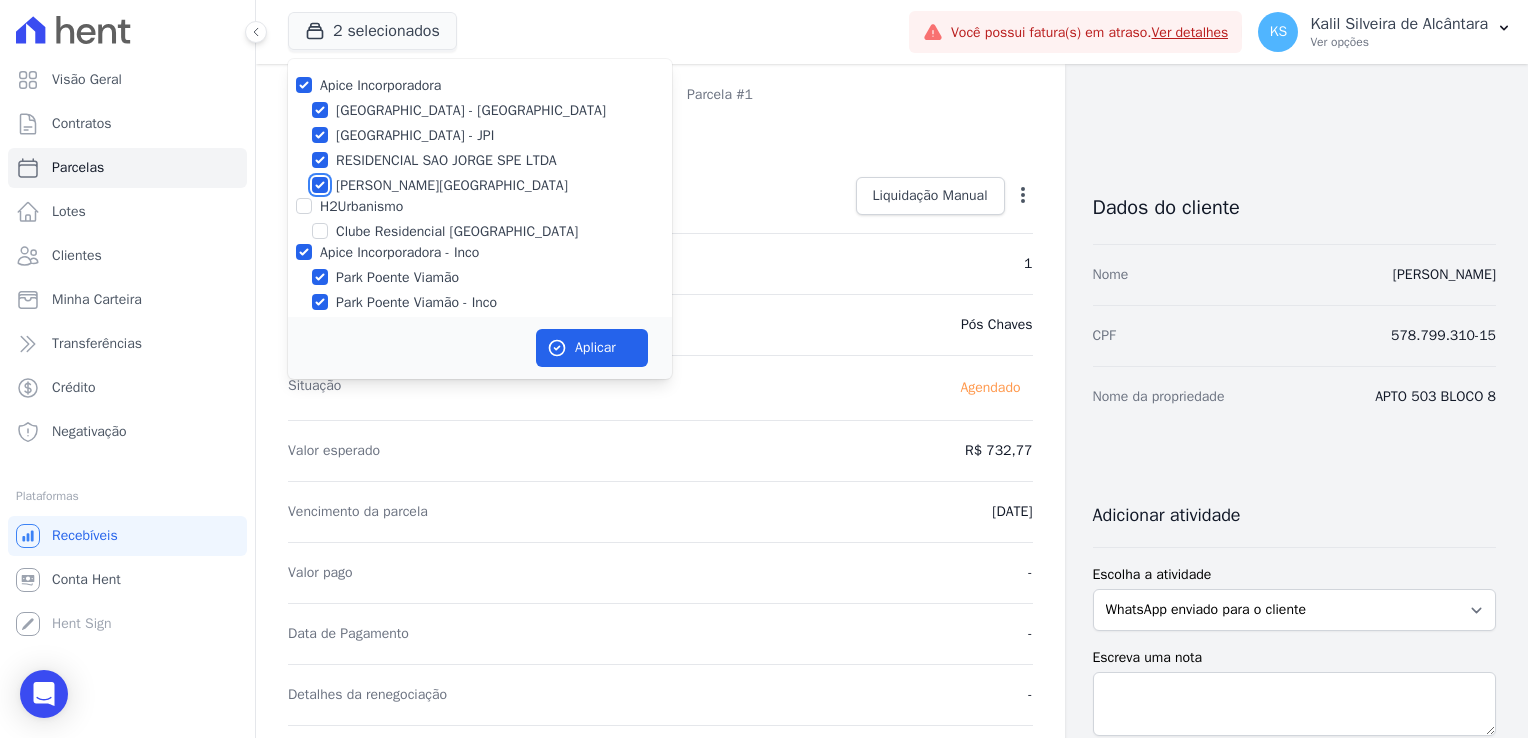 click on "[PERSON_NAME][GEOGRAPHIC_DATA]" at bounding box center (320, 185) 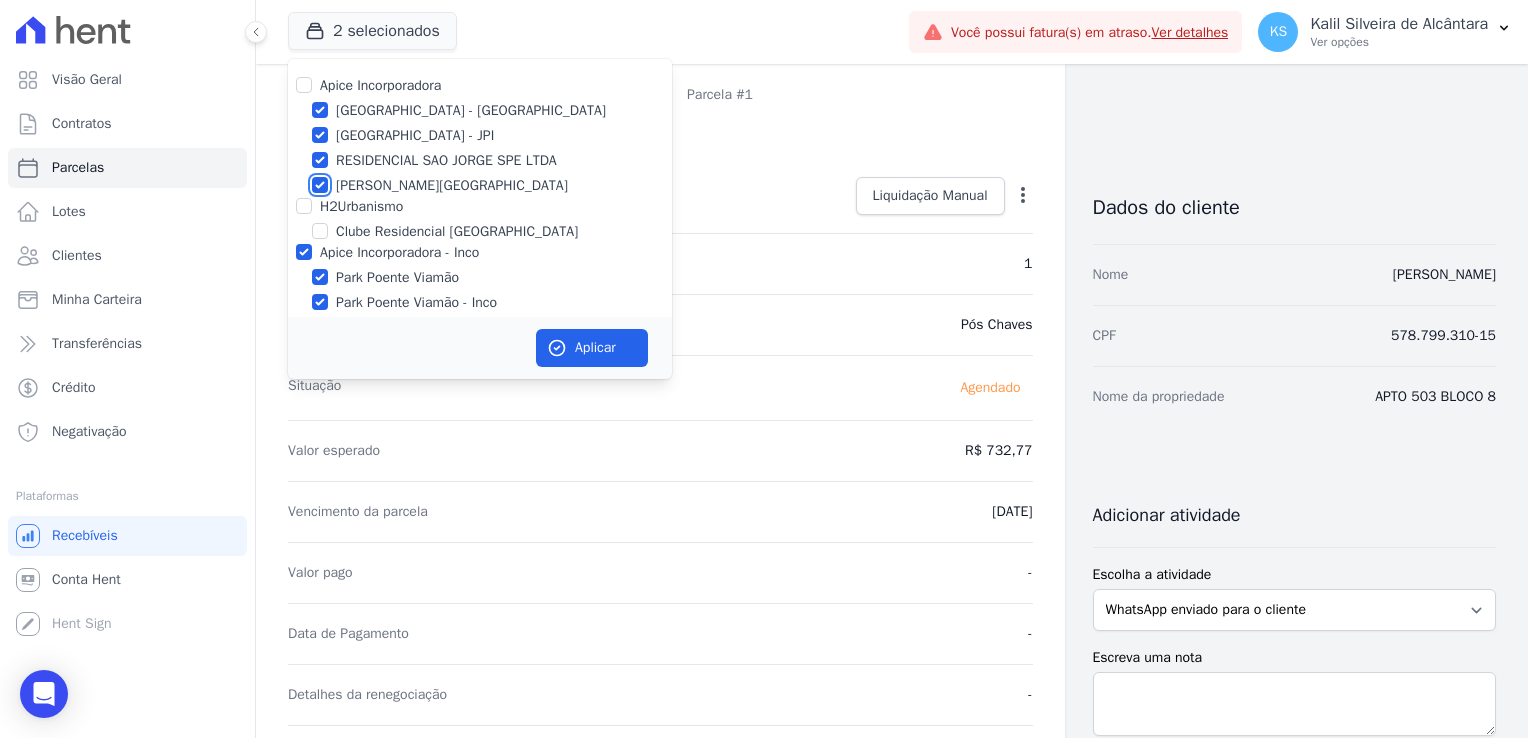 checkbox on "false" 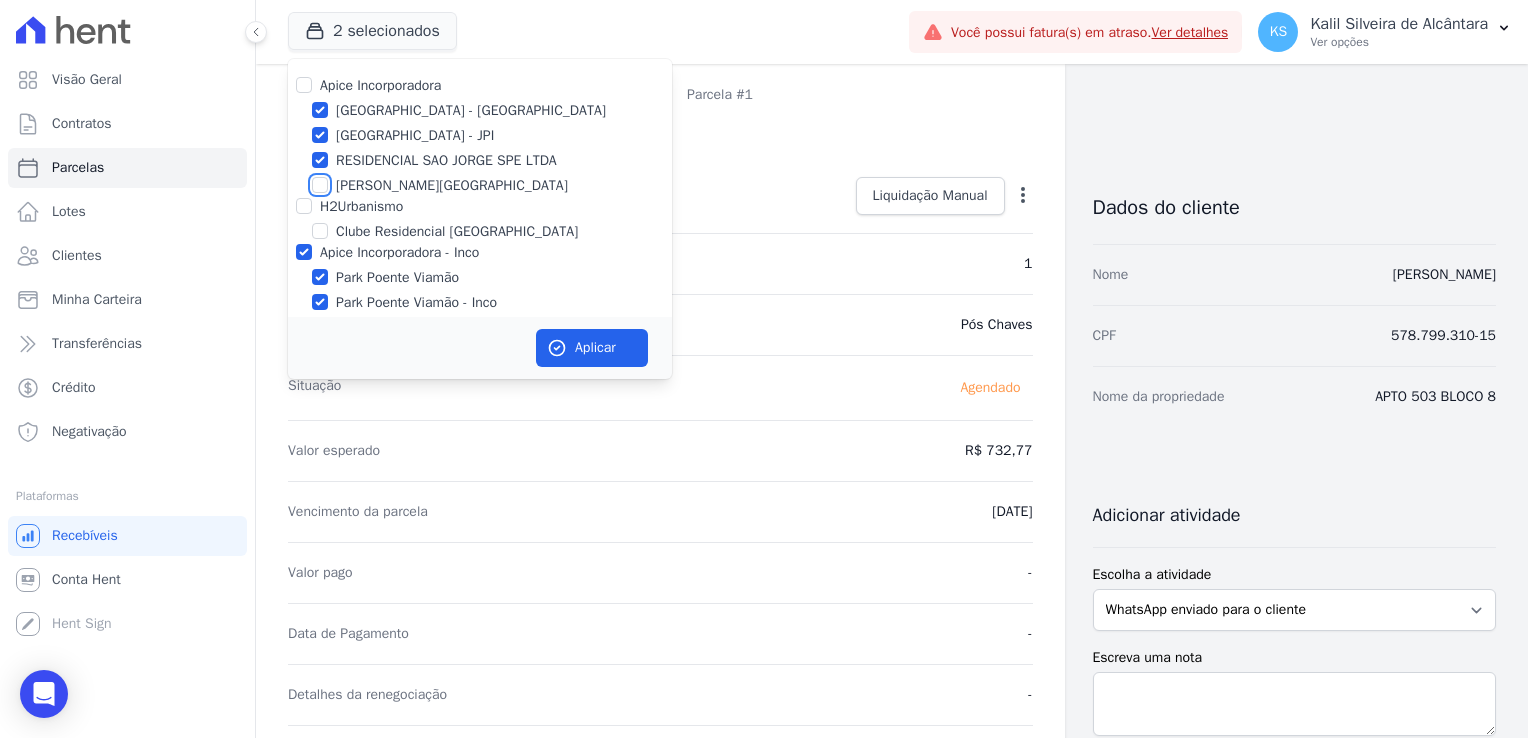 checkbox on "false" 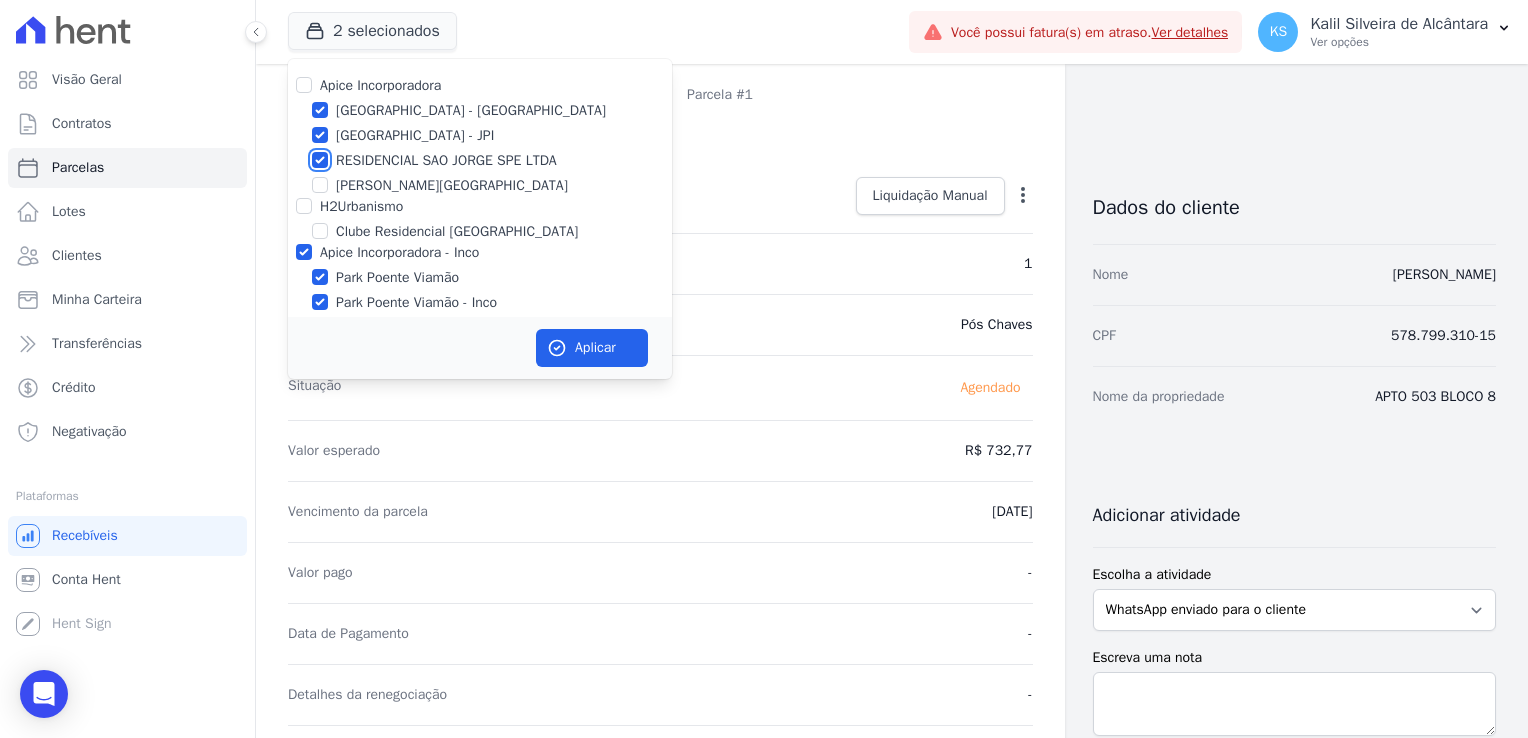 click on "RESIDENCIAL SAO JORGE SPE LTDA" at bounding box center (320, 160) 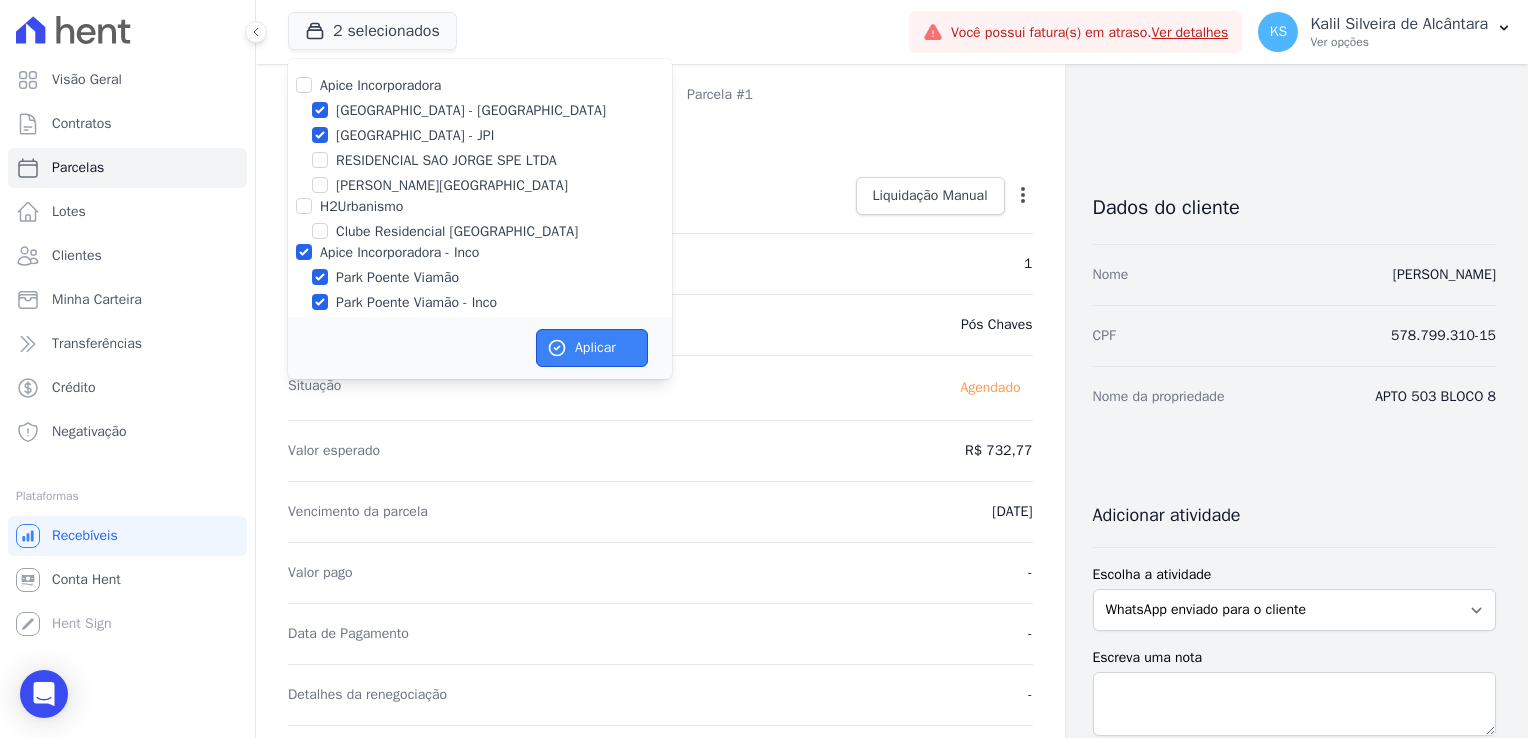 click on "Aplicar" at bounding box center (592, 348) 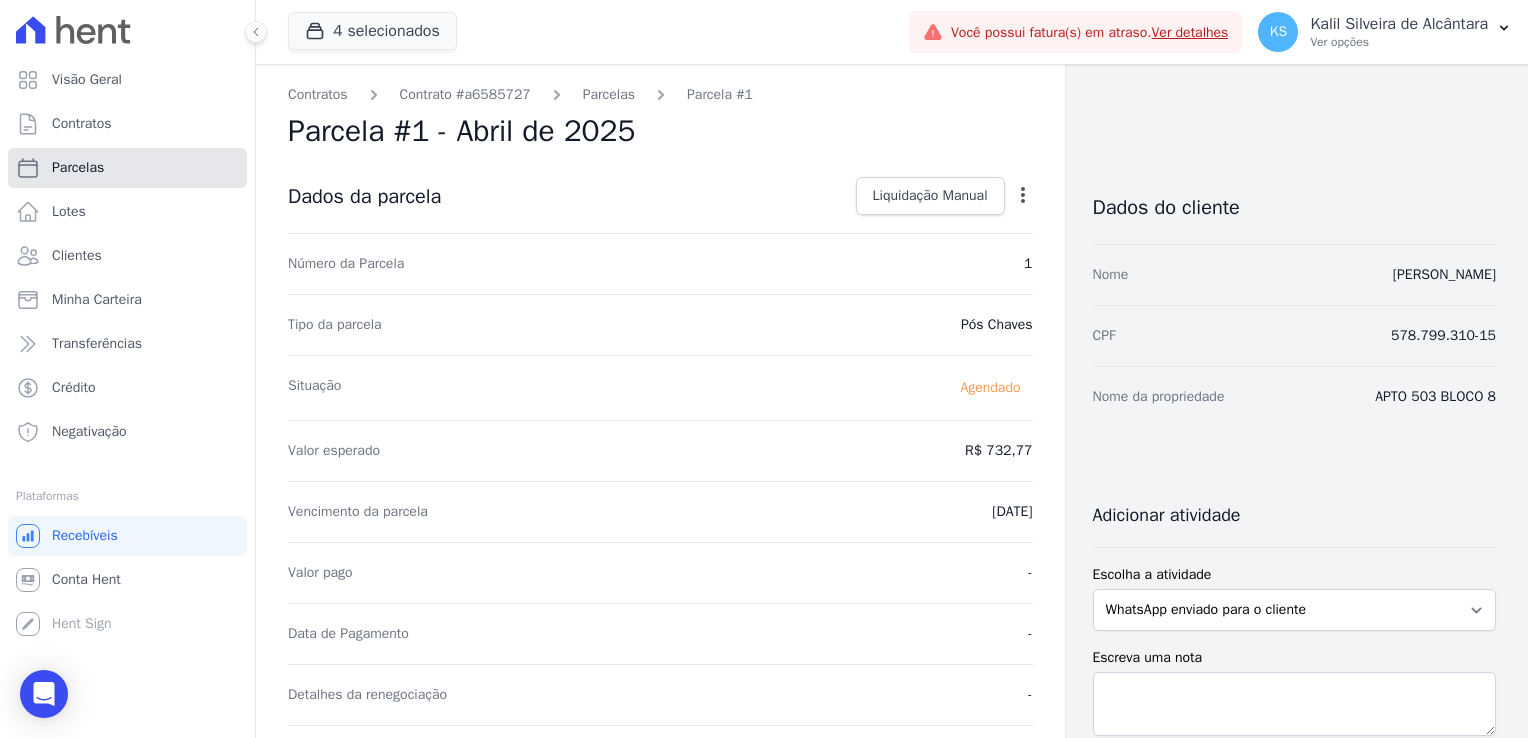 click on "Parcelas" at bounding box center (127, 168) 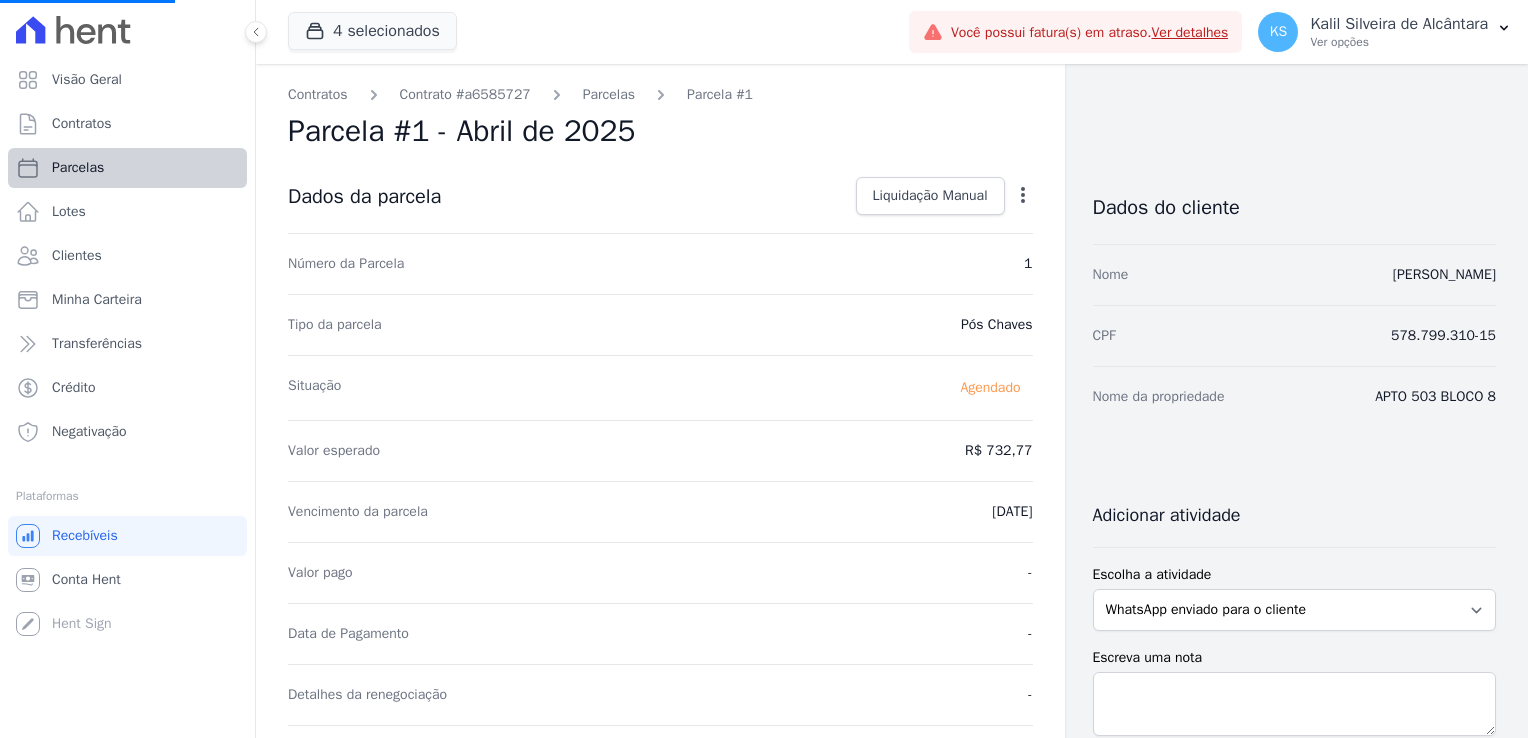 select 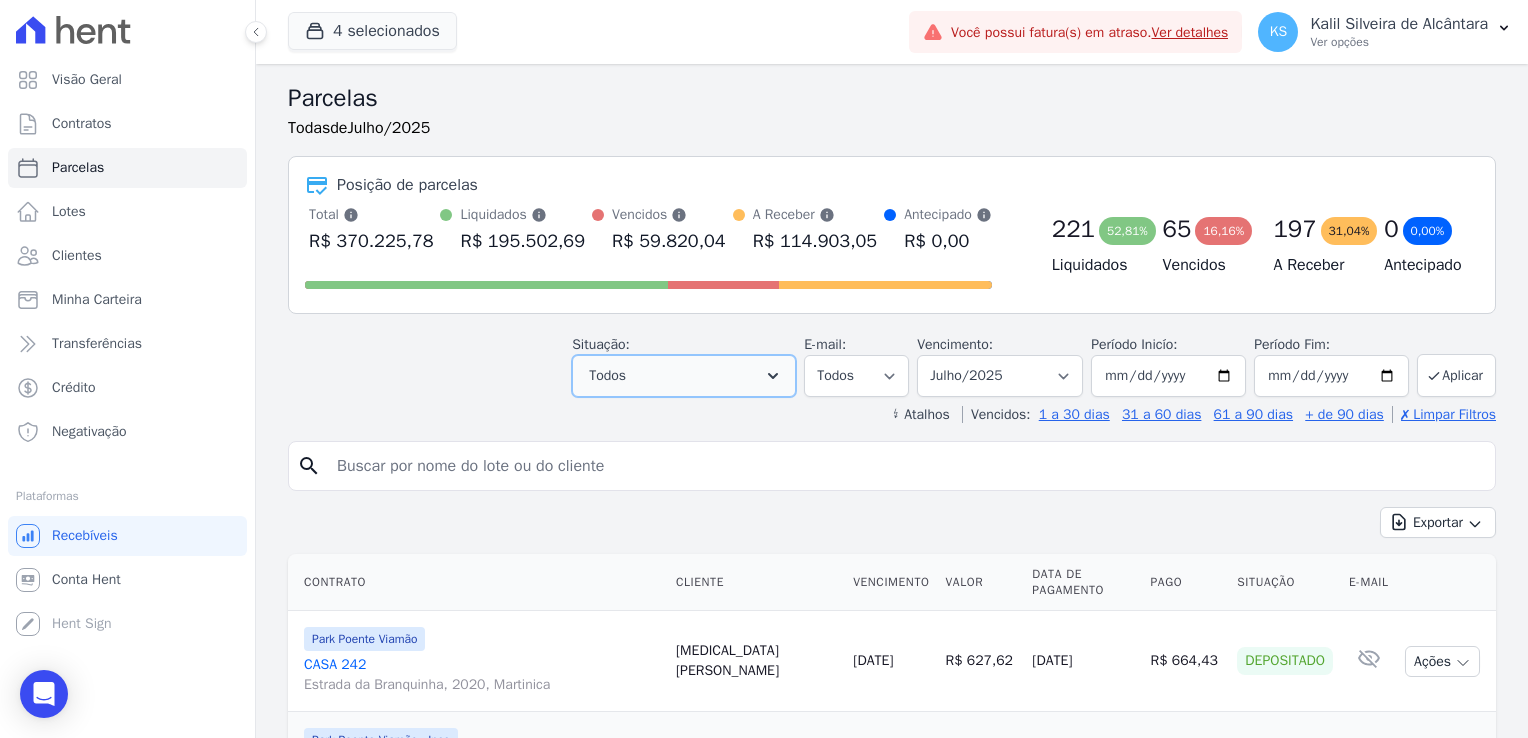 click on "Todos" at bounding box center [684, 376] 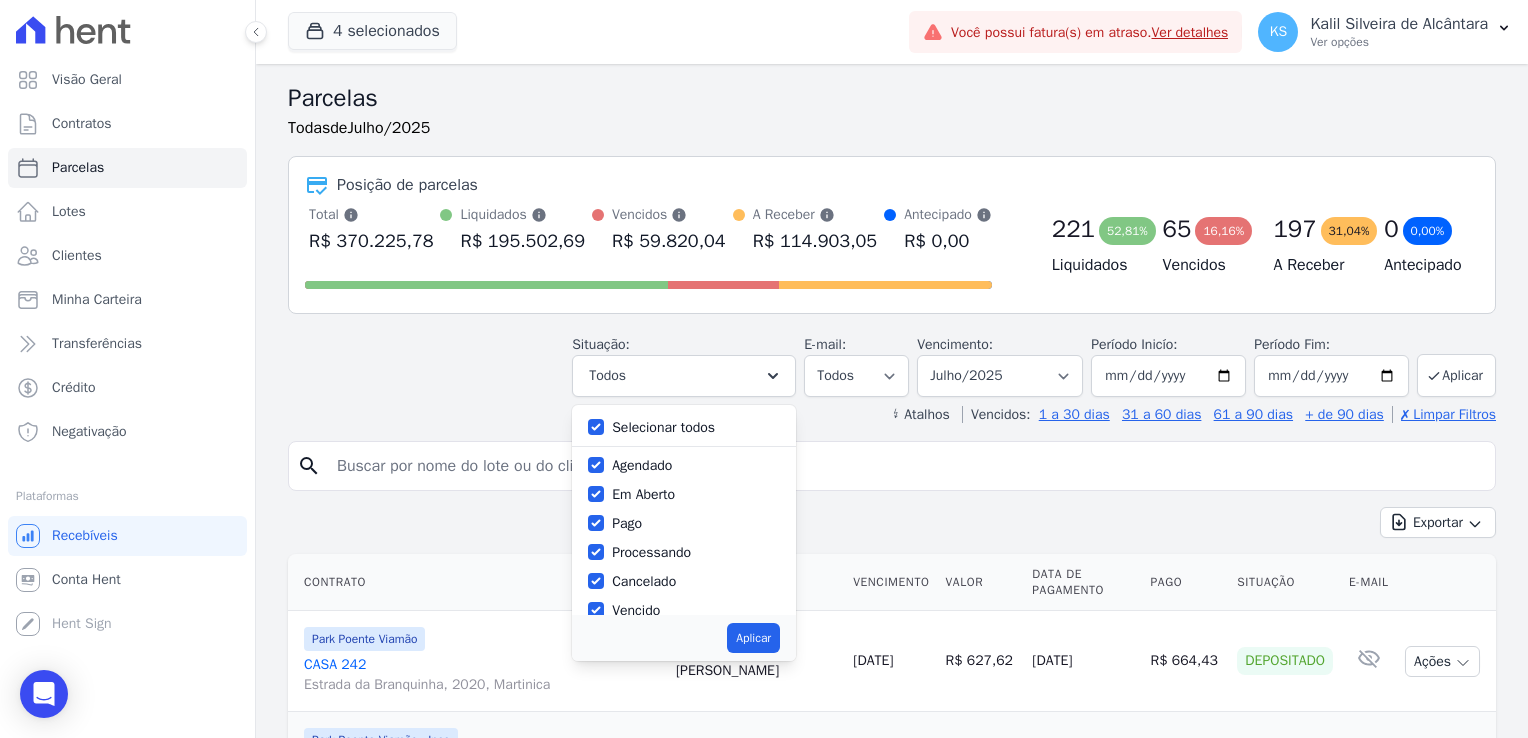 click on "Selecionar todos" at bounding box center [663, 427] 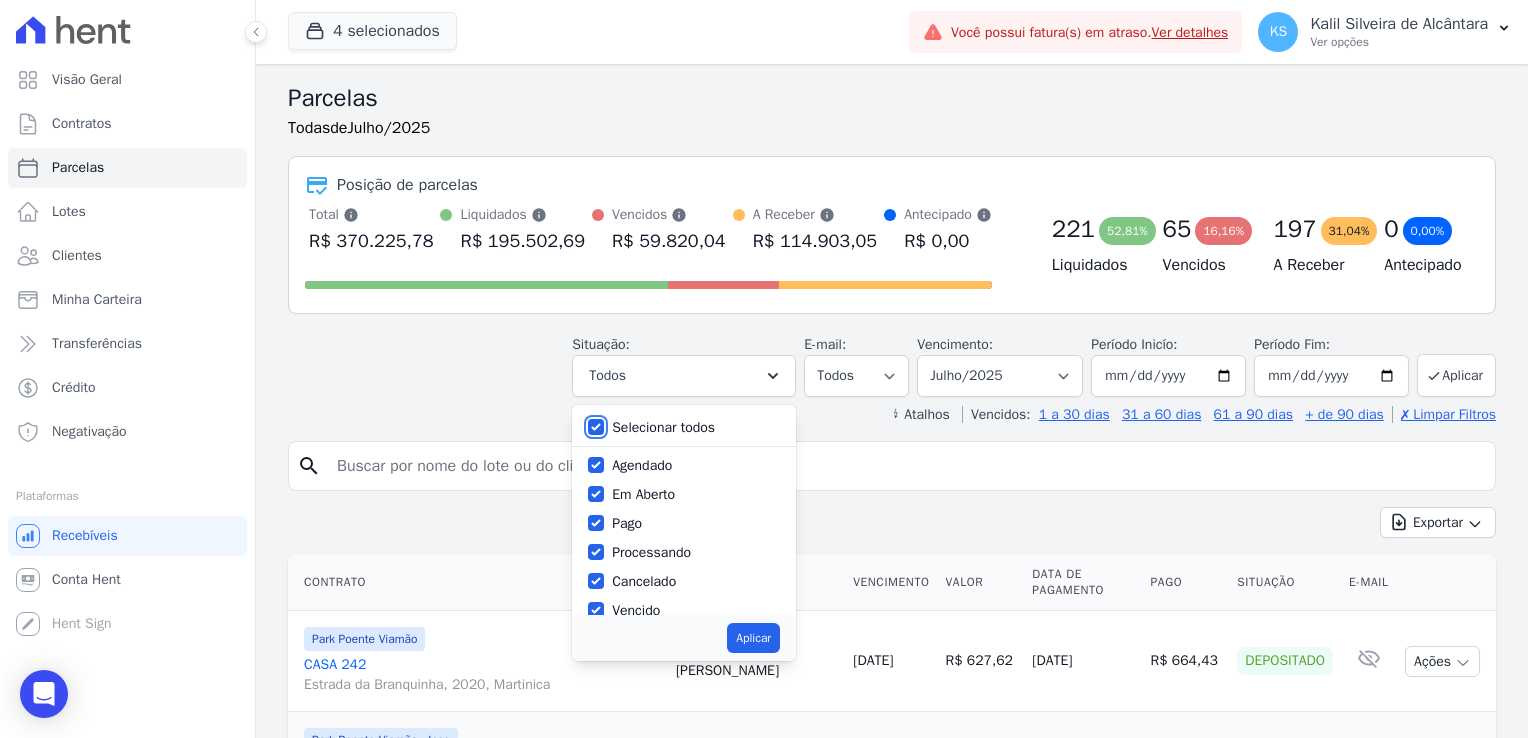 click on "Selecionar todos" at bounding box center [596, 427] 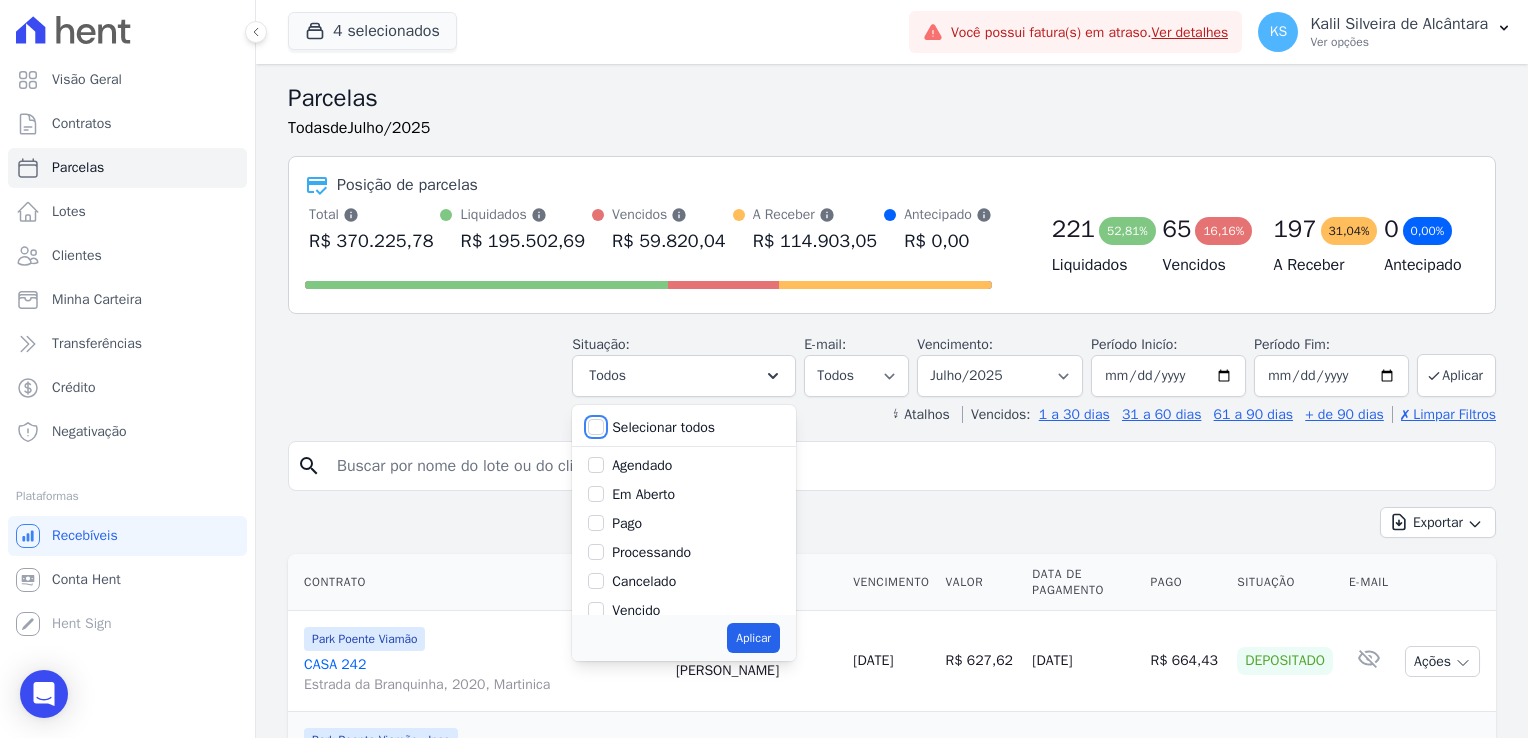 checkbox on "false" 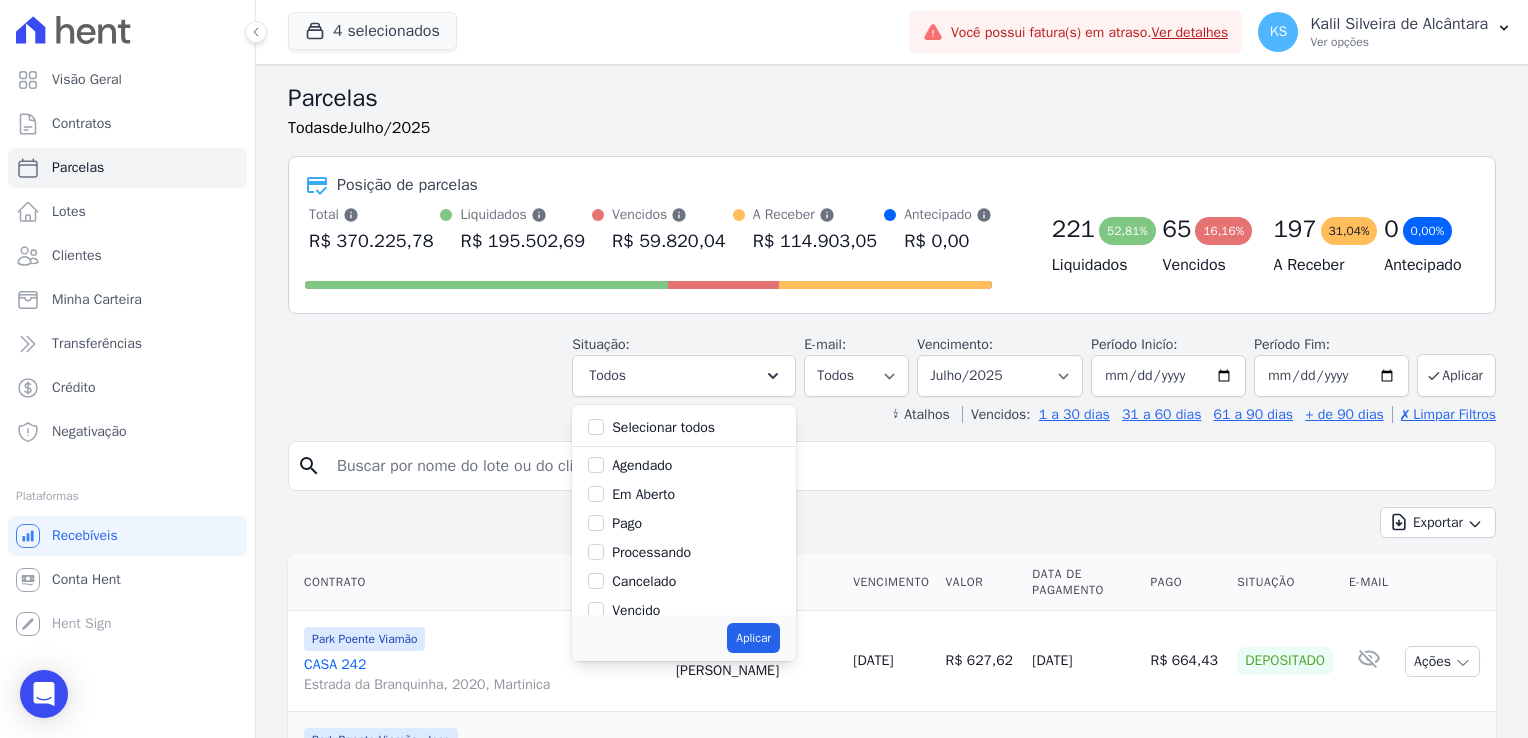 click on "Selecionar todos" at bounding box center (663, 427) 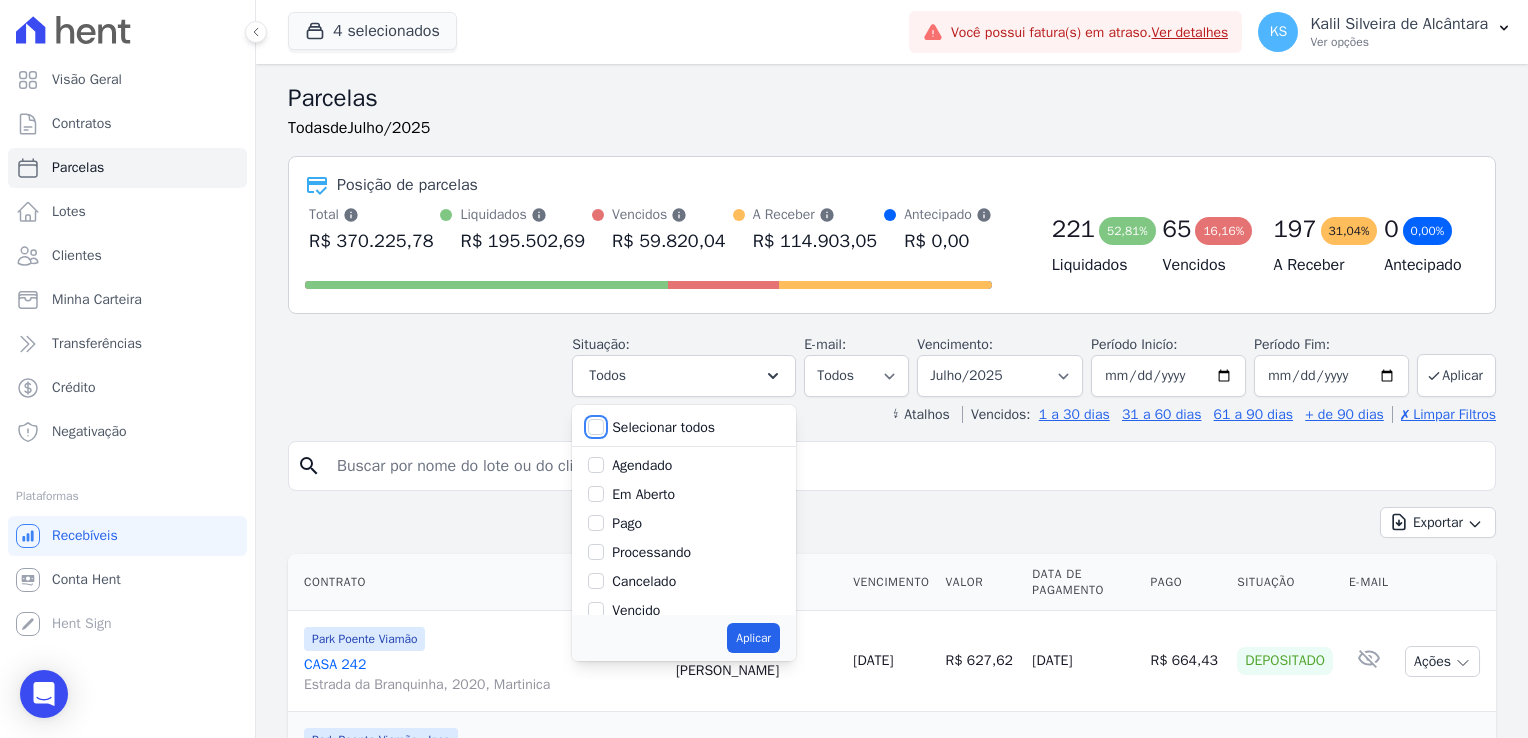 click on "Selecionar todos" at bounding box center (596, 427) 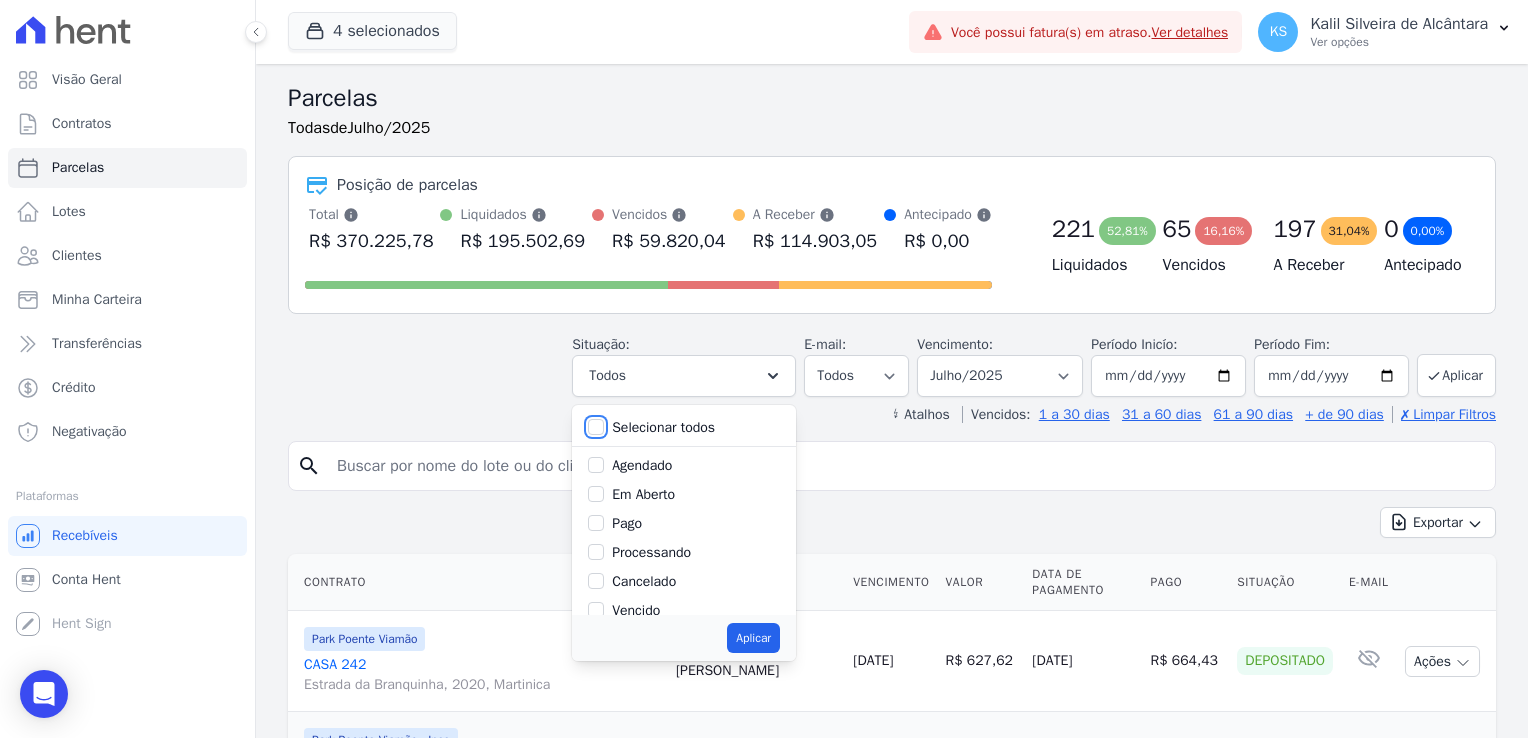 checkbox on "true" 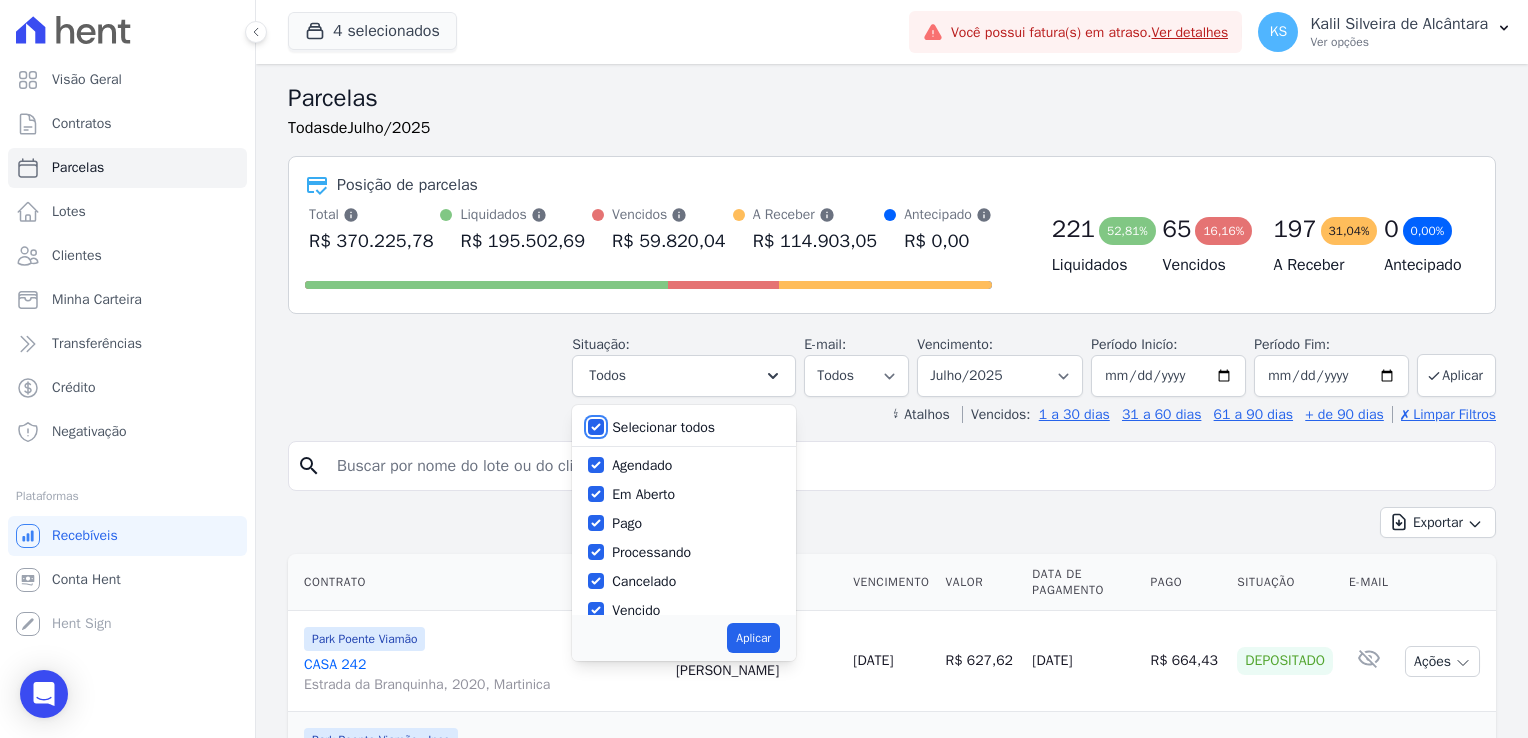 checkbox on "true" 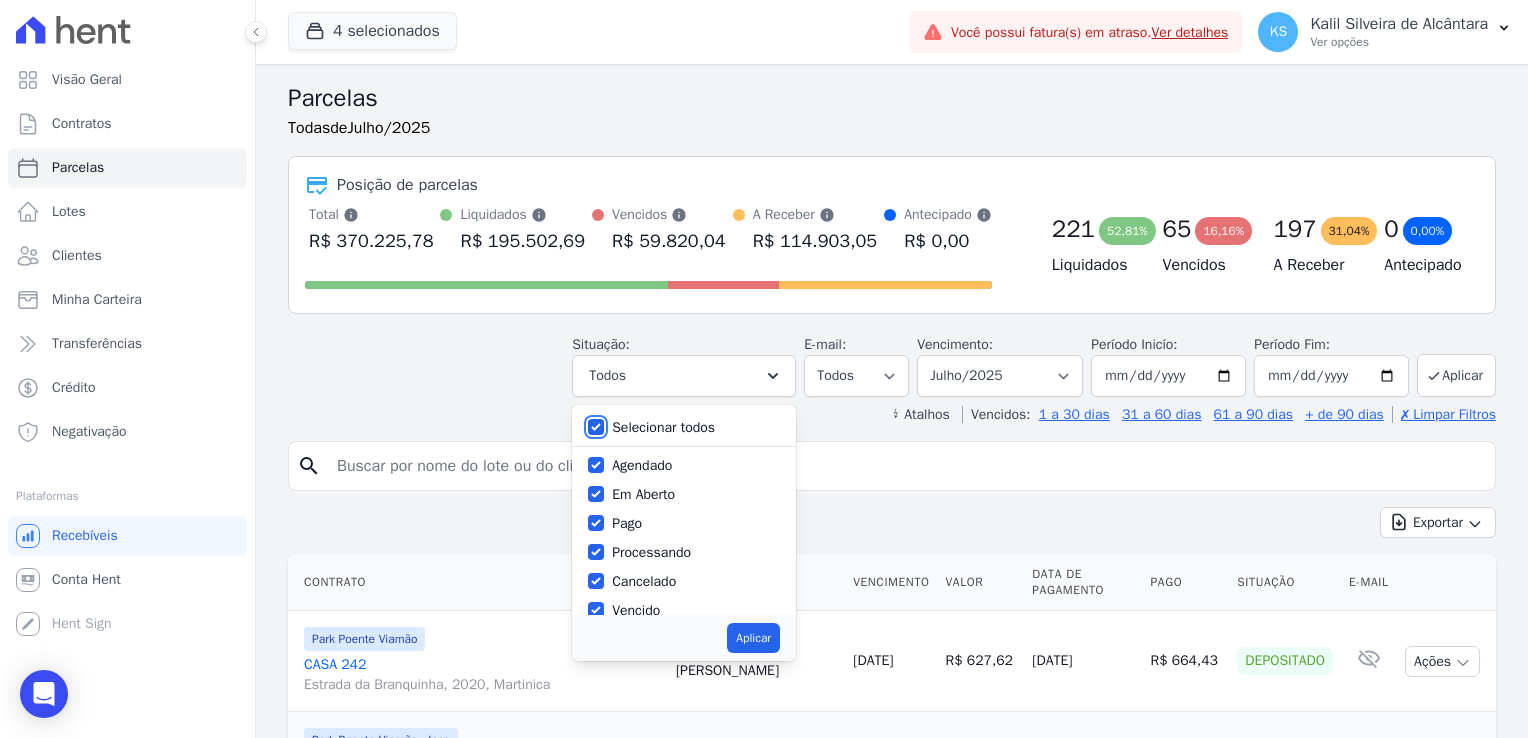 checkbox on "true" 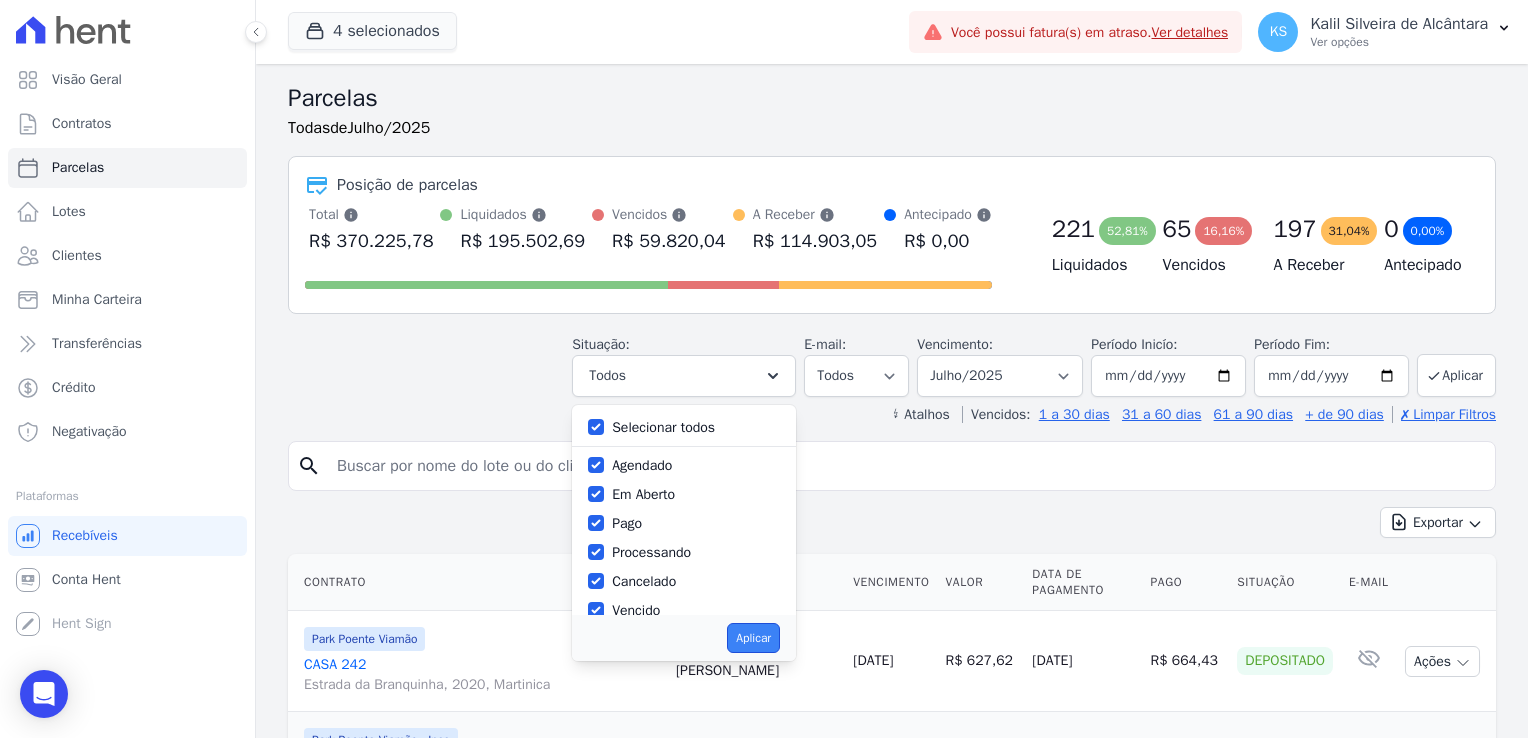 click on "Aplicar" at bounding box center [753, 638] 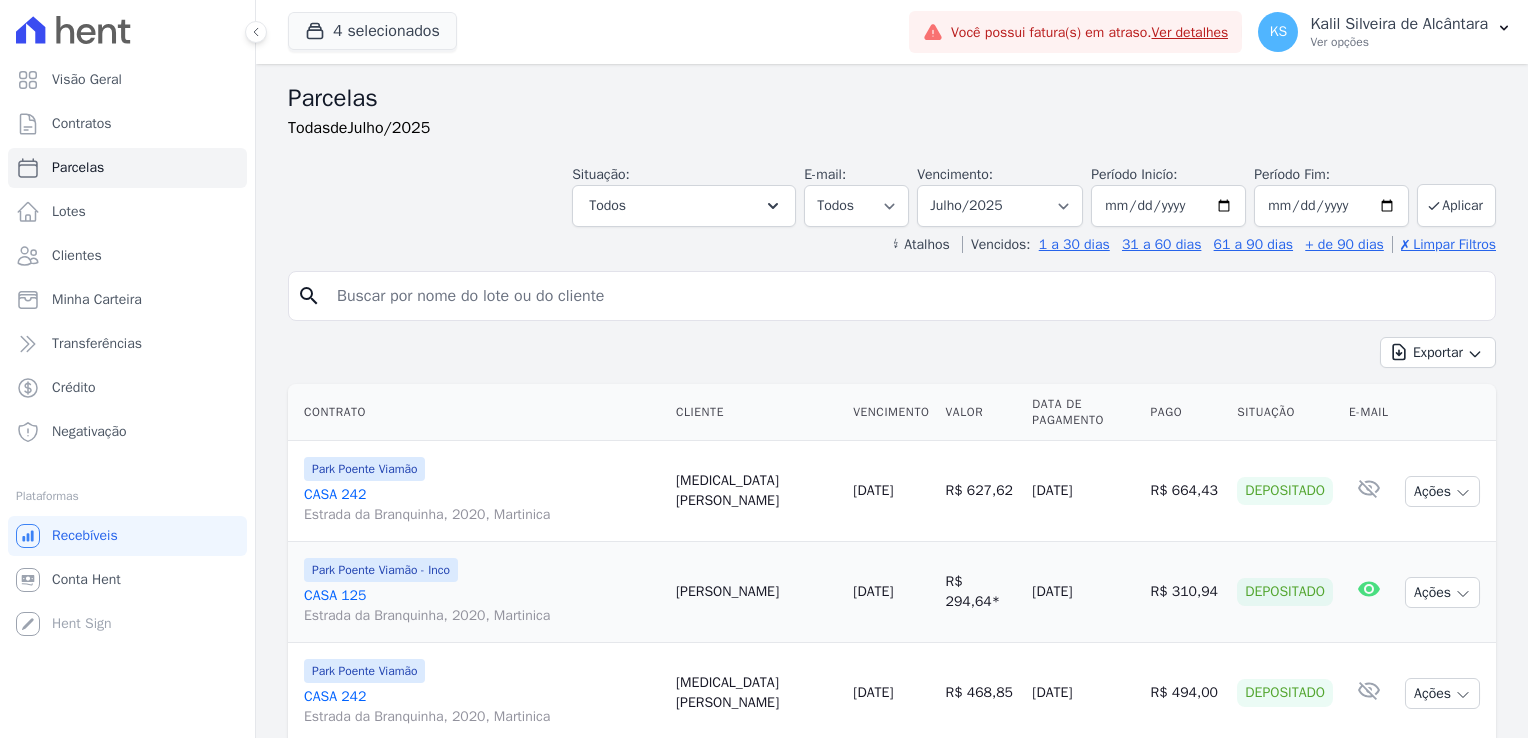 select 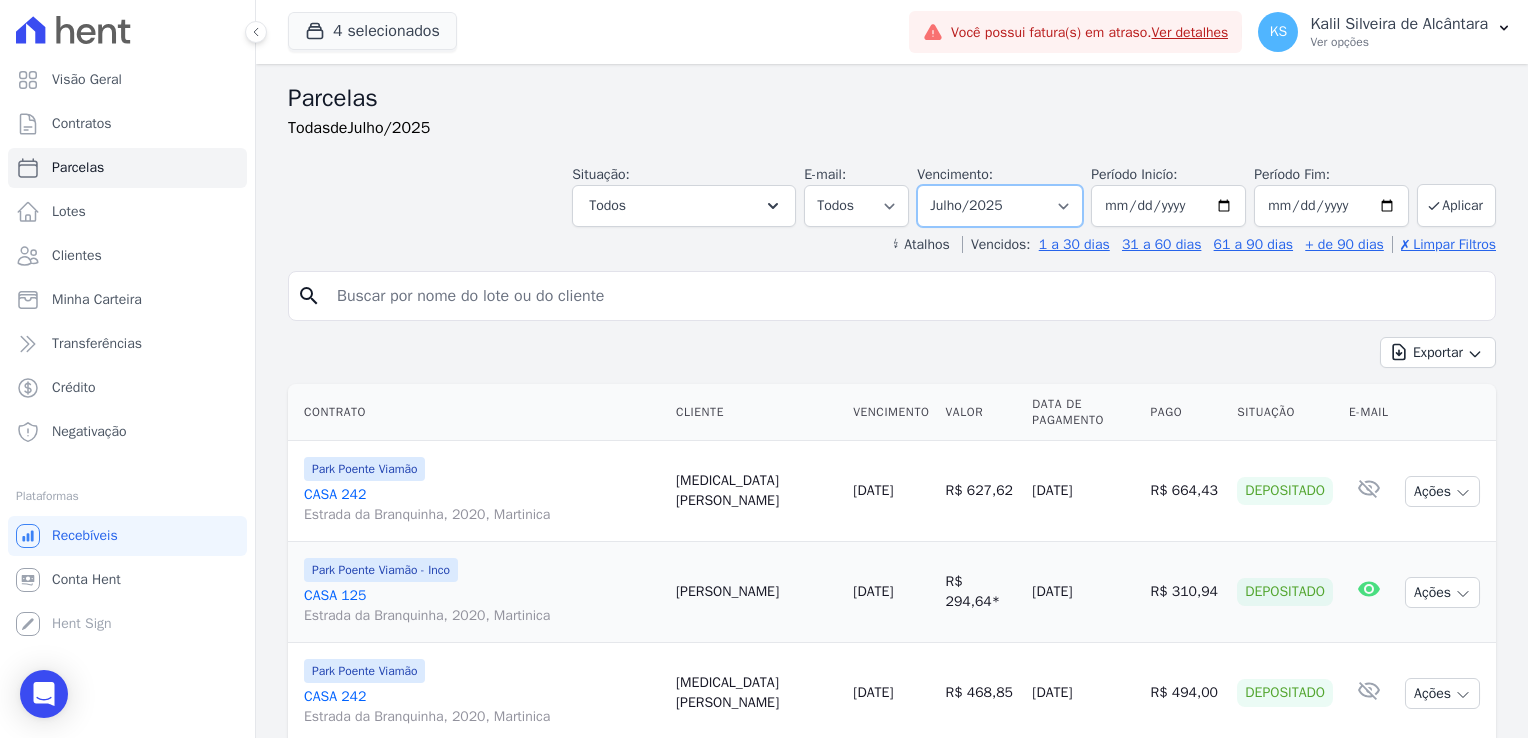 click on "Filtrar por período
────────
Todos os meses
Novembro/2022
Dezembro/2022
[GEOGRAPHIC_DATA]/2023
Fevereiro/2023
Março/2023
Abril/2023
Maio/2023
Junho/2023
Julho/2023
Agosto/2023
Setembro/2023
Outubro/2023
Novembro/2023
Dezembro/2023
[GEOGRAPHIC_DATA]/2024
Fevereiro/2024
Março/2024
Abril/2024
Maio/2024
Junho/2024
Julho/2024
Agosto/2024
Setembro/2024
Outubro/2024
Novembro/2024
Dezembro/2024
[GEOGRAPHIC_DATA]/2025
Fevereiro/2025
Março/2025
Abril/2025
Maio/2025
Junho/2025
Julho/2025
Agosto/2025
Setembro/2025
Outubro/2025
Novembro/2025
Dezembro/2025
Janeiro/2026
Fevereiro/2026
Março/2026
Abril/2026
Maio/2026
Junho/2026
Julho/2026
Agosto/2026
Setembro/2026
Outubro/2026
Novembro/2026
Dezembro/2026
Janeiro/2027
Fevereiro/2027
Março/2027
Abril/2027
Maio/2027
Junho/2027
Julho/2027
Agosto/2027
Setembro/2027
Outubro/2027
Novembro/2027
Dezembro/2027
Janeiro/2028
Fevereiro/2028" at bounding box center (1000, 206) 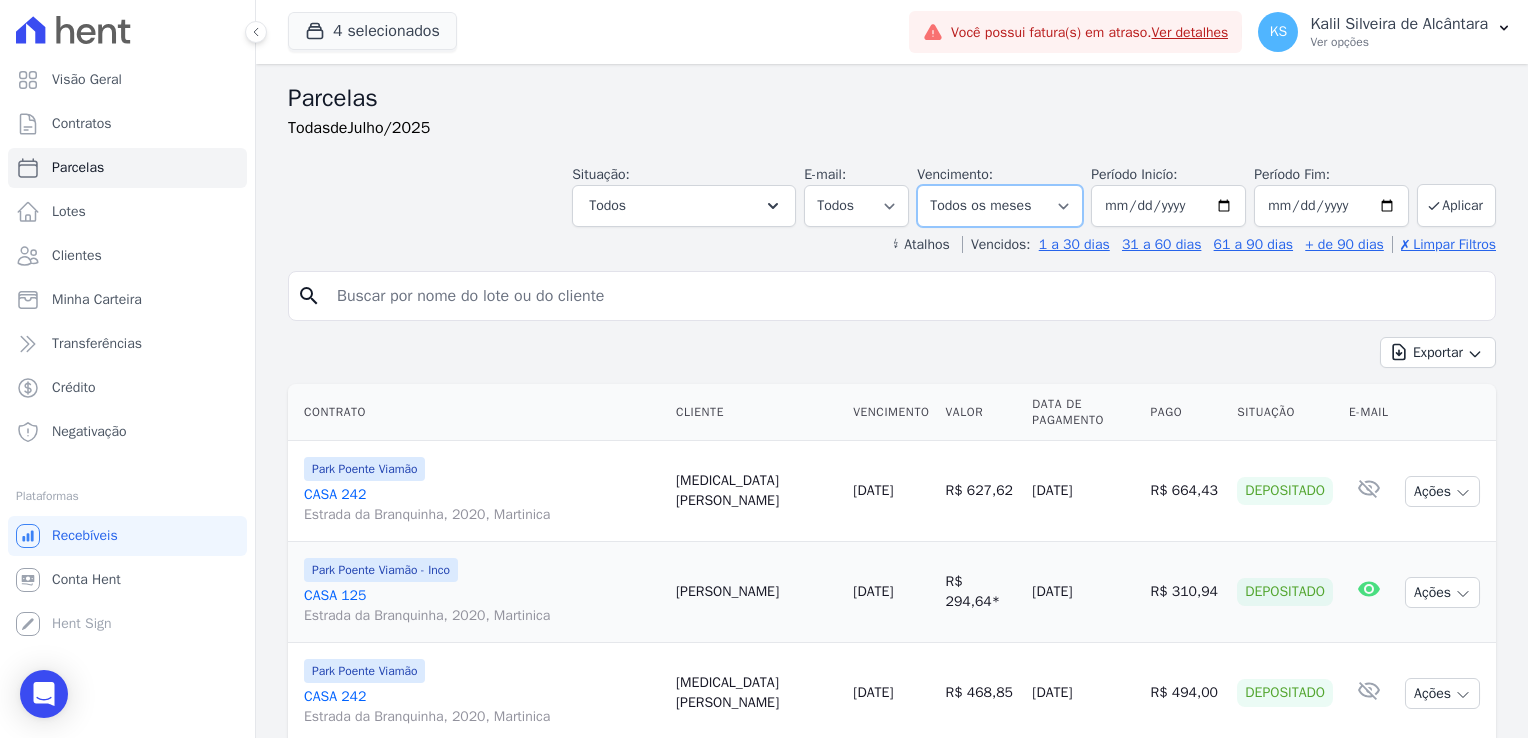 click on "Filtrar por período
────────
Todos os meses
Novembro/2022
Dezembro/2022
[GEOGRAPHIC_DATA]/2023
Fevereiro/2023
Março/2023
Abril/2023
Maio/2023
Junho/2023
Julho/2023
Agosto/2023
Setembro/2023
Outubro/2023
Novembro/2023
Dezembro/2023
[GEOGRAPHIC_DATA]/2024
Fevereiro/2024
Março/2024
Abril/2024
Maio/2024
Junho/2024
Julho/2024
Agosto/2024
Setembro/2024
Outubro/2024
Novembro/2024
Dezembro/2024
[GEOGRAPHIC_DATA]/2025
Fevereiro/2025
Março/2025
Abril/2025
Maio/2025
Junho/2025
Julho/2025
Agosto/2025
Setembro/2025
Outubro/2025
Novembro/2025
Dezembro/2025
Janeiro/2026
Fevereiro/2026
Março/2026
Abril/2026
Maio/2026
Junho/2026
Julho/2026
Agosto/2026
Setembro/2026
Outubro/2026
Novembro/2026
Dezembro/2026
Janeiro/2027
Fevereiro/2027
Março/2027
Abril/2027
Maio/2027
Junho/2027
Julho/2027
Agosto/2027
Setembro/2027
Outubro/2027
Novembro/2027
Dezembro/2027
Janeiro/2028
Fevereiro/2028" at bounding box center [1000, 206] 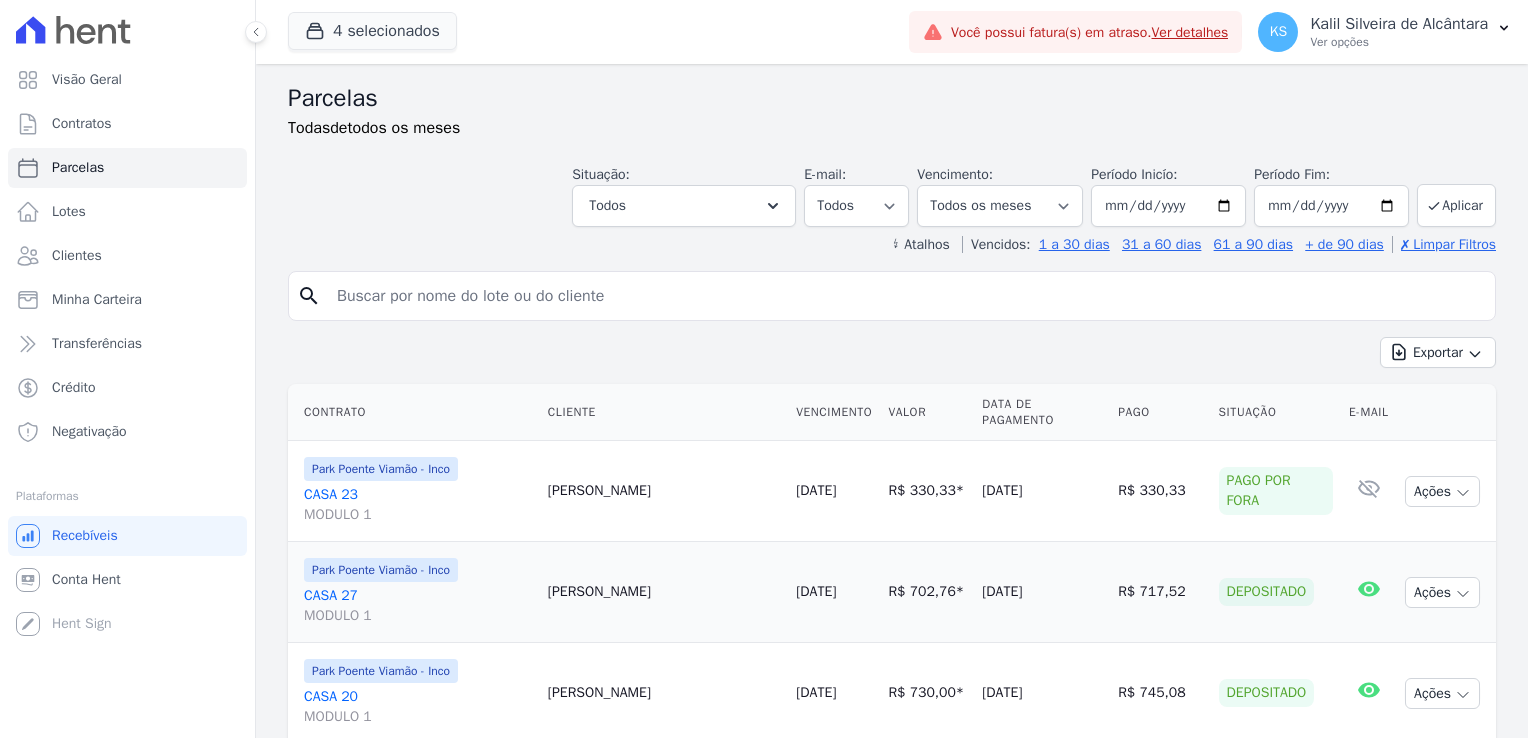 select 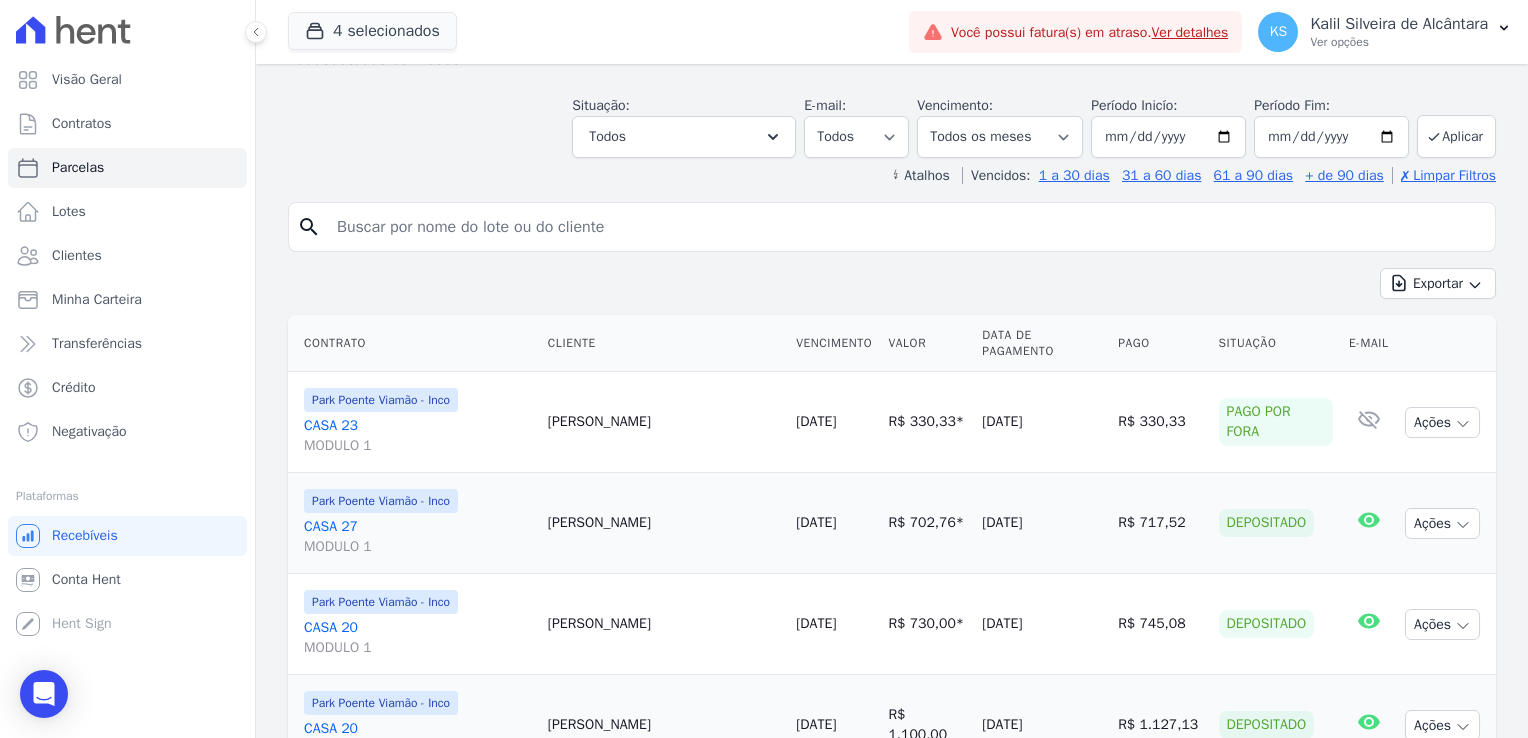 scroll, scrollTop: 43, scrollLeft: 0, axis: vertical 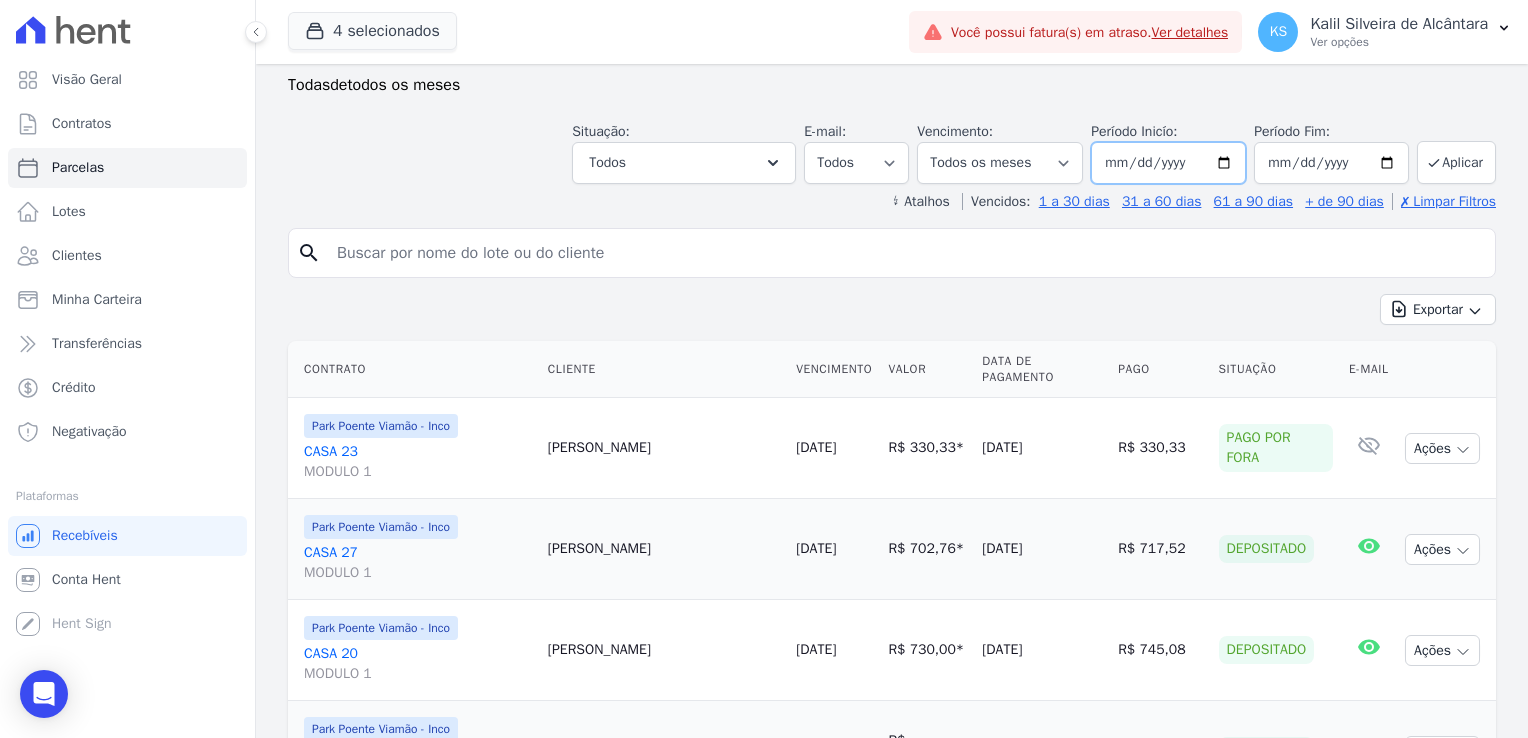 click on "[DATE]" at bounding box center (1168, 163) 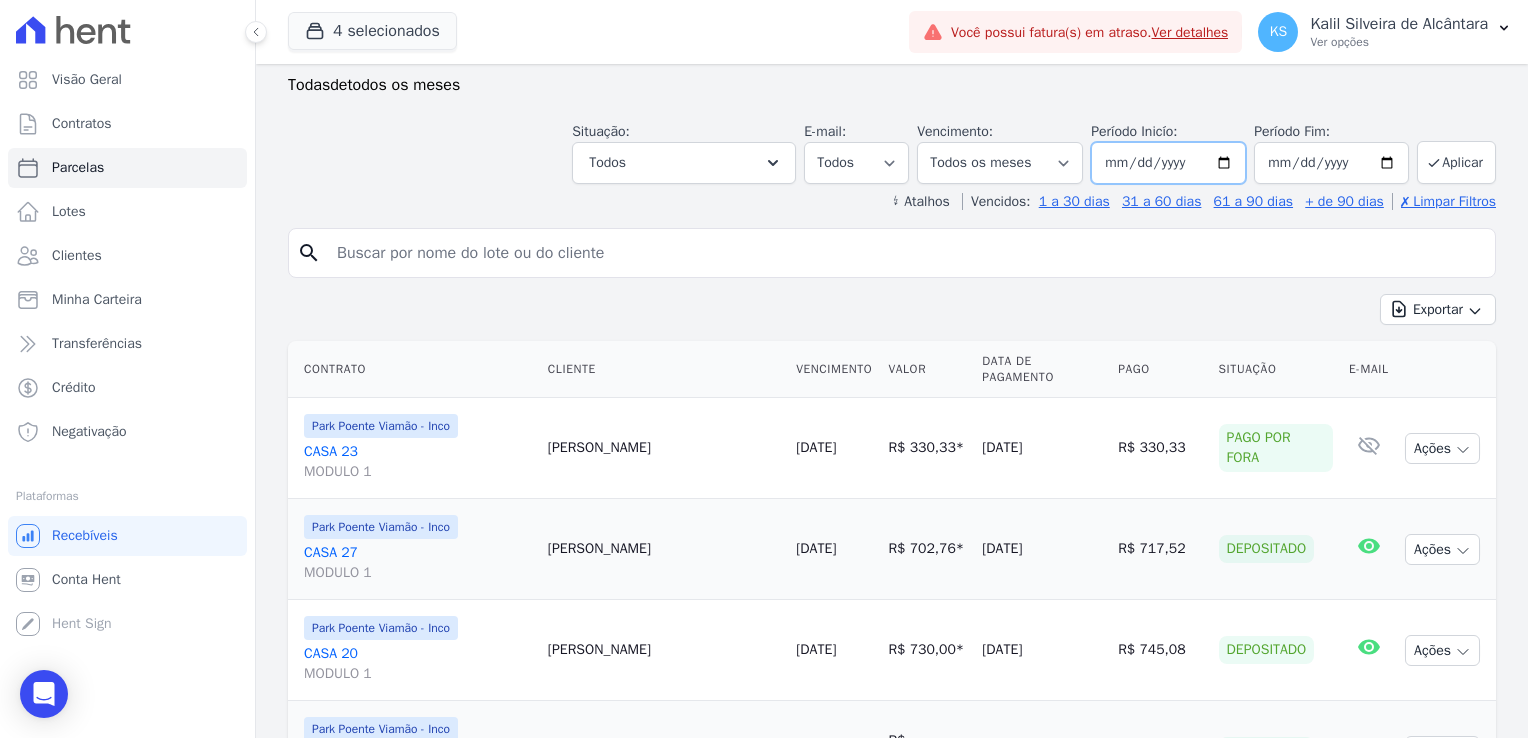 click on "[DATE]" at bounding box center (1168, 163) 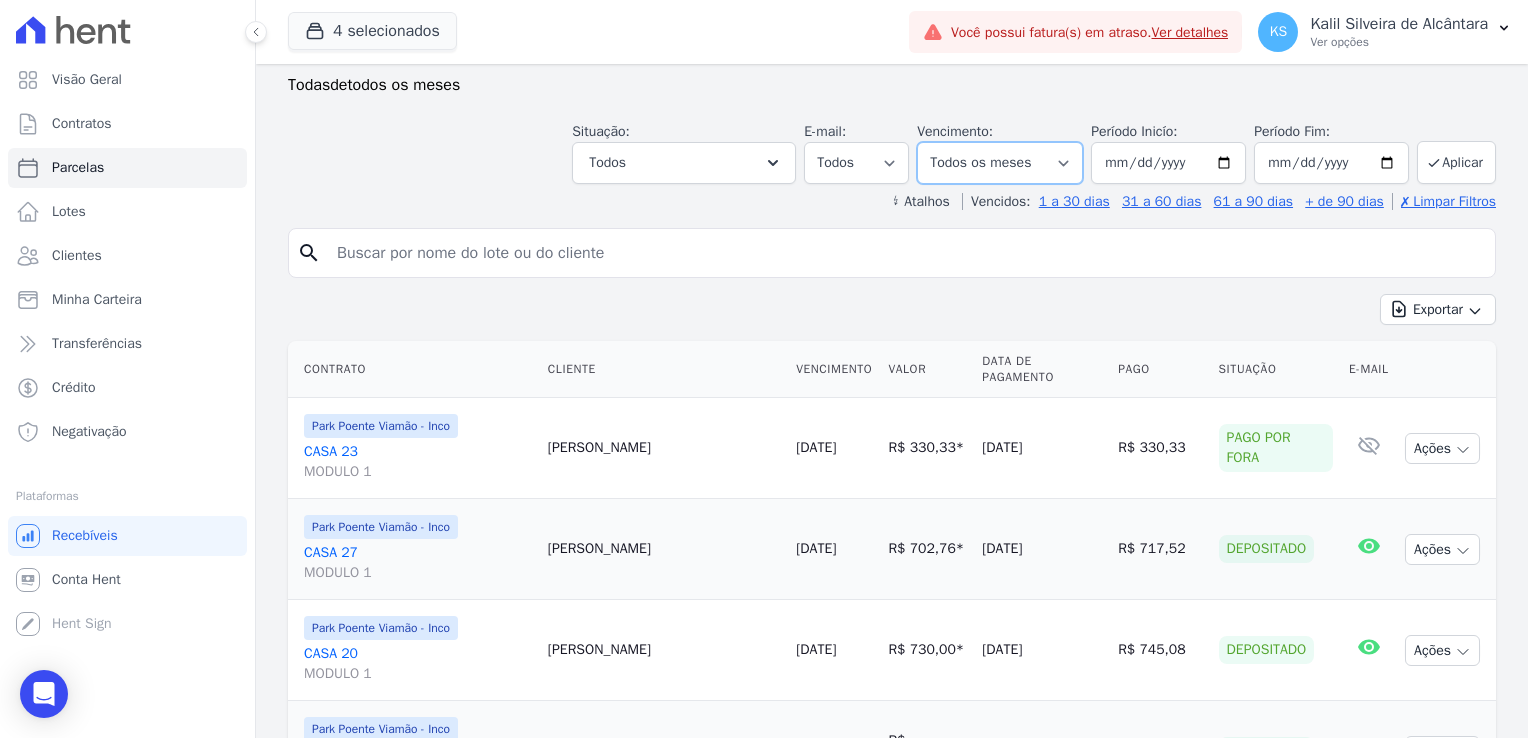 click on "Filtrar por período
────────
Todos os meses
Novembro/2022
Dezembro/2022
[GEOGRAPHIC_DATA]/2023
Fevereiro/2023
Março/2023
Abril/2023
Maio/2023
Junho/2023
Julho/2023
Agosto/2023
Setembro/2023
Outubro/2023
Novembro/2023
Dezembro/2023
[GEOGRAPHIC_DATA]/2024
Fevereiro/2024
Março/2024
Abril/2024
Maio/2024
Junho/2024
Julho/2024
Agosto/2024
Setembro/2024
Outubro/2024
Novembro/2024
Dezembro/2024
[GEOGRAPHIC_DATA]/2025
Fevereiro/2025
Março/2025
Abril/2025
Maio/2025
Junho/2025
Julho/2025
Agosto/2025
Setembro/2025
Outubro/2025
Novembro/2025
Dezembro/2025
Janeiro/2026
Fevereiro/2026
Março/2026
Abril/2026
Maio/2026
Junho/2026
Julho/2026
Agosto/2026
Setembro/2026
Outubro/2026
Novembro/2026
Dezembro/2026
Janeiro/2027
Fevereiro/2027
Março/2027
Abril/2027
Maio/2027
Junho/2027
Julho/2027
Agosto/2027
Setembro/2027
Outubro/2027
Novembro/2027
Dezembro/2027
Janeiro/2028
Fevereiro/2028" at bounding box center [1000, 163] 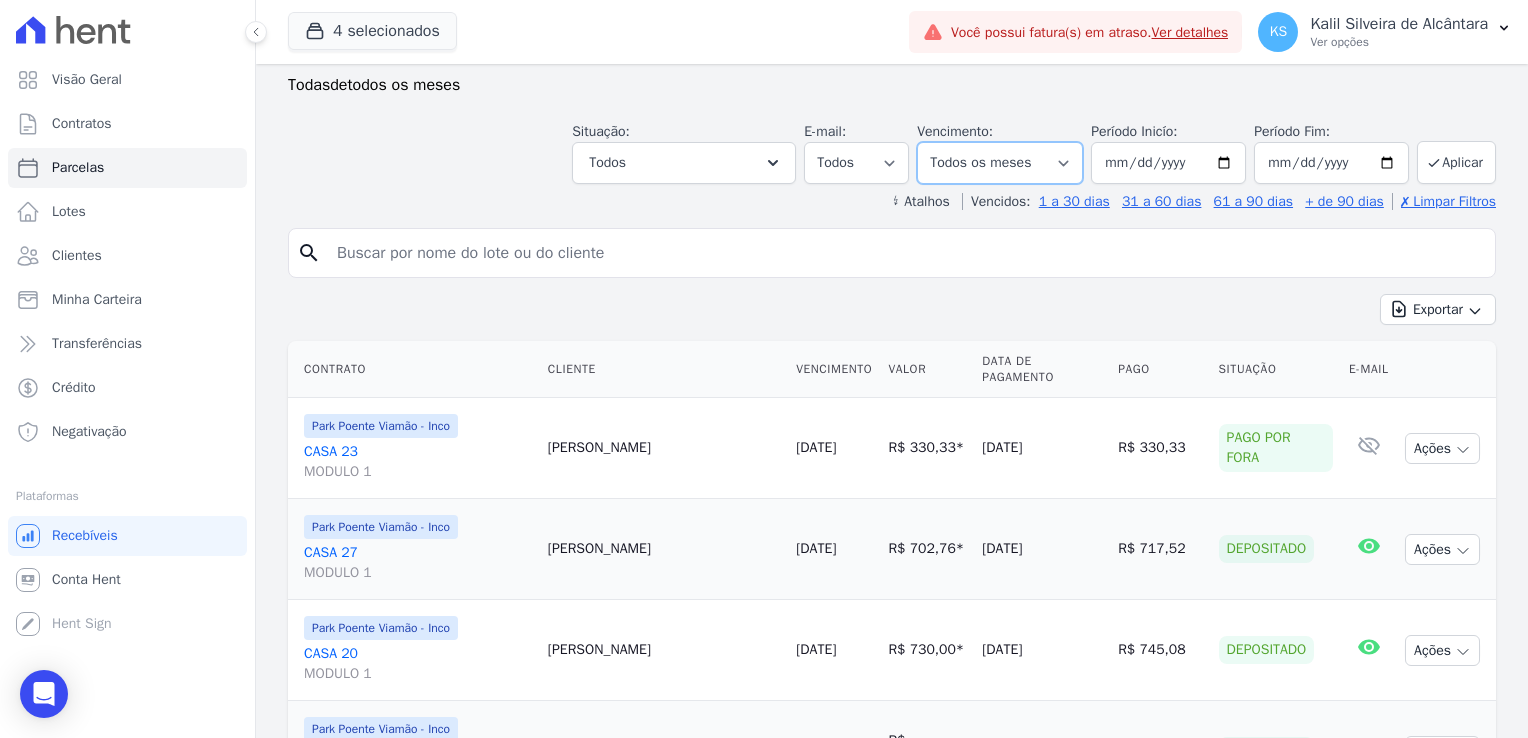 select on "date_range_filter" 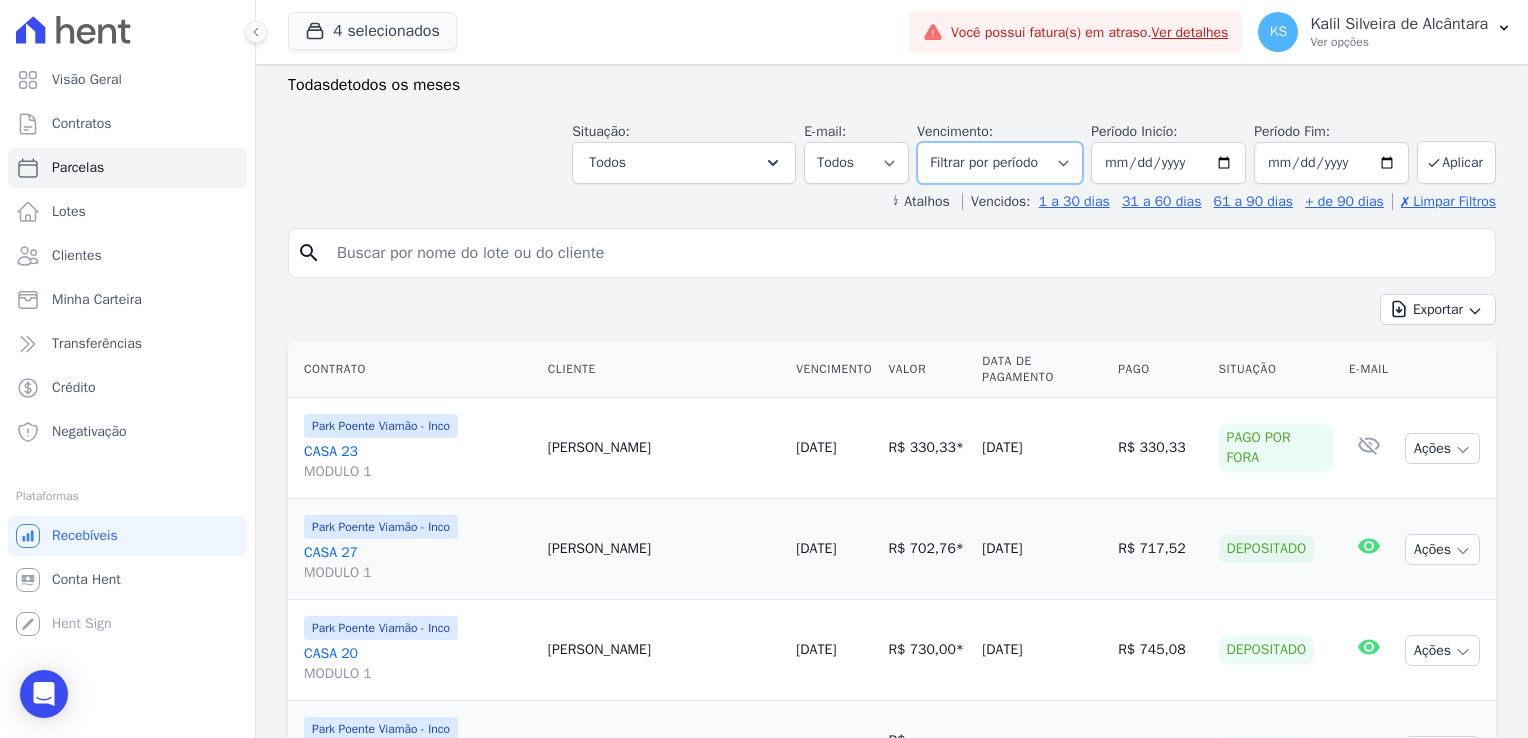click on "Filtrar por período
────────
Todos os meses
Novembro/2022
Dezembro/2022
[GEOGRAPHIC_DATA]/2023
Fevereiro/2023
Março/2023
Abril/2023
Maio/2023
Junho/2023
Julho/2023
Agosto/2023
Setembro/2023
Outubro/2023
Novembro/2023
Dezembro/2023
[GEOGRAPHIC_DATA]/2024
Fevereiro/2024
Março/2024
Abril/2024
Maio/2024
Junho/2024
Julho/2024
Agosto/2024
Setembro/2024
Outubro/2024
Novembro/2024
Dezembro/2024
[GEOGRAPHIC_DATA]/2025
Fevereiro/2025
Março/2025
Abril/2025
Maio/2025
Junho/2025
Julho/2025
Agosto/2025
Setembro/2025
Outubro/2025
Novembro/2025
Dezembro/2025
Janeiro/2026
Fevereiro/2026
Março/2026
Abril/2026
Maio/2026
Junho/2026
Julho/2026
Agosto/2026
Setembro/2026
Outubro/2026
Novembro/2026
Dezembro/2026
Janeiro/2027
Fevereiro/2027
Março/2027
Abril/2027
Maio/2027
Junho/2027
Julho/2027
Agosto/2027
Setembro/2027
Outubro/2027
Novembro/2027
Dezembro/2027
Janeiro/2028
Fevereiro/2028" at bounding box center [1000, 163] 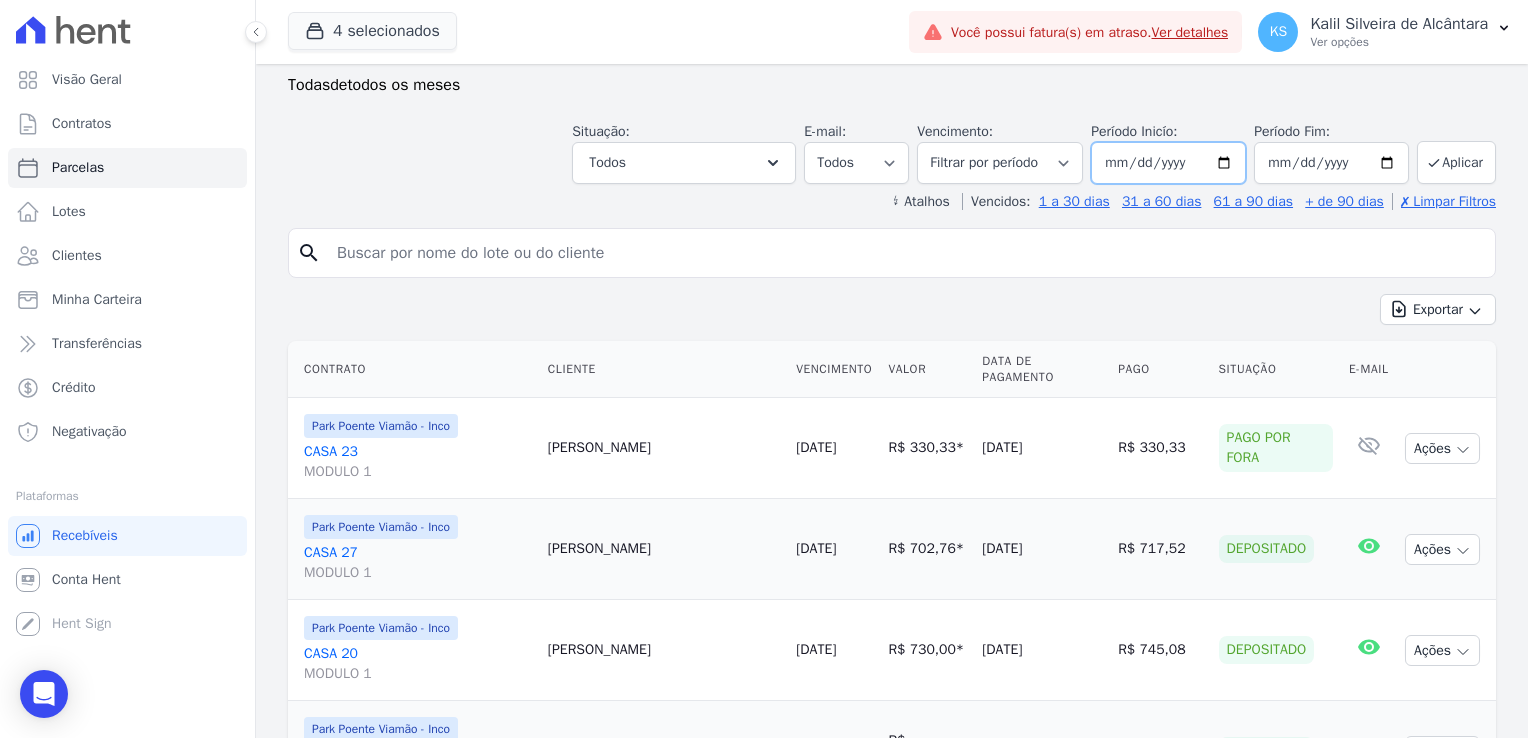 click on "[DATE]" at bounding box center [1168, 163] 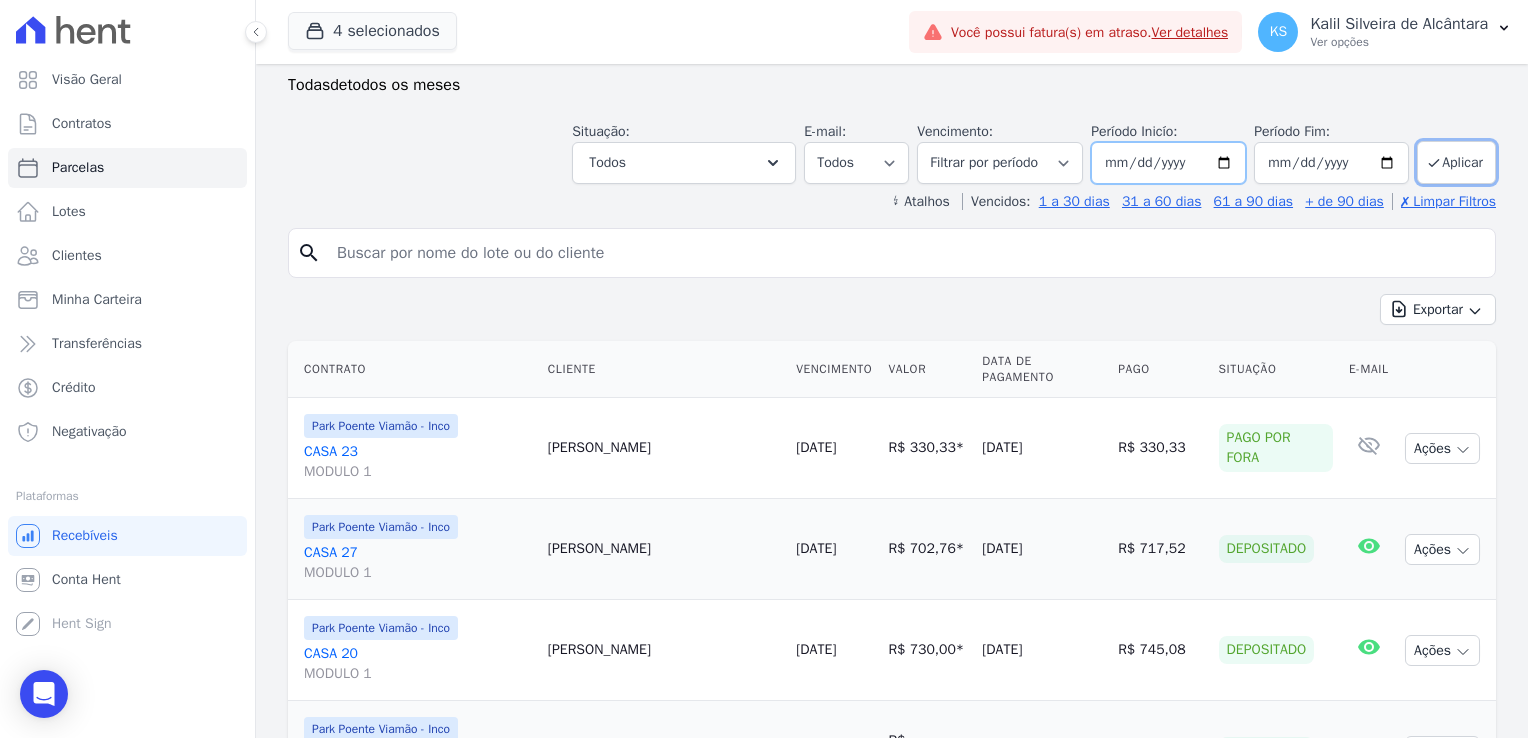 type on "[DATE]" 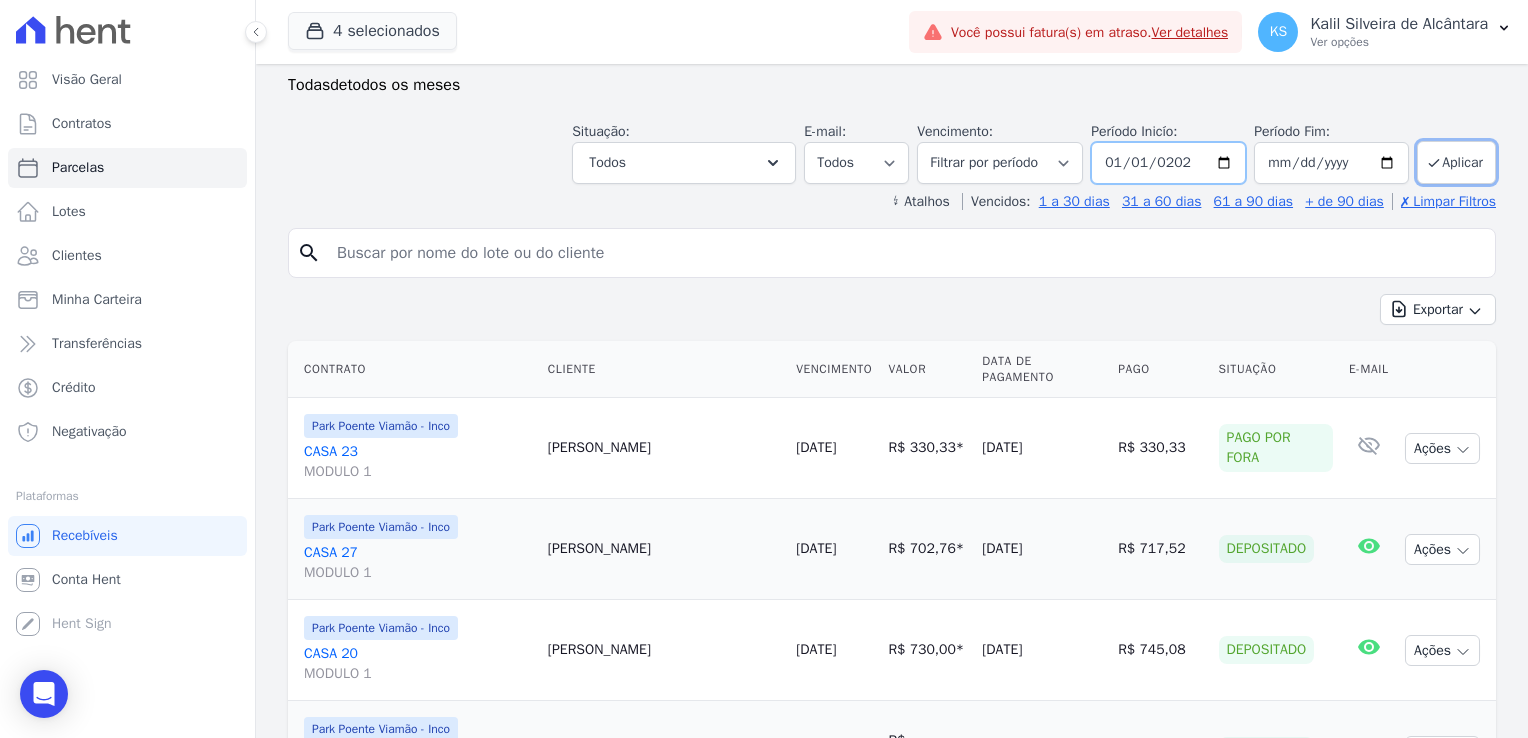 type on "[DATE]" 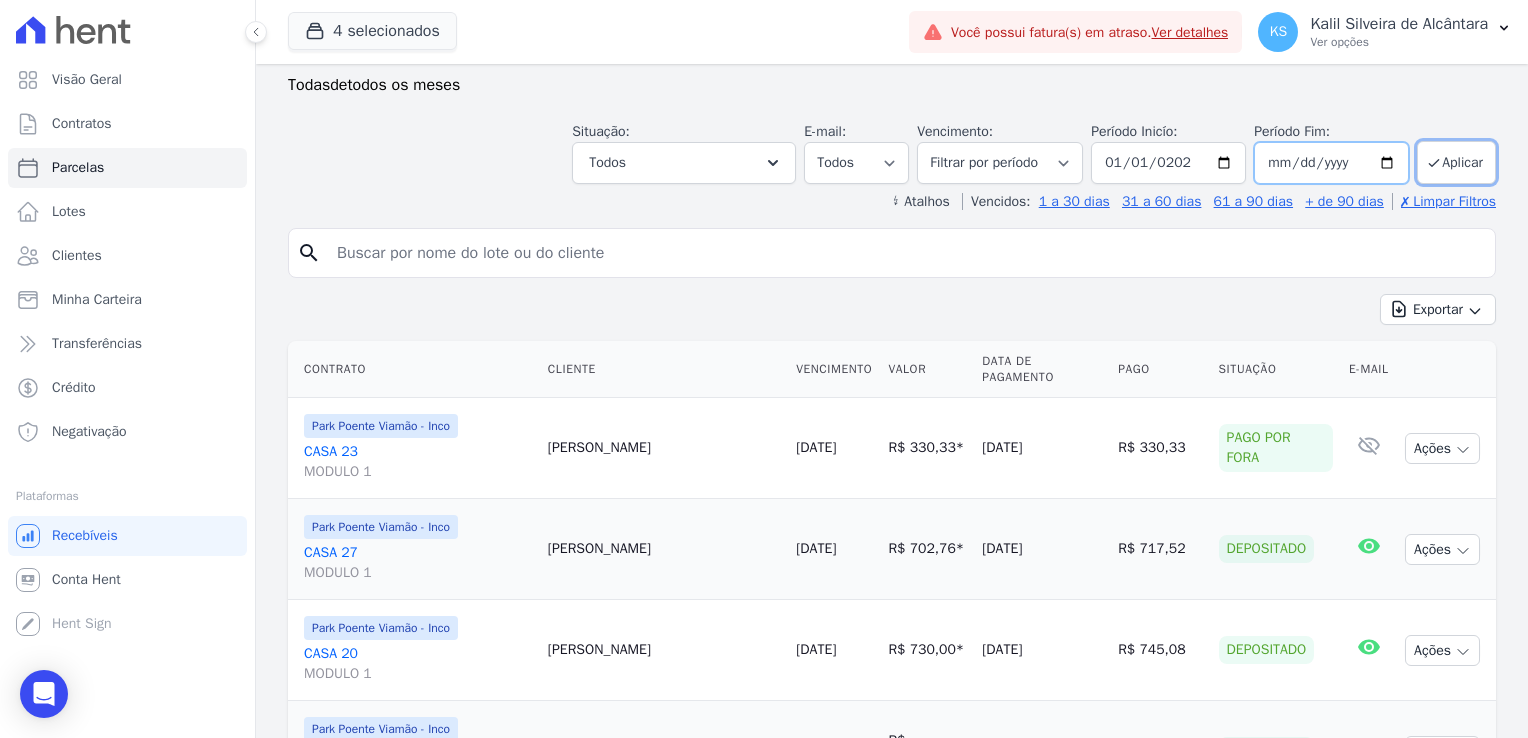 click on "[DATE]" at bounding box center [1331, 163] 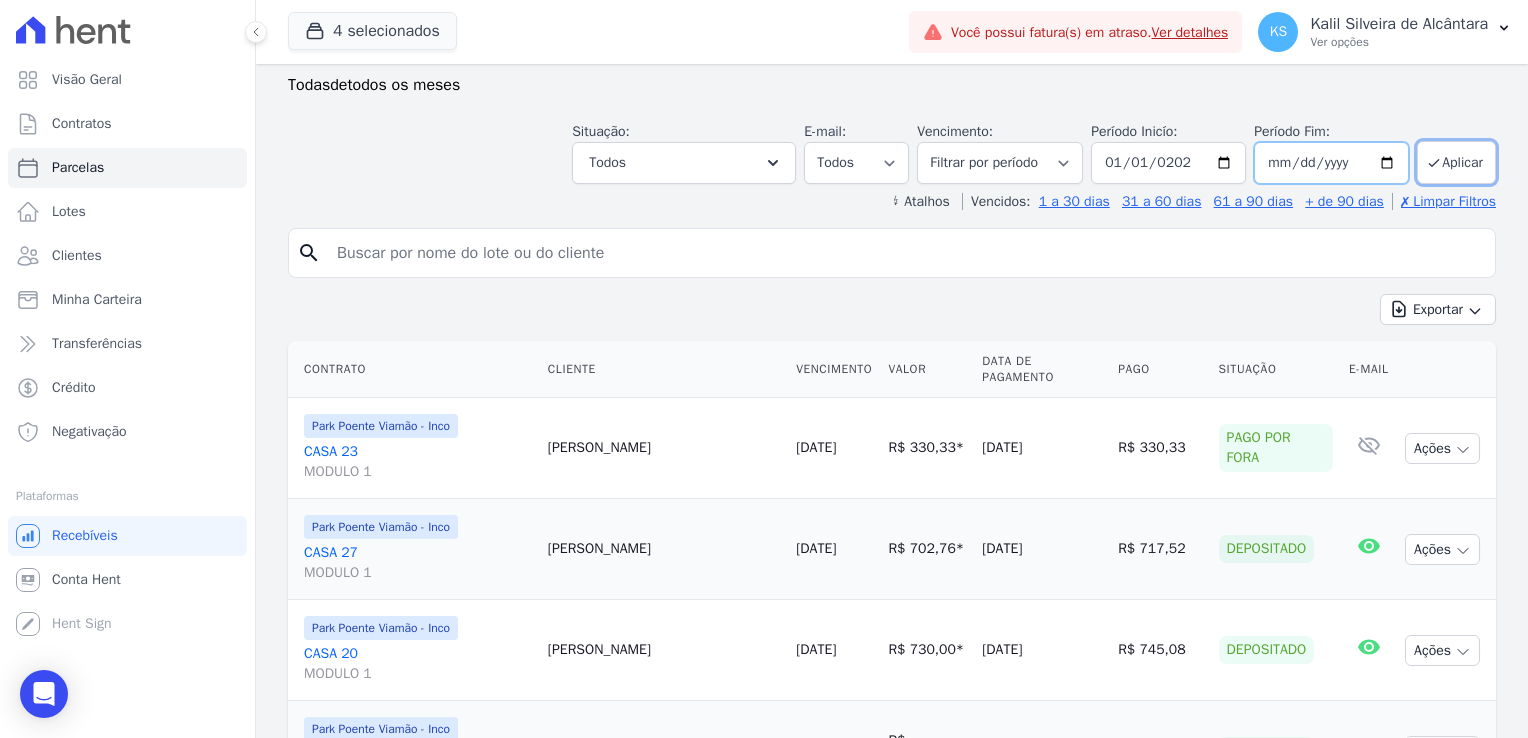 type on "[DATE]" 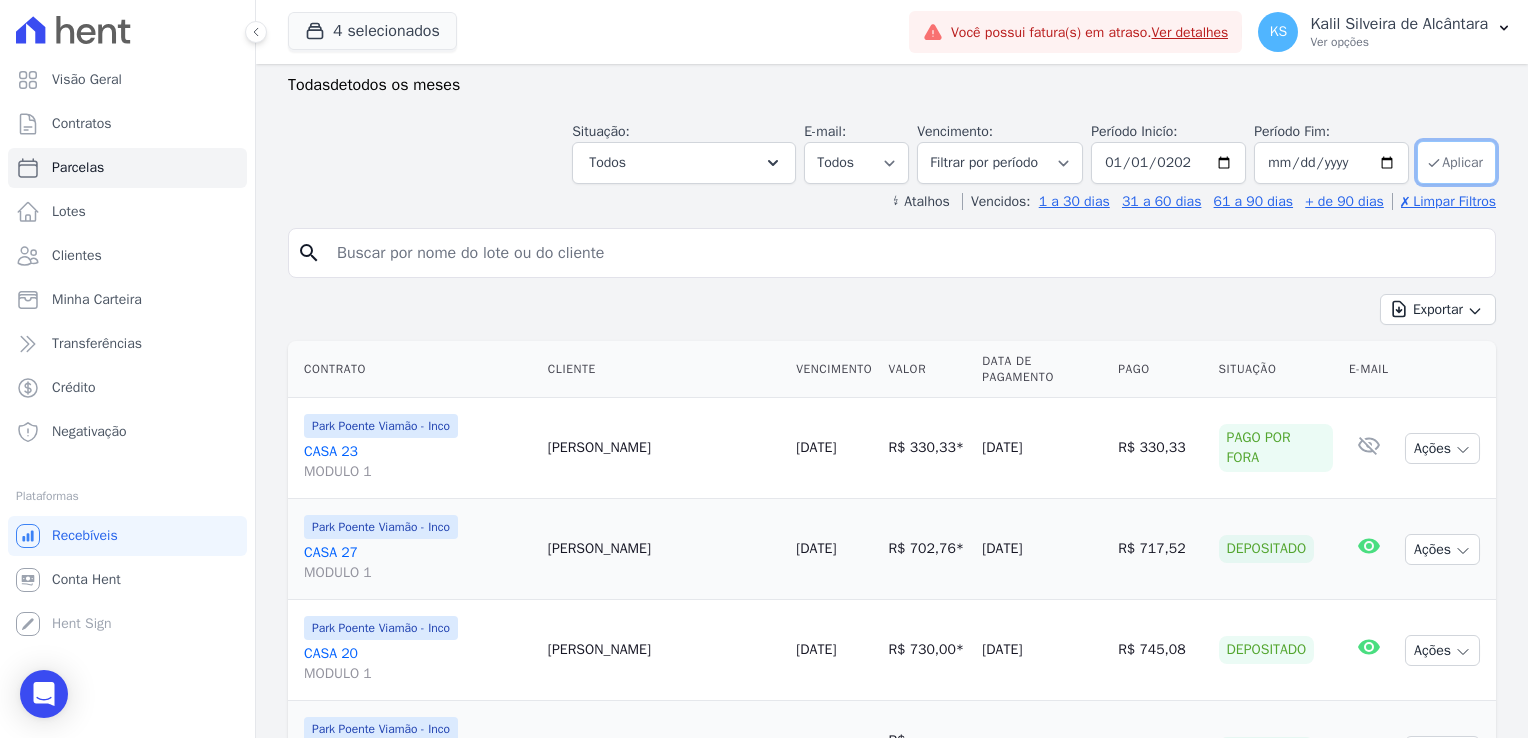 click on "Aplicar" at bounding box center [1456, 162] 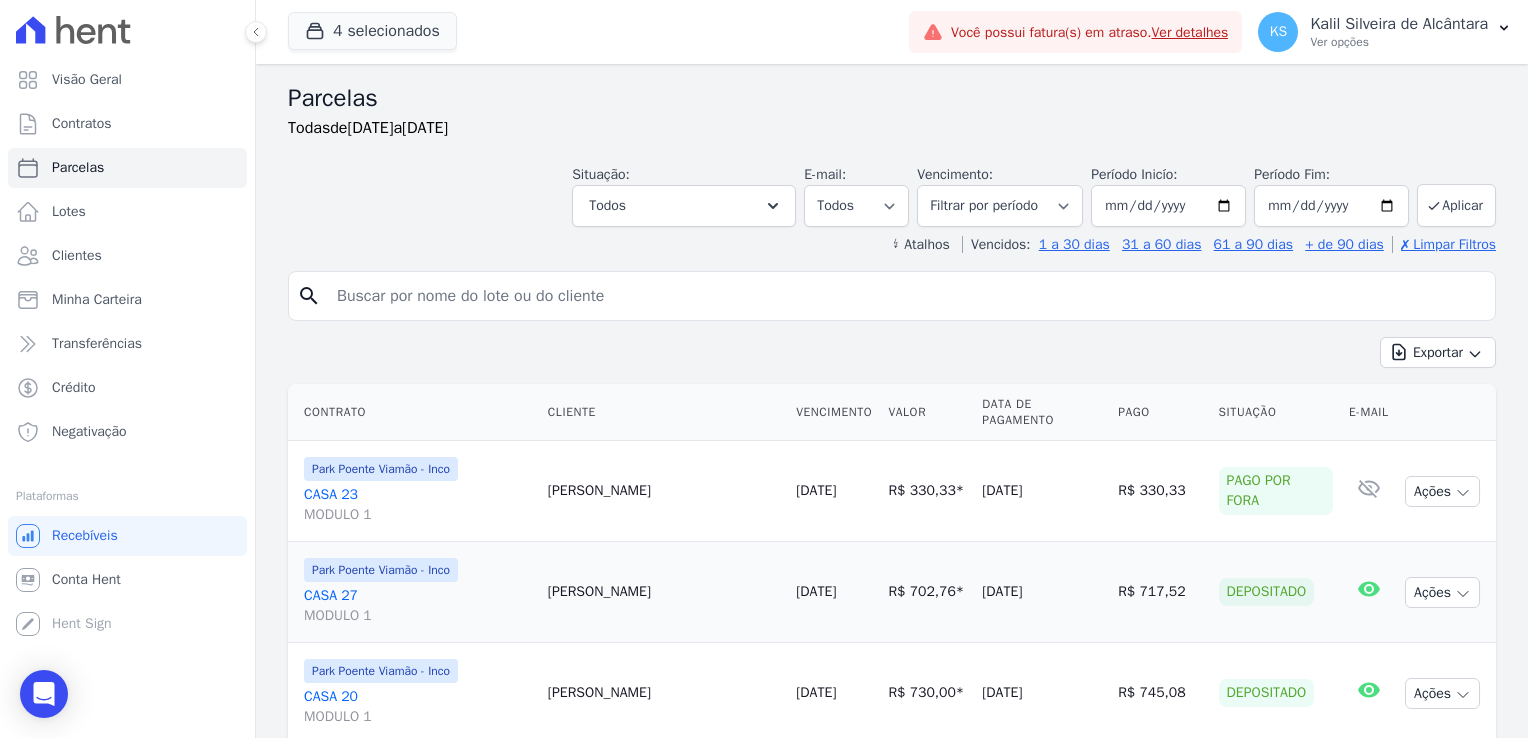 select 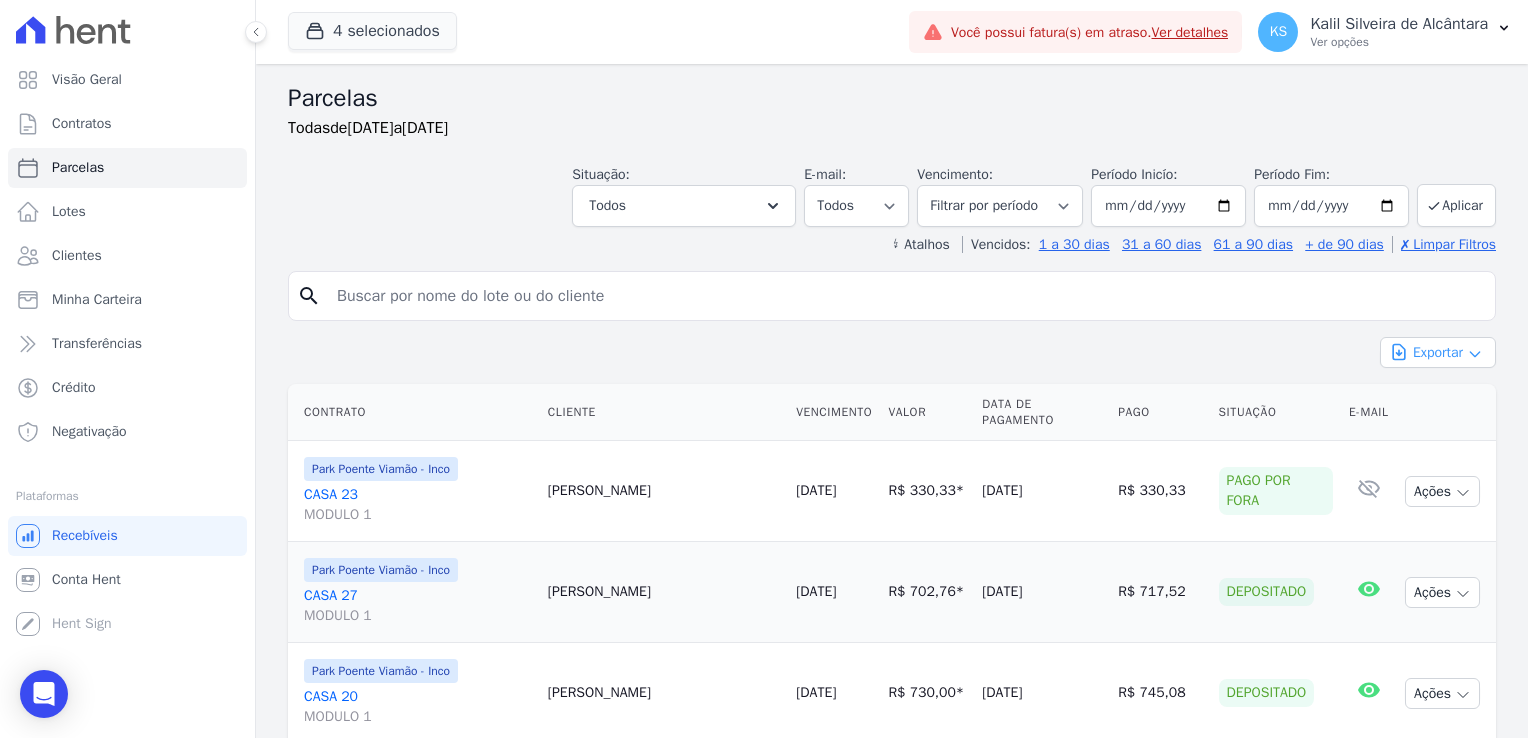 drag, startPoint x: 1442, startPoint y: 375, endPoint x: 1440, endPoint y: 364, distance: 11.18034 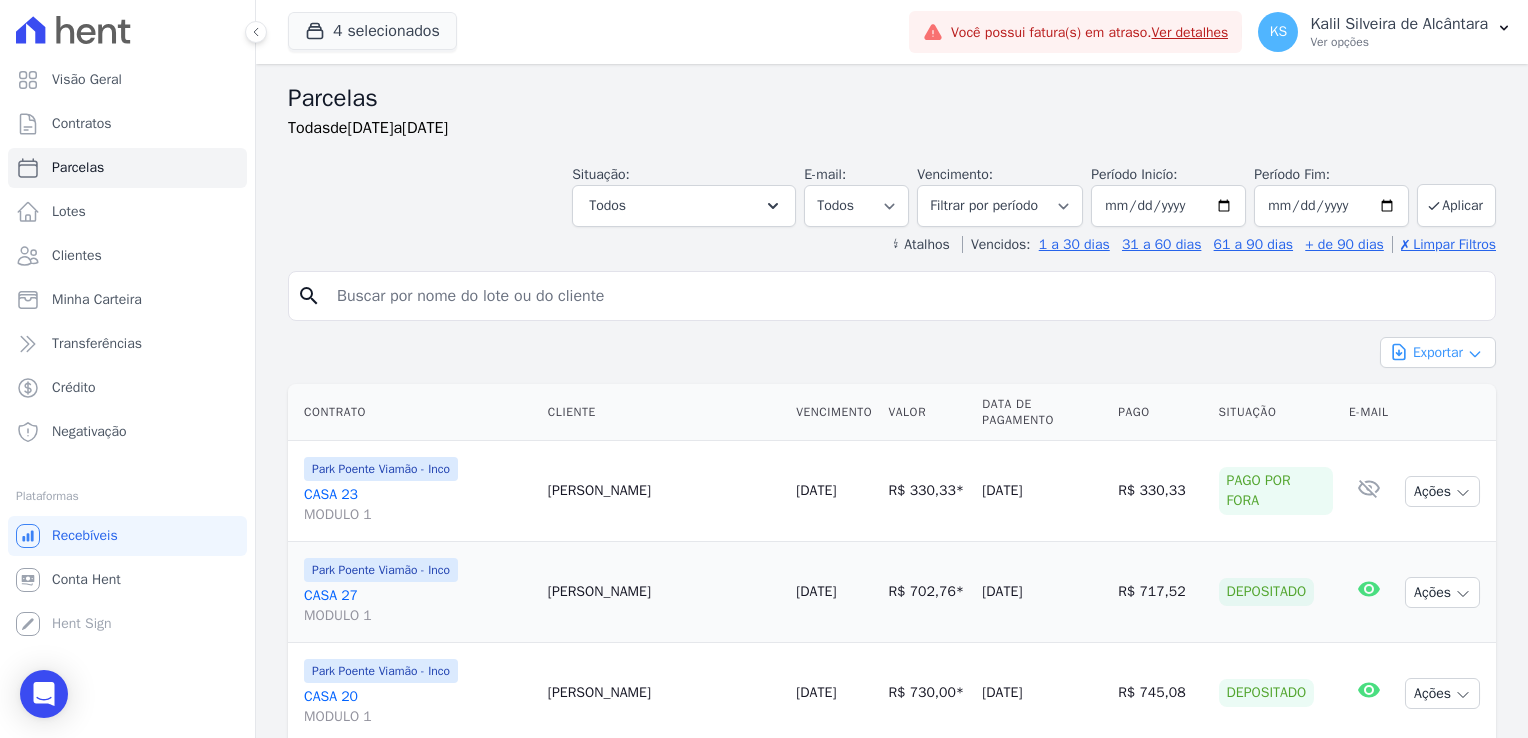 drag, startPoint x: 1440, startPoint y: 364, endPoint x: 1420, endPoint y: 349, distance: 25 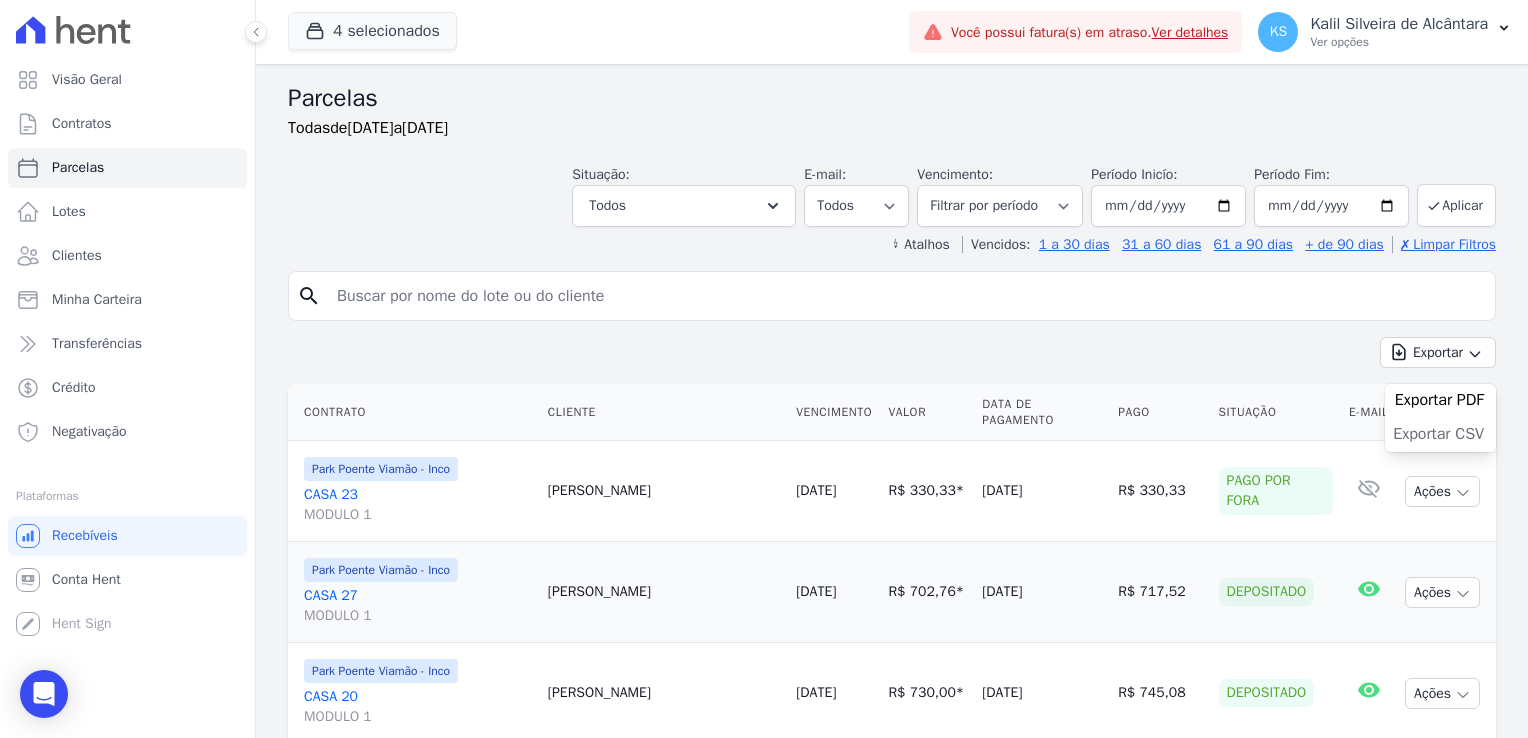 click on "Exportar CSV" at bounding box center (1438, 434) 